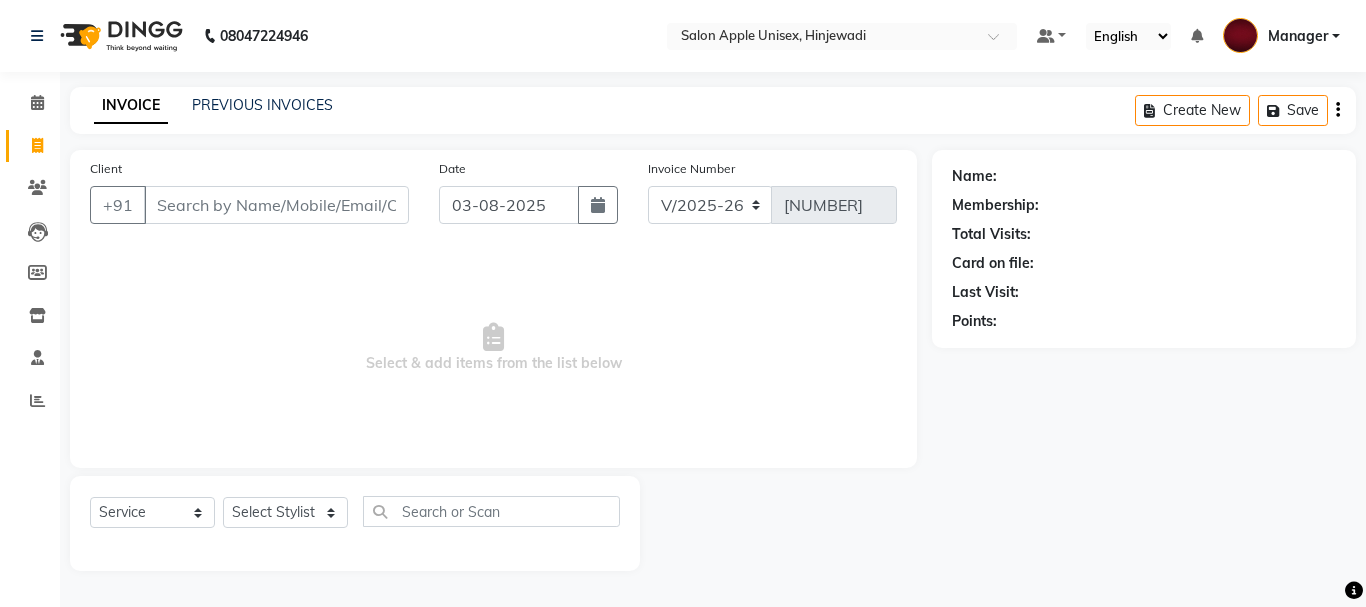 select on "112" 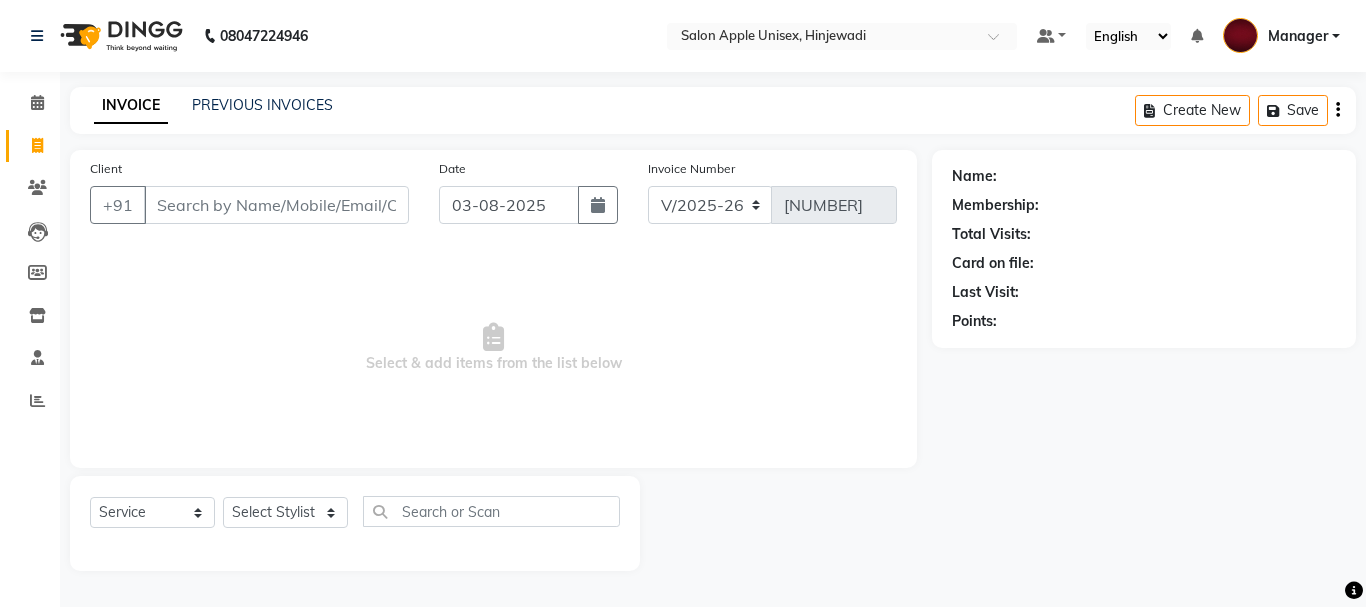 scroll, scrollTop: 0, scrollLeft: 0, axis: both 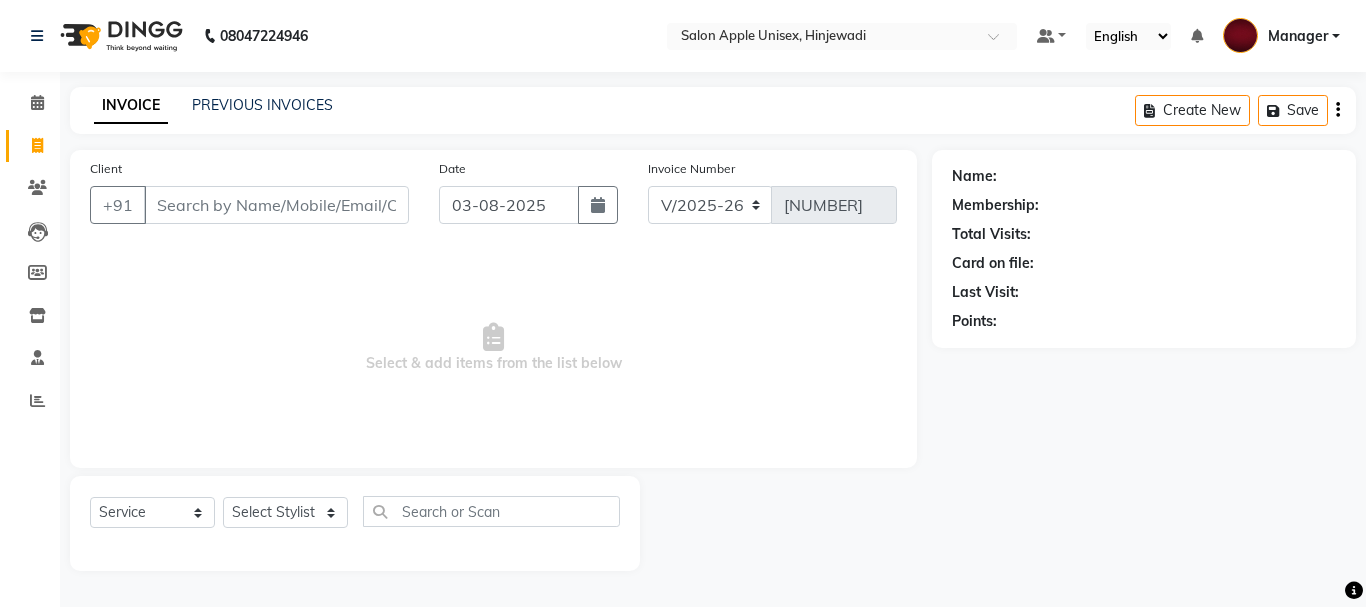 click on "Client" at bounding box center (276, 205) 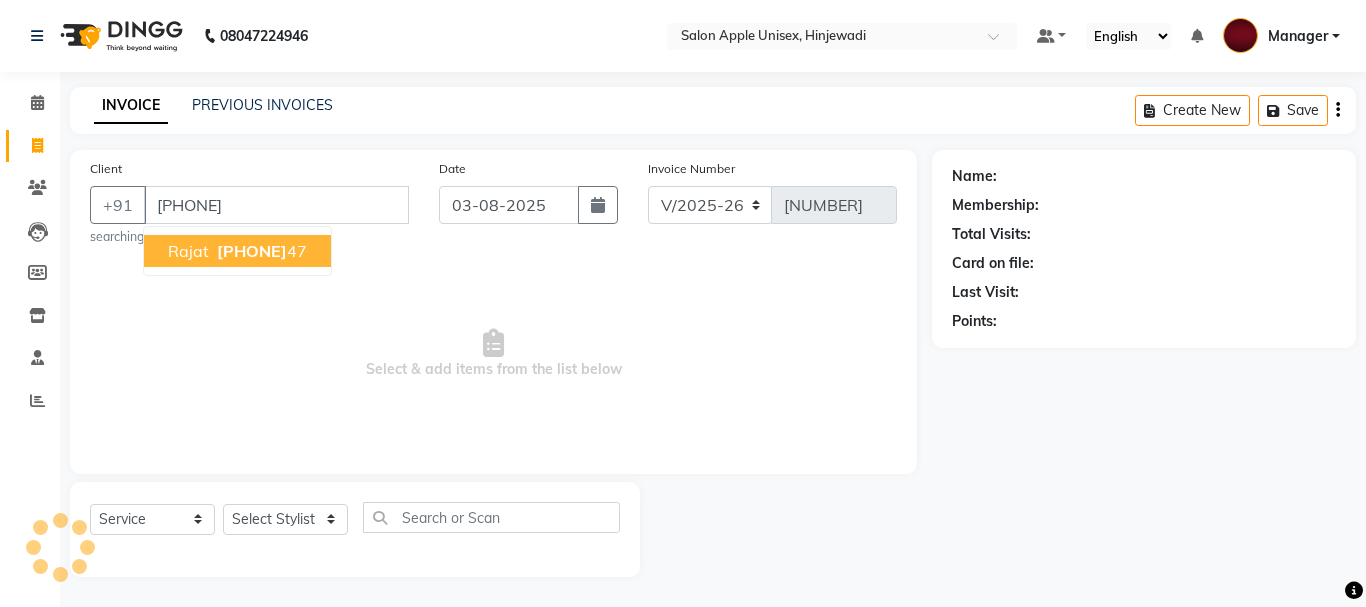 type on "[PHONE]" 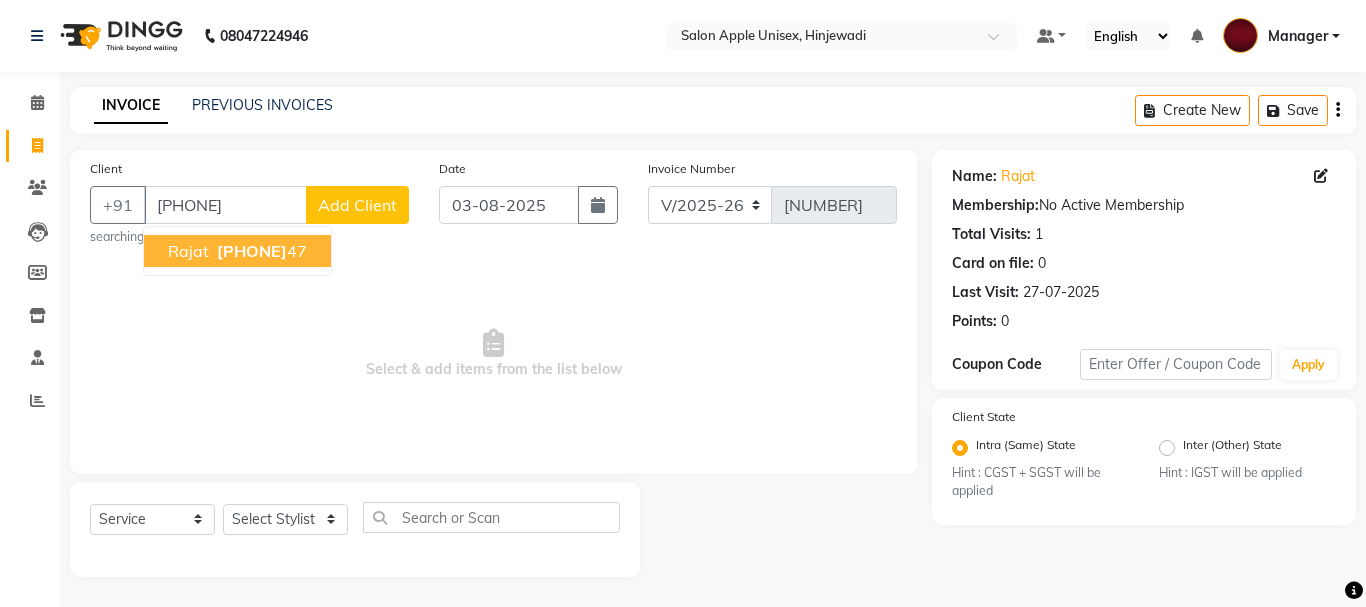 drag, startPoint x: 290, startPoint y: 251, endPoint x: 243, endPoint y: 246, distance: 47.26521 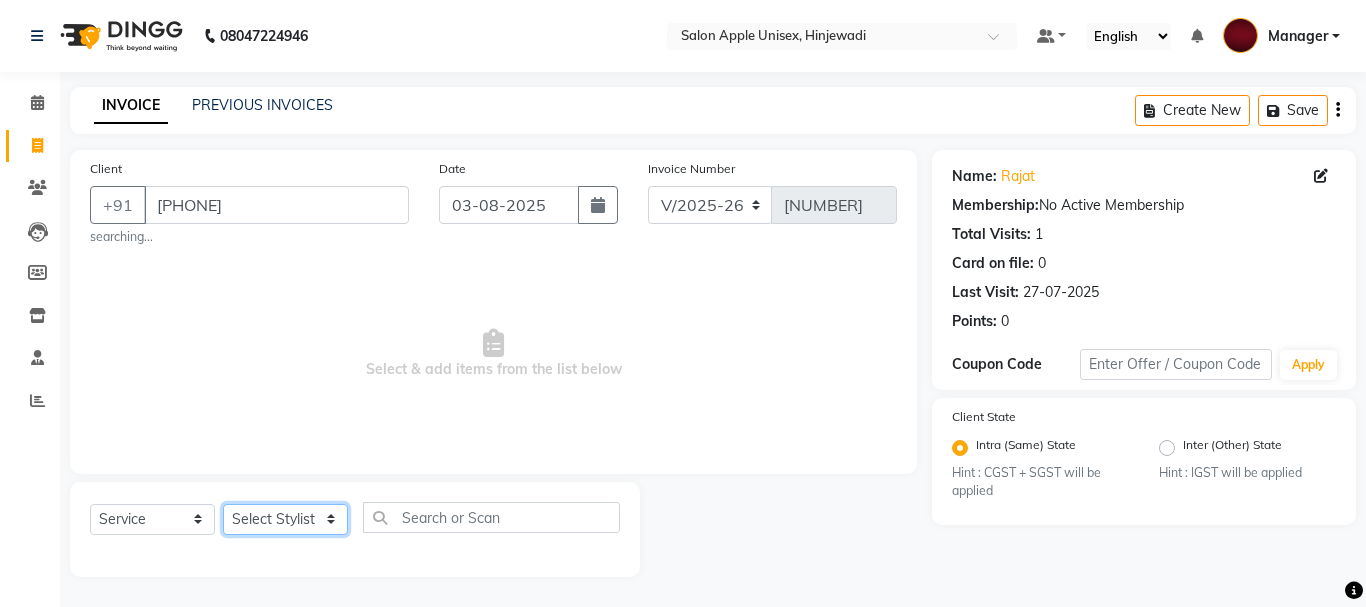 drag, startPoint x: 333, startPoint y: 519, endPoint x: 317, endPoint y: 520, distance: 16.03122 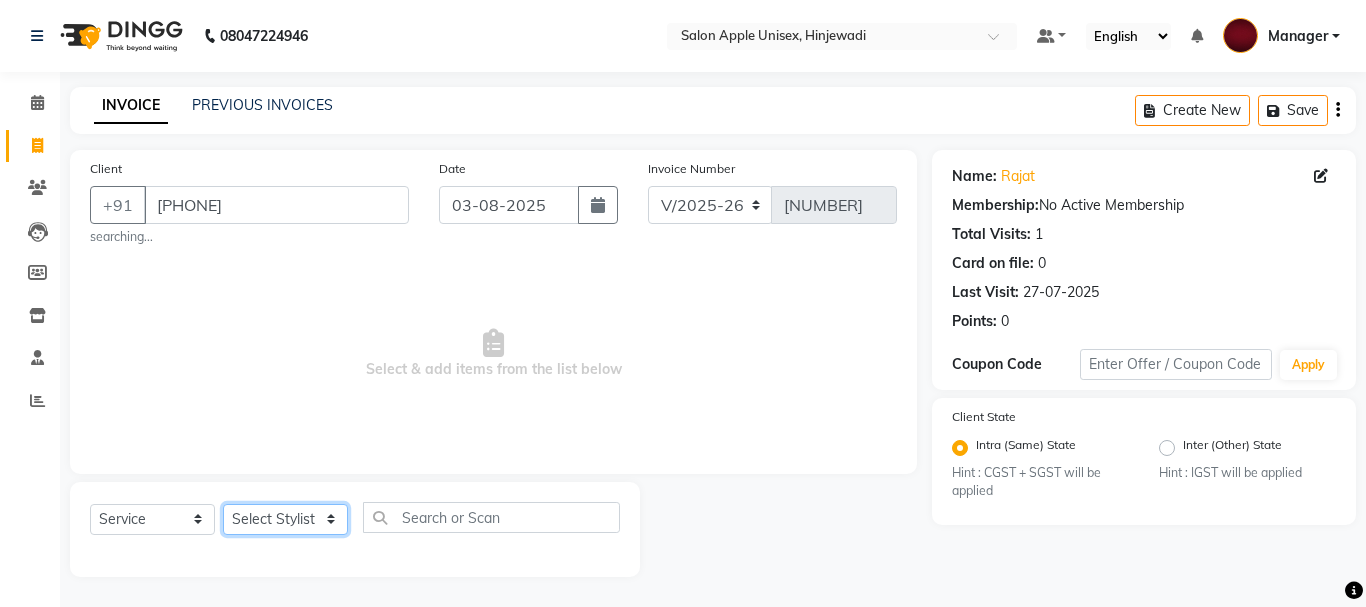 select on "84440" 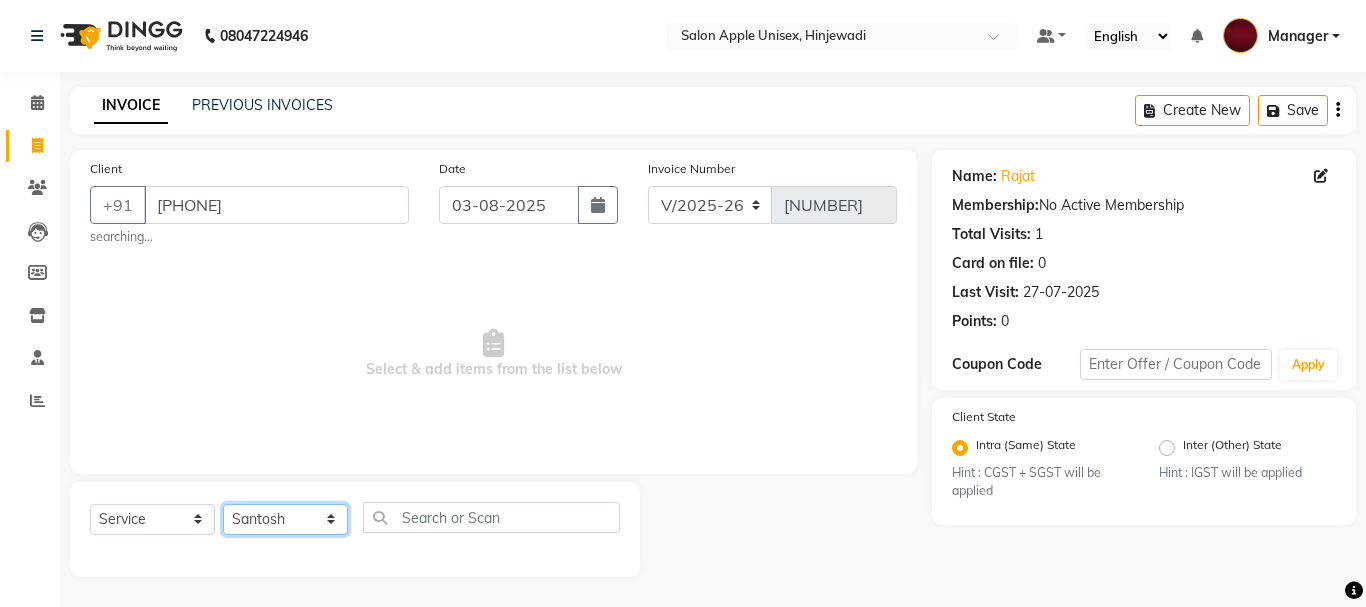 click on "Select Stylist Dilip(Owner) Manager Manisha (Owner) Nandini pachpande [FIRST] [LAST] Santosh Tejashri Pradip Kamble" 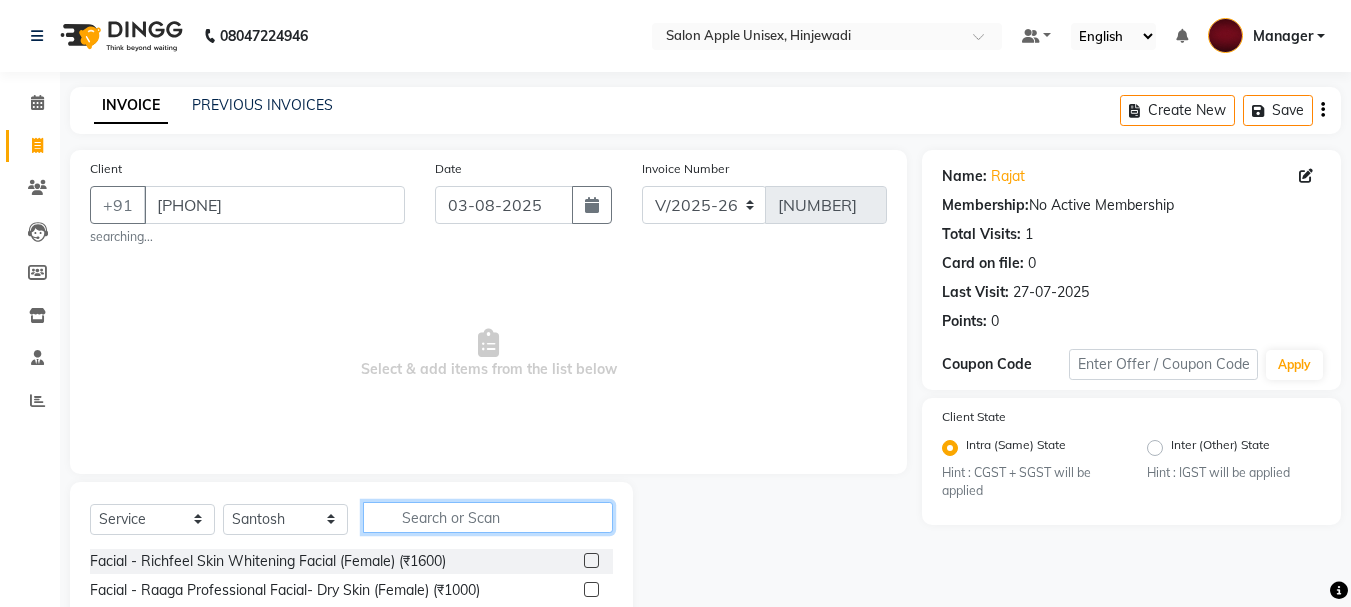 click 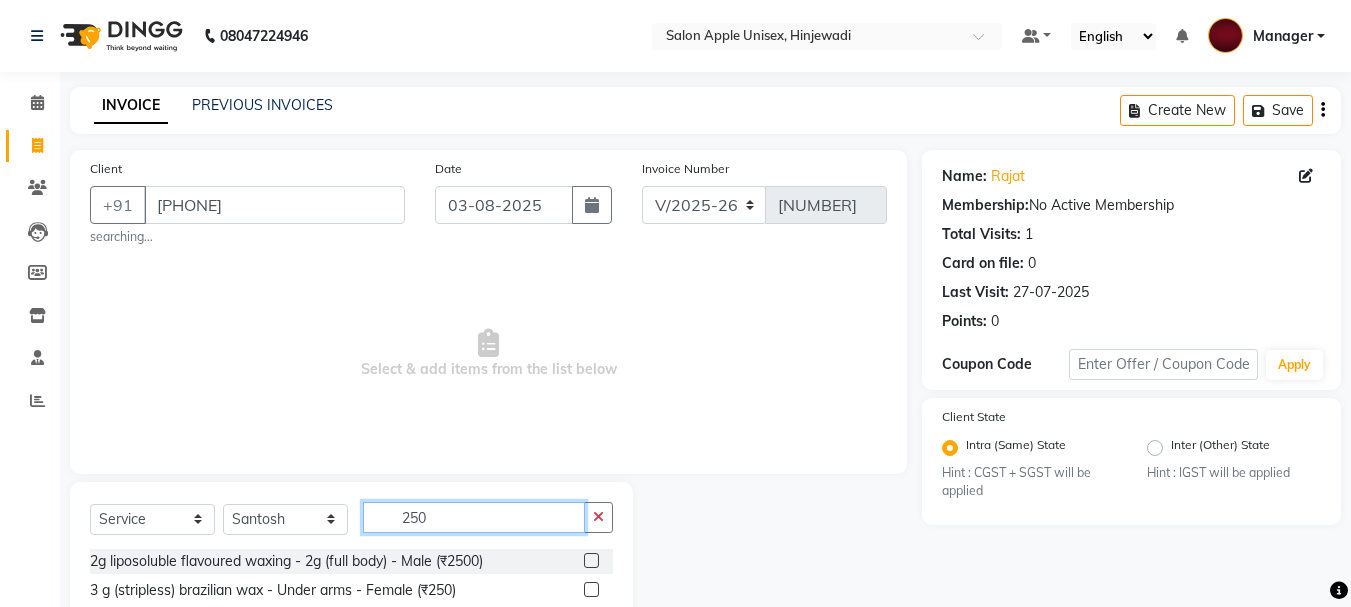 scroll, scrollTop: 200, scrollLeft: 0, axis: vertical 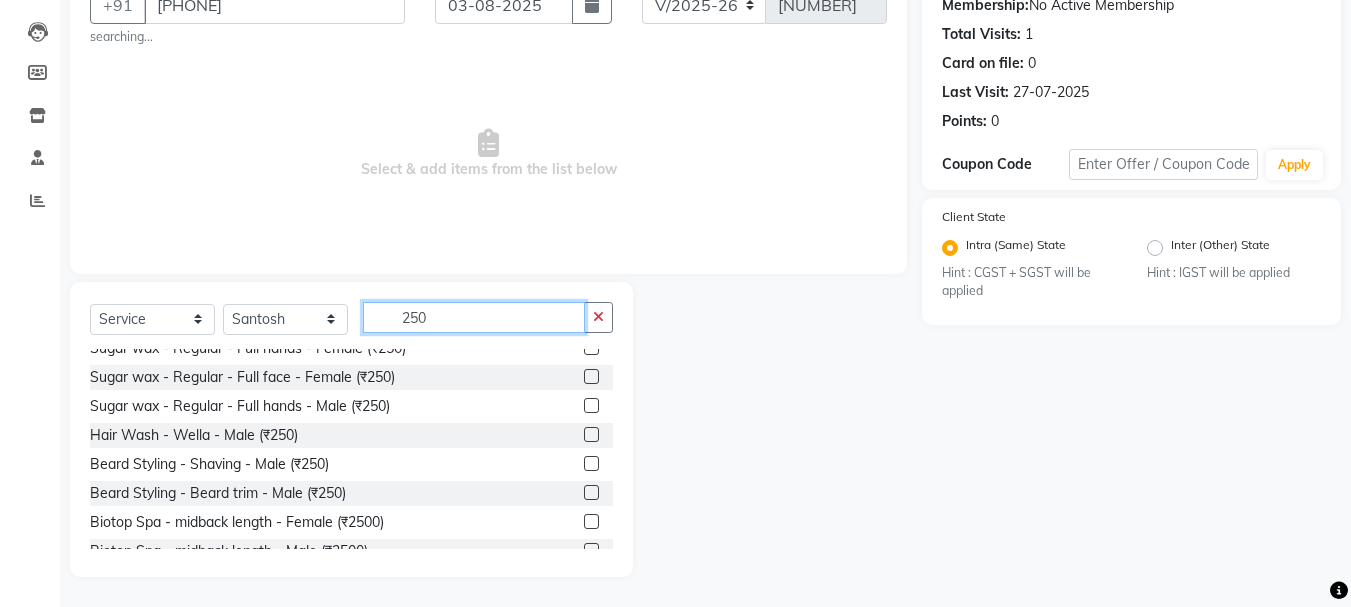 type on "250" 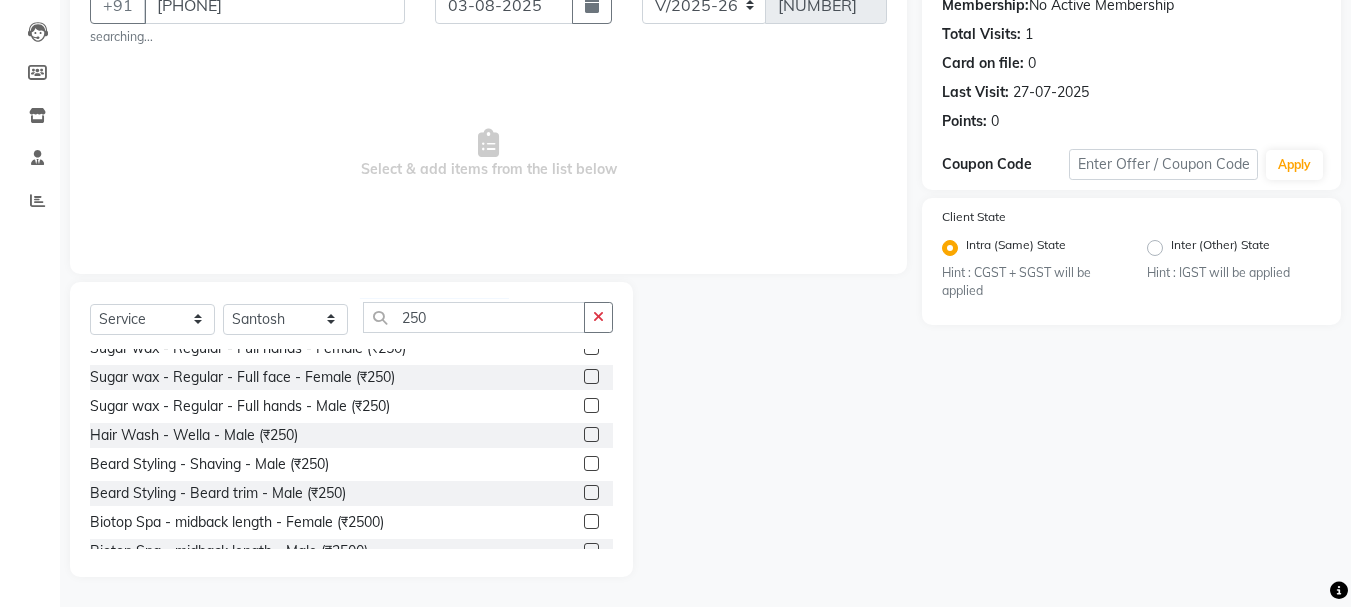 click 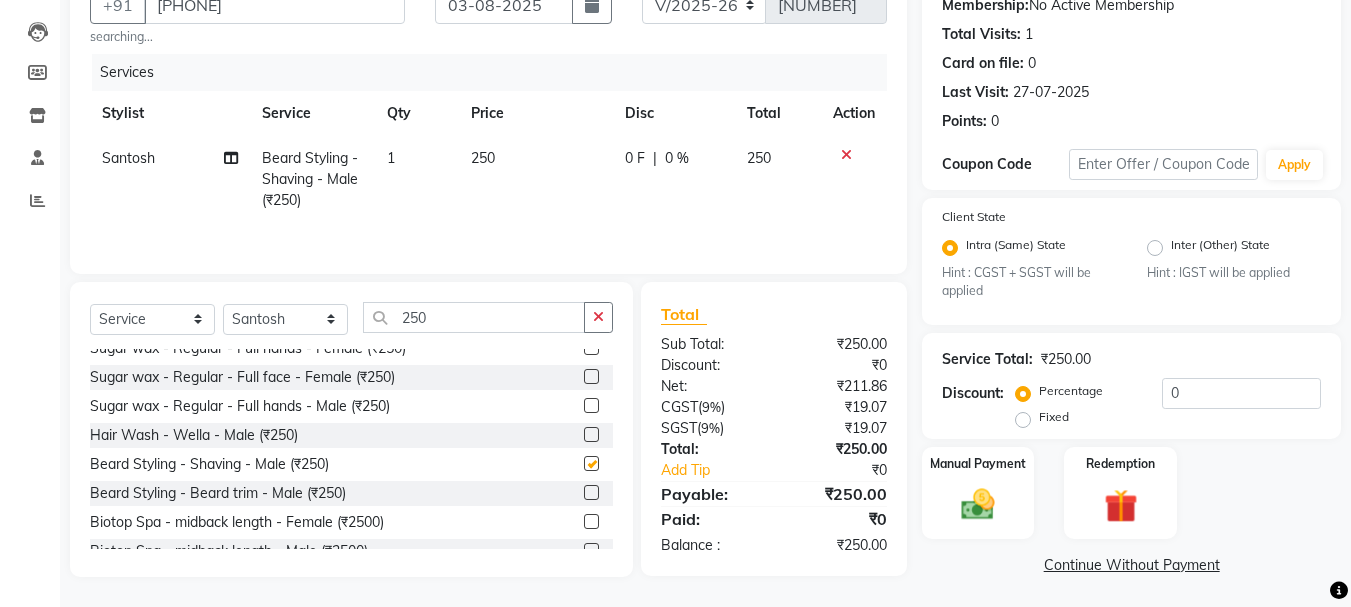 checkbox on "false" 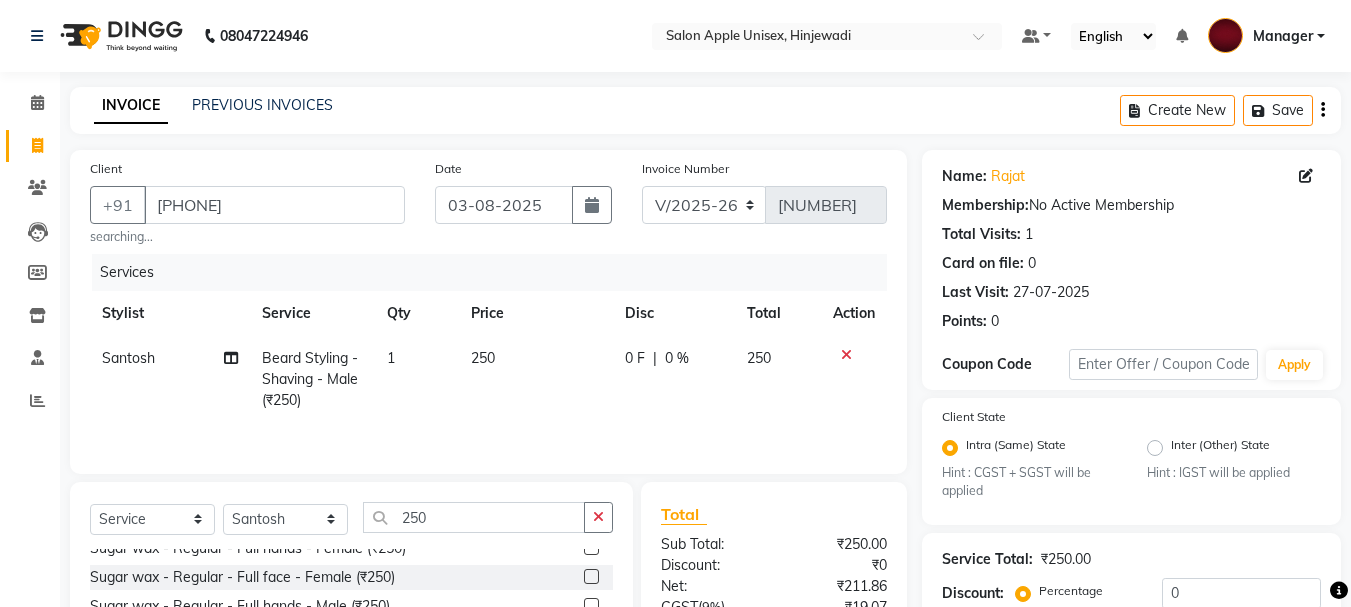 scroll, scrollTop: 203, scrollLeft: 0, axis: vertical 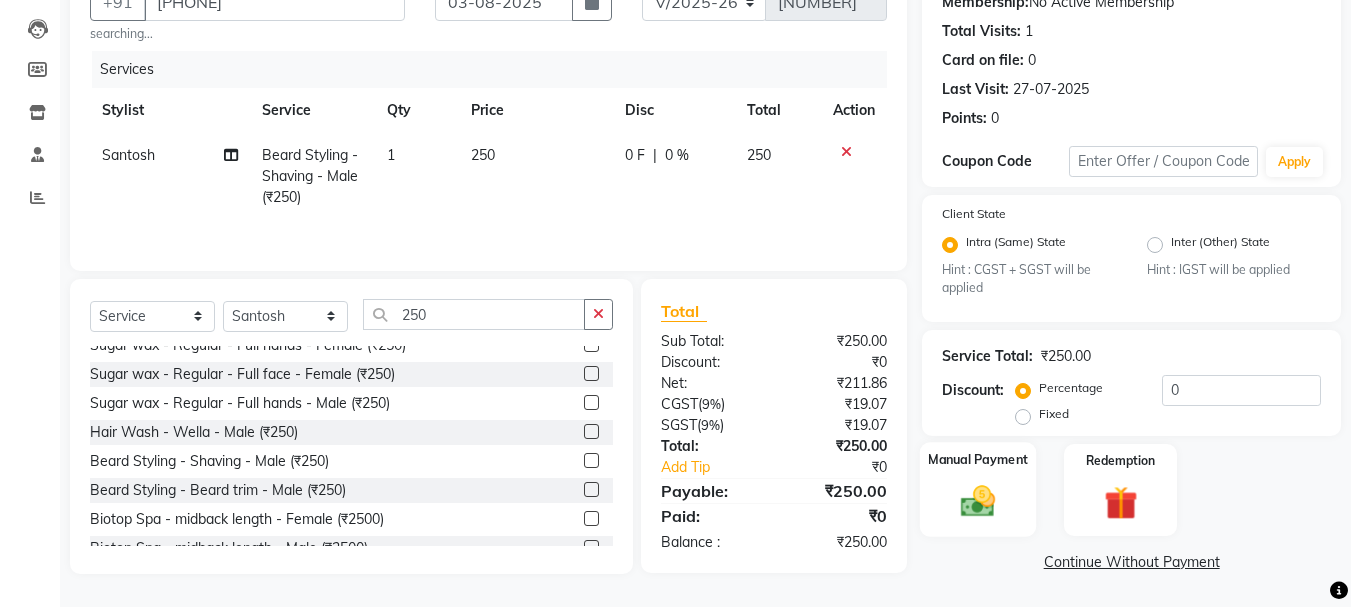 click 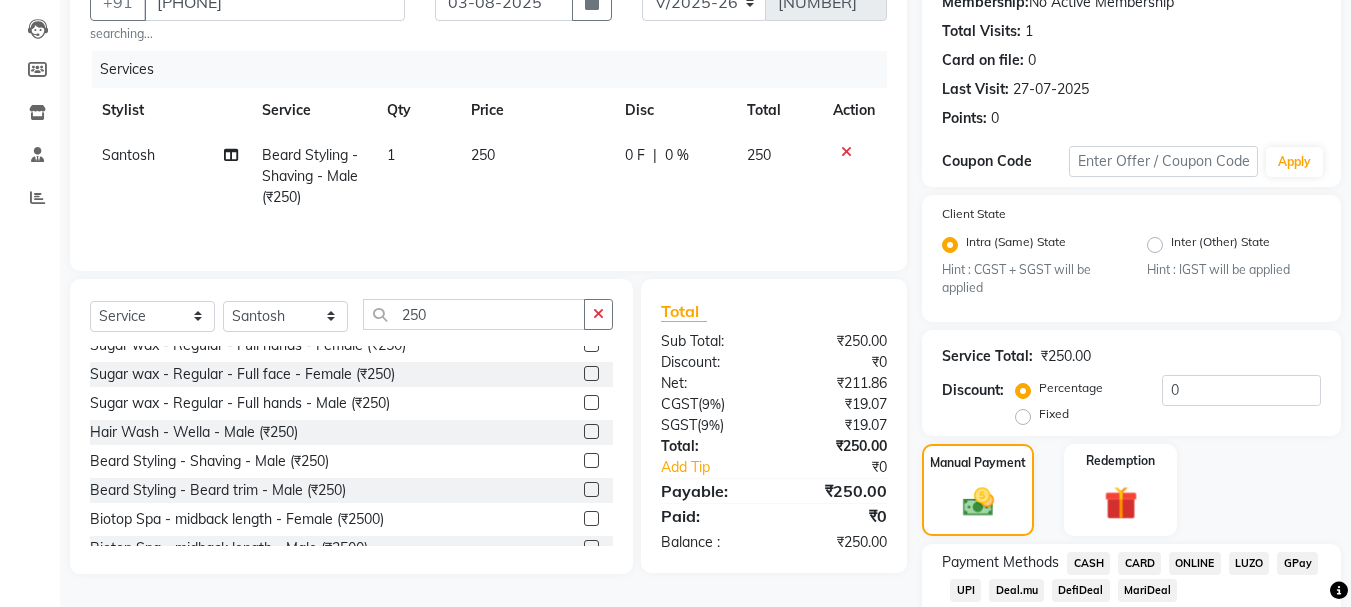 scroll, scrollTop: 331, scrollLeft: 0, axis: vertical 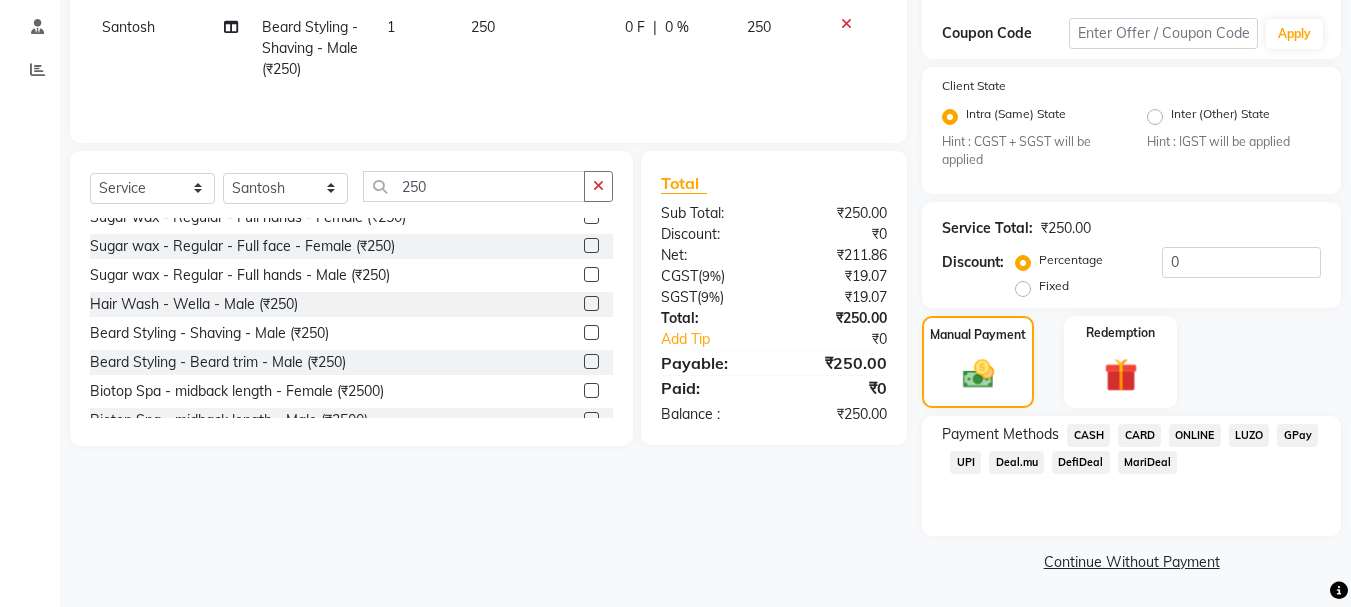 click on "UPI" 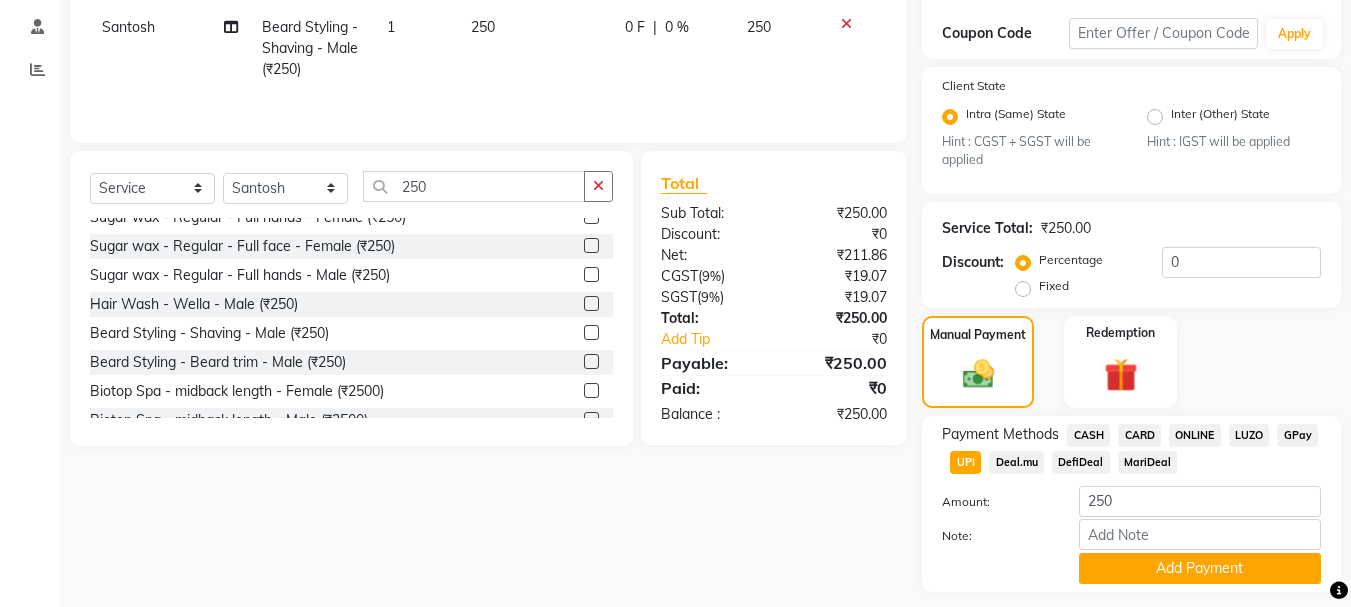 scroll, scrollTop: 387, scrollLeft: 0, axis: vertical 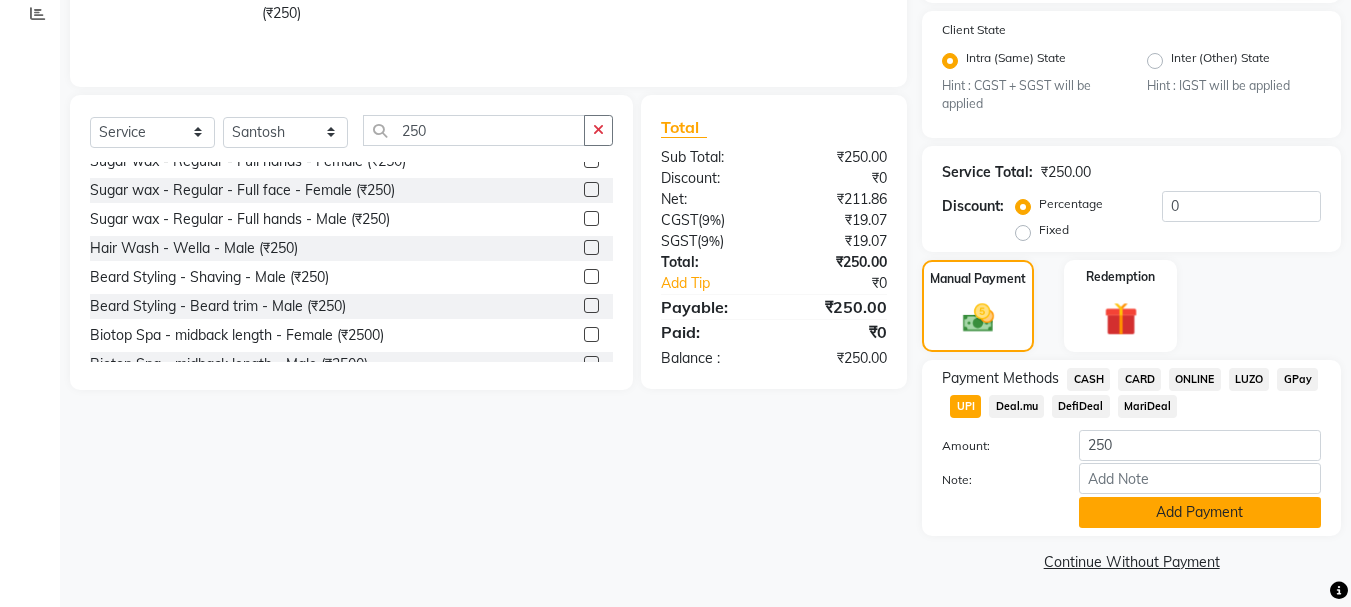 click on "Add Payment" 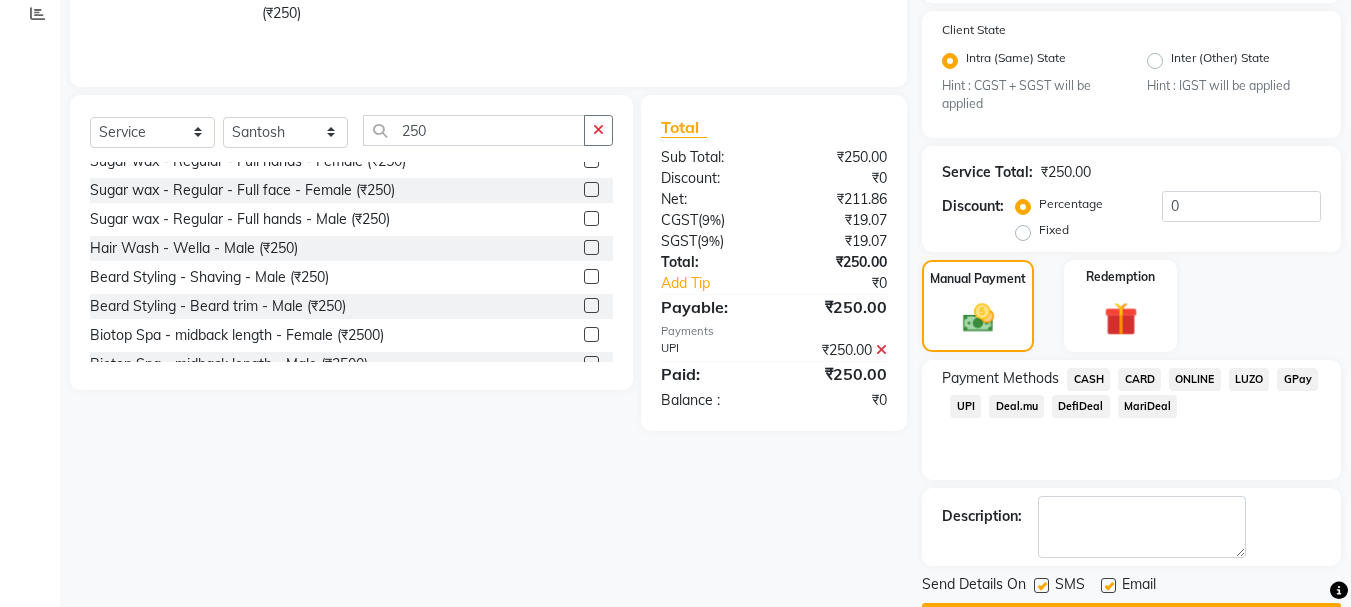 scroll, scrollTop: 444, scrollLeft: 0, axis: vertical 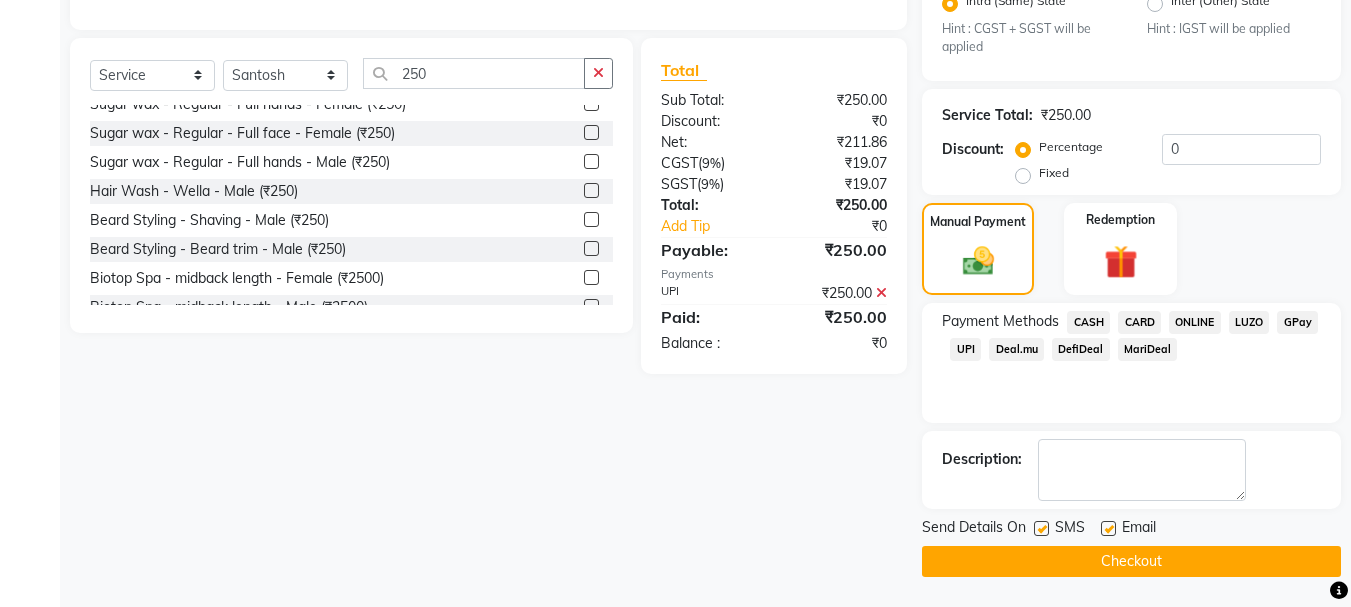 click 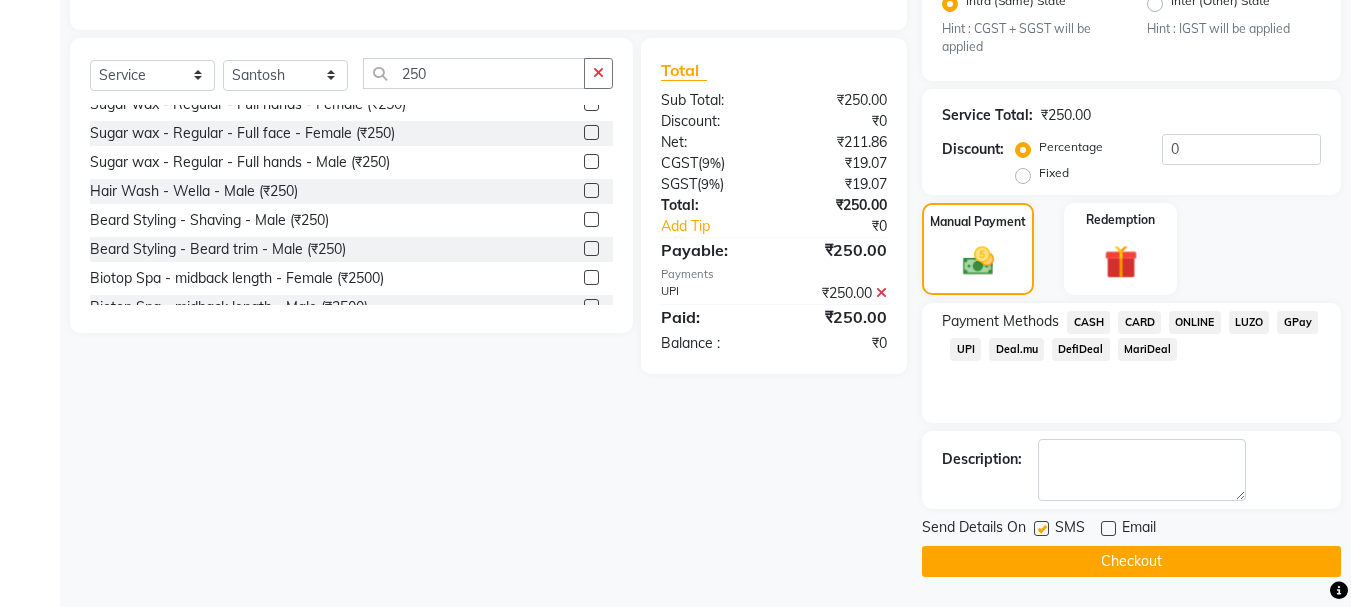 click 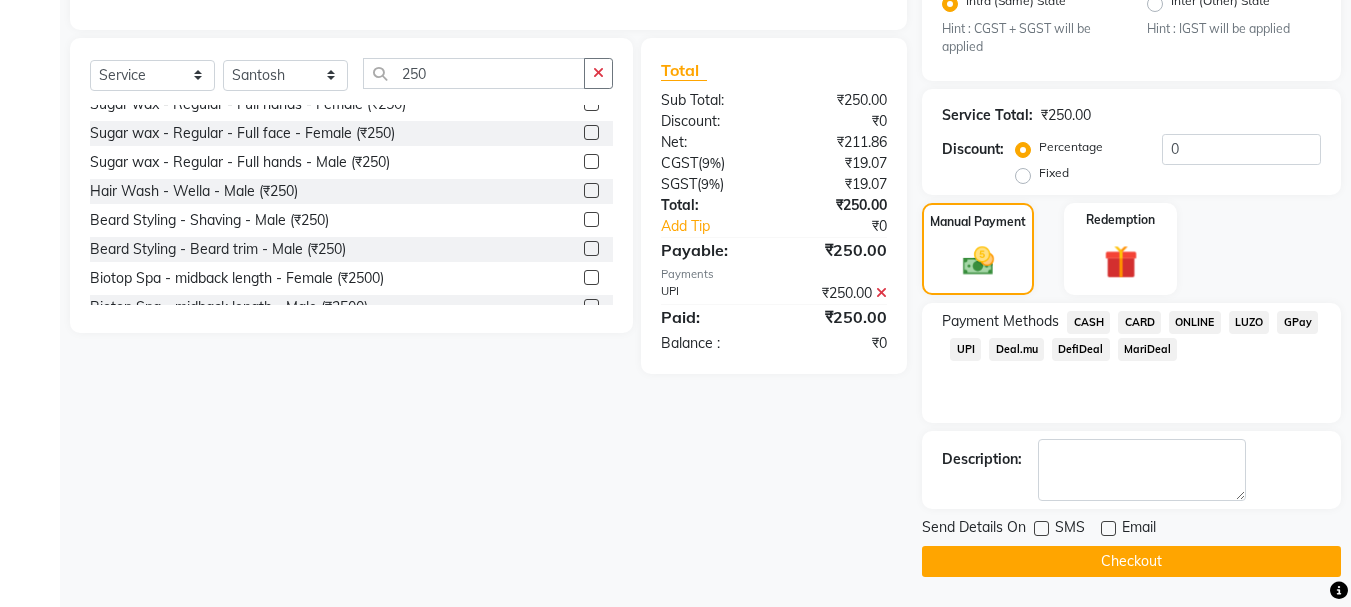 click on "Checkout" 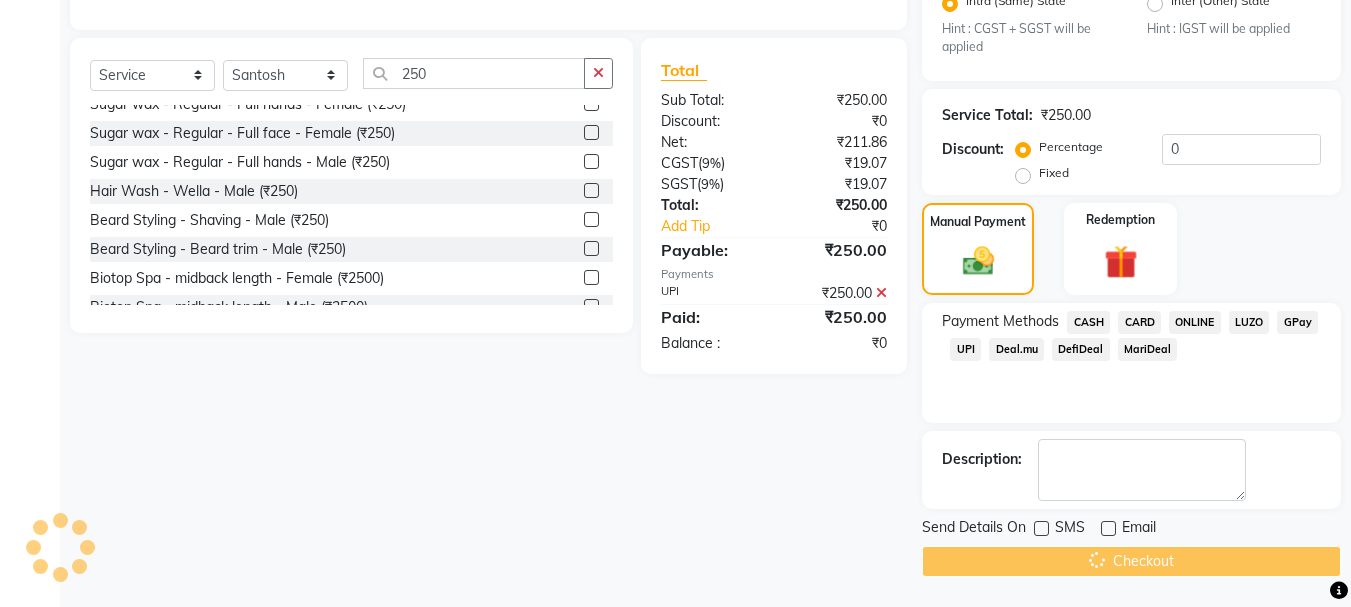 scroll, scrollTop: 0, scrollLeft: 0, axis: both 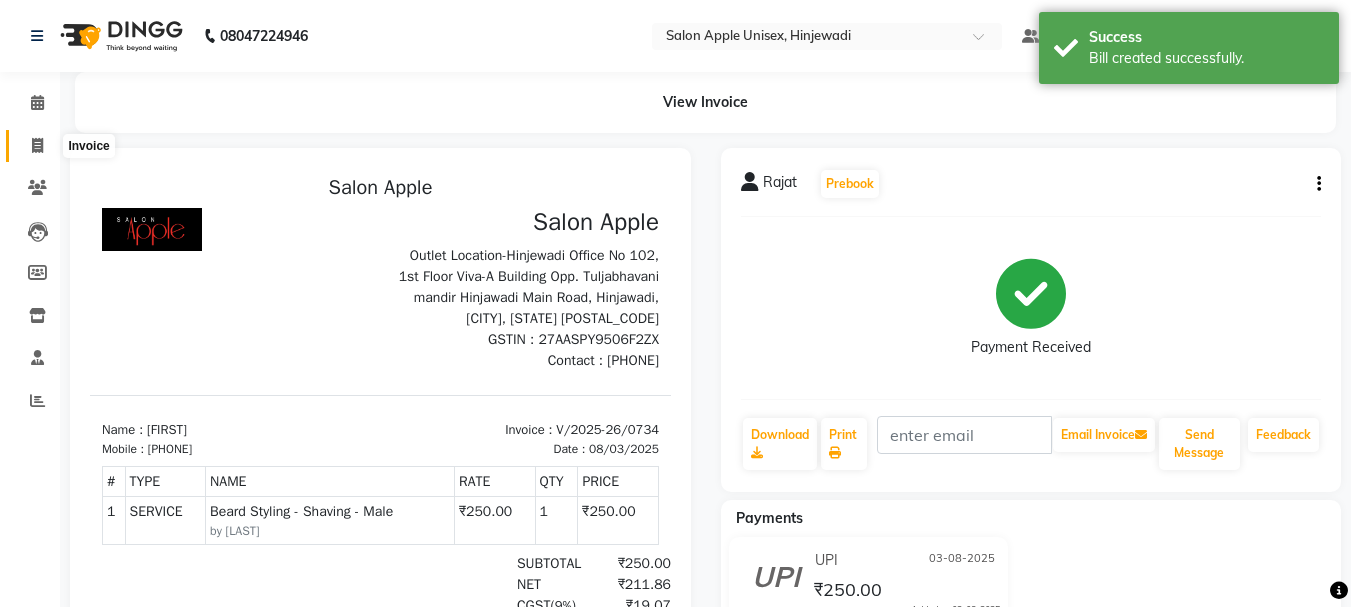 click 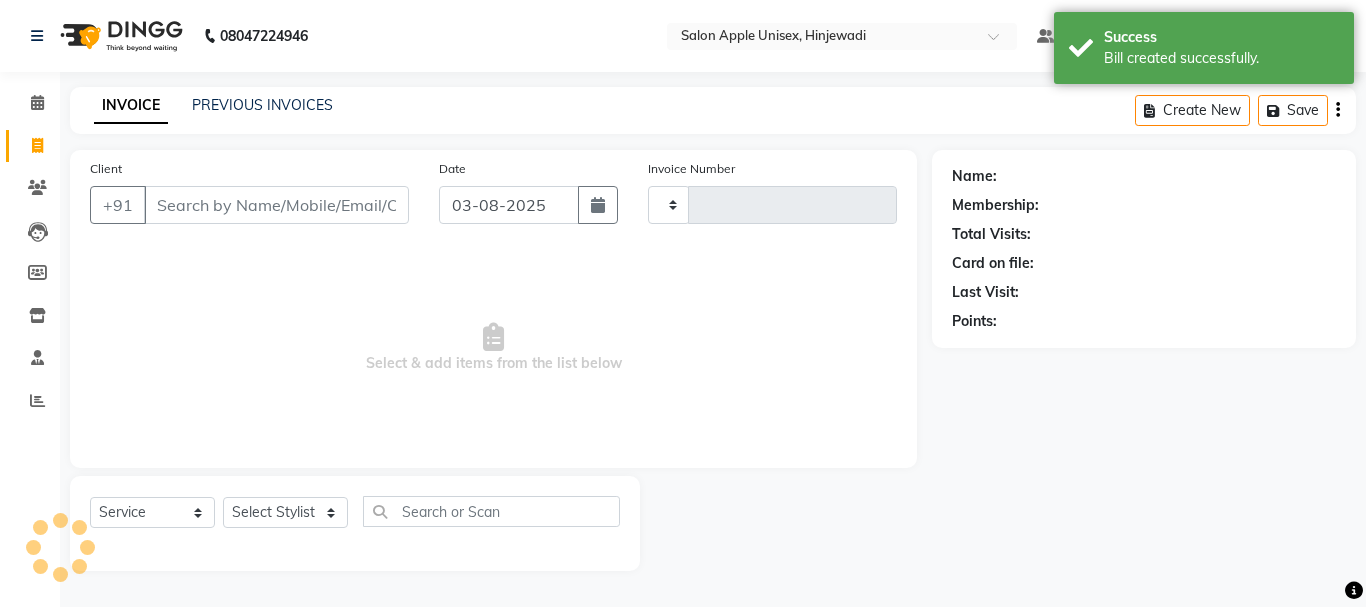type on "0735" 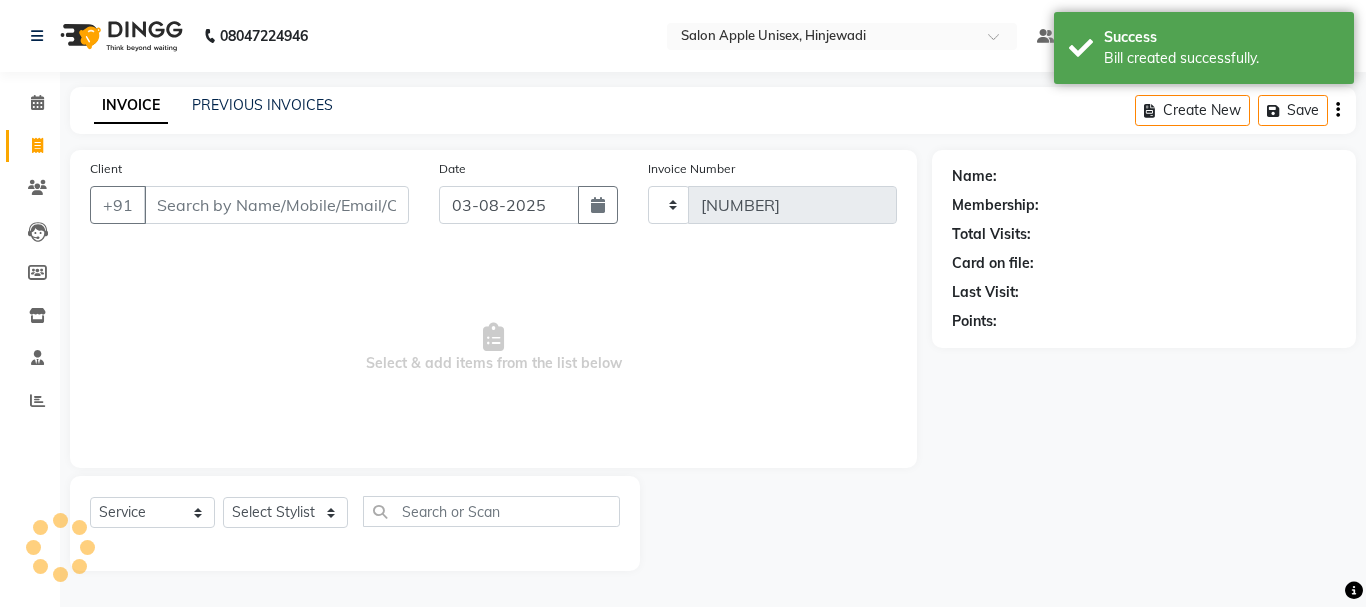 select on "112" 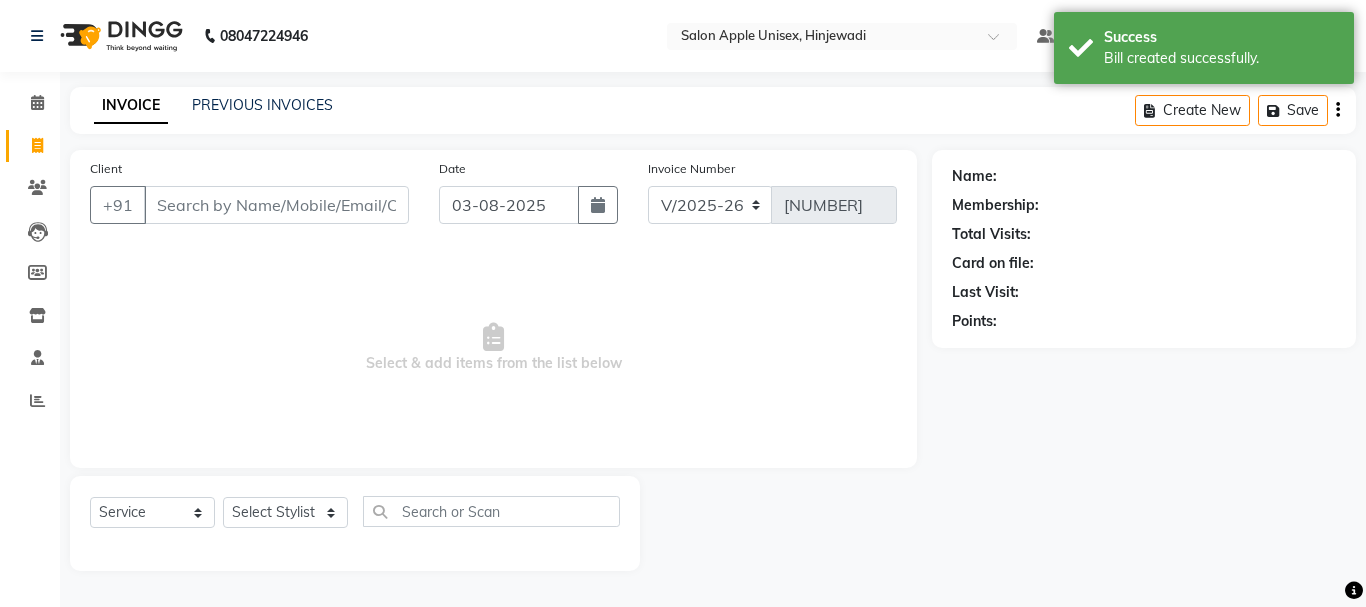 click on "Client" at bounding box center (276, 205) 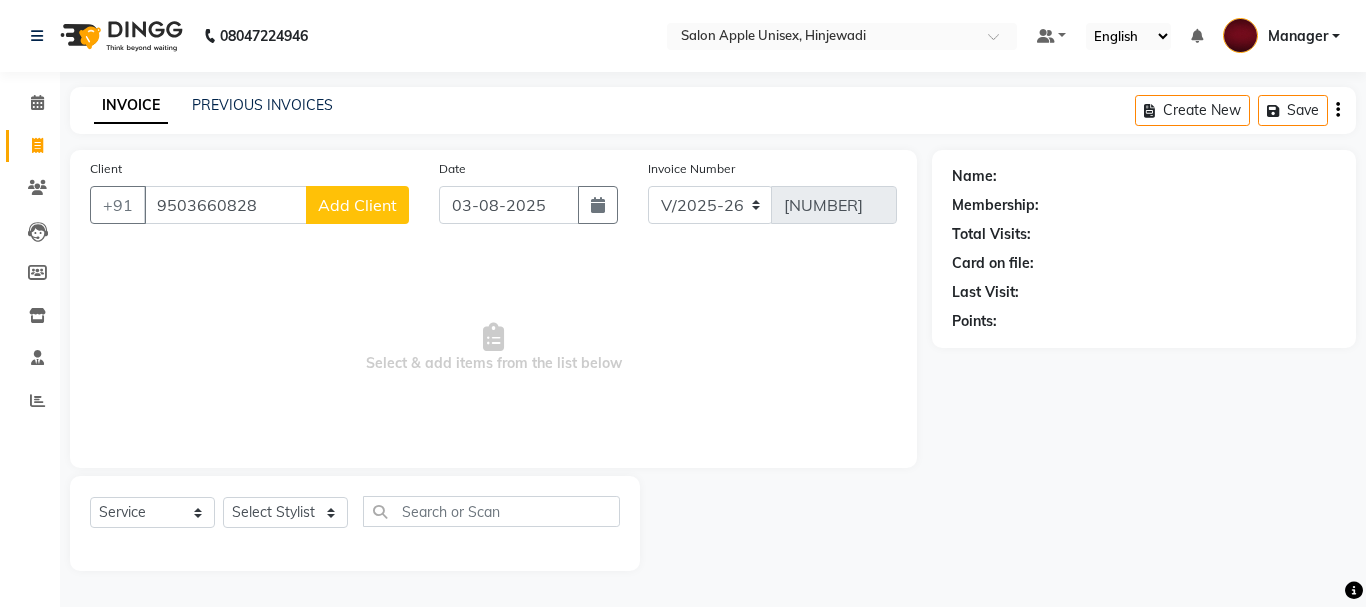 type on "9503660828" 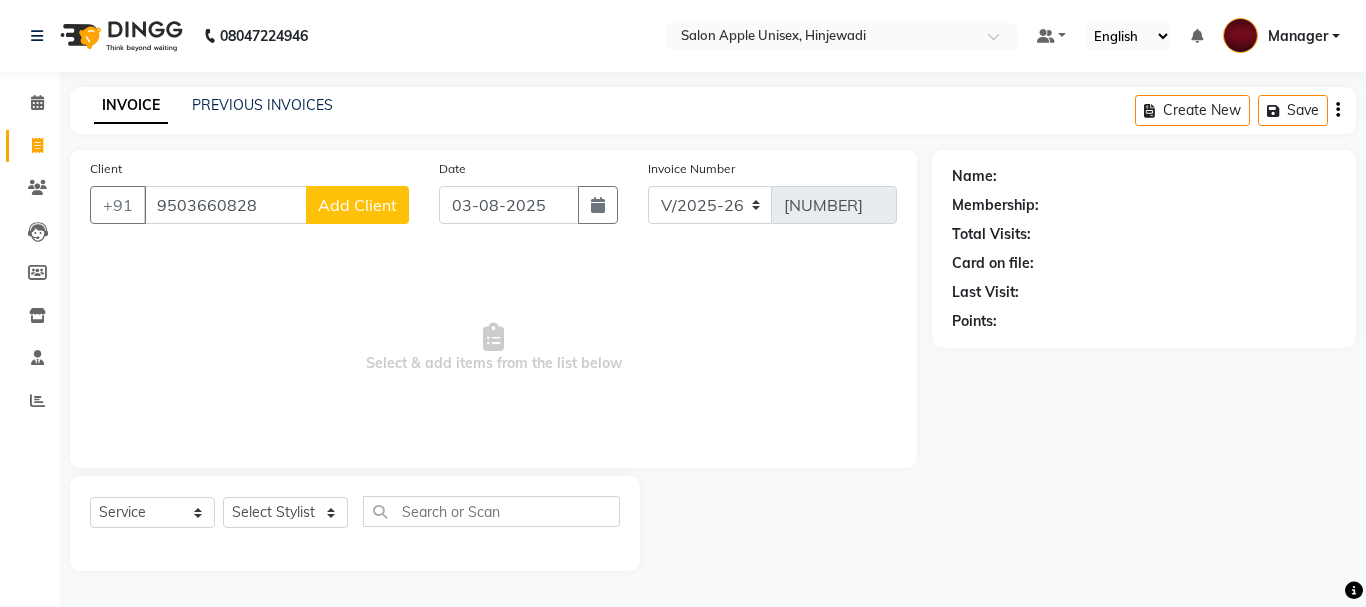 select on "22" 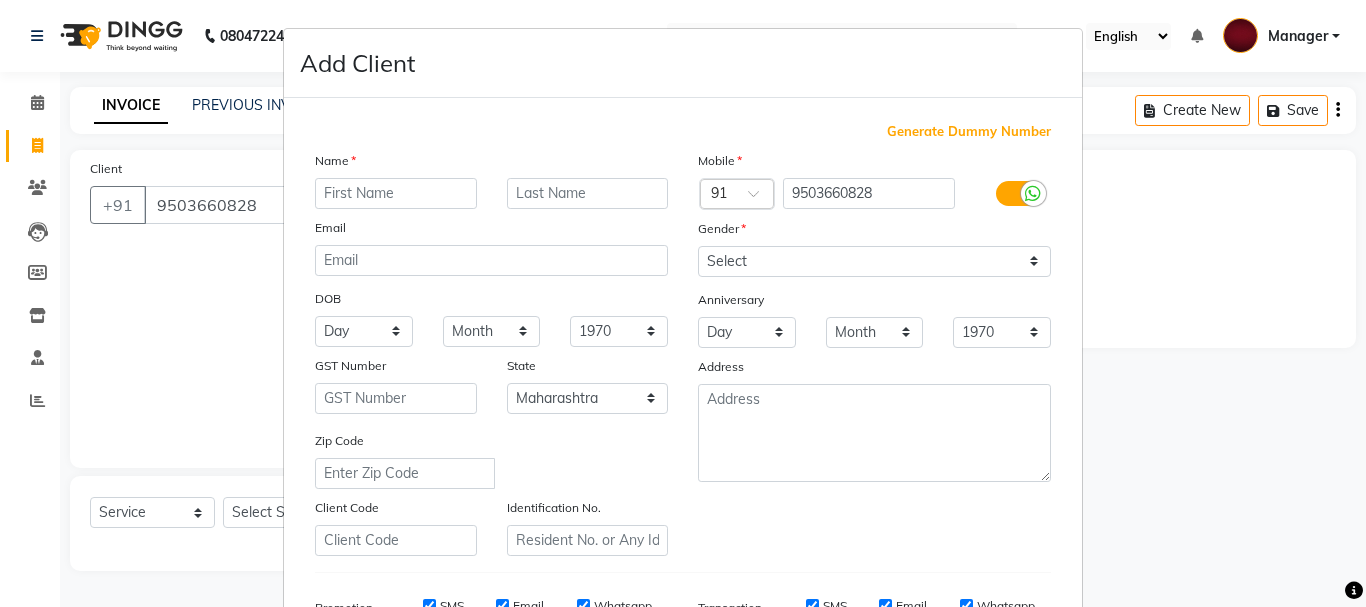 click at bounding box center (396, 193) 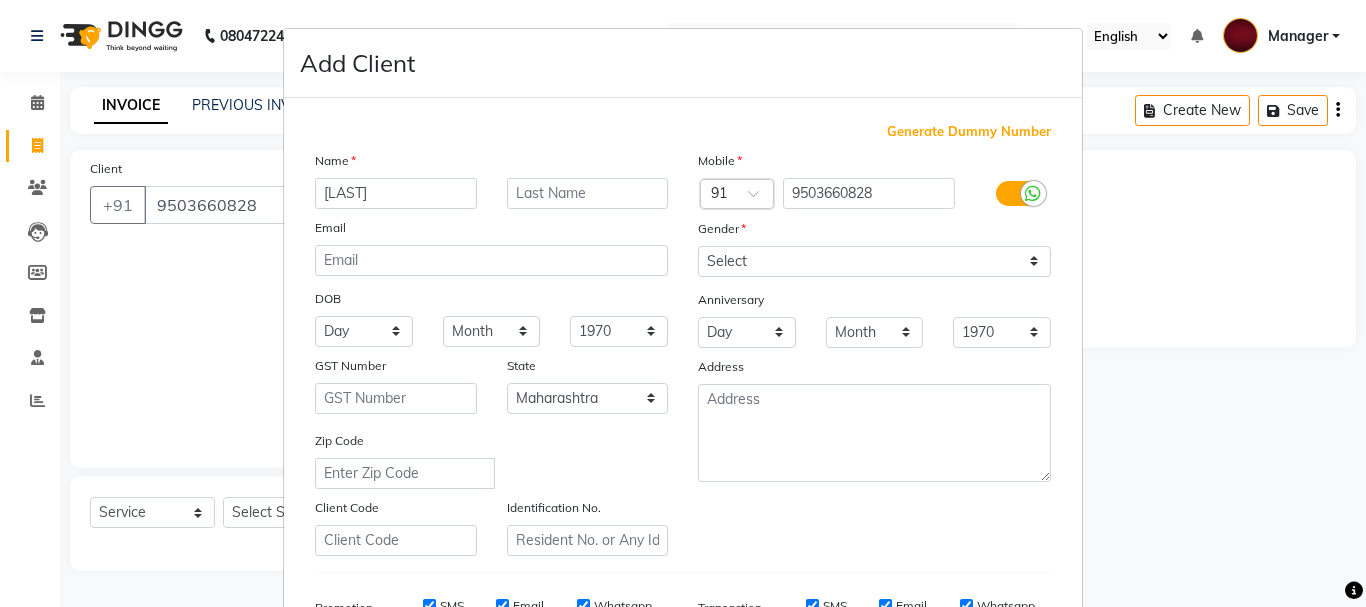 type on "[FIRST]" 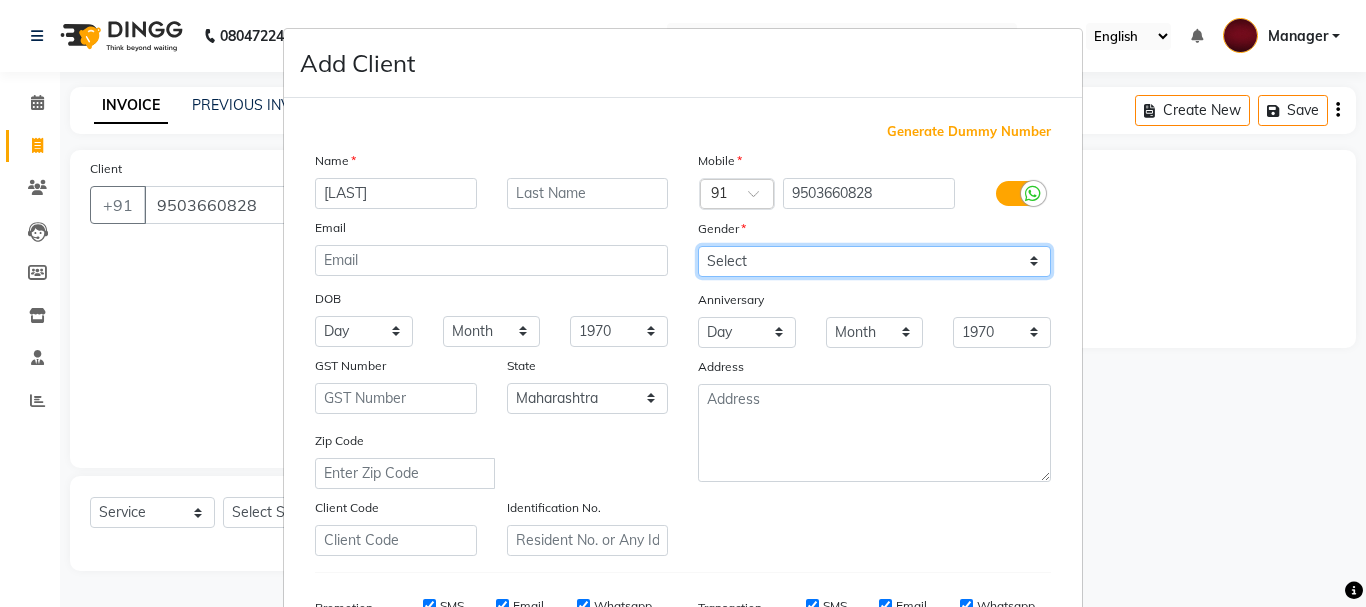 click on "Select Male Female Other Prefer Not To Say" at bounding box center (874, 261) 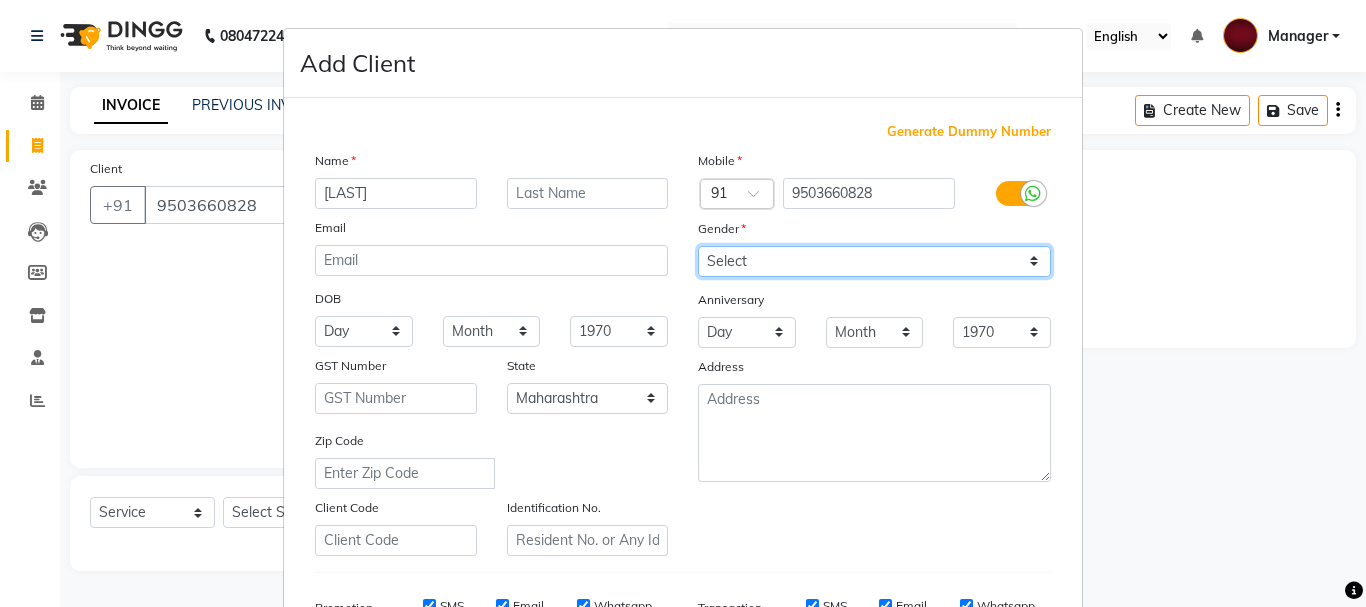 select on "male" 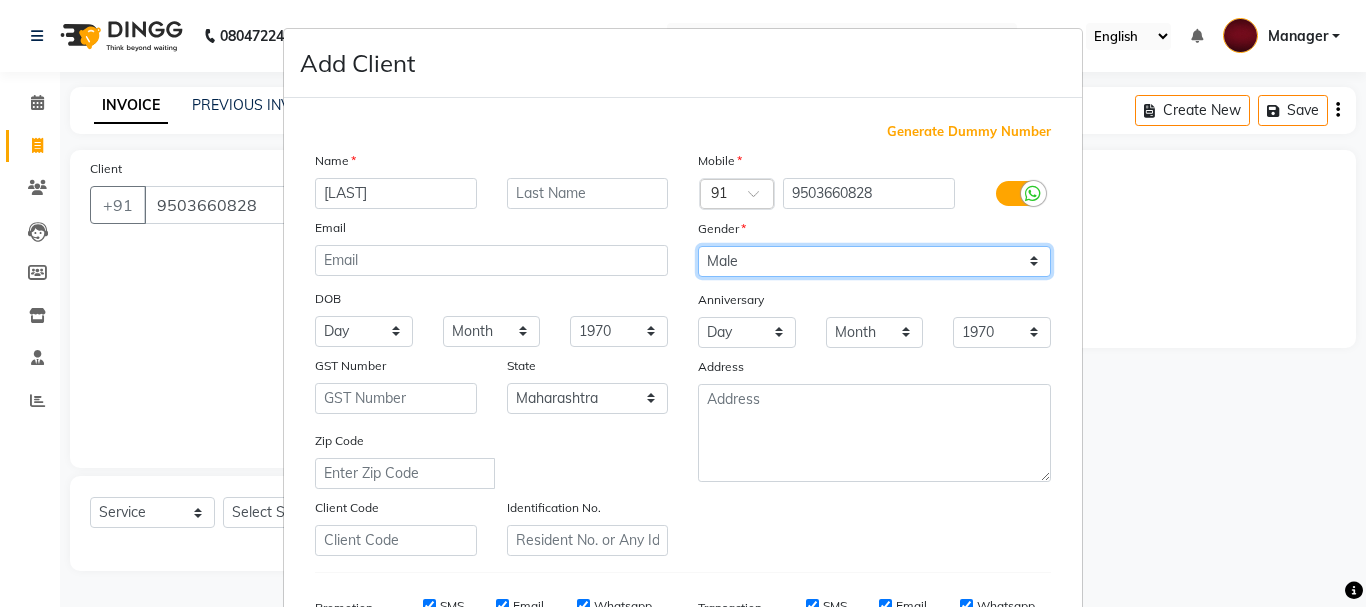 click on "Select Male Female Other Prefer Not To Say" at bounding box center (874, 261) 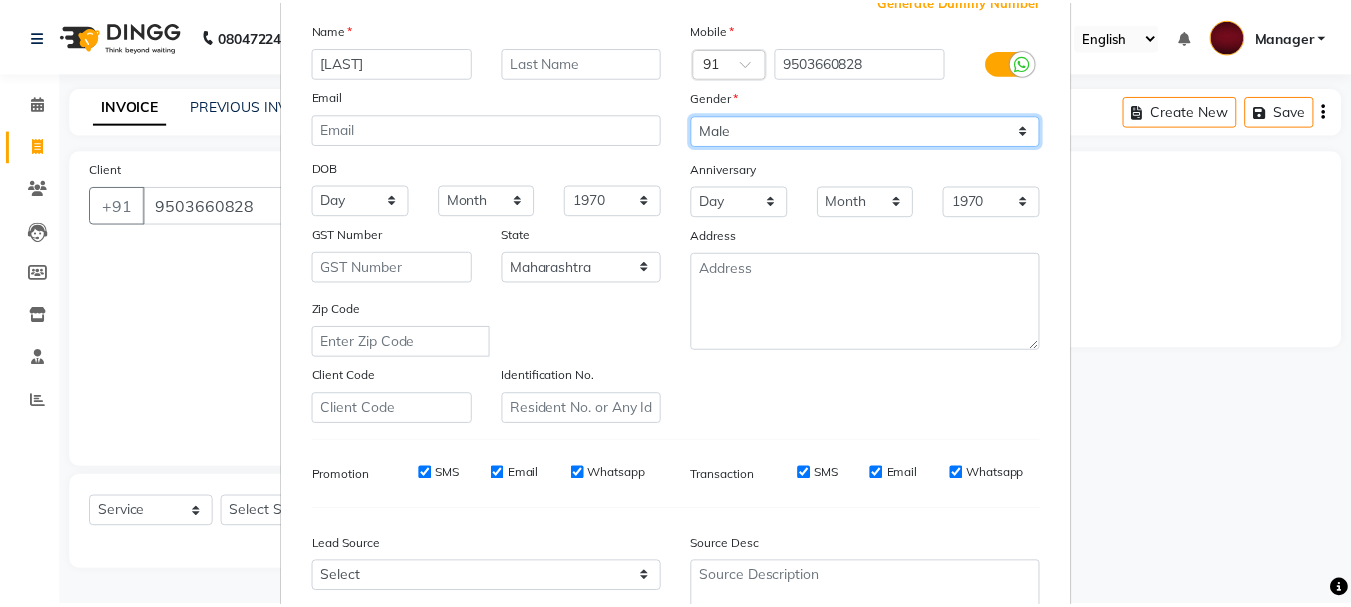 scroll, scrollTop: 316, scrollLeft: 0, axis: vertical 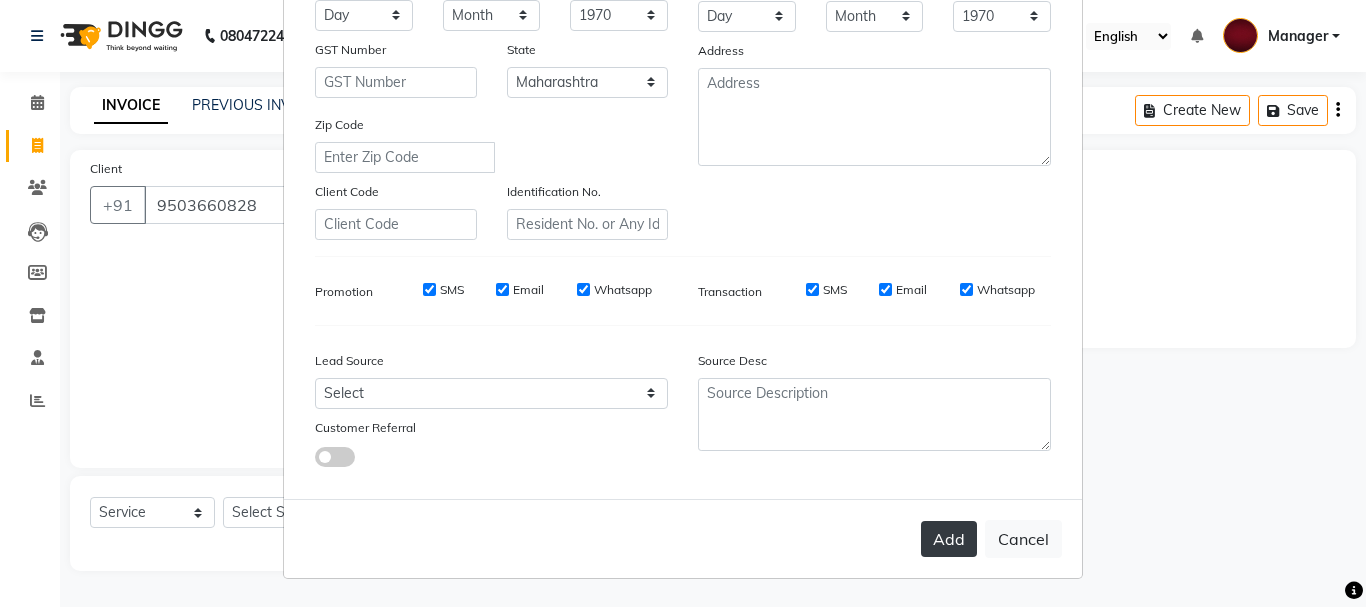 click on "Add" at bounding box center [949, 539] 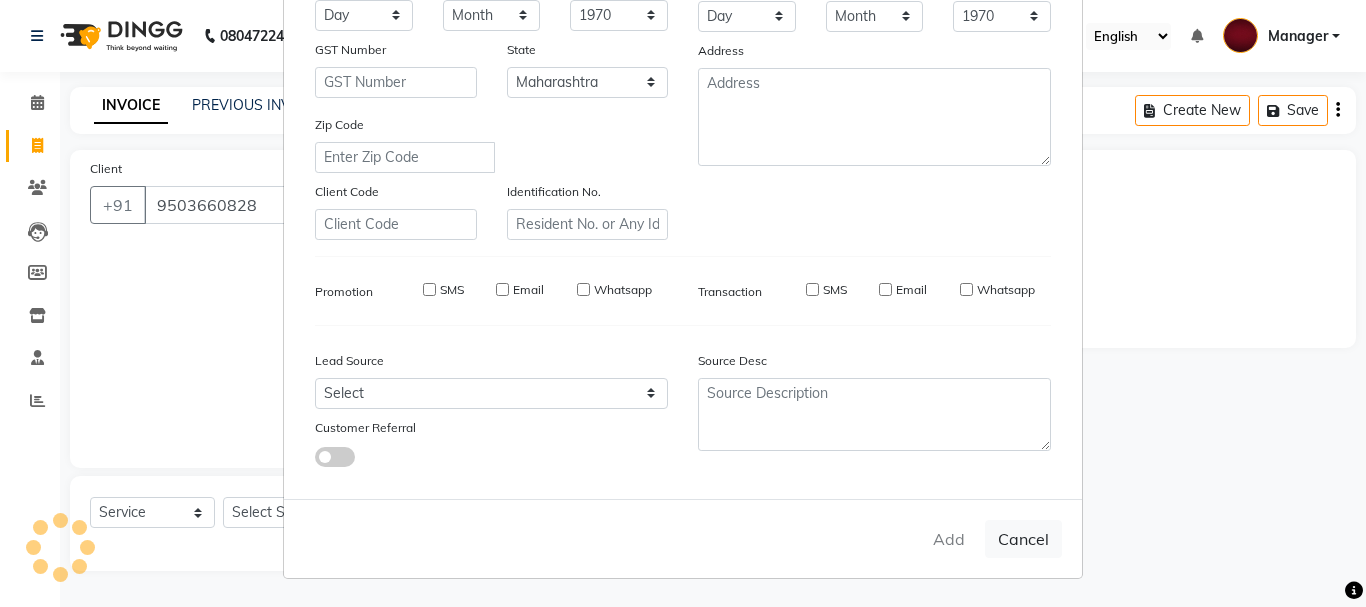 type 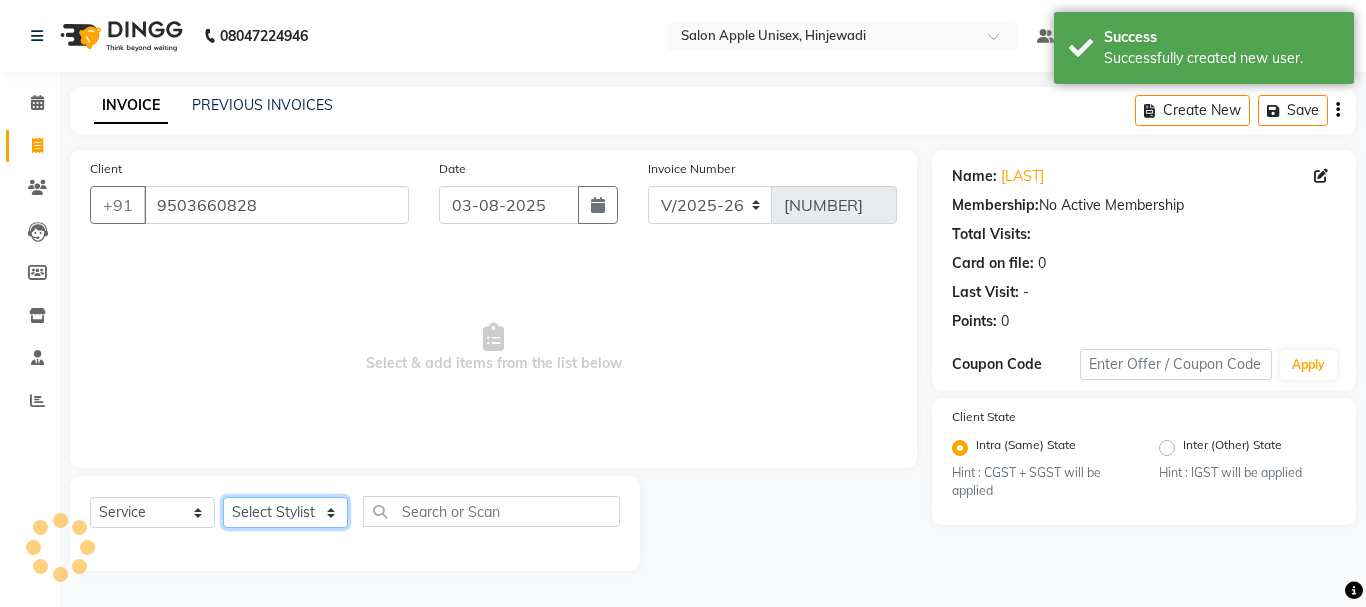 click on "Select Stylist Dilip(Owner) Manager Manisha (Owner) Nandini pachpande [FIRST] [LAST] Santosh Tejashri Pradip Kamble" 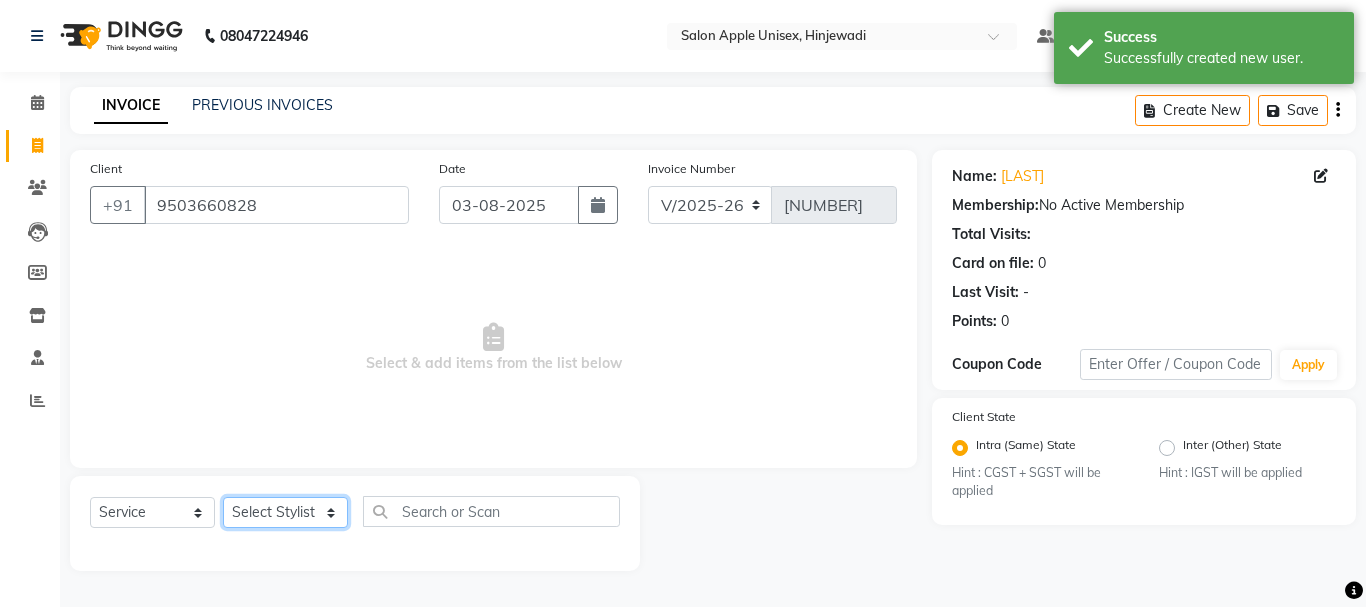 select on "84440" 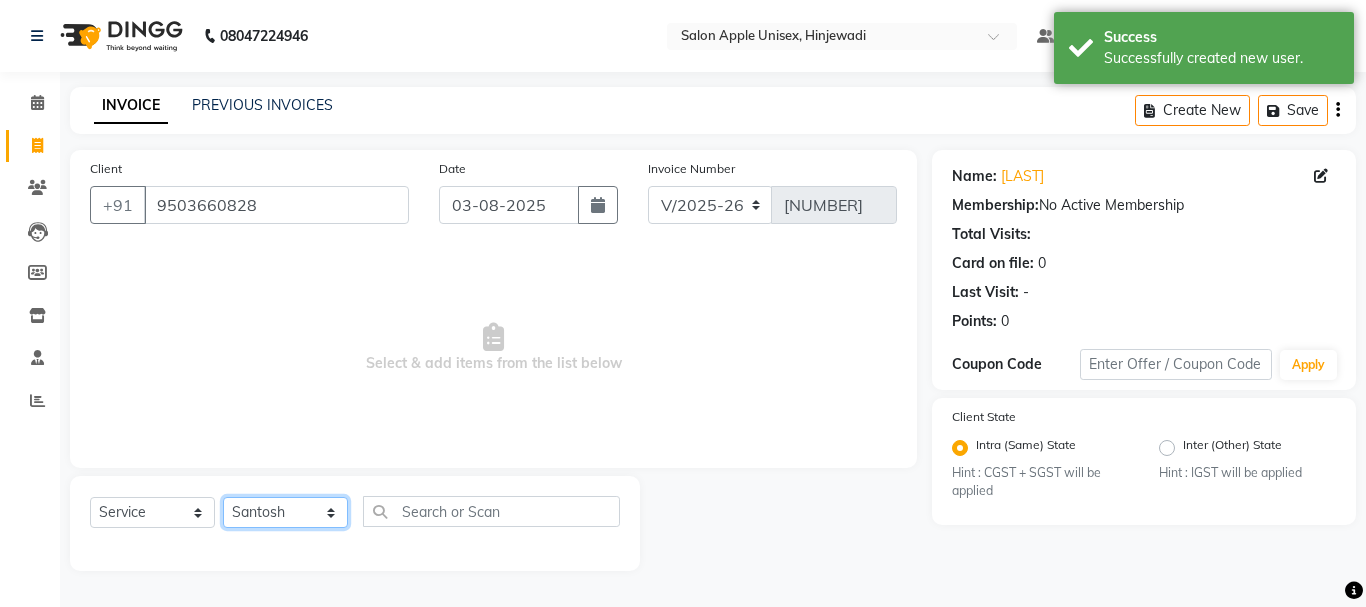 click on "Select Stylist Dilip(Owner) Manager Manisha (Owner) Nandini pachpande [FIRST] [LAST] Santosh Tejashri Pradip Kamble" 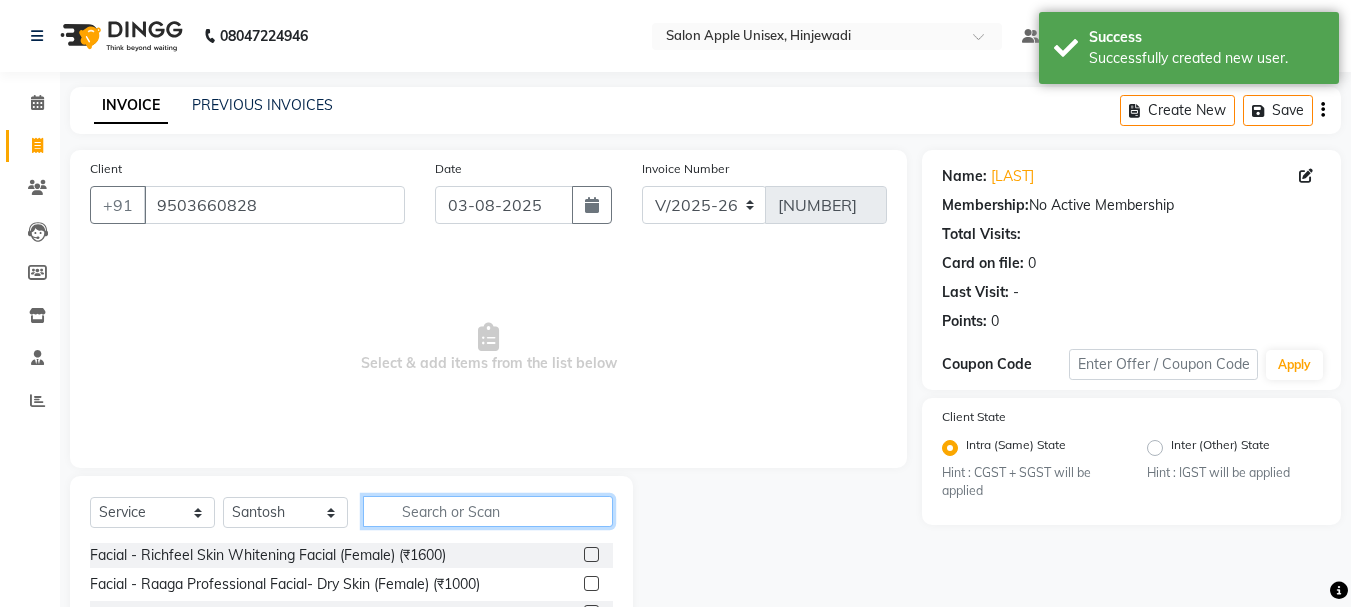 click 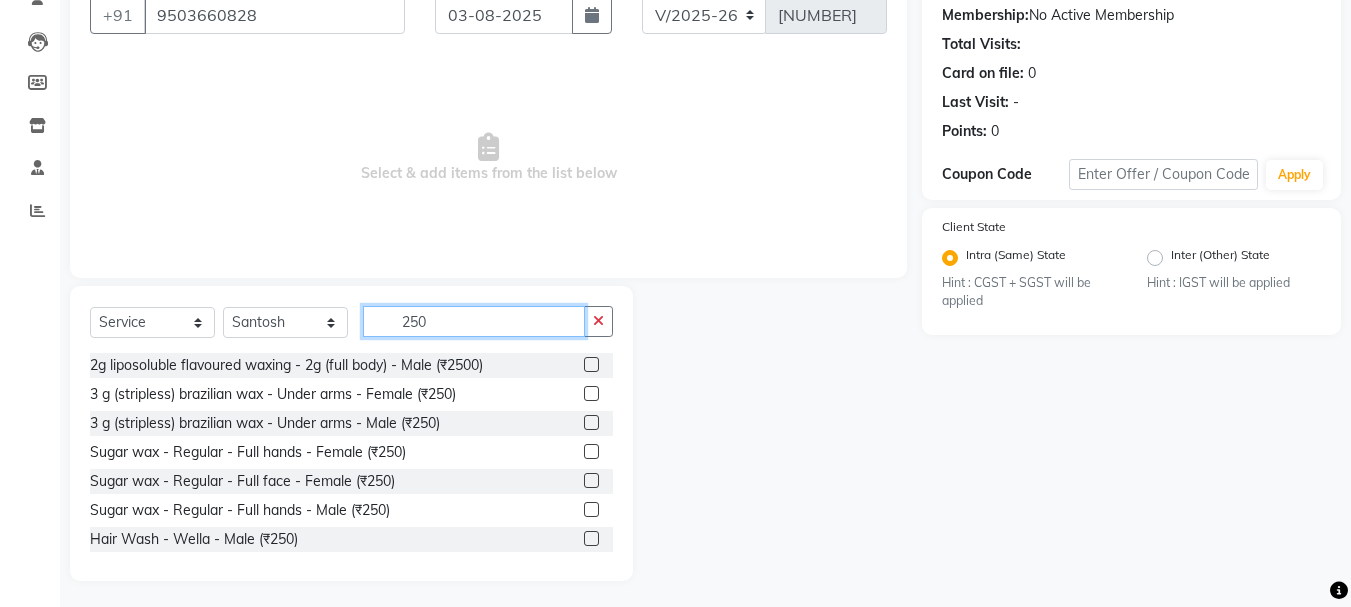 scroll, scrollTop: 194, scrollLeft: 0, axis: vertical 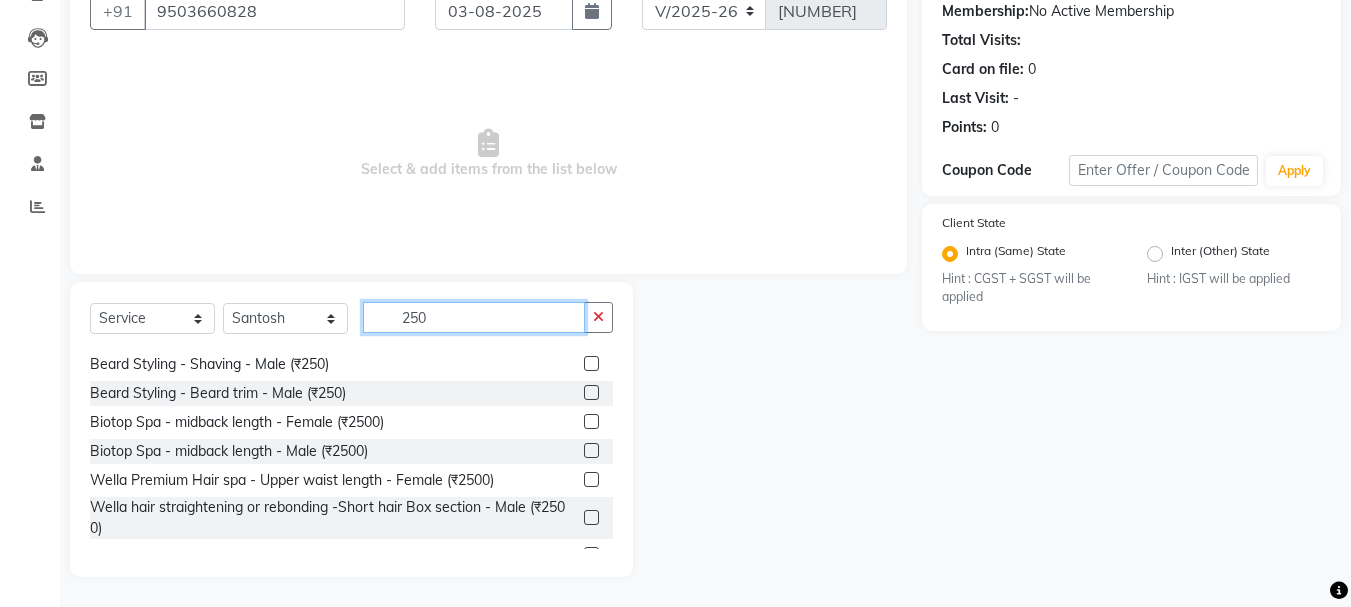 type on "250" 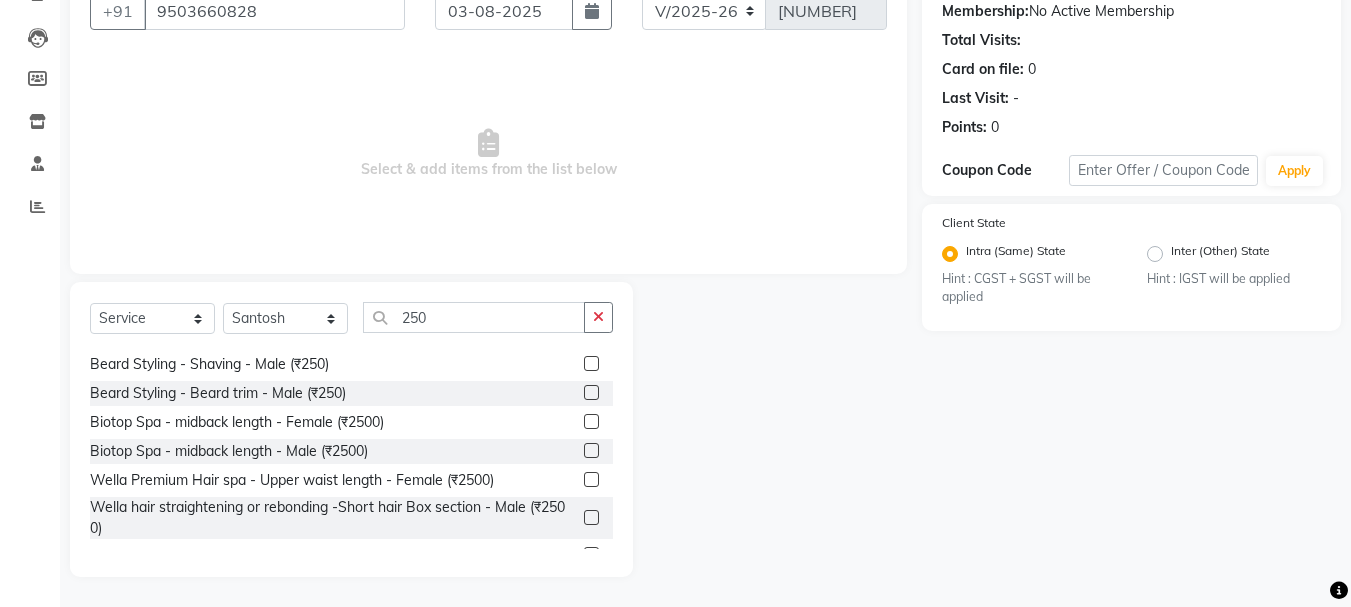 click 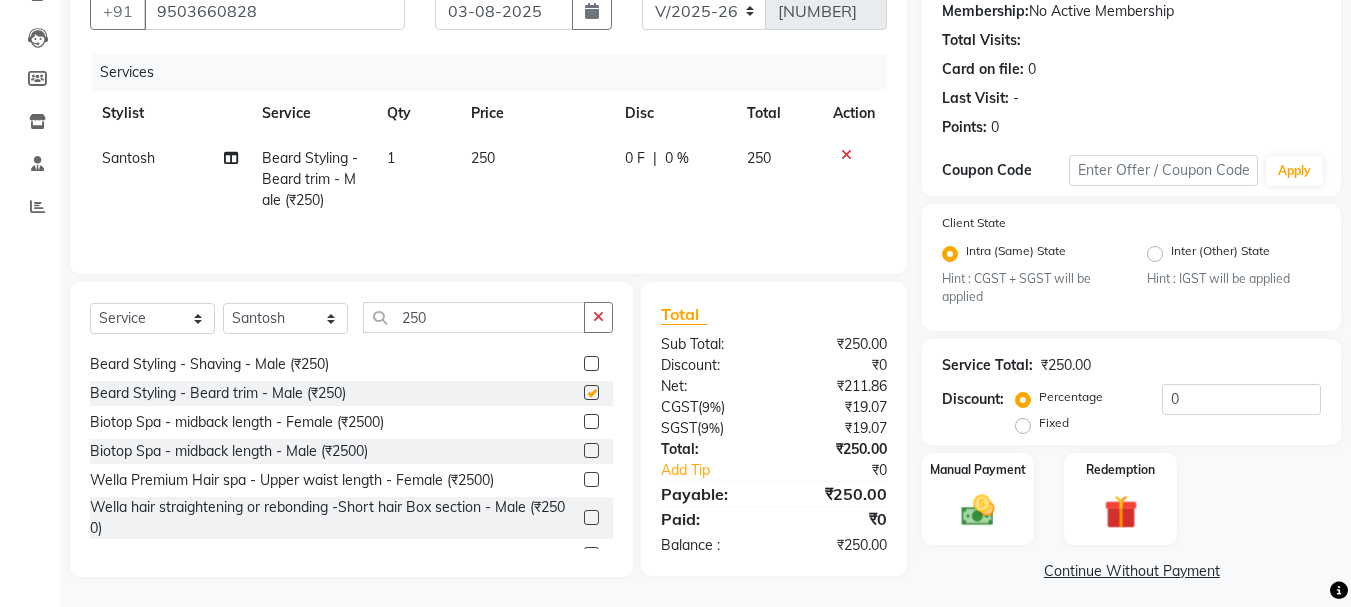 checkbox on "false" 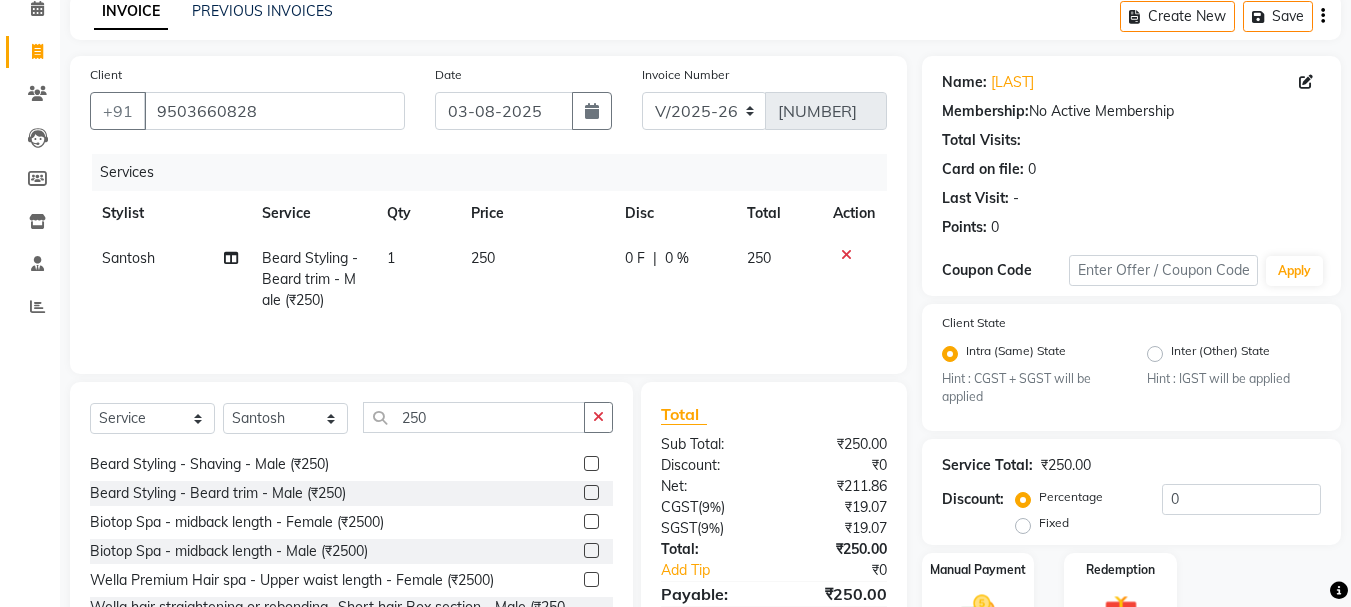 scroll, scrollTop: 194, scrollLeft: 0, axis: vertical 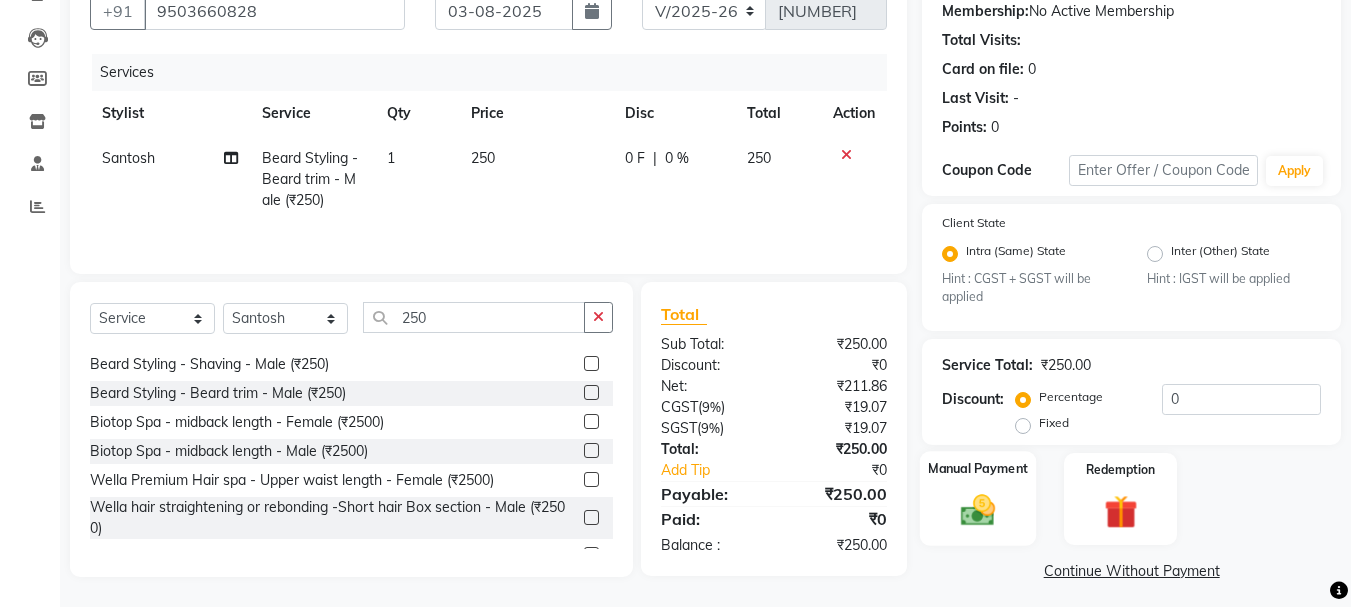 click 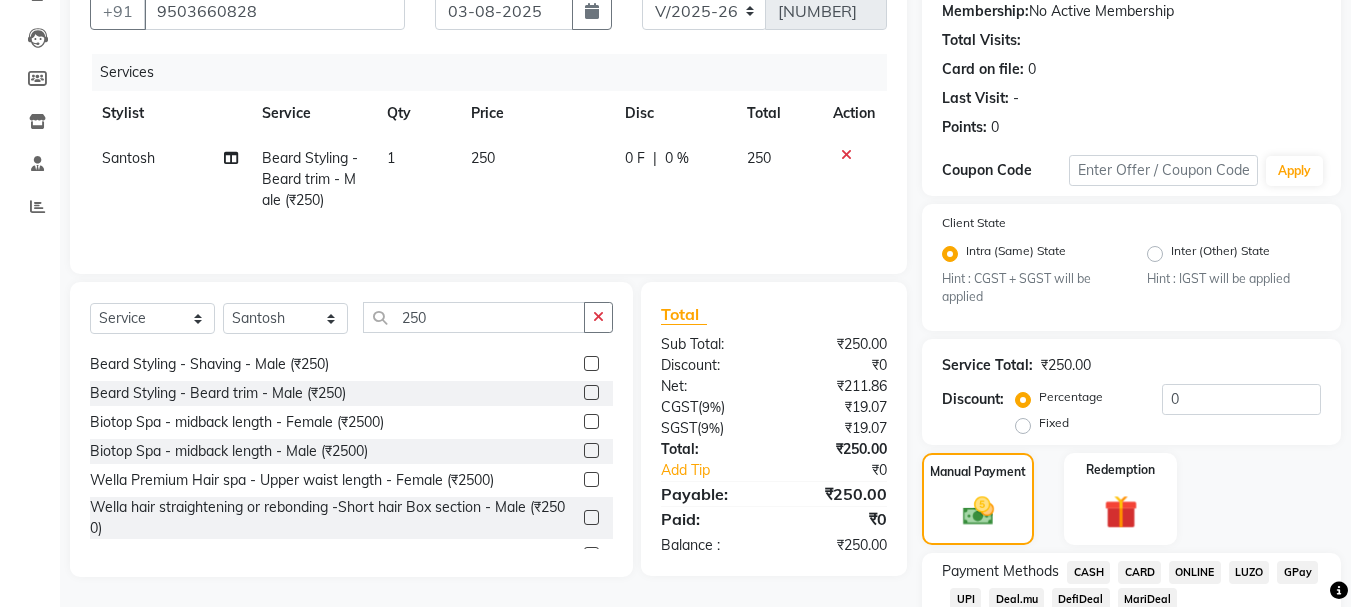 scroll, scrollTop: 331, scrollLeft: 0, axis: vertical 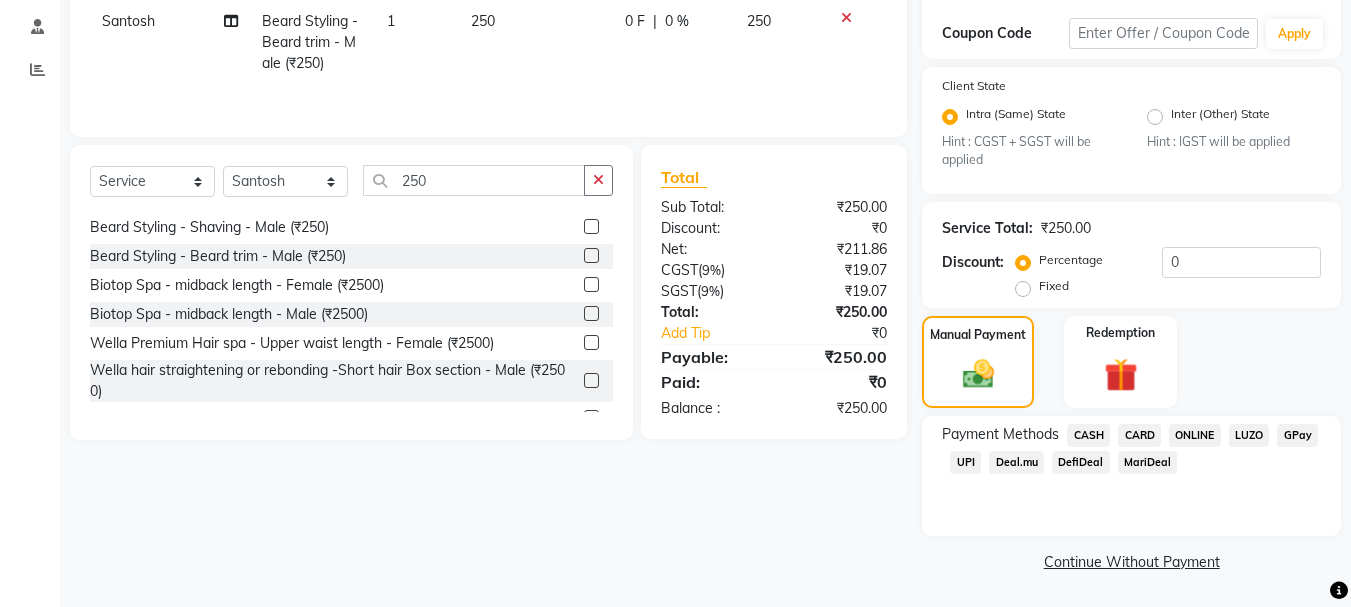 click on "UPI" 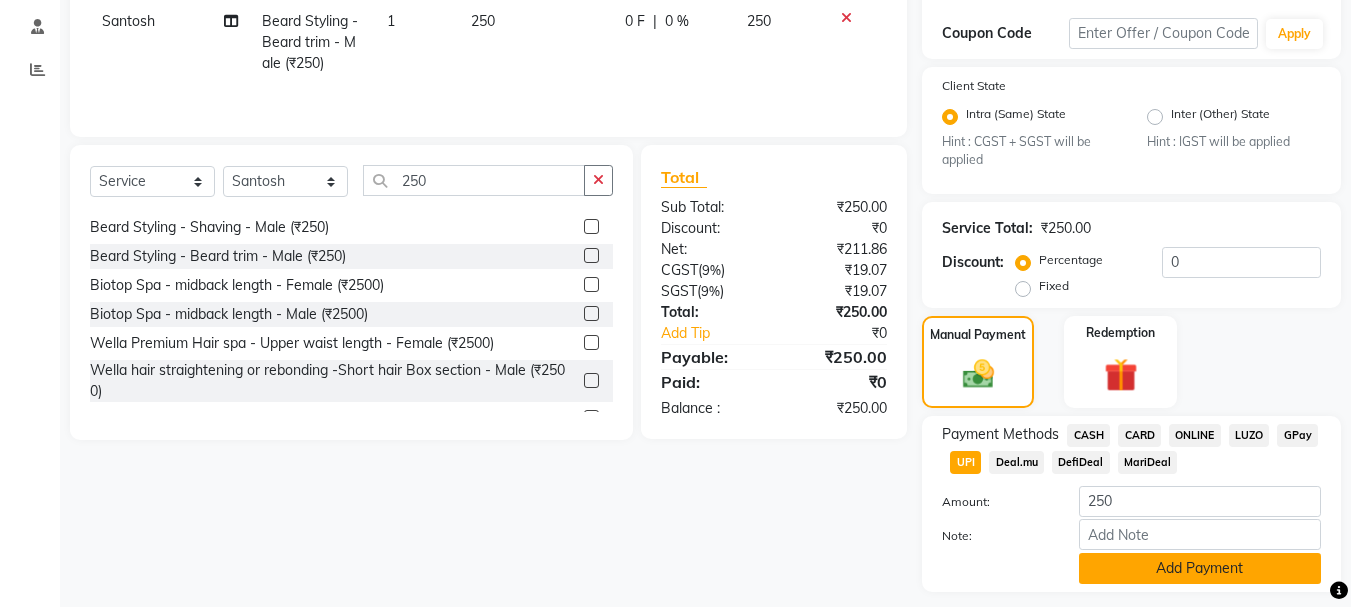 scroll, scrollTop: 387, scrollLeft: 0, axis: vertical 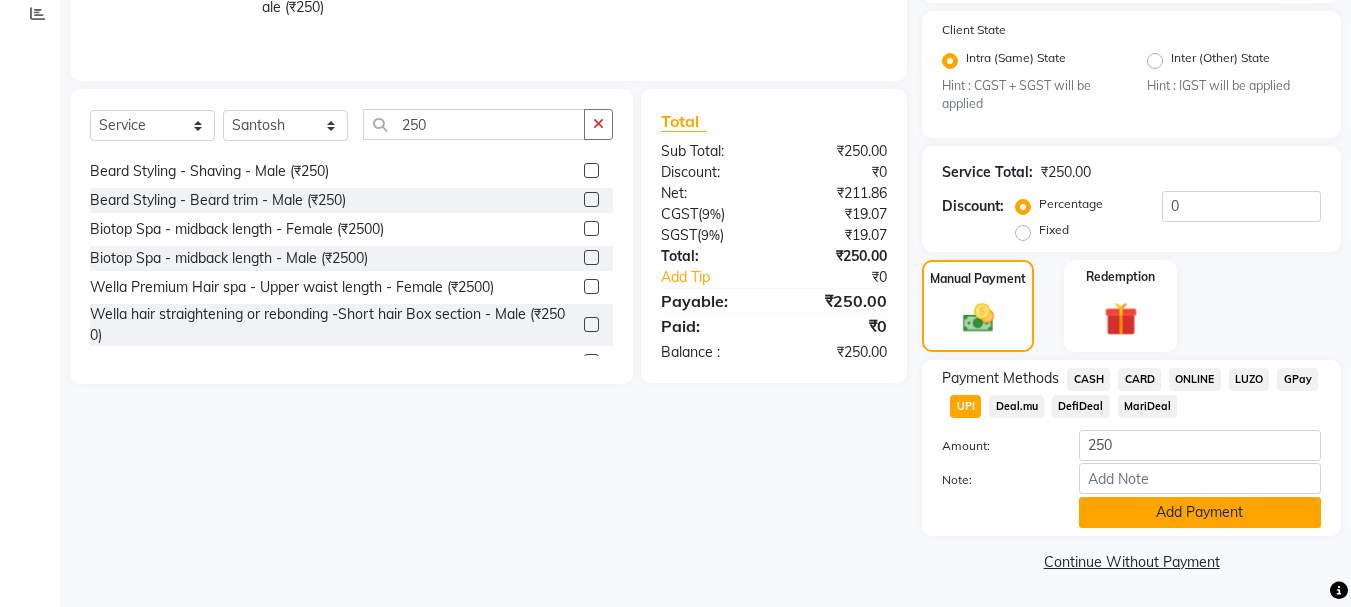 click on "Add Payment" 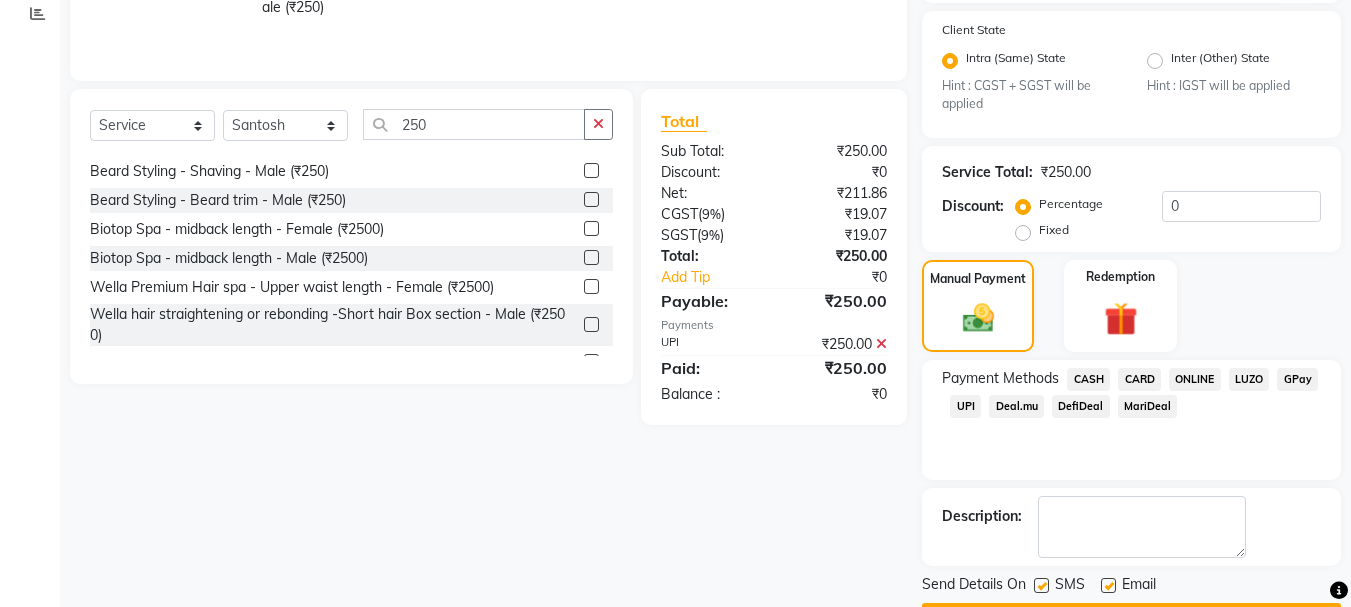 scroll, scrollTop: 444, scrollLeft: 0, axis: vertical 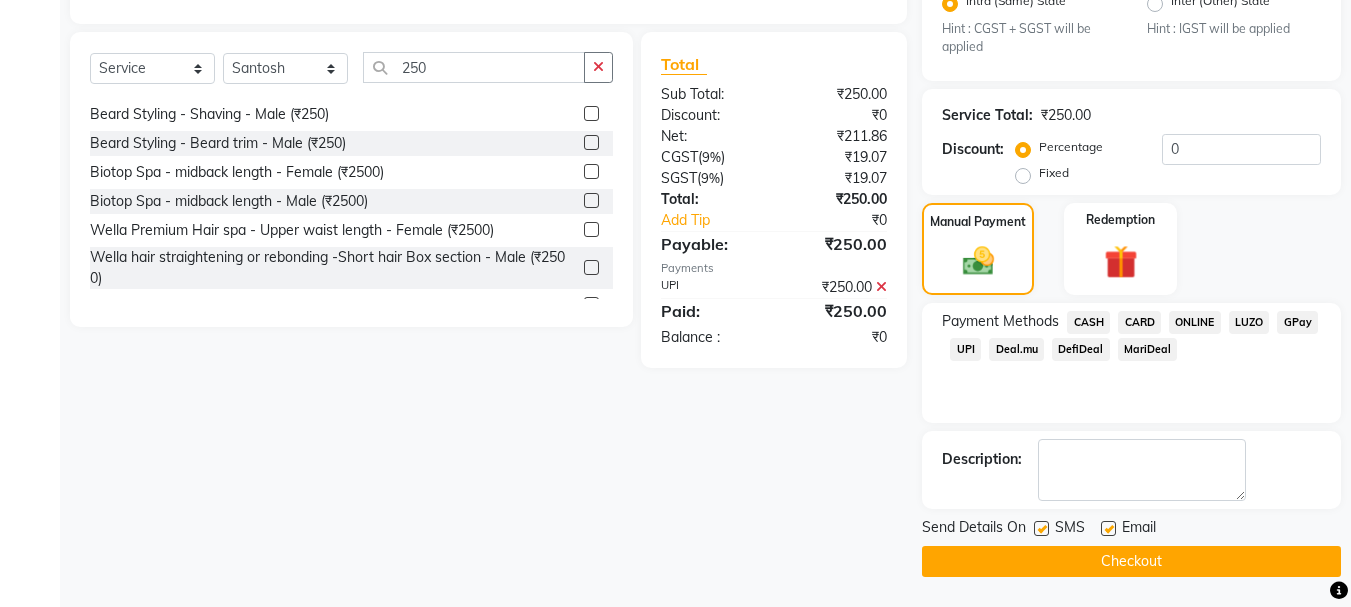 click 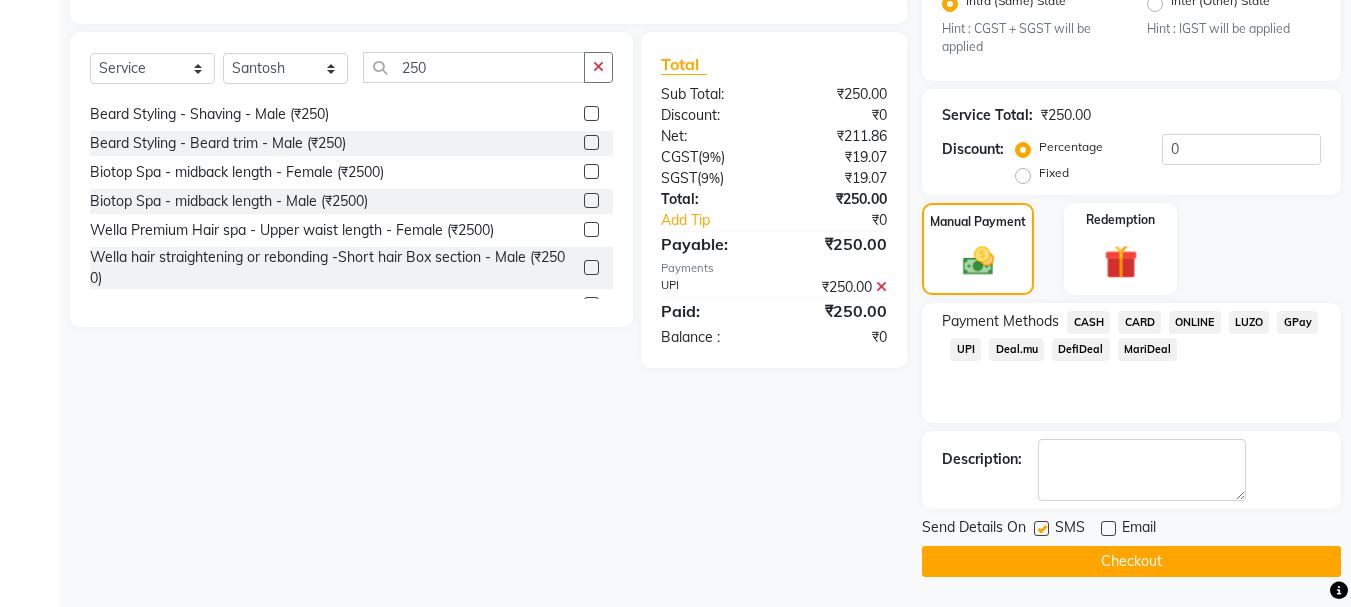 click 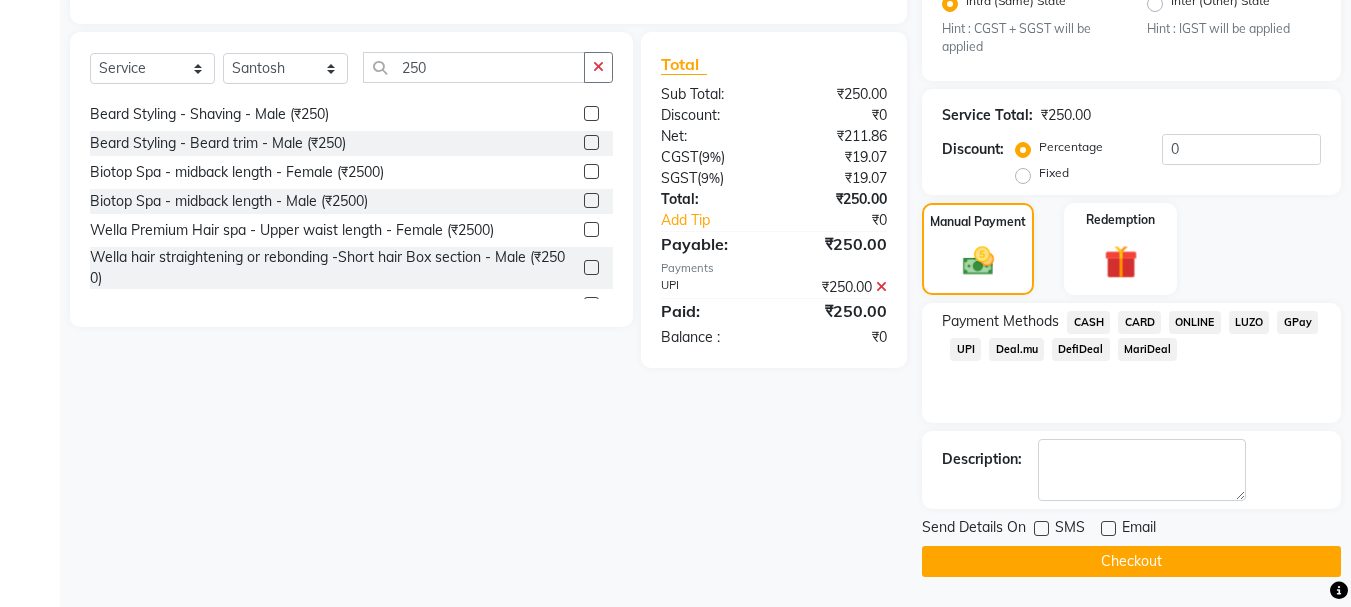 click on "Checkout" 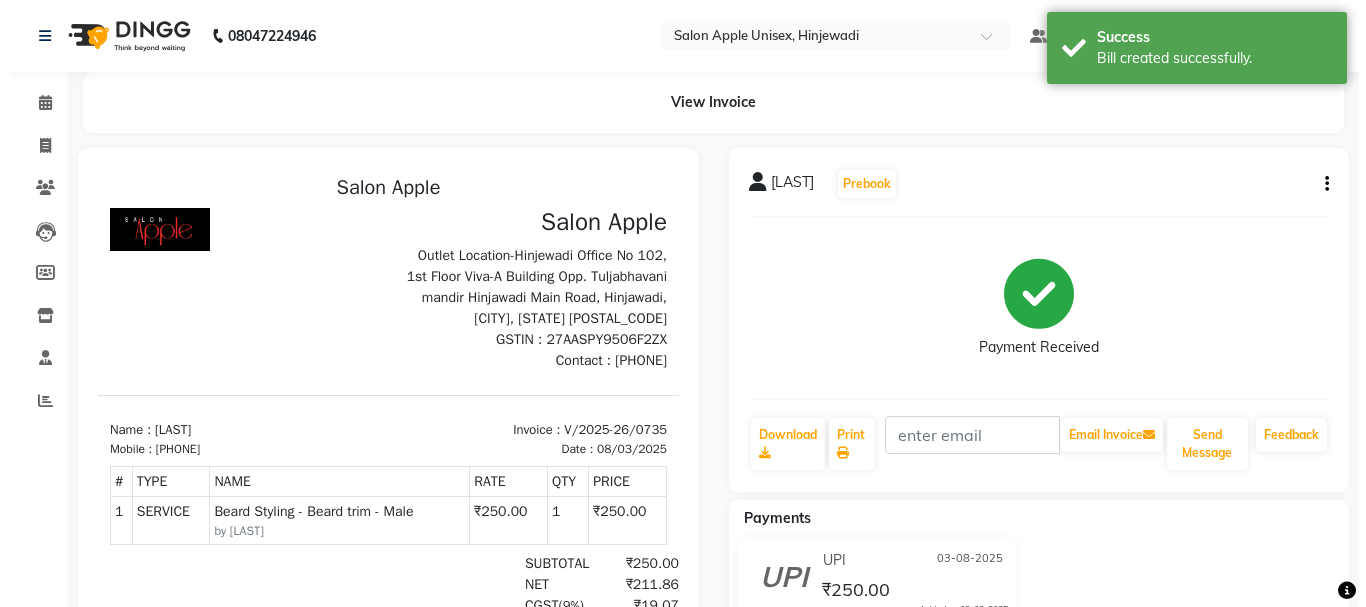 scroll, scrollTop: 0, scrollLeft: 0, axis: both 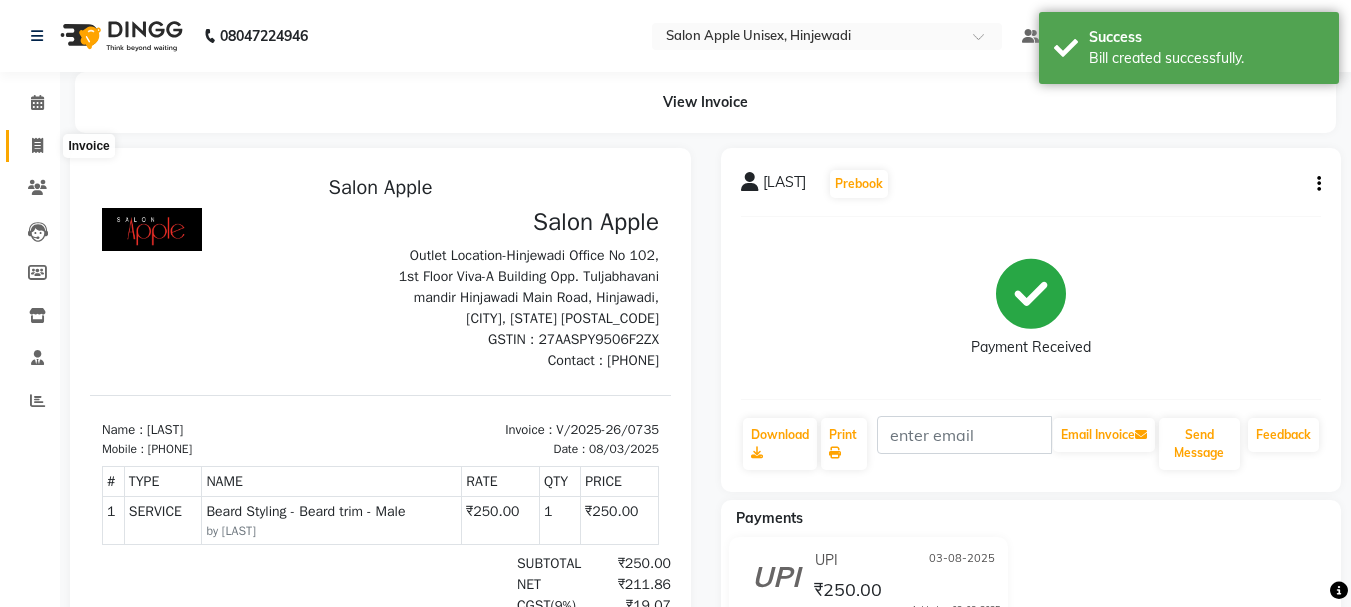 click 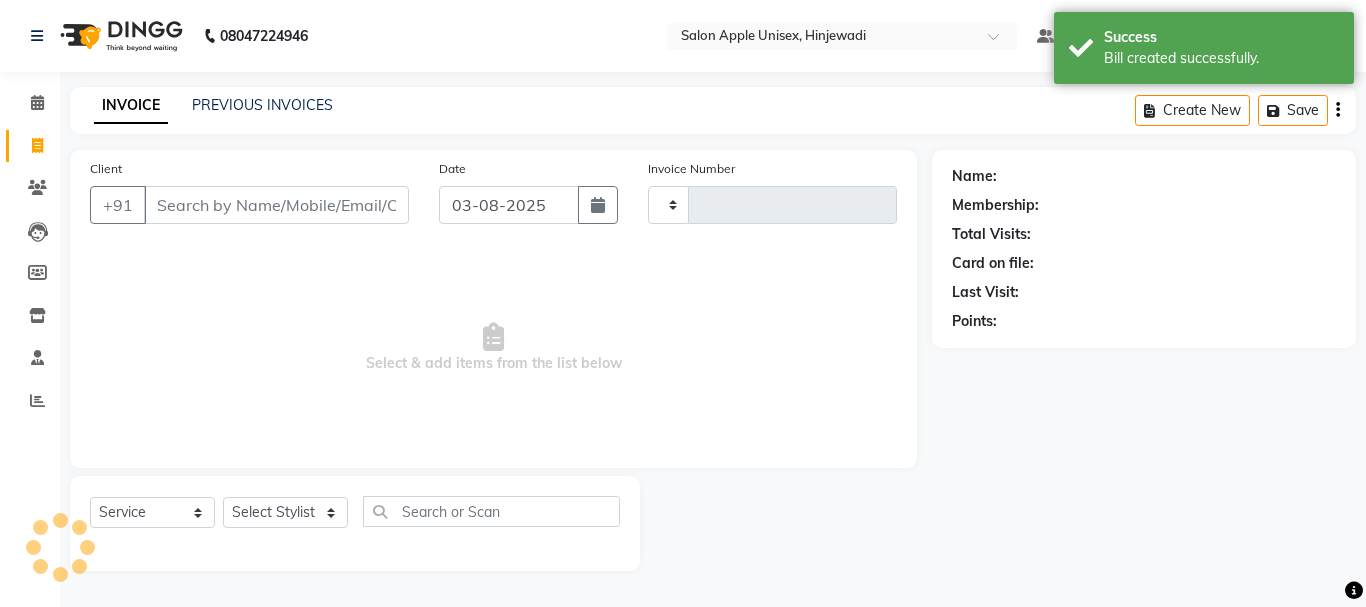 type on "0736" 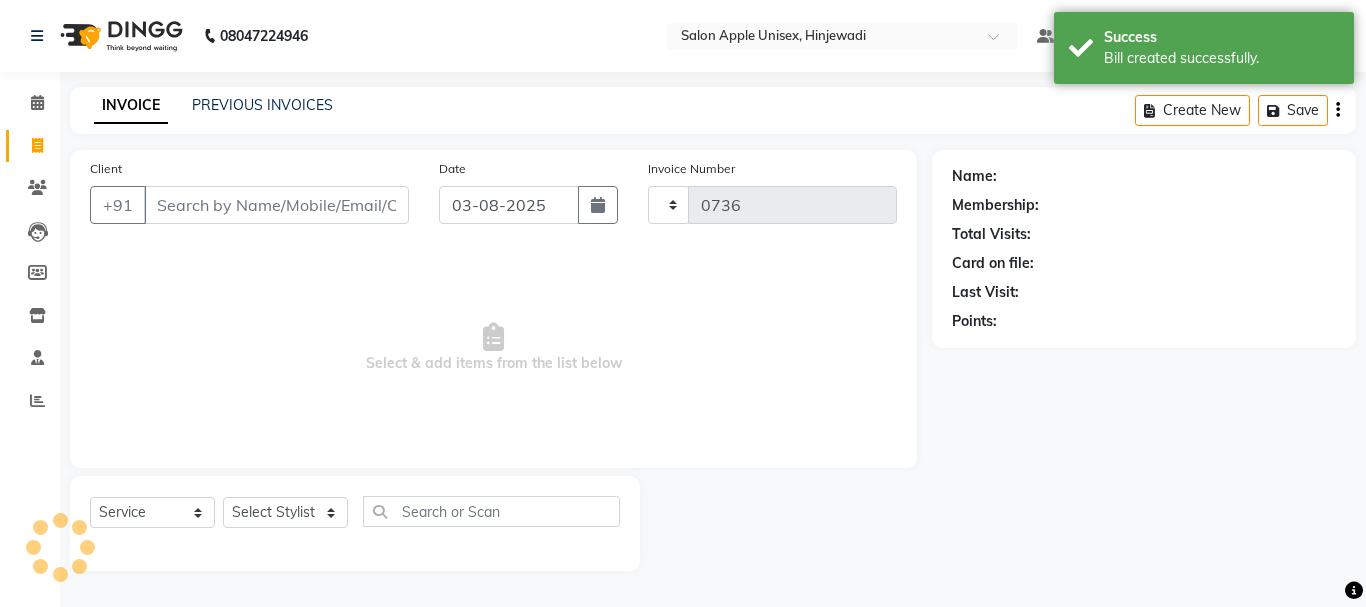 select on "112" 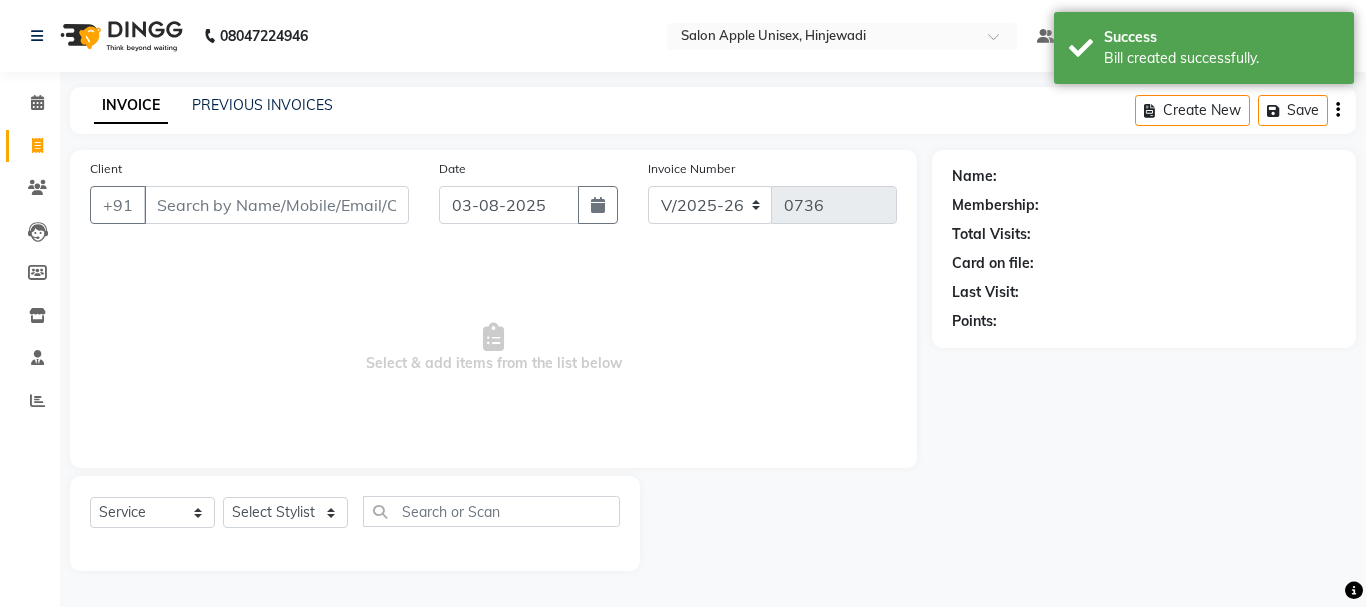 click on "Client" at bounding box center (276, 205) 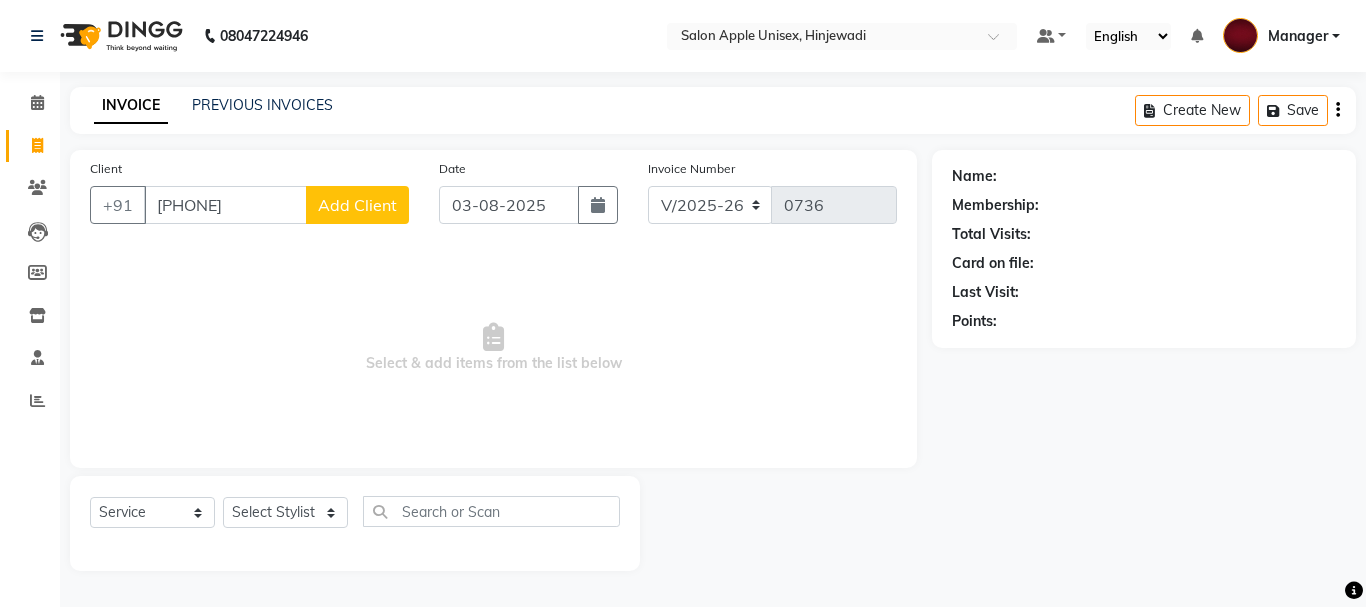 type on "[PHONE]" 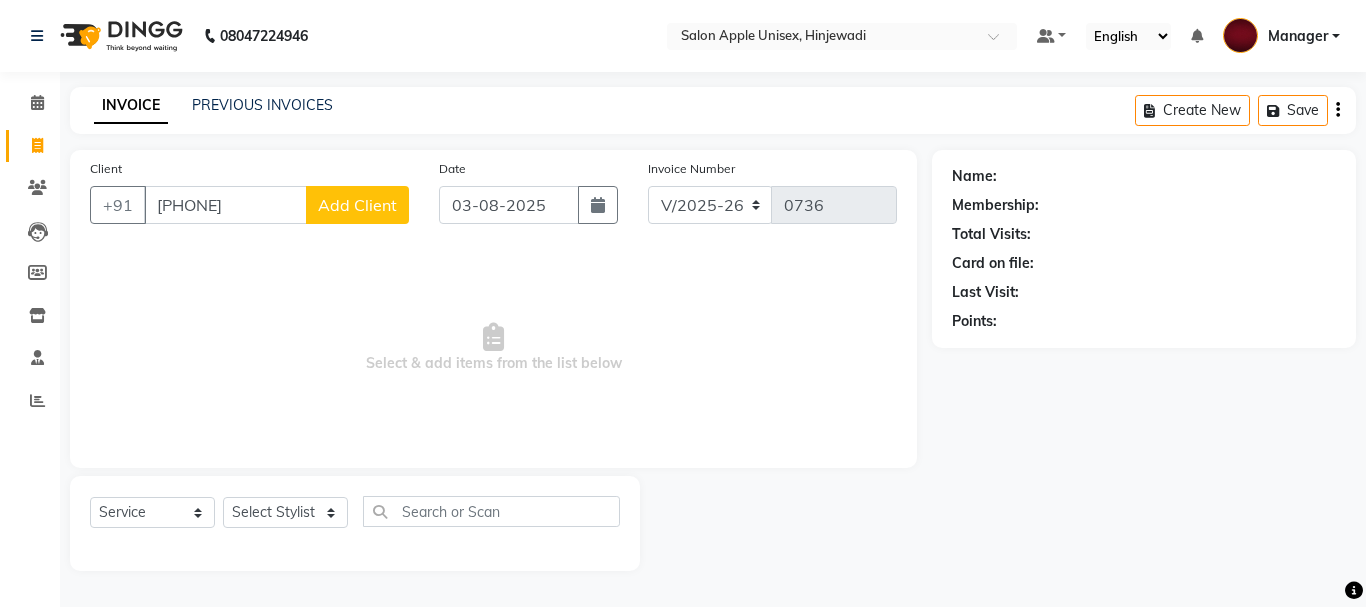 select on "22" 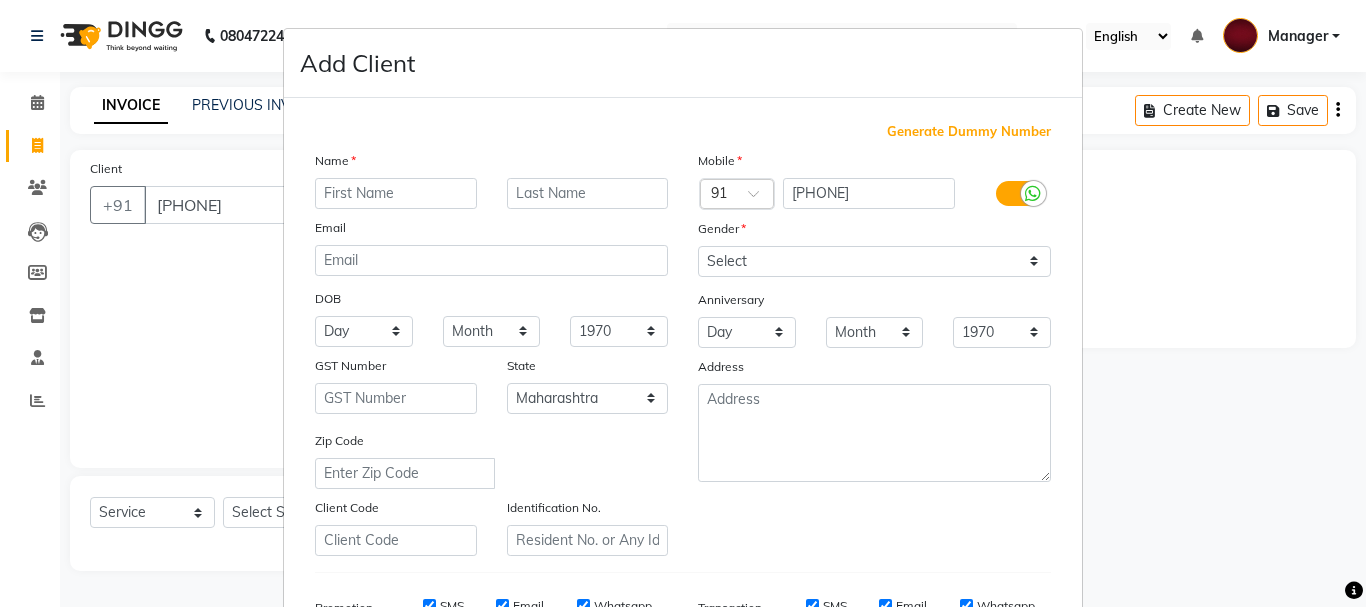 click at bounding box center (396, 193) 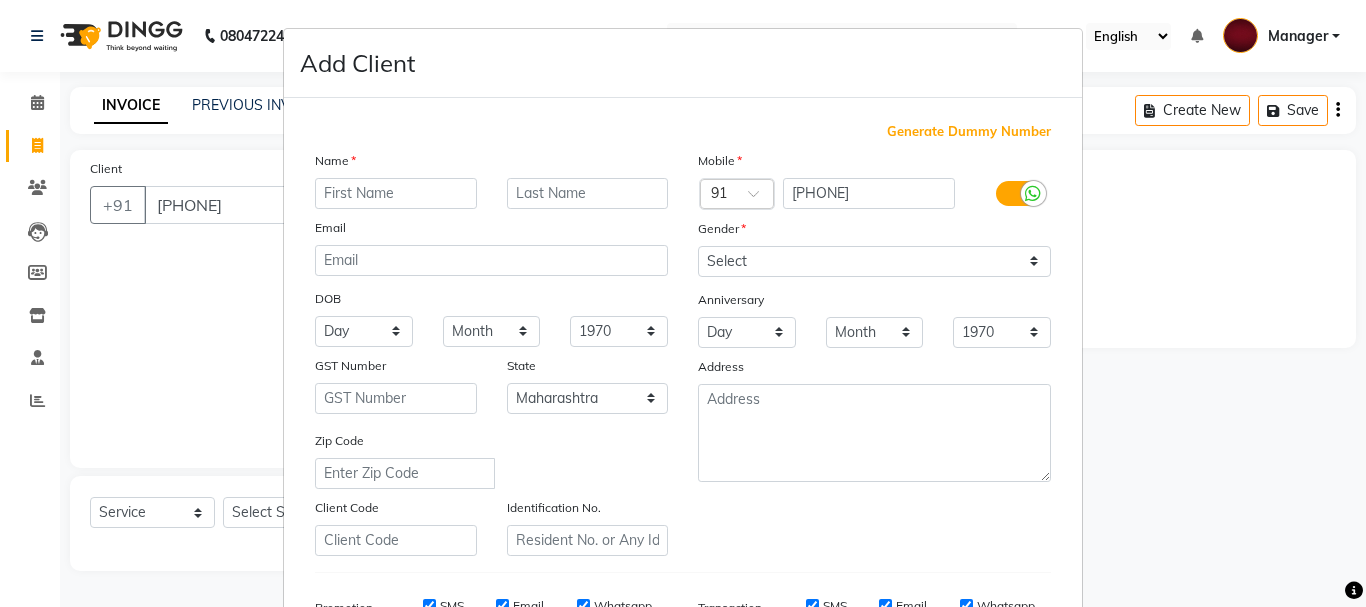 type on "a" 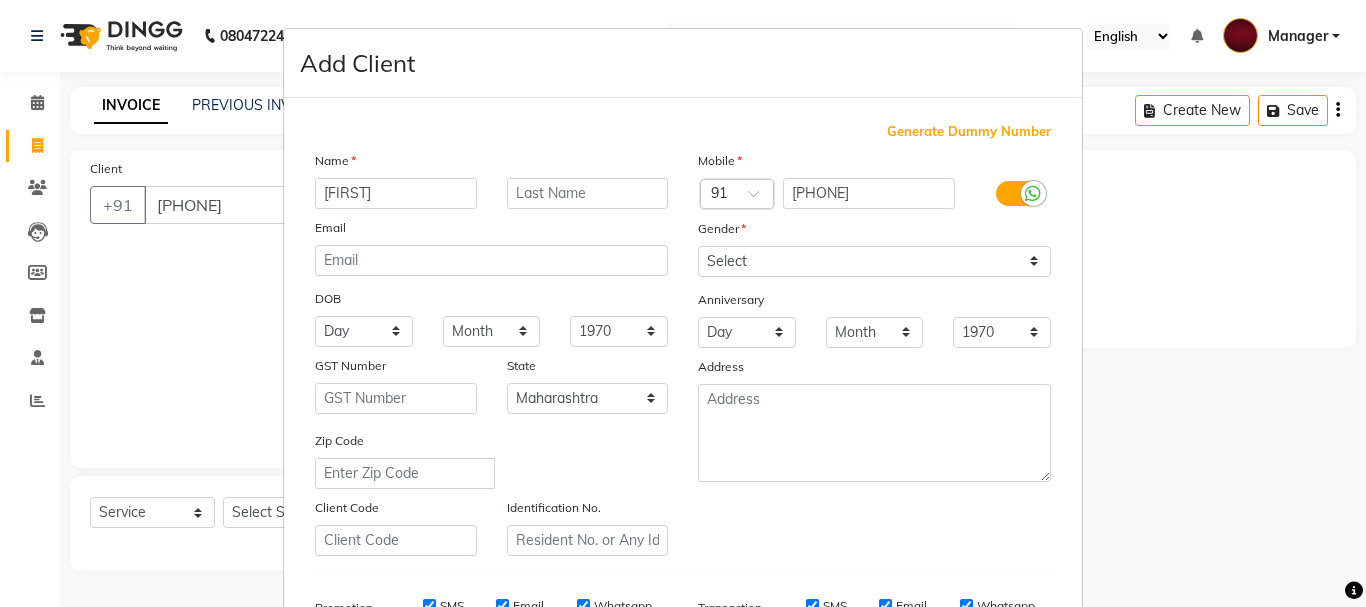 type on "[FIRST]" 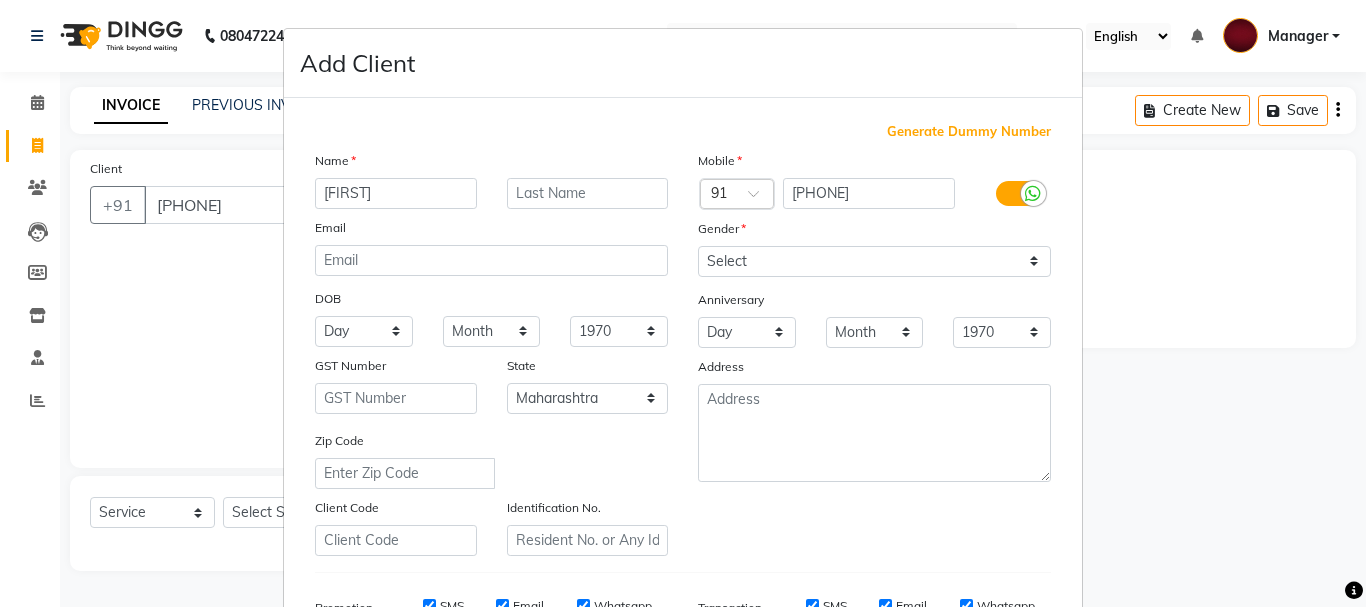 drag, startPoint x: 804, startPoint y: 237, endPoint x: 799, endPoint y: 247, distance: 11.18034 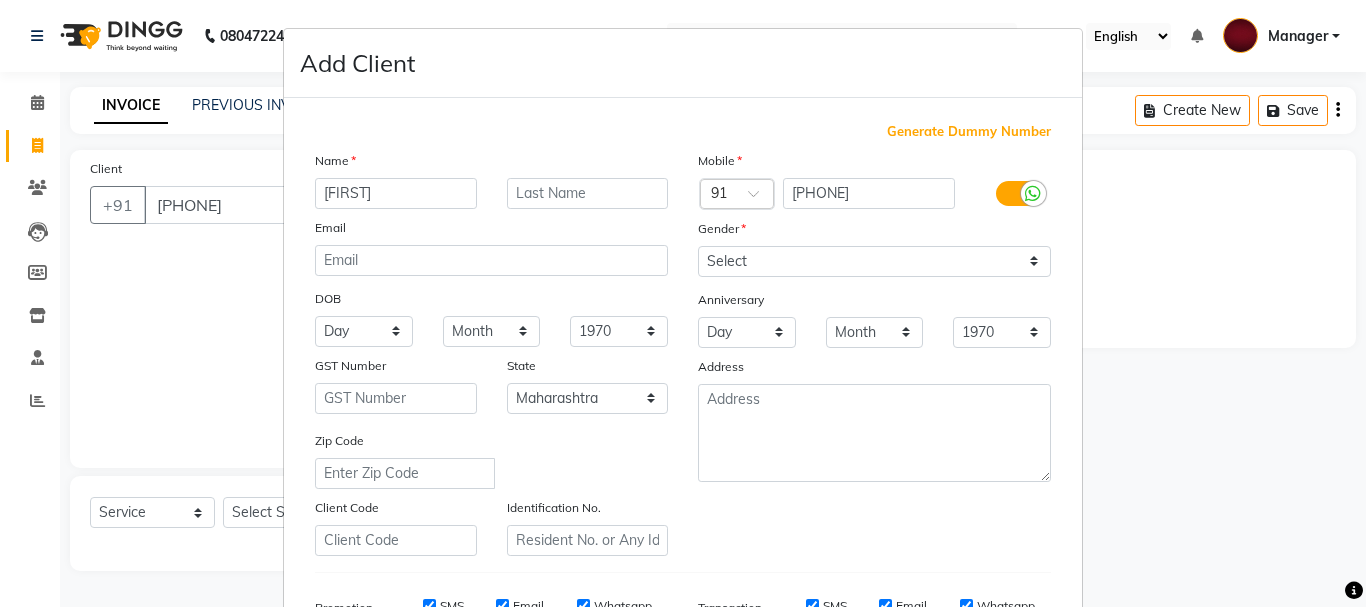 click on "Gender" at bounding box center [874, 232] 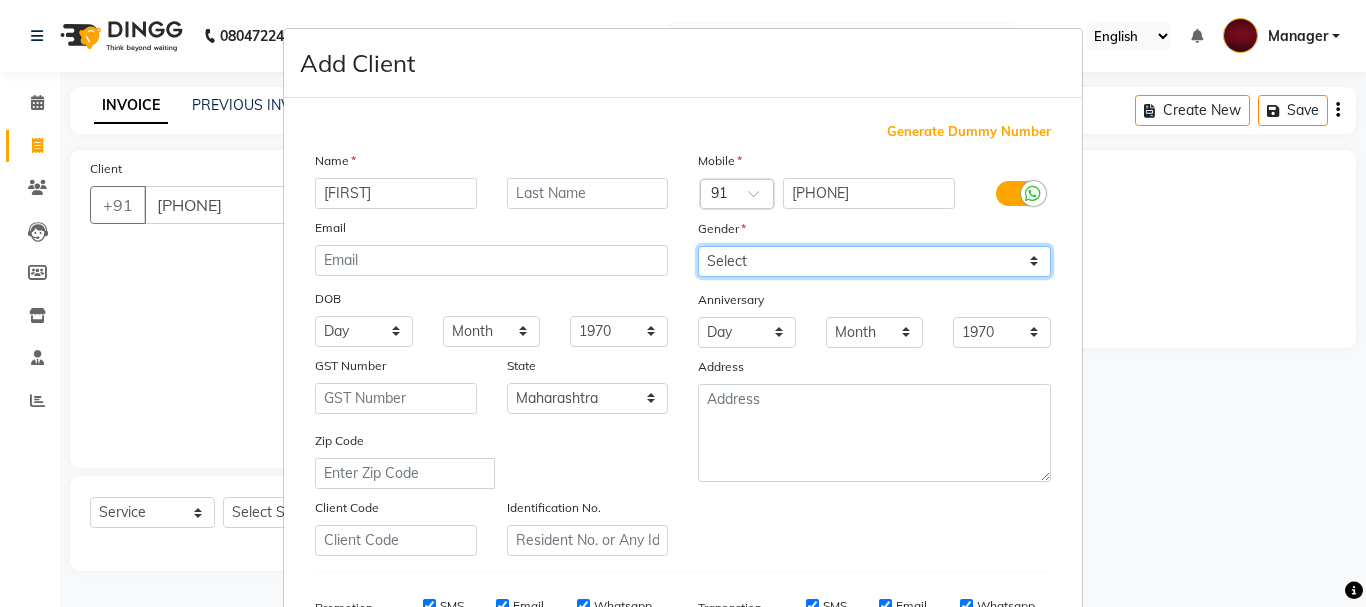 click on "Select Male Female Other Prefer Not To Say" at bounding box center [874, 261] 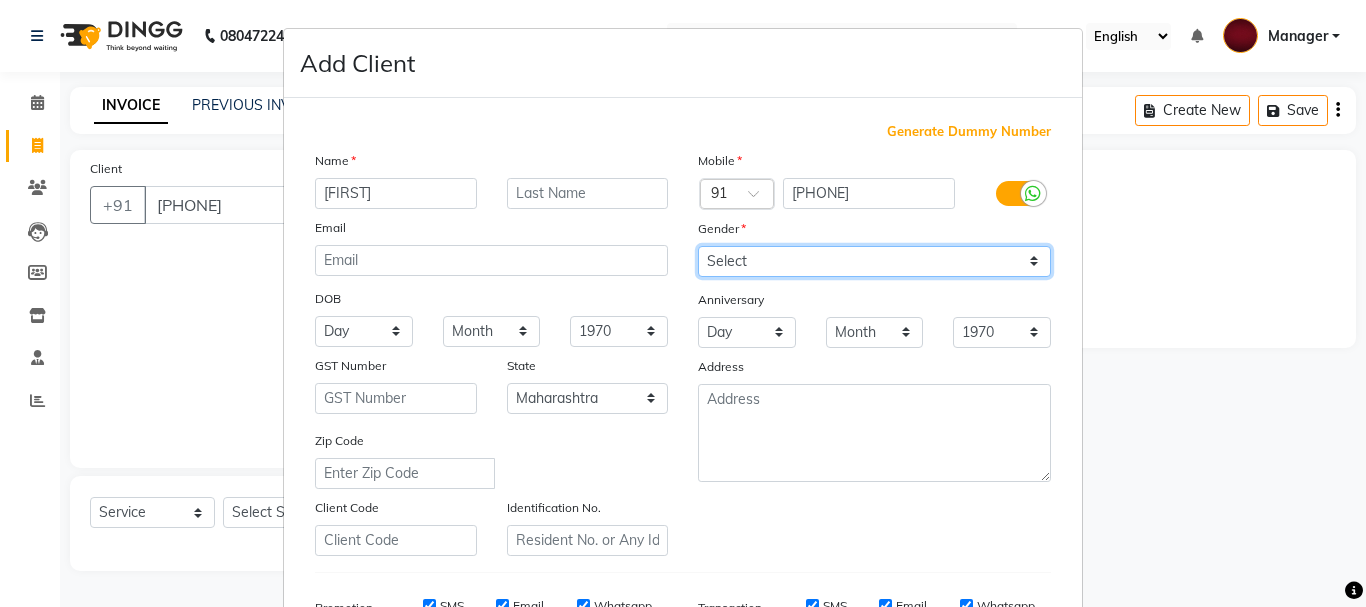 select on "female" 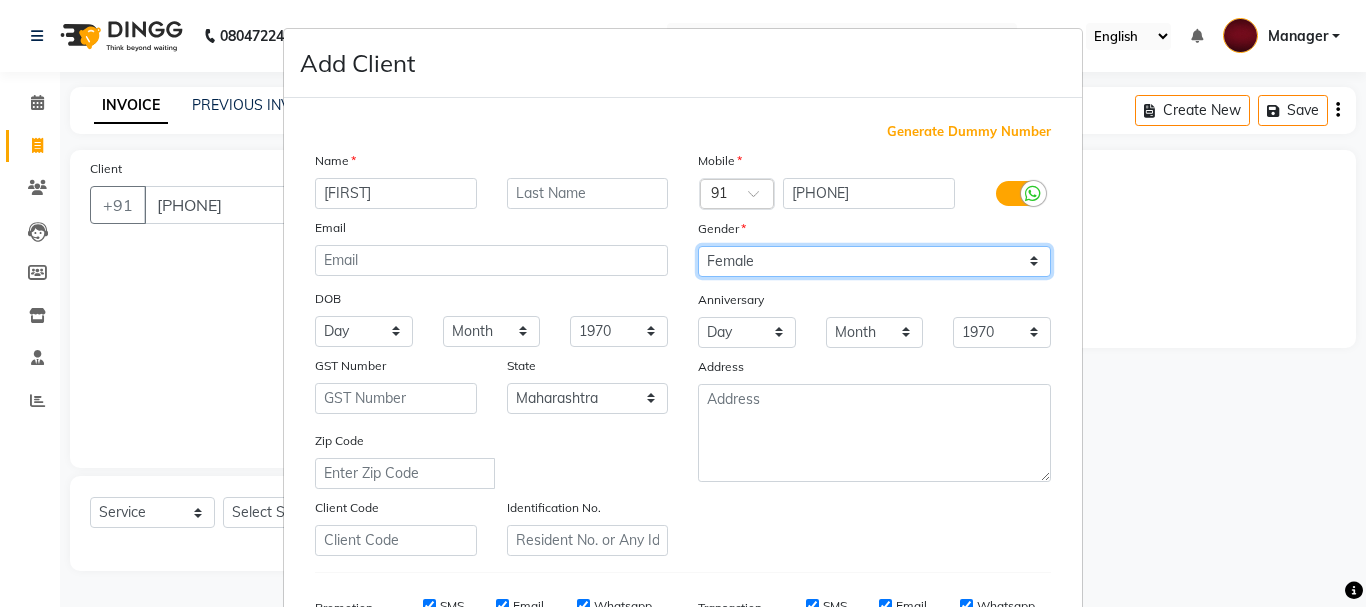 click on "Select Male Female Other Prefer Not To Say" at bounding box center (874, 261) 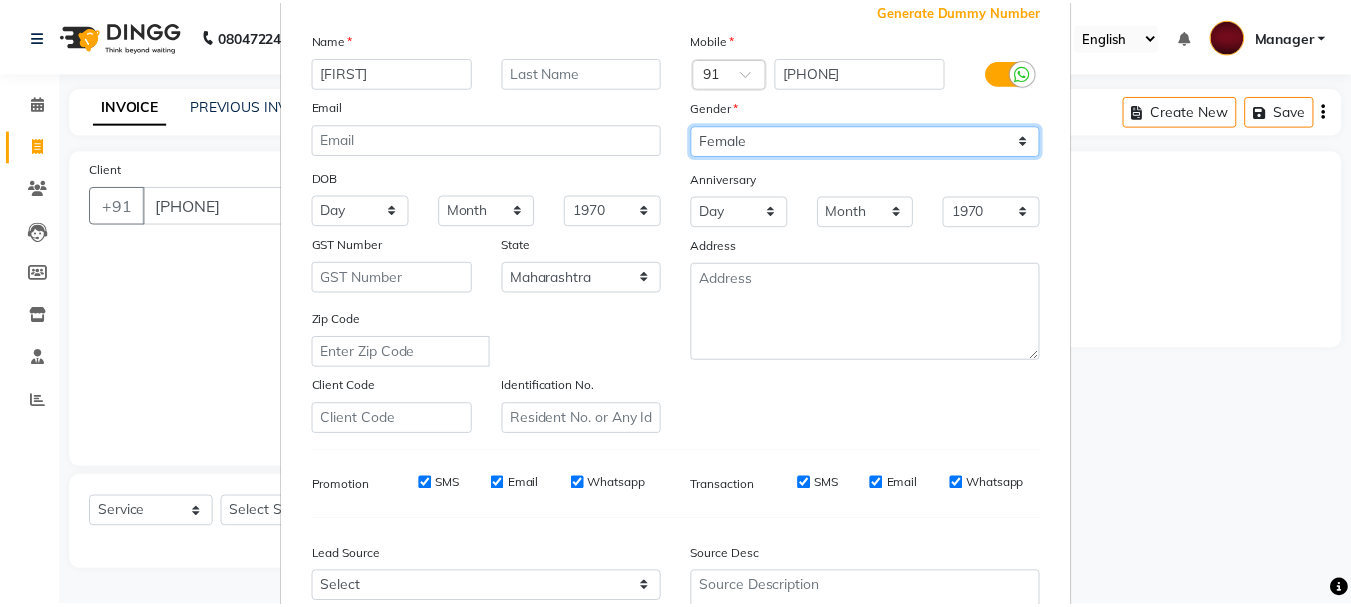 scroll, scrollTop: 316, scrollLeft: 0, axis: vertical 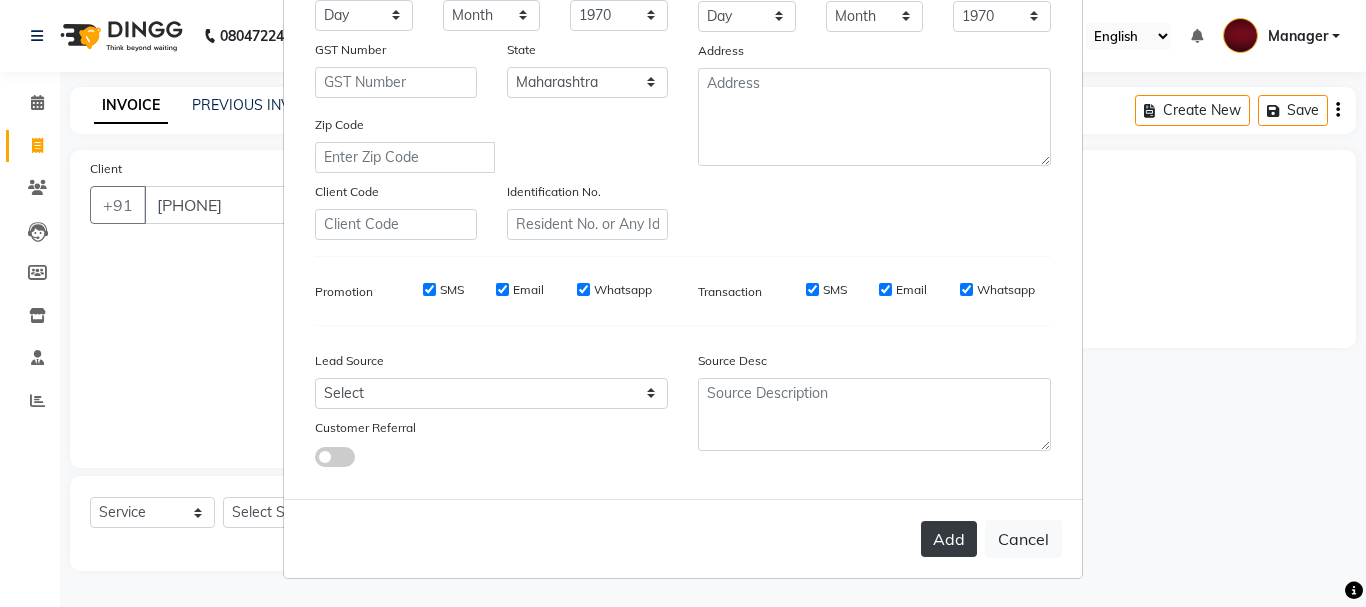 click on "Add" at bounding box center (949, 539) 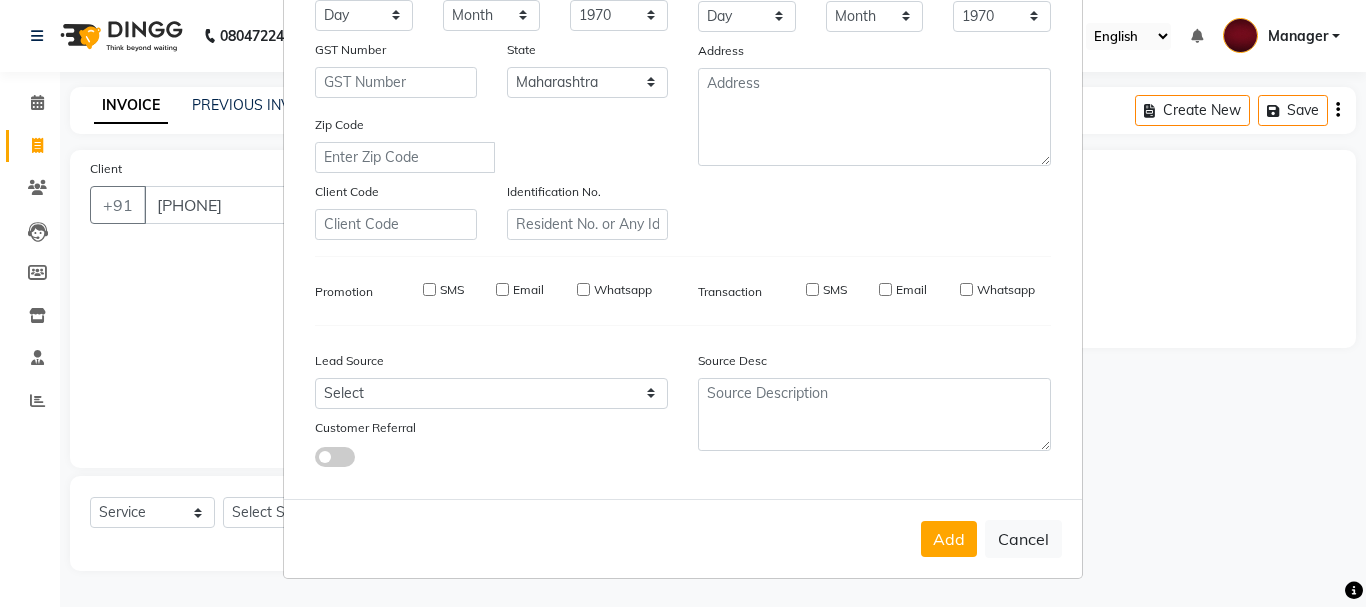 type 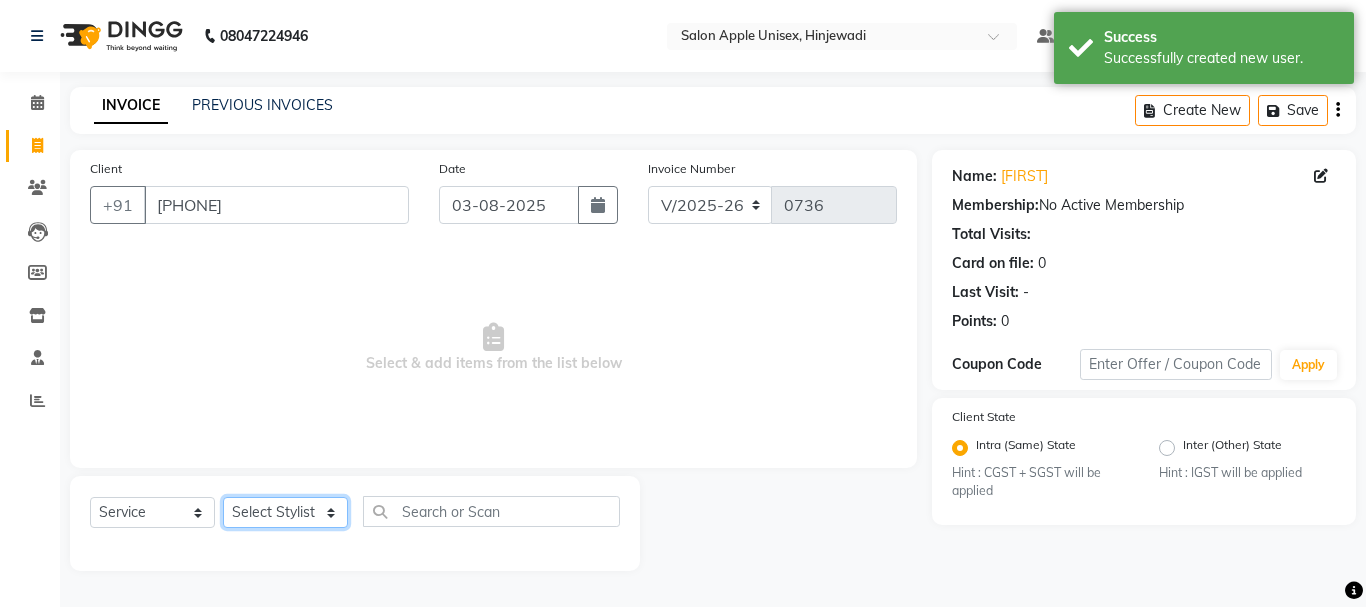 click on "Select Stylist Dilip(Owner) Manager Manisha (Owner) Nandini pachpande [FIRST] [LAST] Santosh Tejashri Pradip Kamble" 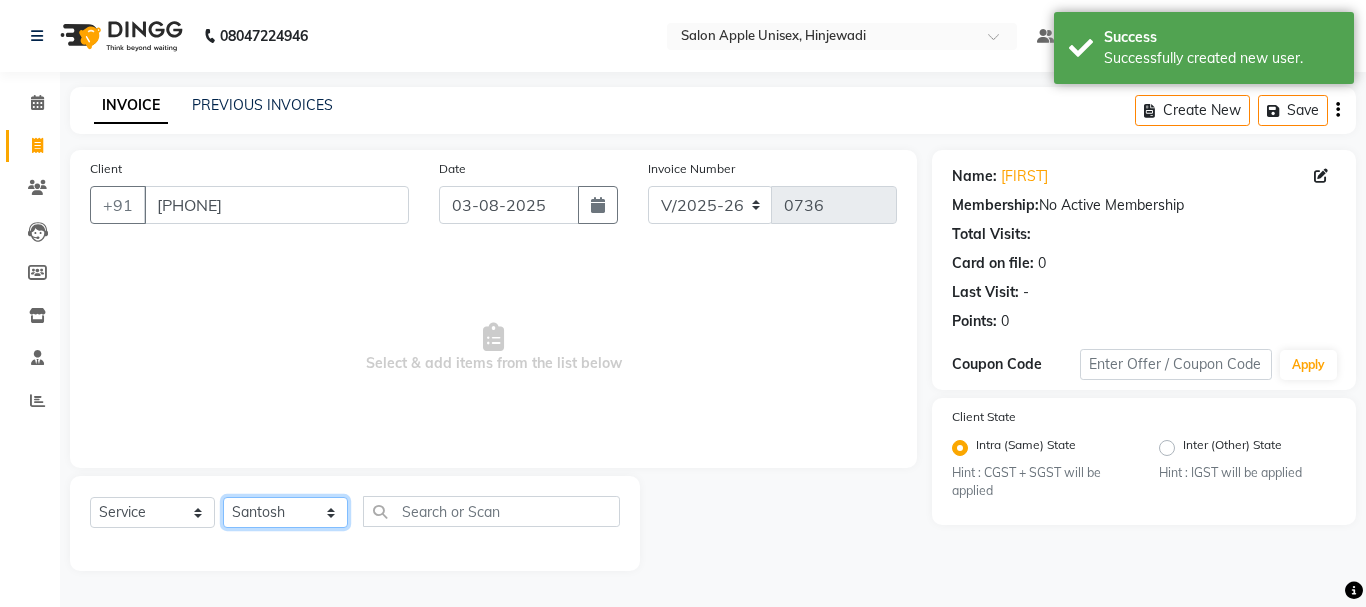 click on "Select Stylist Dilip(Owner) Manager Manisha (Owner) Nandini pachpande [FIRST] [LAST] Santosh Tejashri Pradip Kamble" 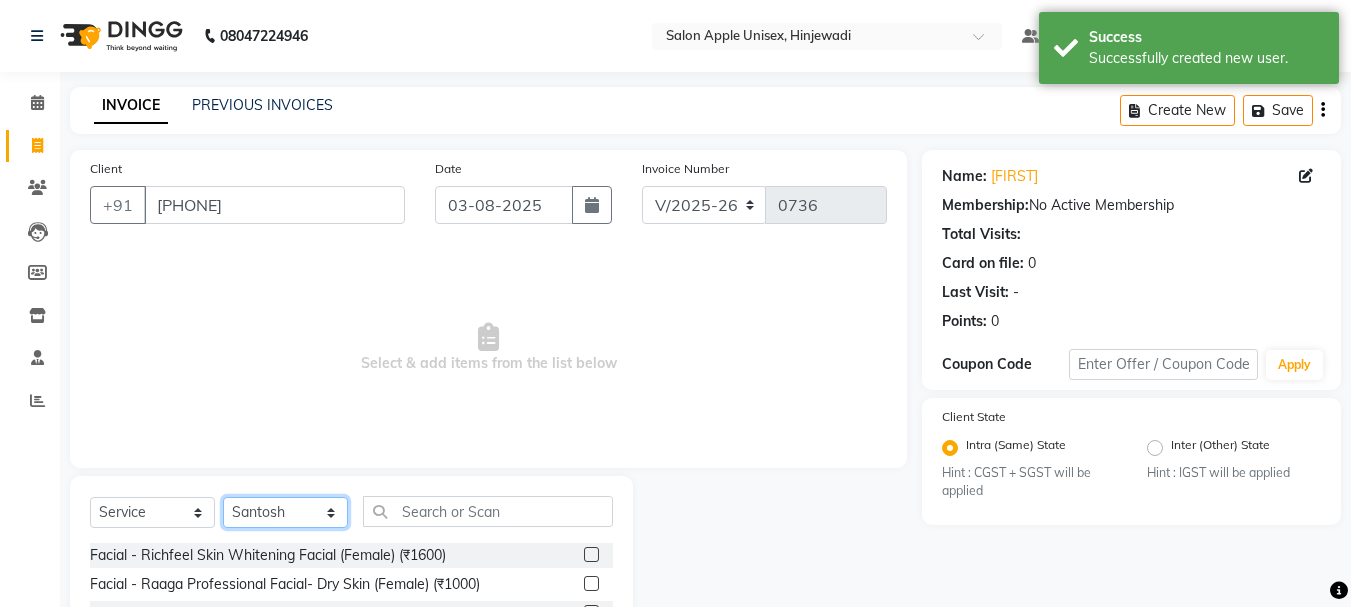 scroll, scrollTop: 194, scrollLeft: 0, axis: vertical 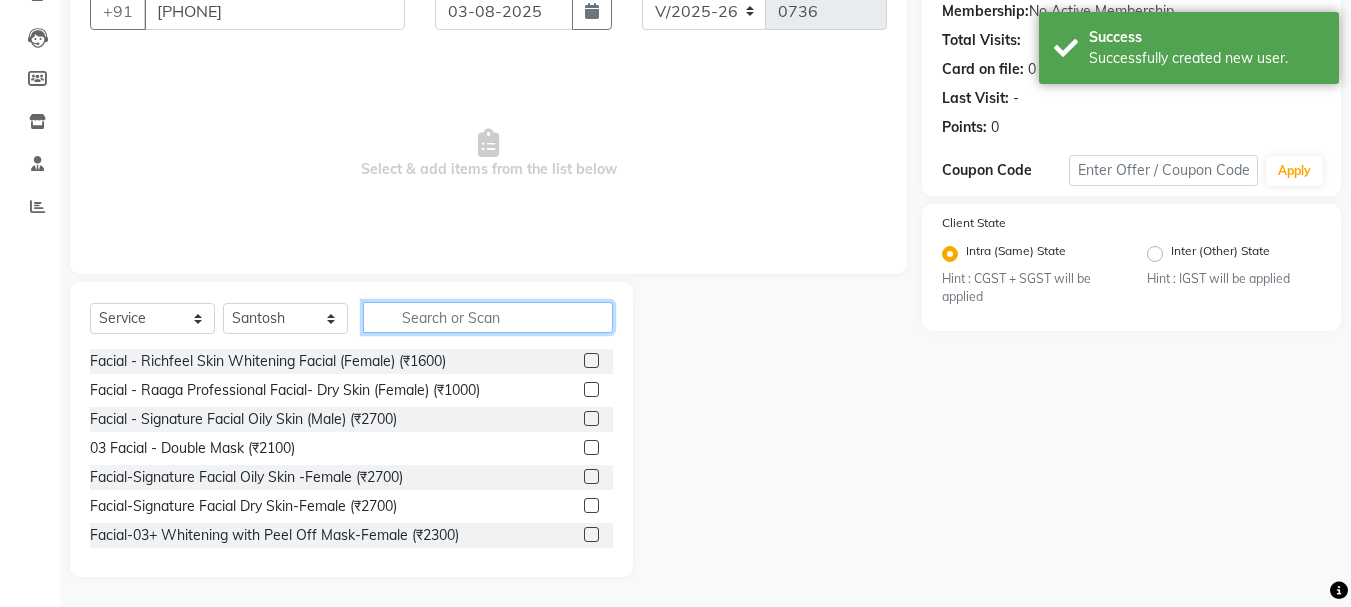 click 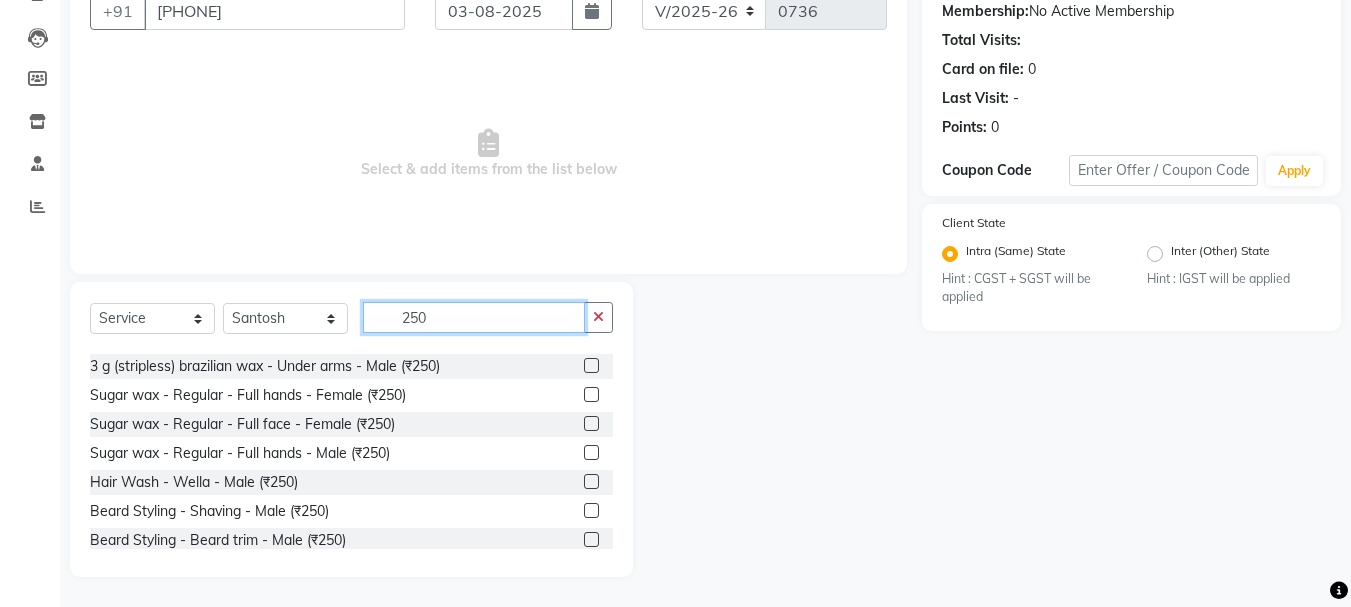 scroll, scrollTop: 100, scrollLeft: 0, axis: vertical 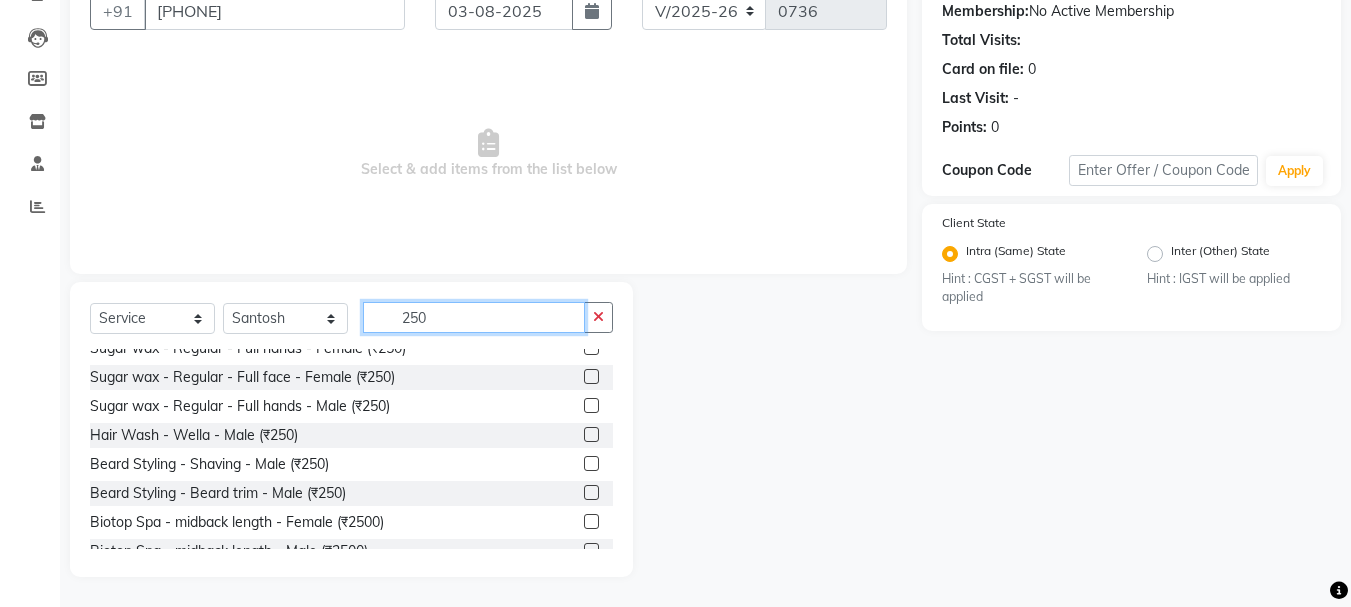 click on "250" 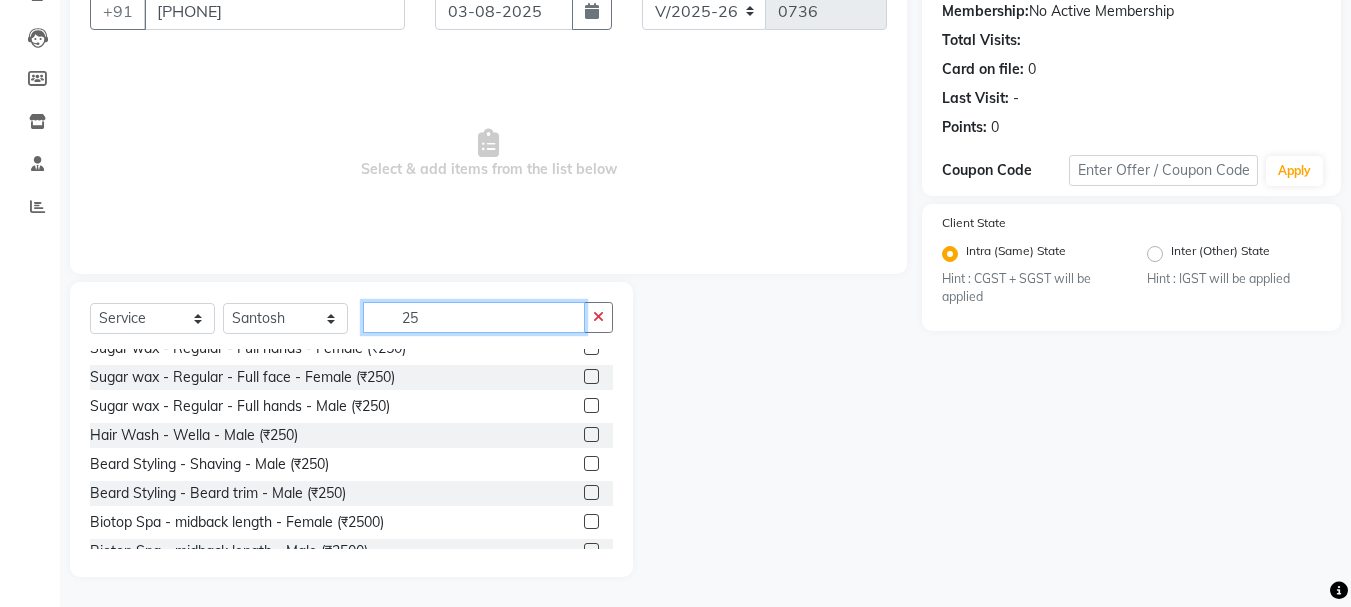 type on "2" 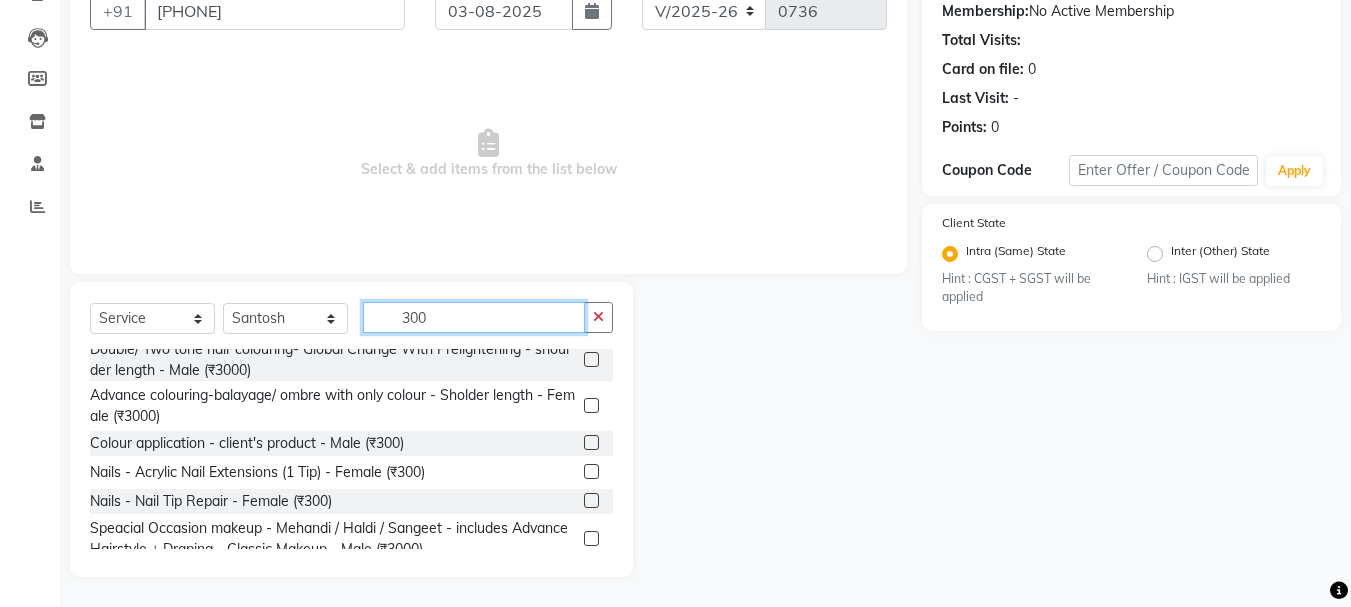 scroll, scrollTop: 1253, scrollLeft: 0, axis: vertical 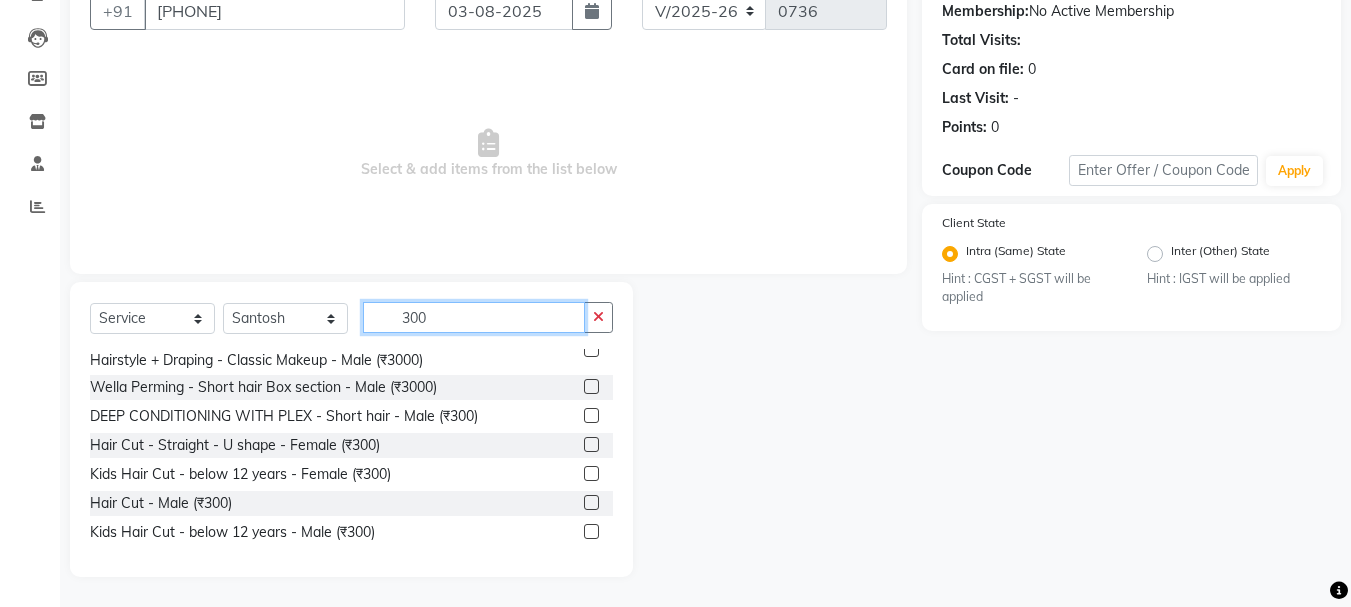 type on "300" 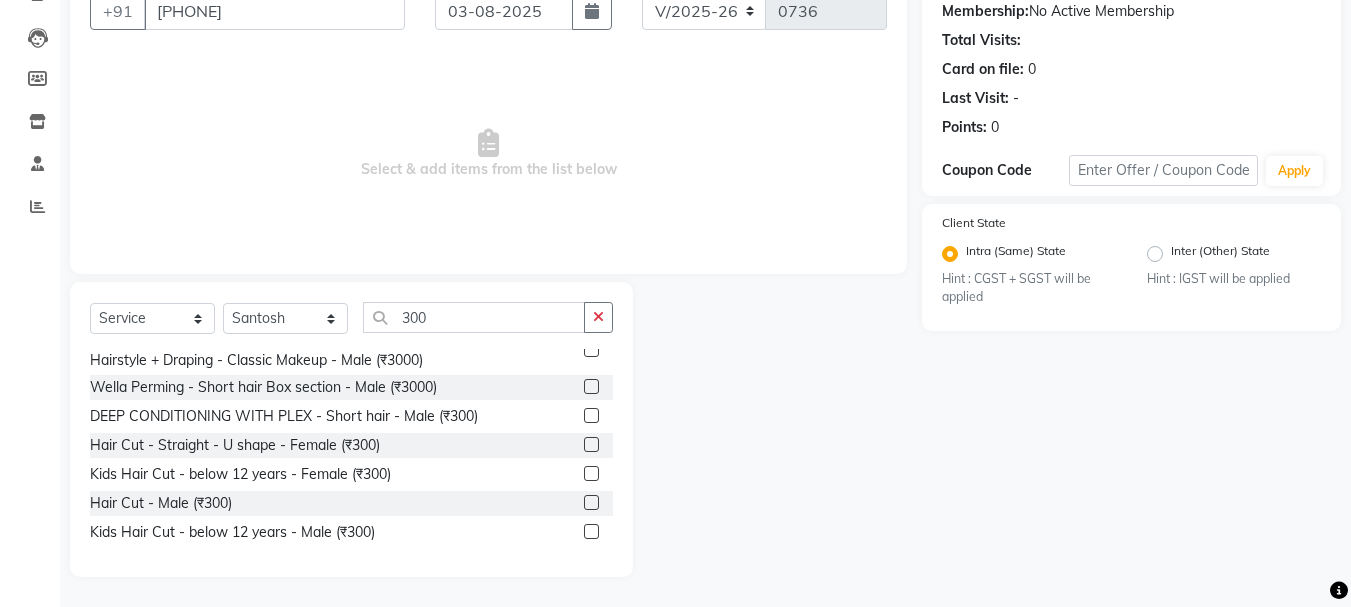 click 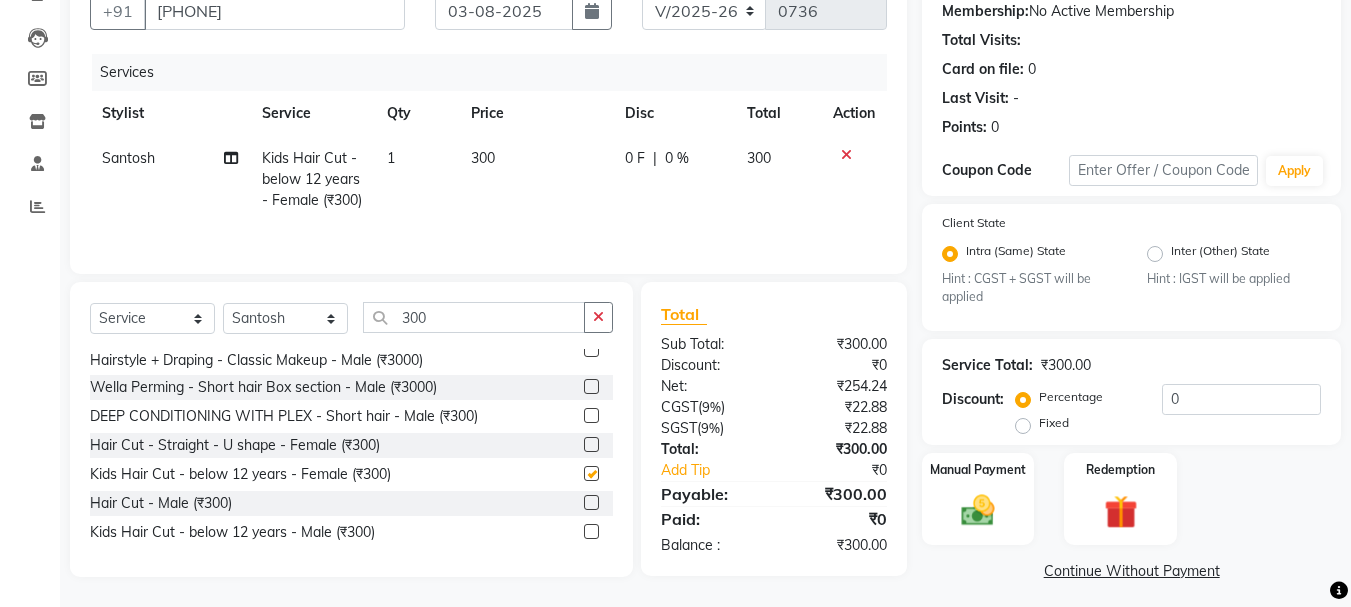 checkbox on "false" 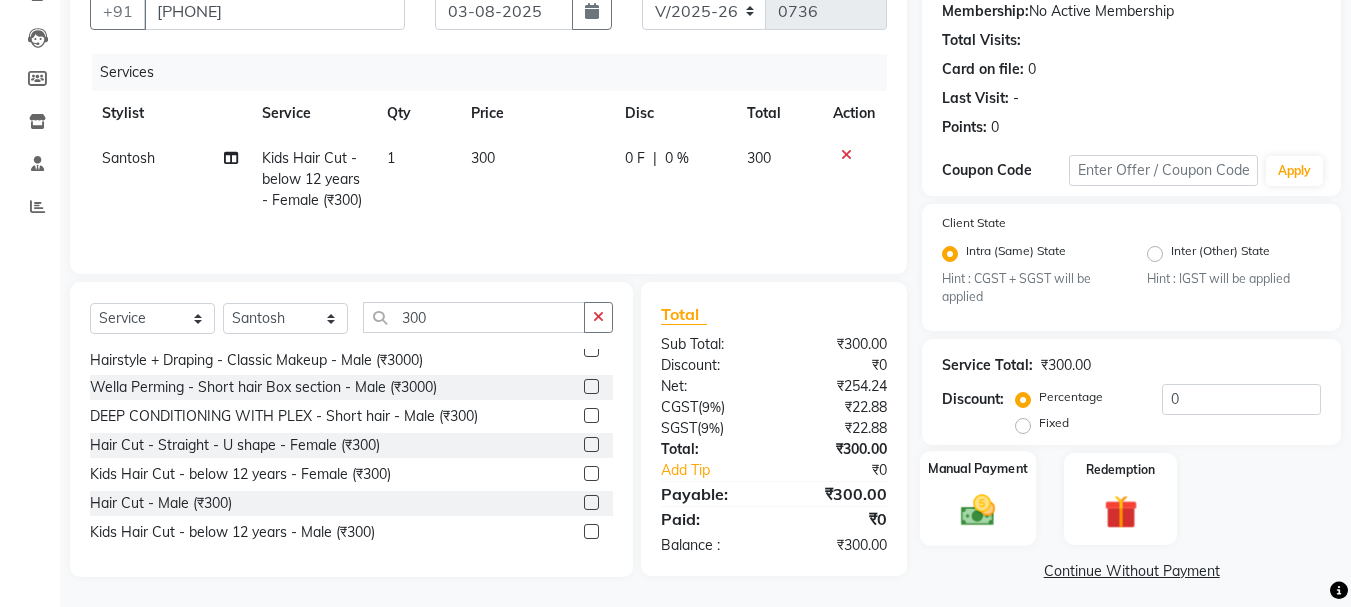 click 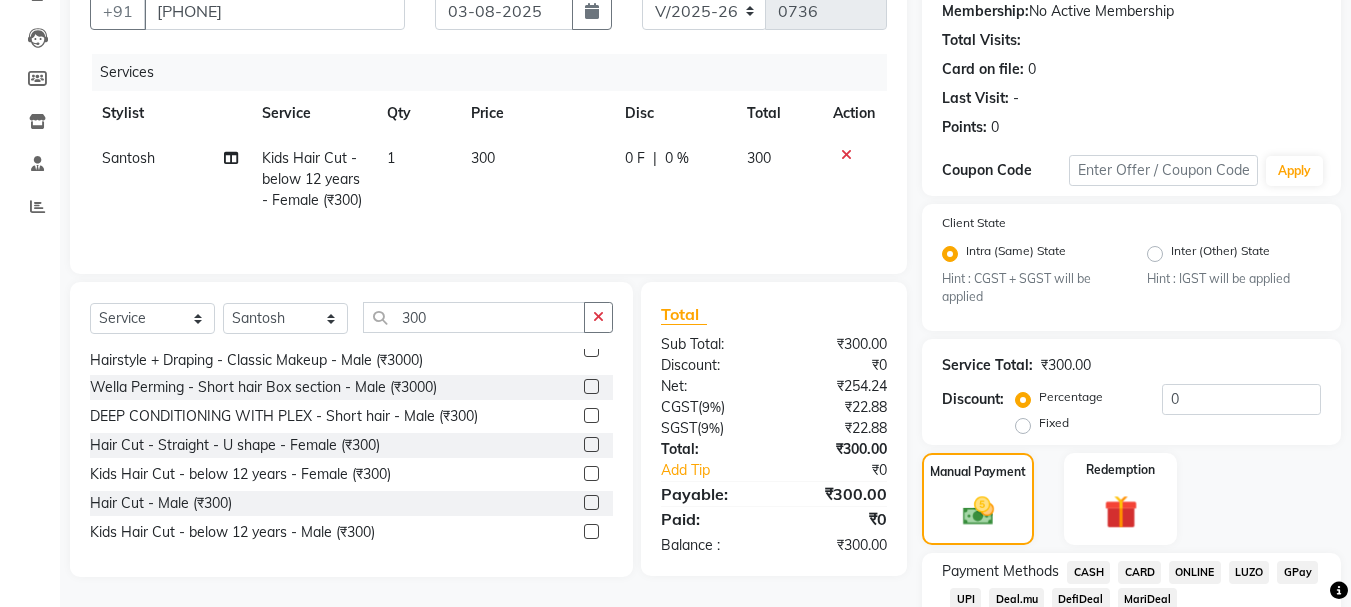 scroll, scrollTop: 331, scrollLeft: 0, axis: vertical 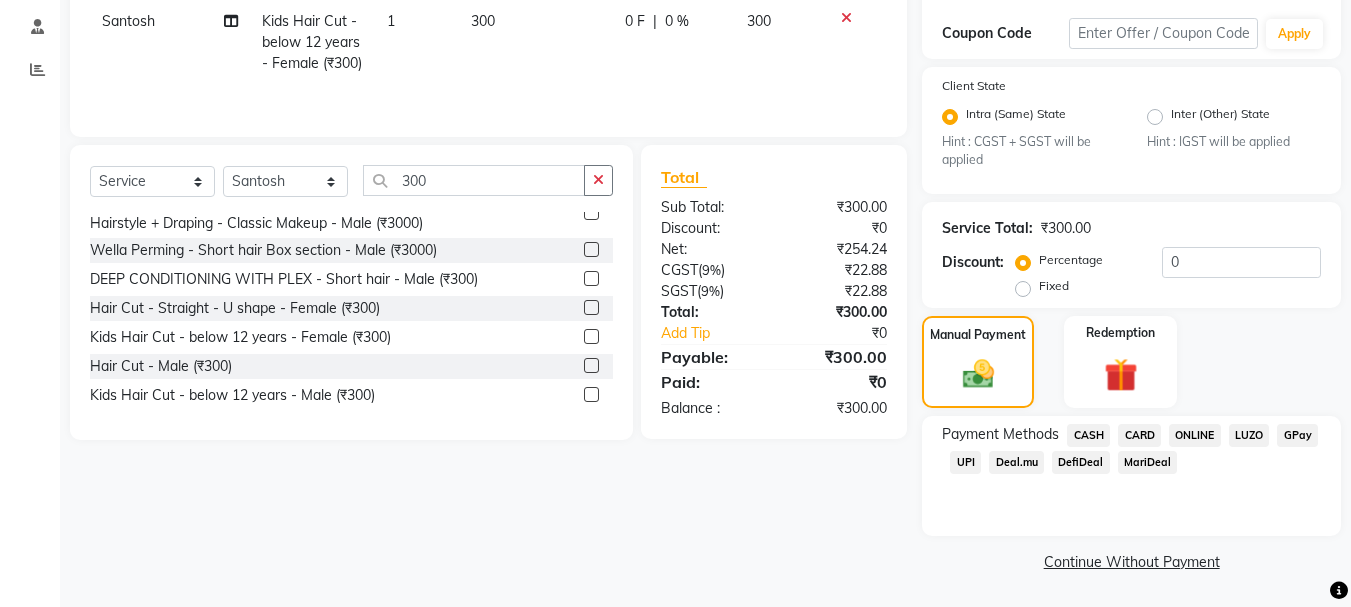 click on "UPI" 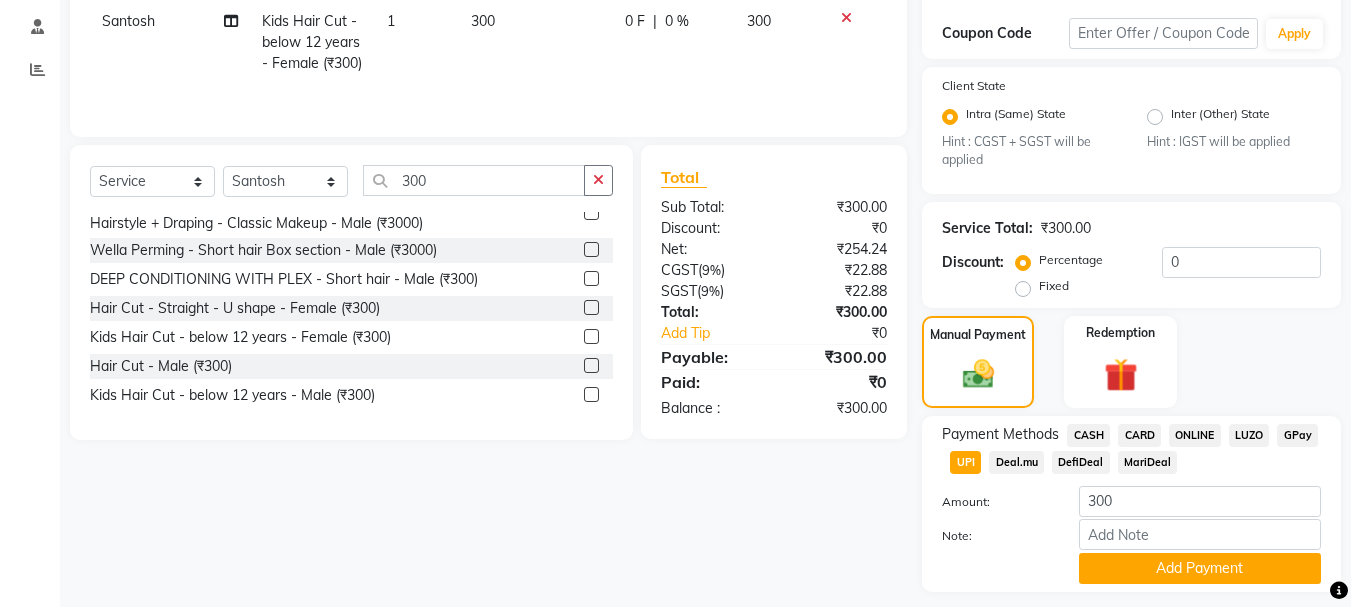 scroll, scrollTop: 387, scrollLeft: 0, axis: vertical 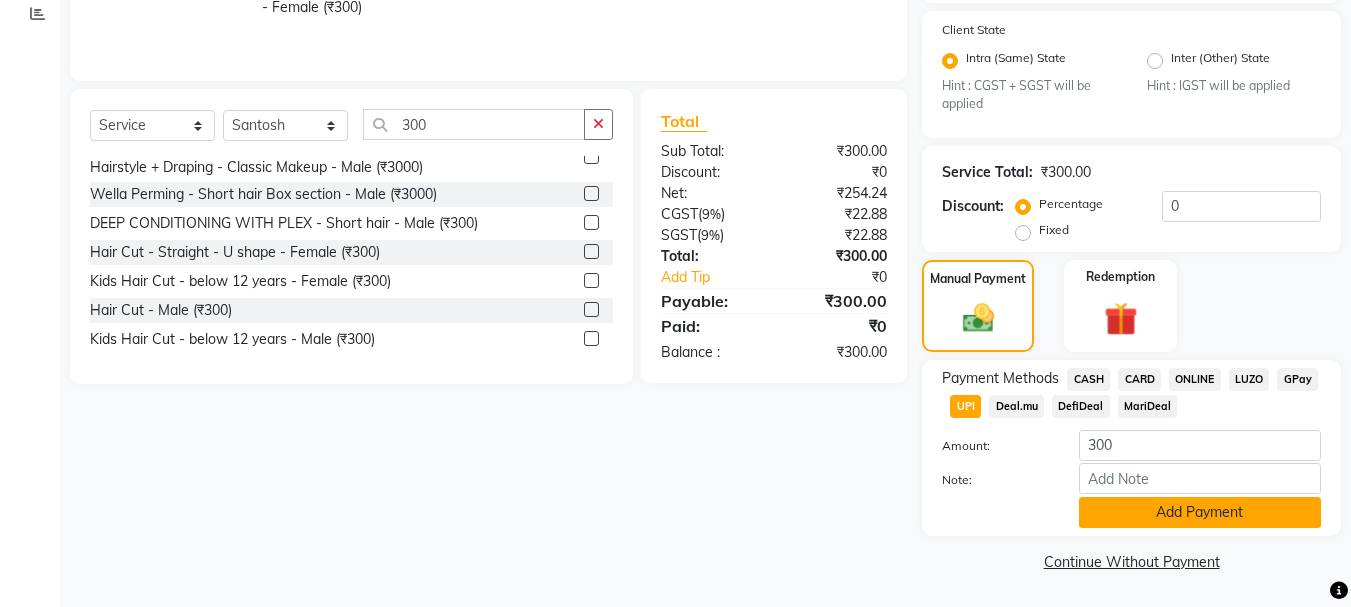 click on "Add Payment" 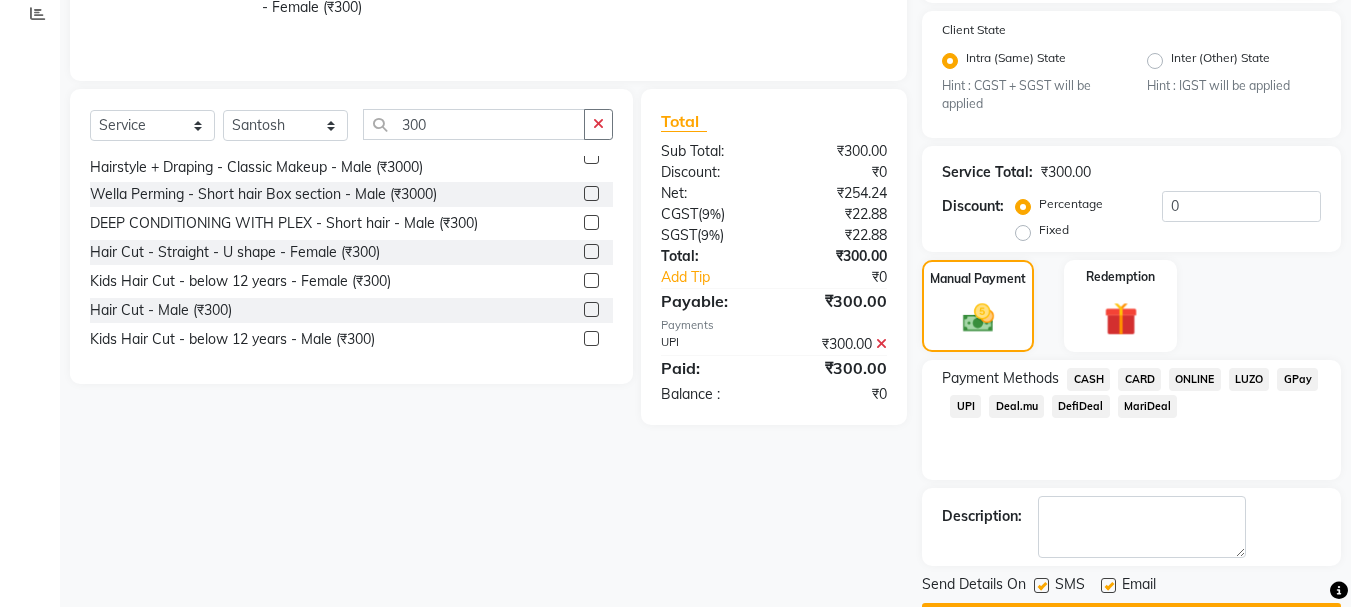 scroll, scrollTop: 444, scrollLeft: 0, axis: vertical 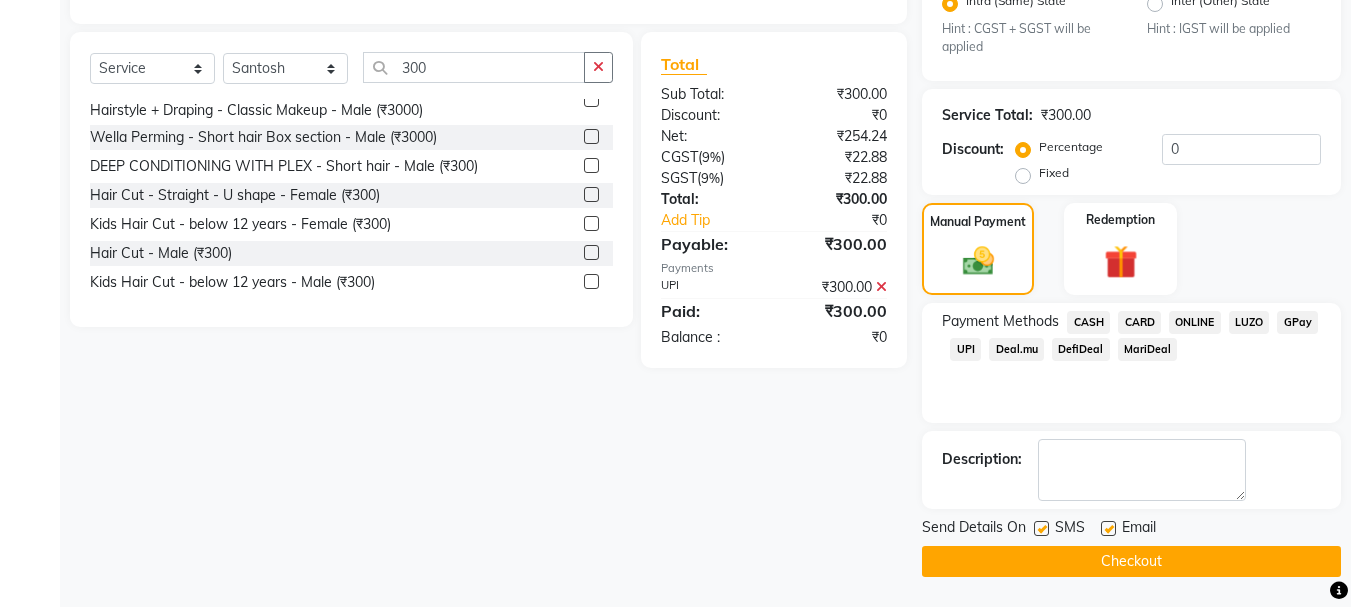 click 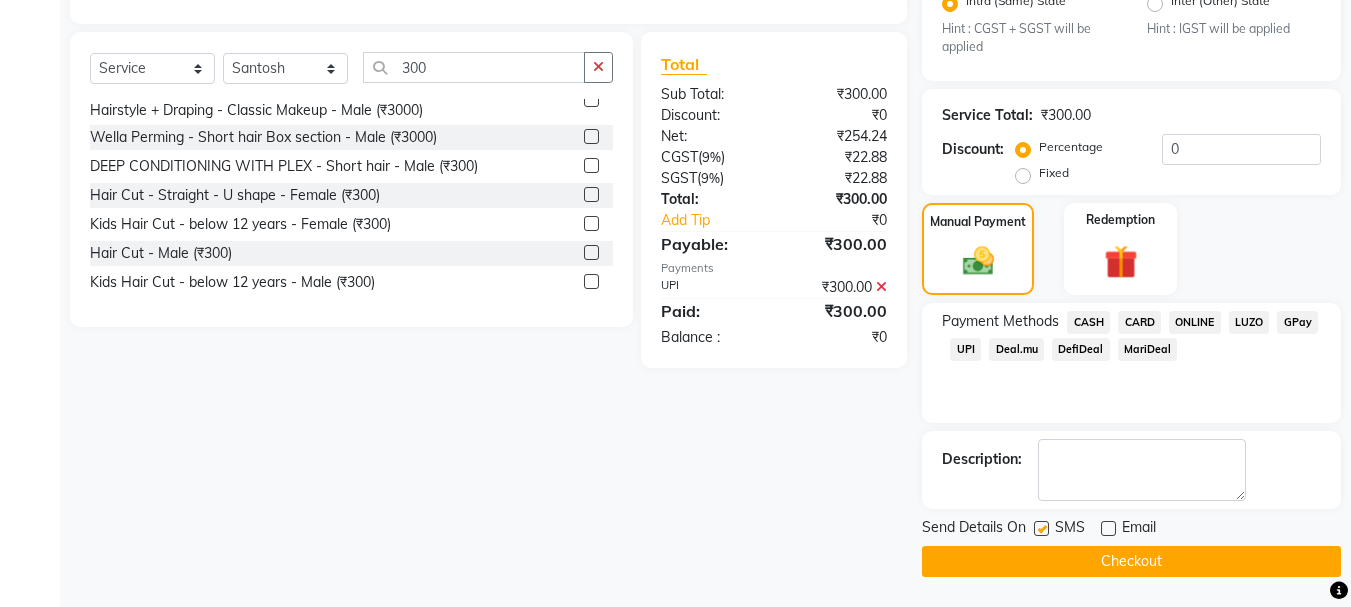click 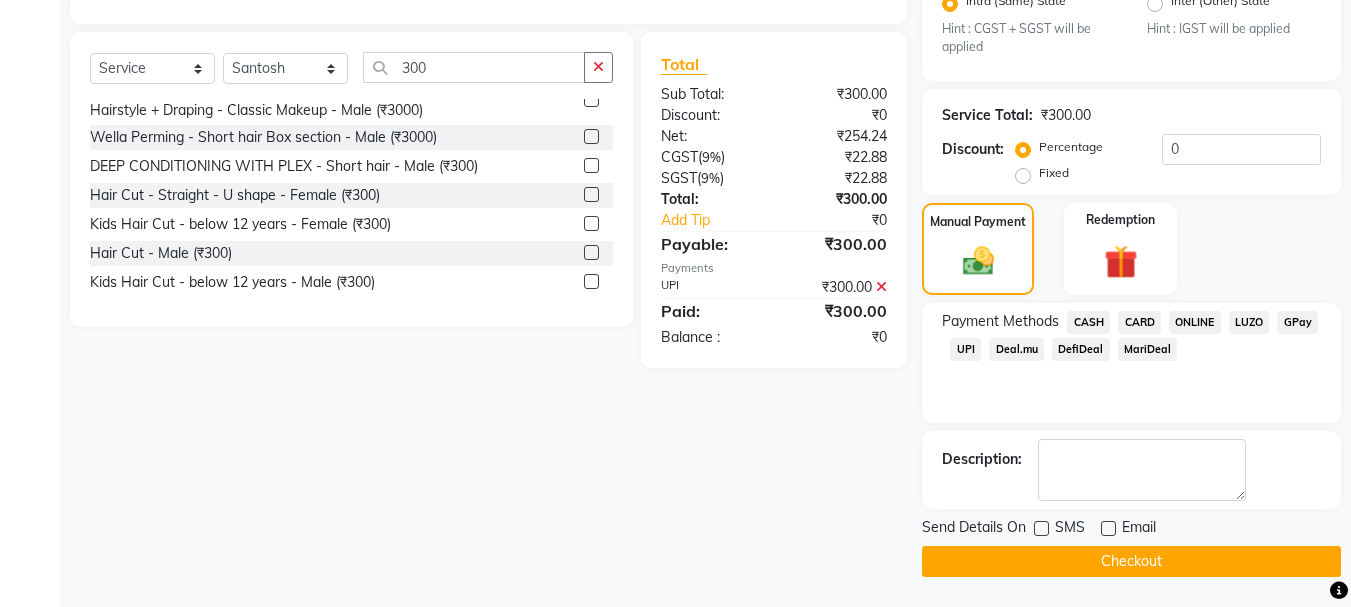 click on "Checkout" 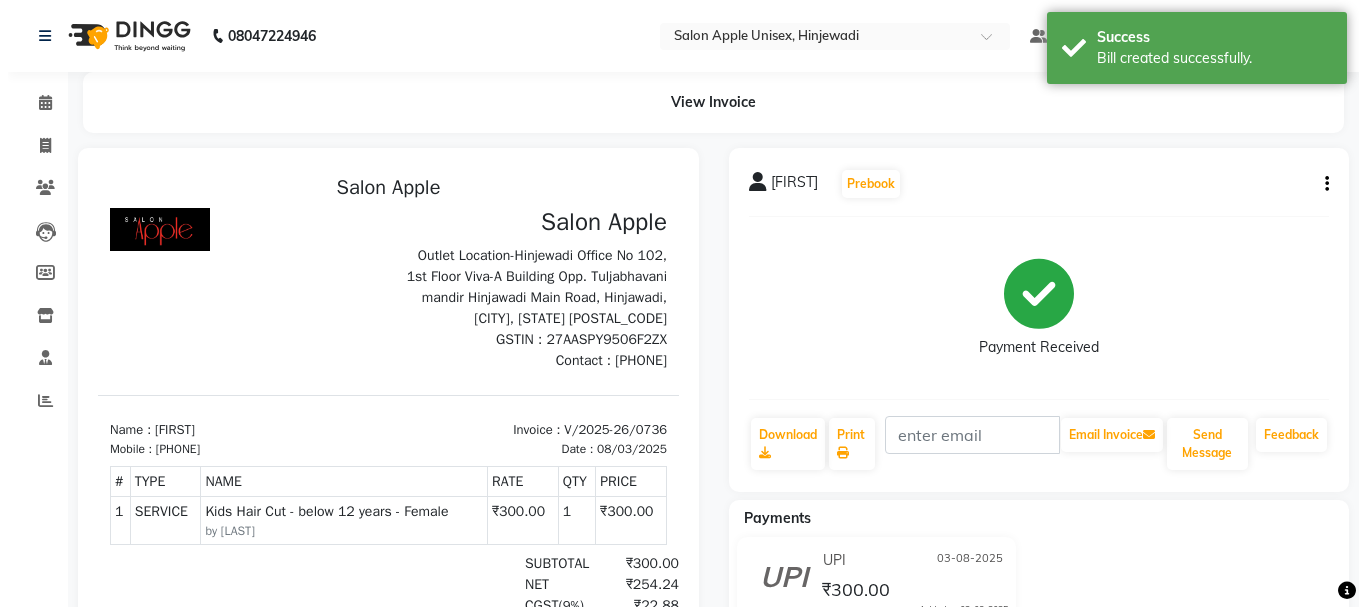 scroll, scrollTop: 0, scrollLeft: 0, axis: both 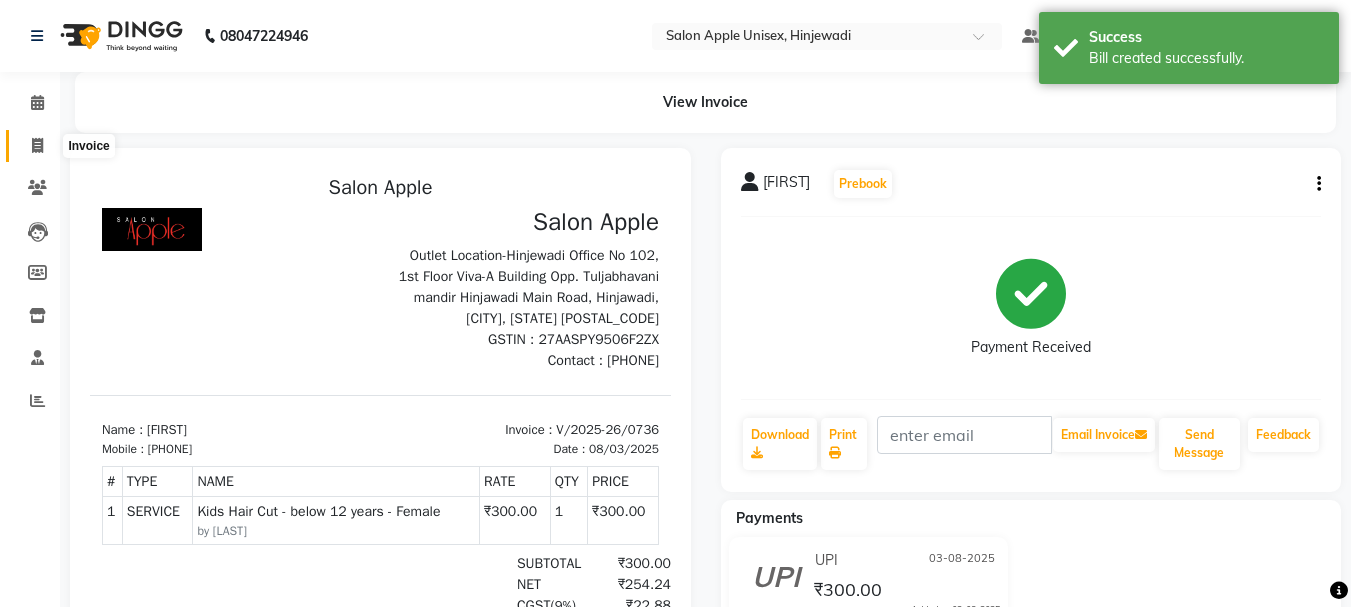 click 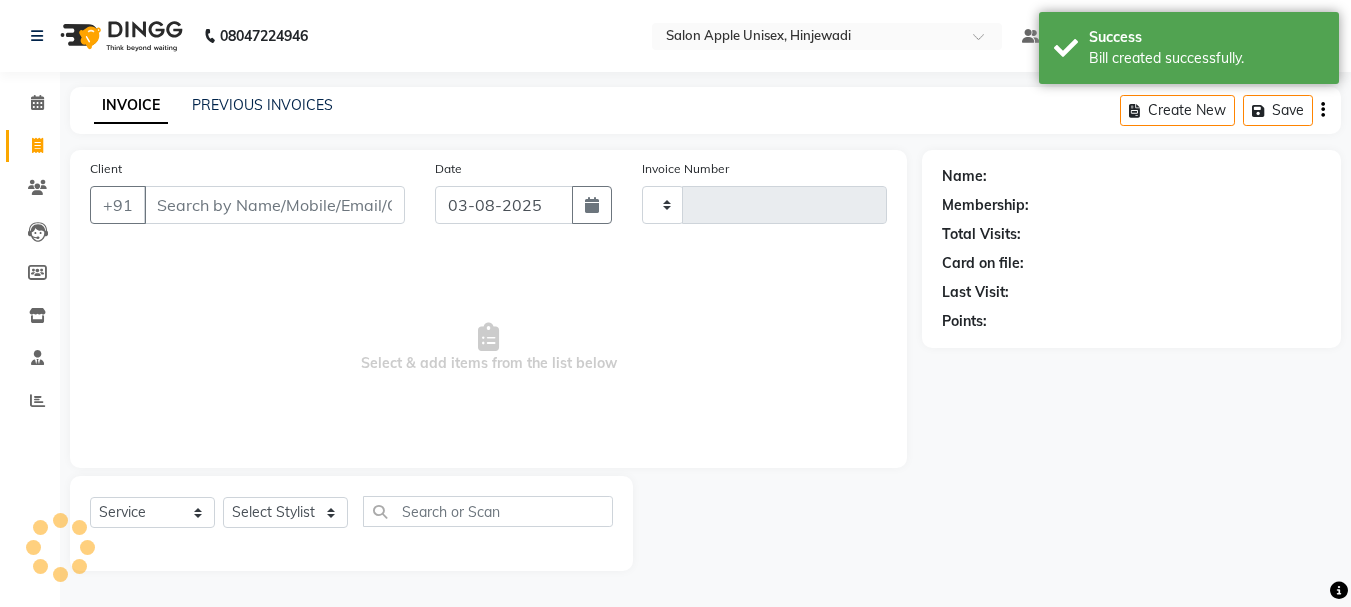 type on "0737" 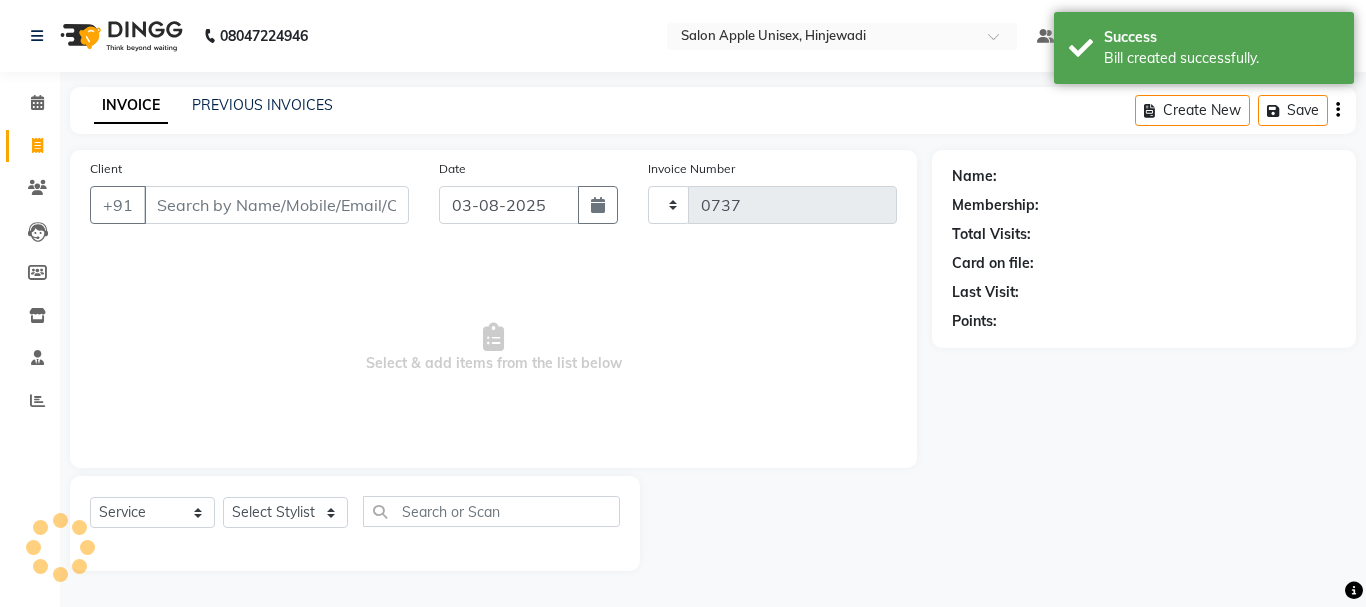 select on "112" 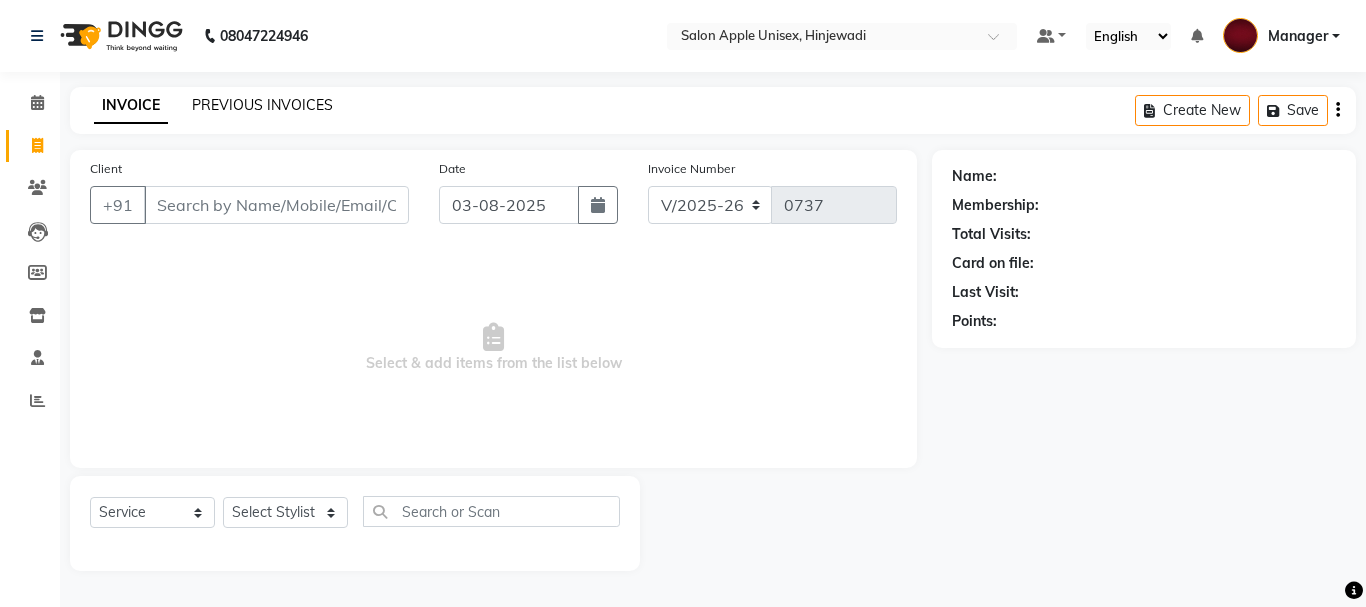 drag, startPoint x: 44, startPoint y: 26, endPoint x: 275, endPoint y: 108, distance: 245.12242 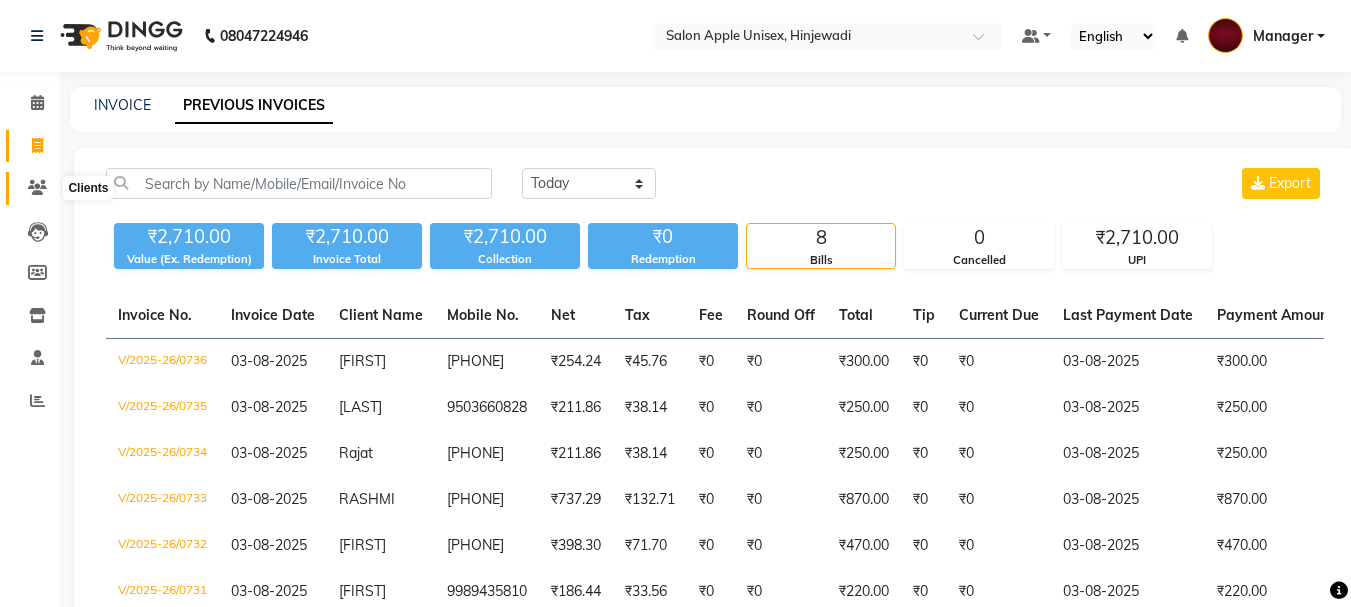click 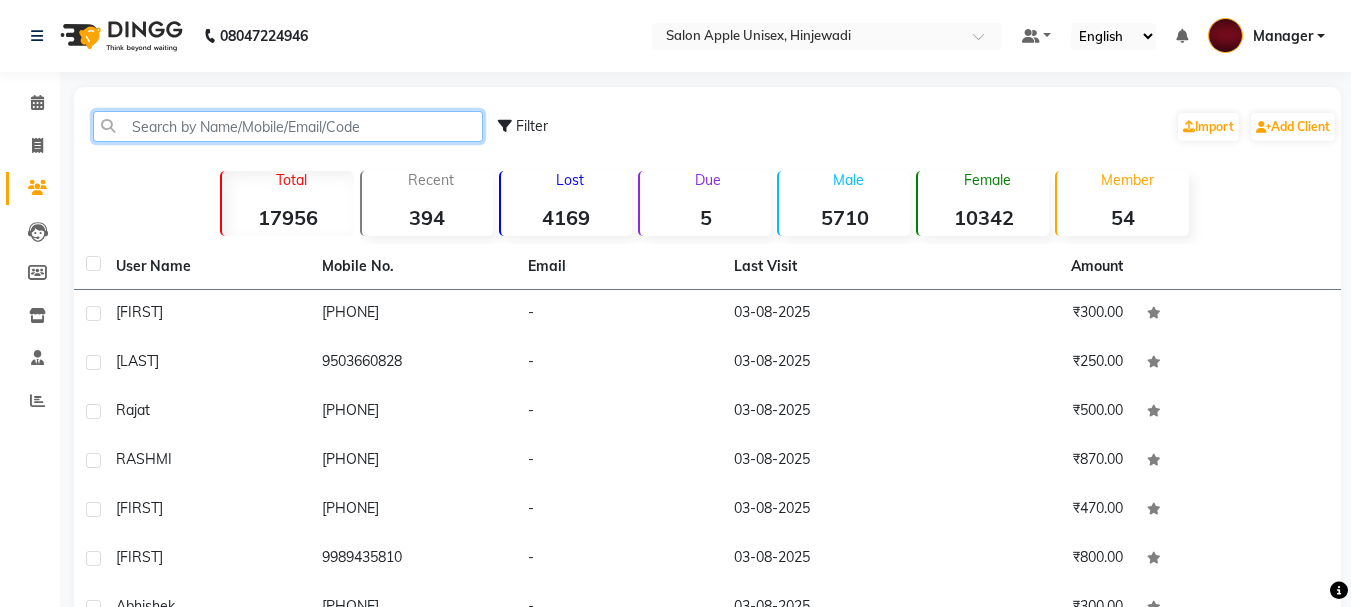 click 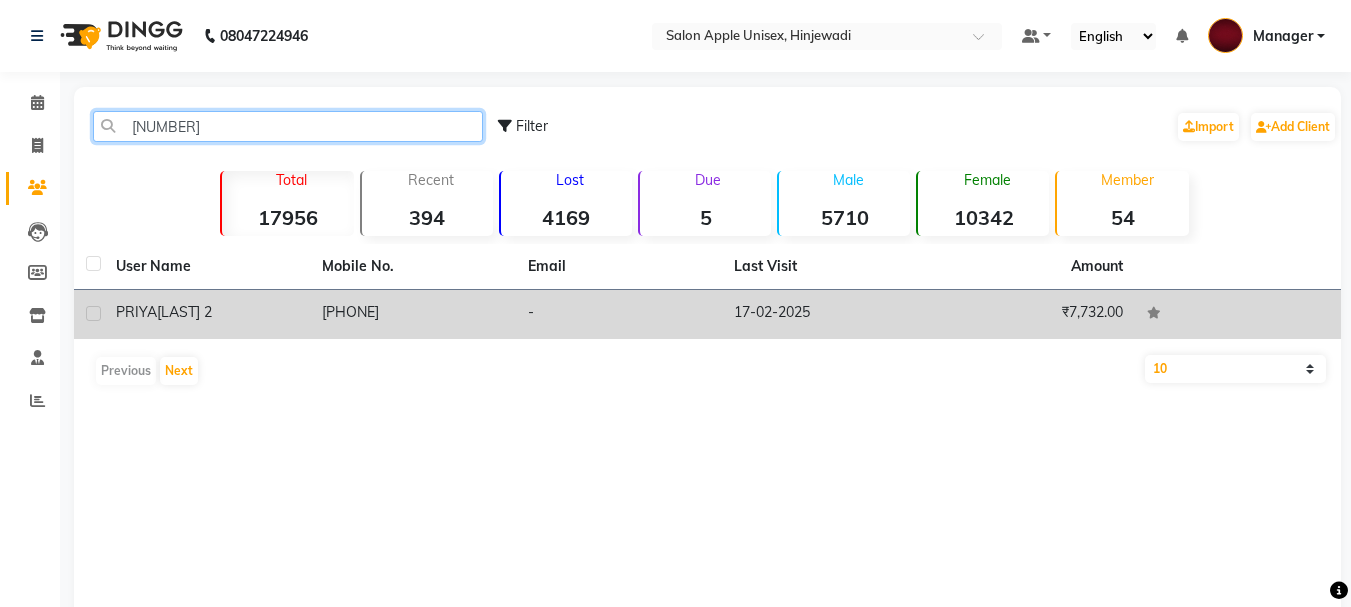type on "811221" 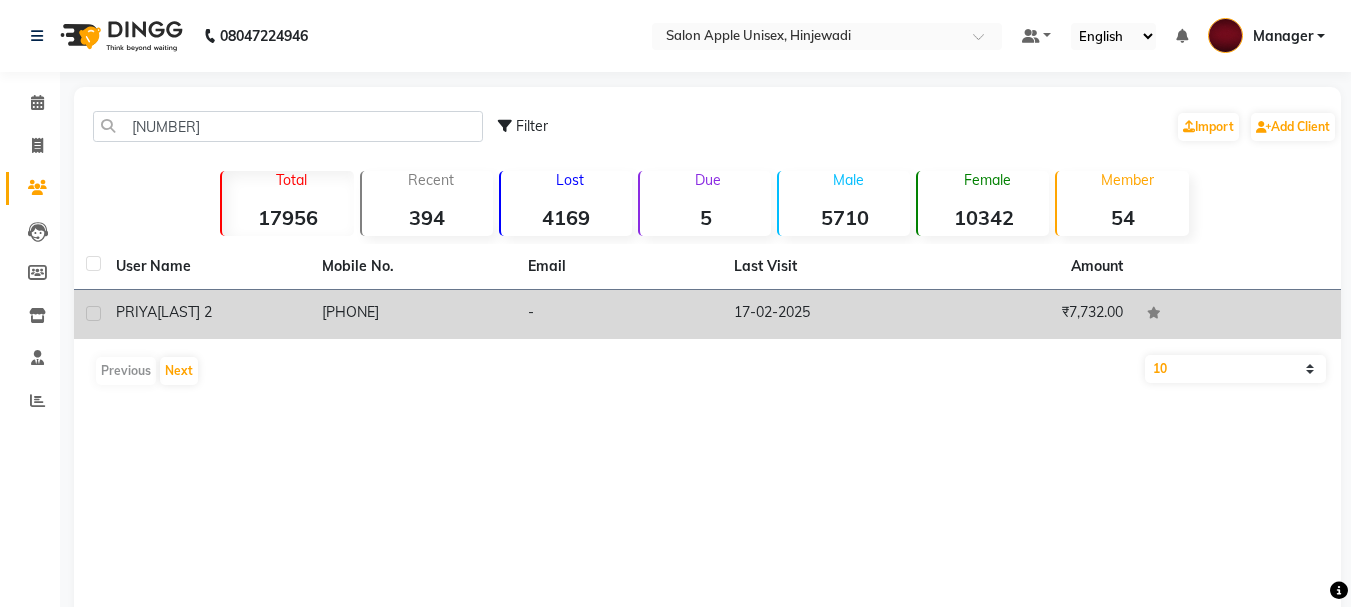 click on "₹7,732.00" 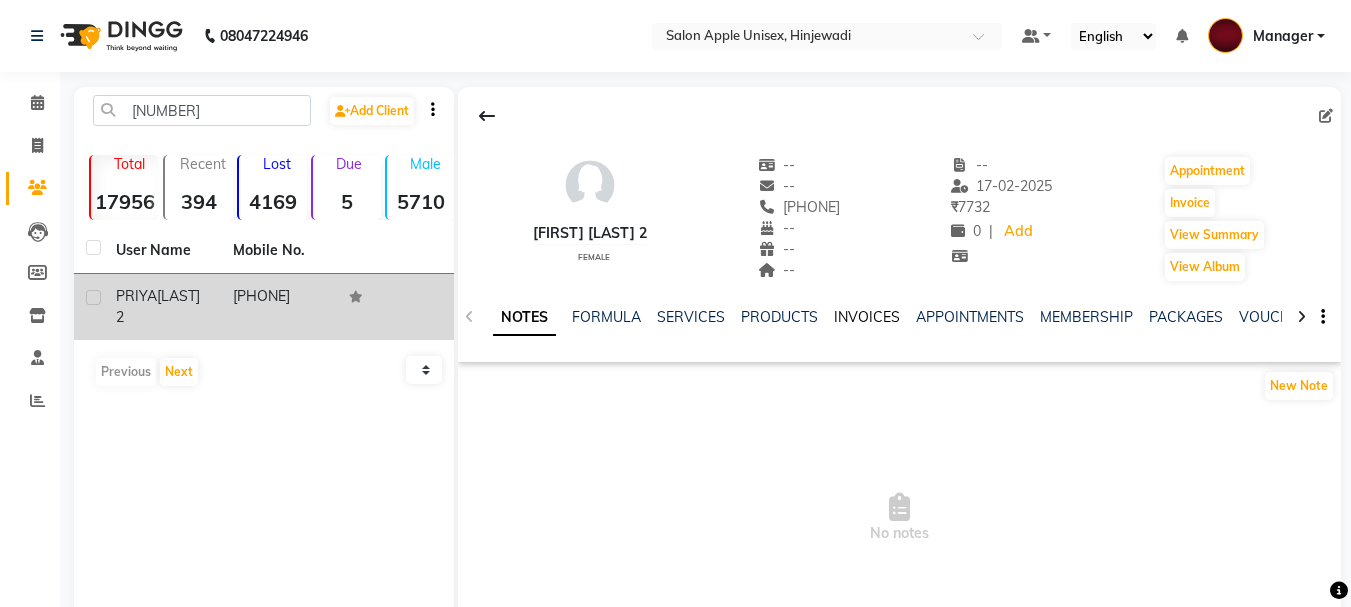 click on "INVOICES" 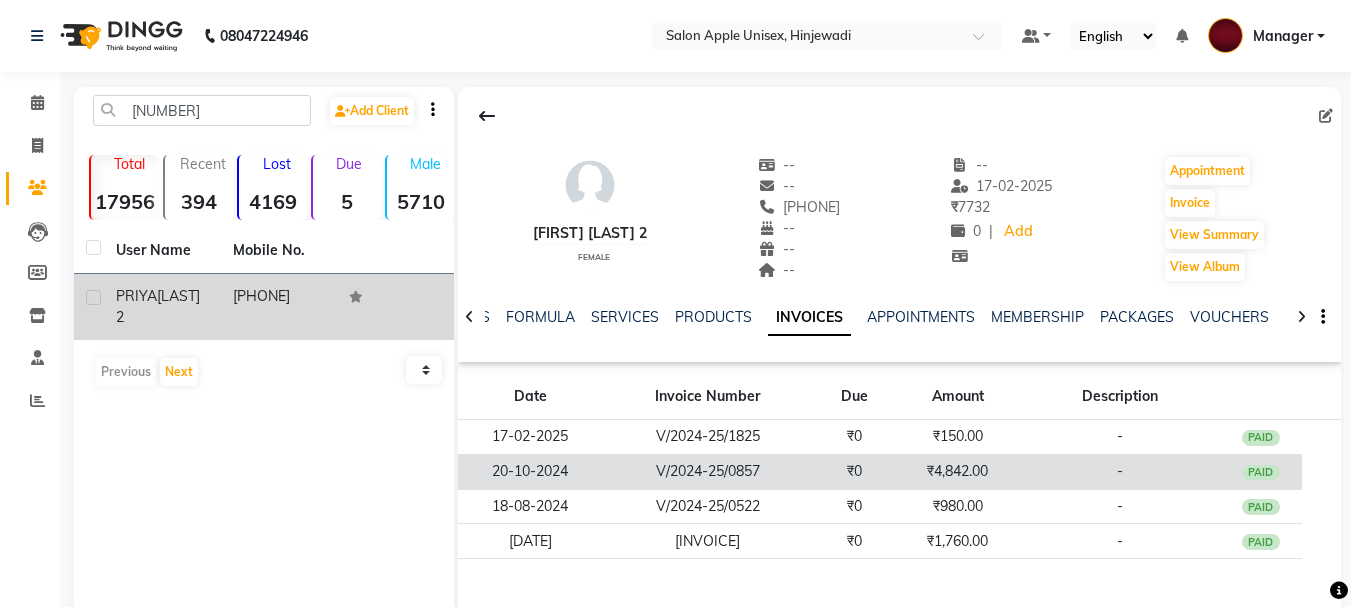 click on "V/2024-25/0857" 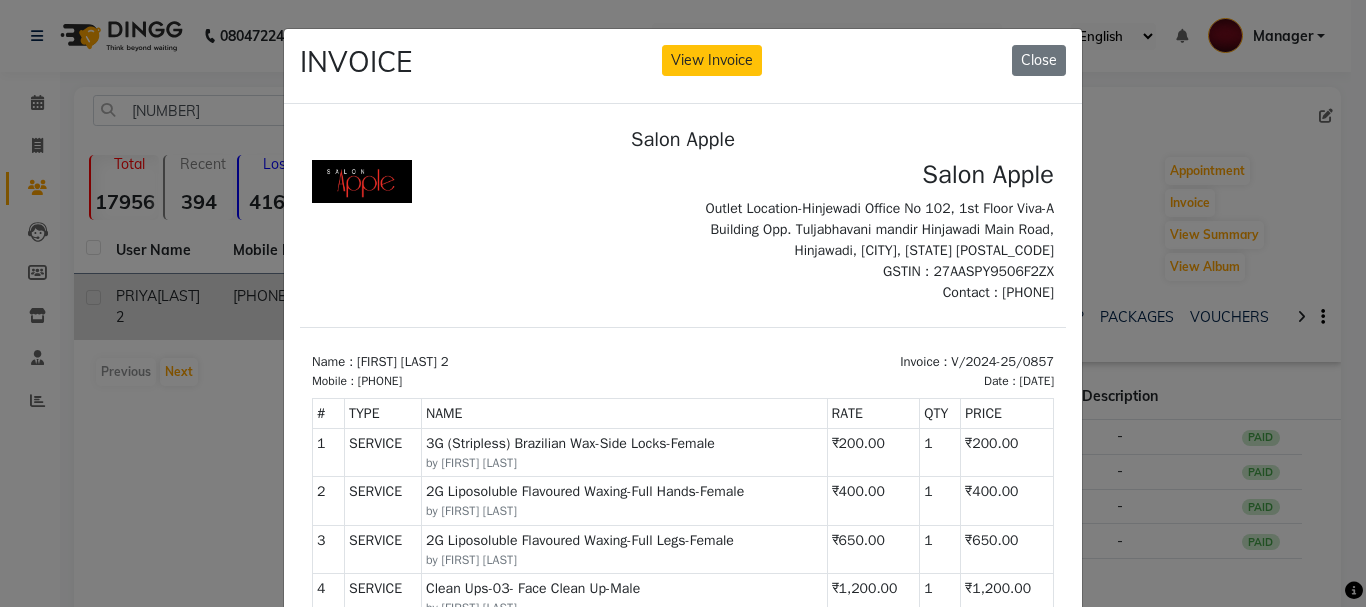 scroll, scrollTop: 16, scrollLeft: 0, axis: vertical 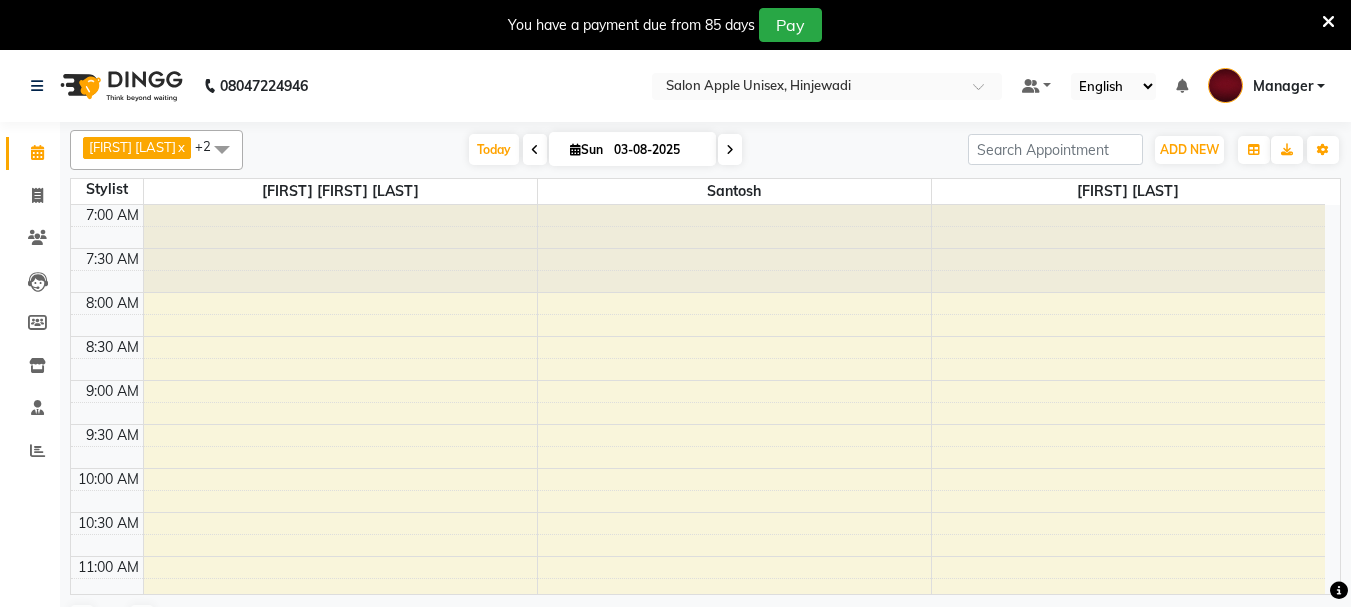 click at bounding box center [1328, 22] 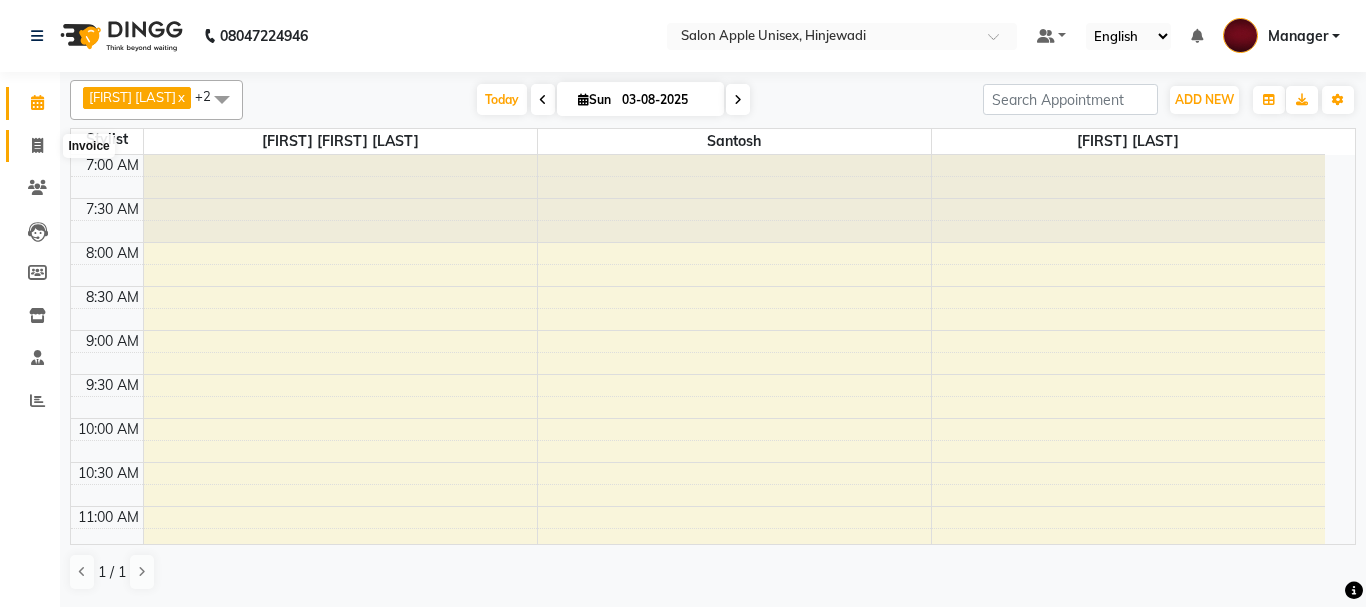 click 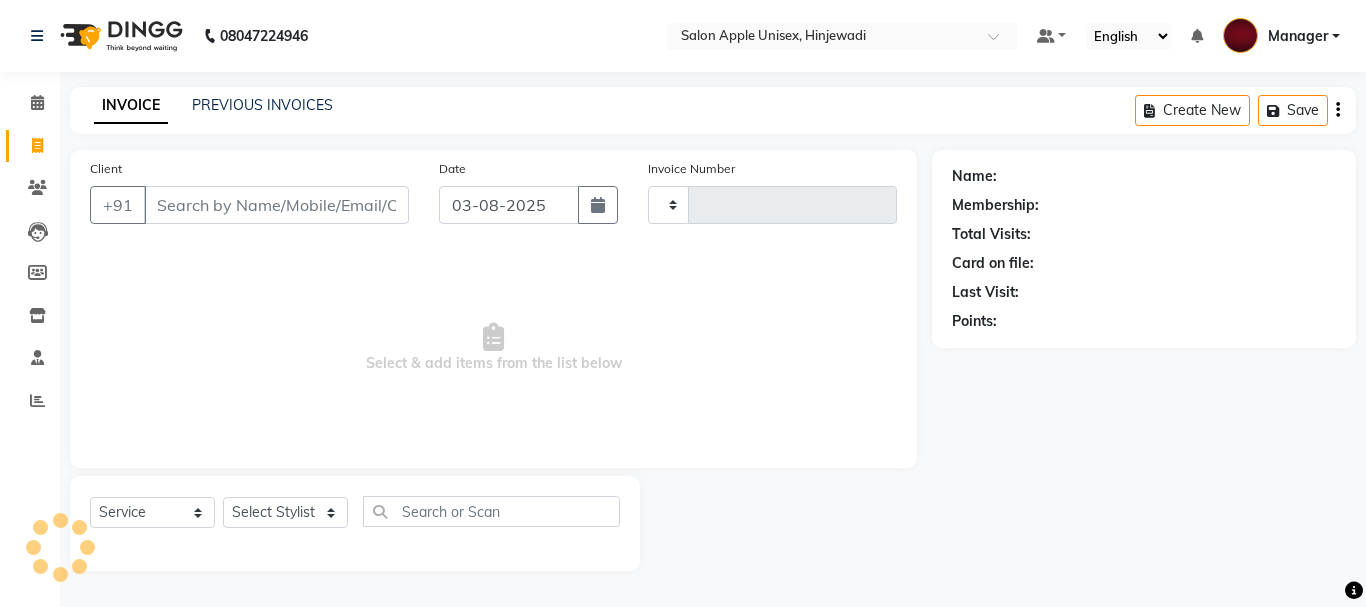 type on "0737" 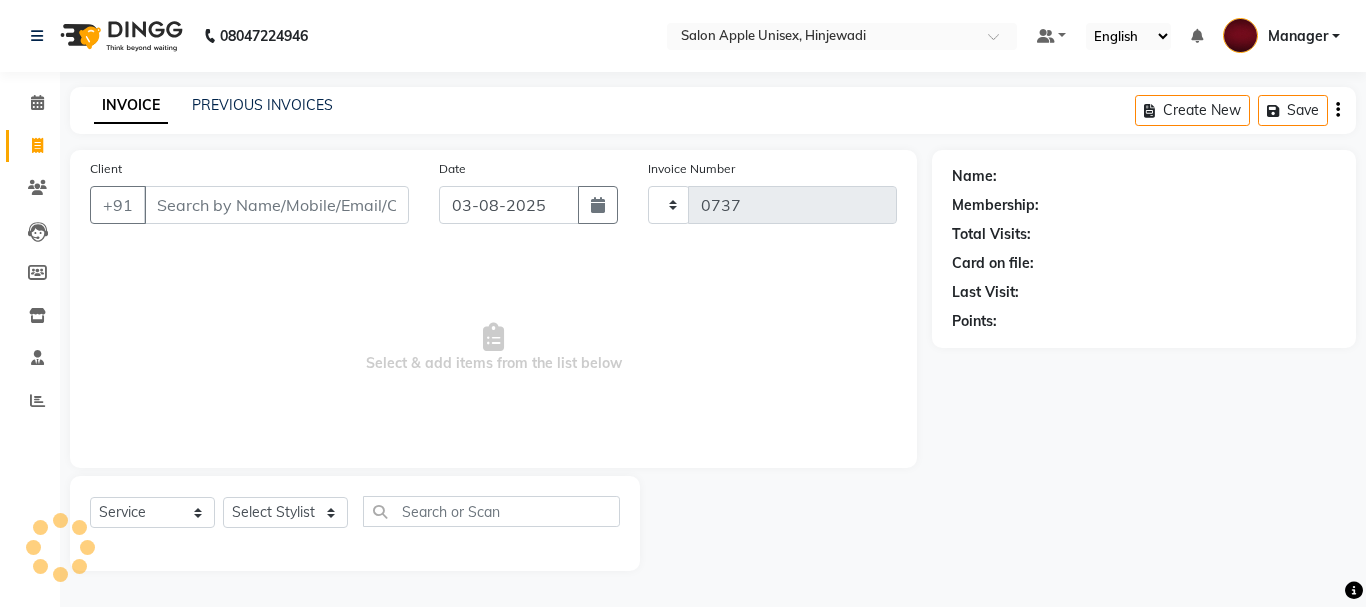select on "112" 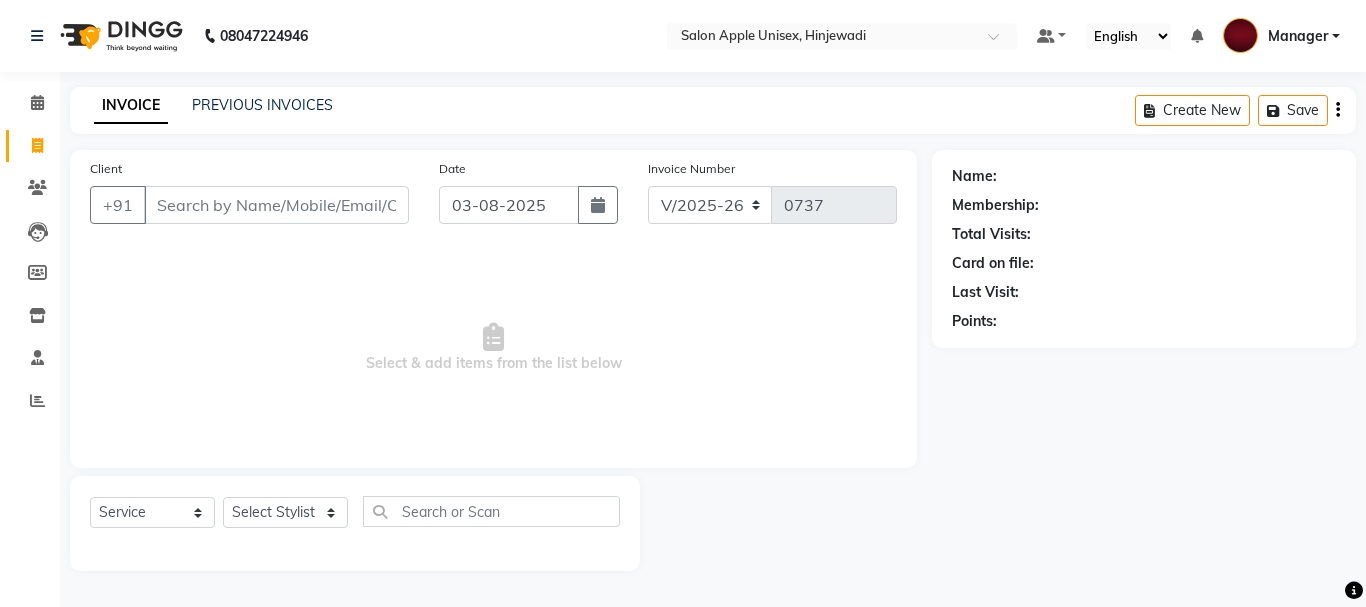 click on "Client" at bounding box center (276, 205) 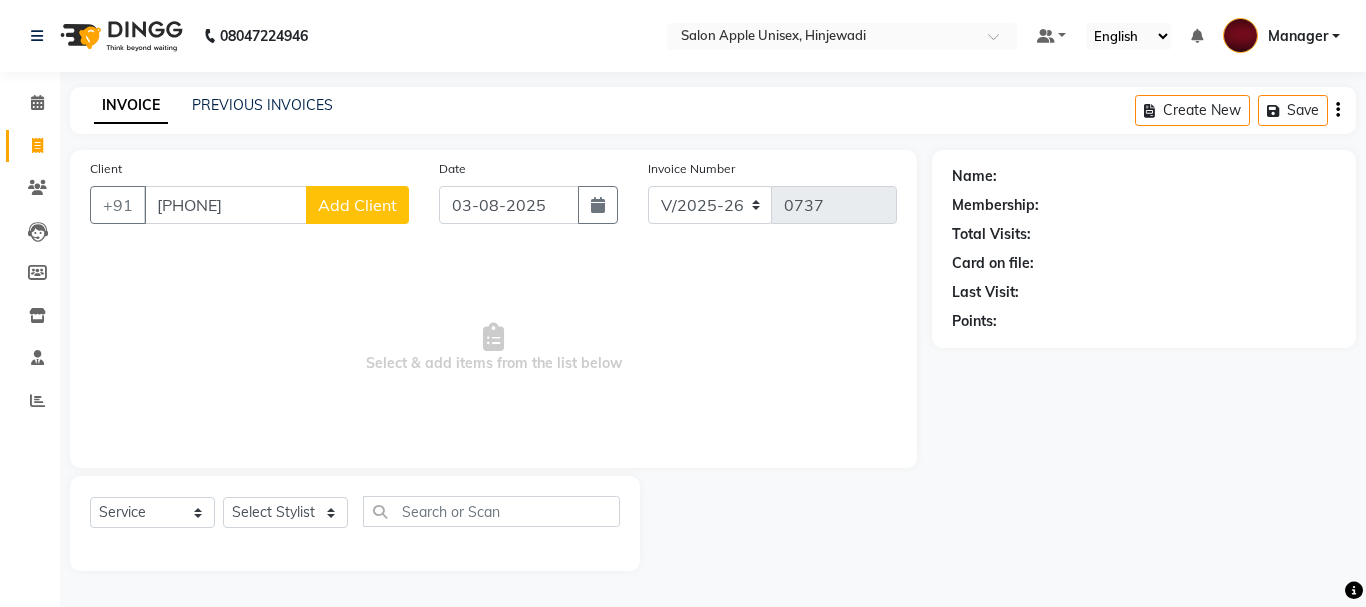 type on "[PHONE]" 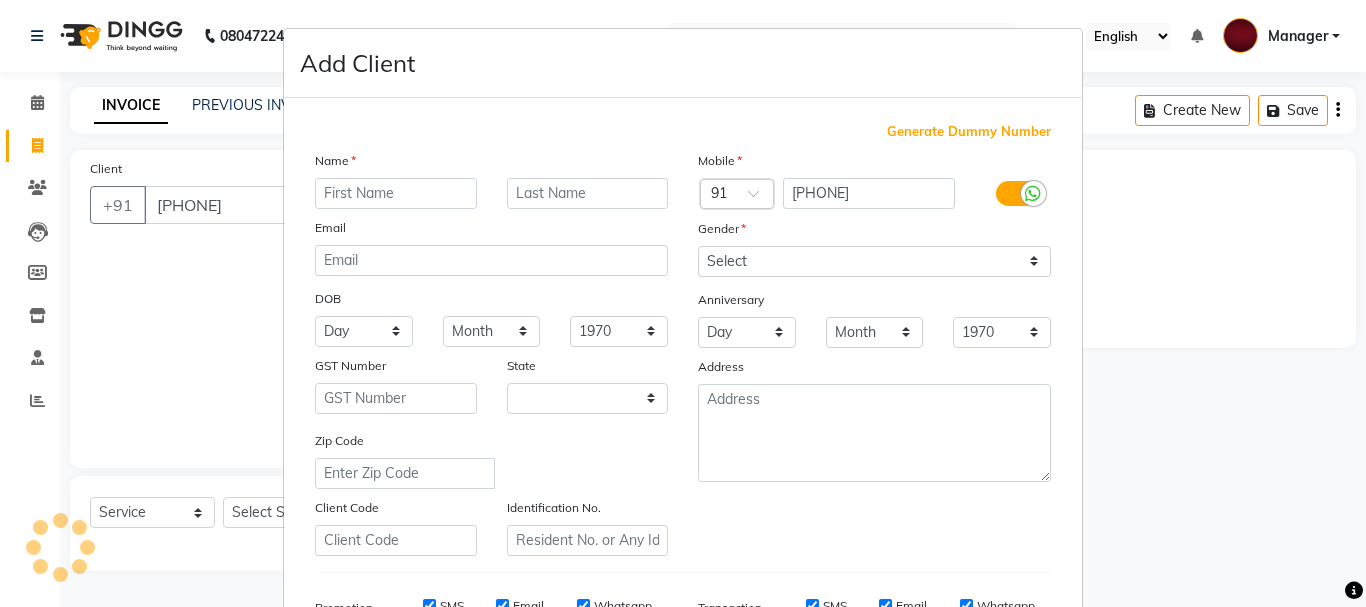 select on "22" 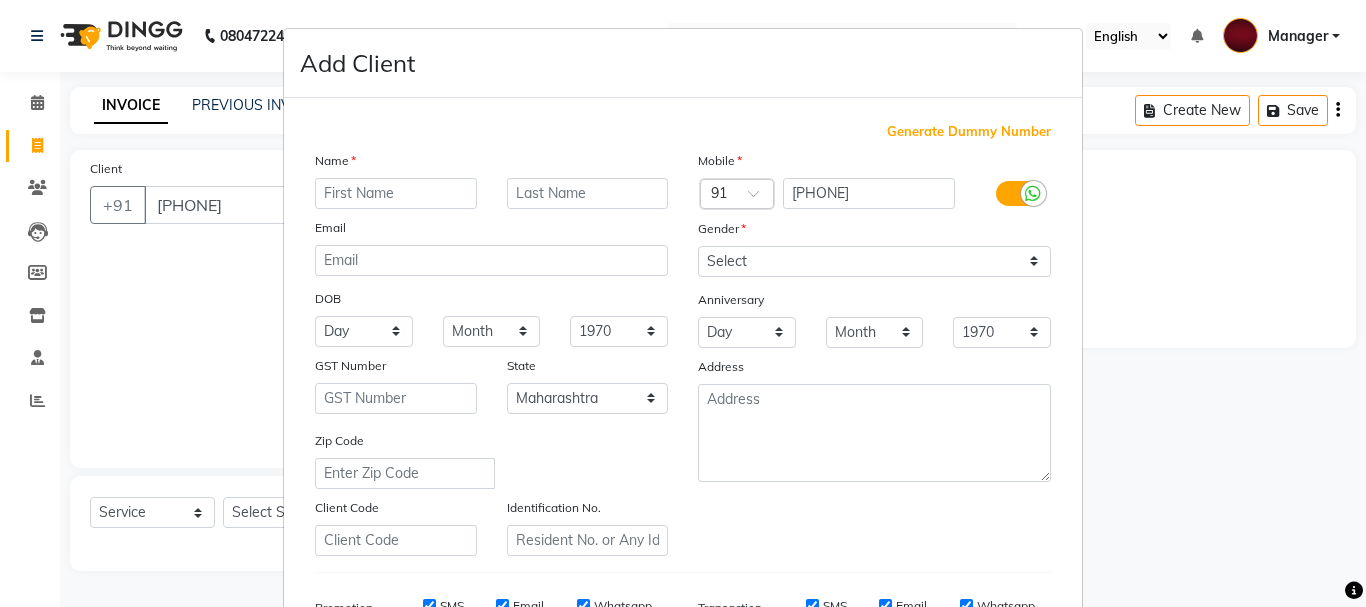 click at bounding box center (396, 193) 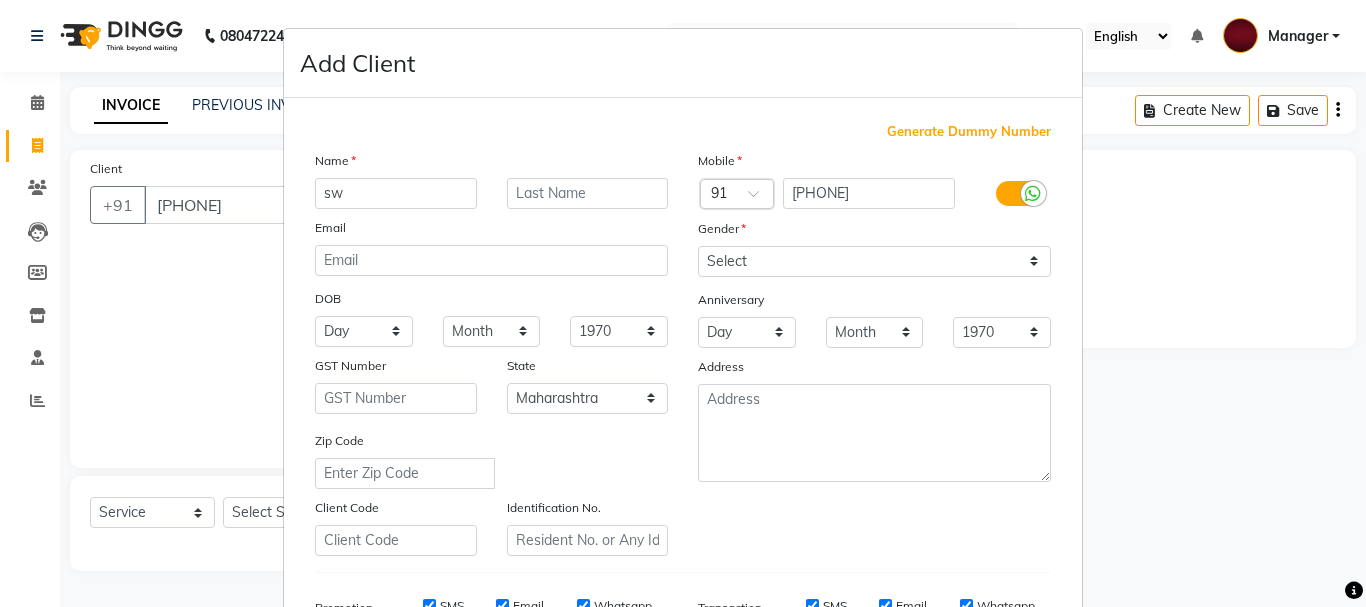 type on "s" 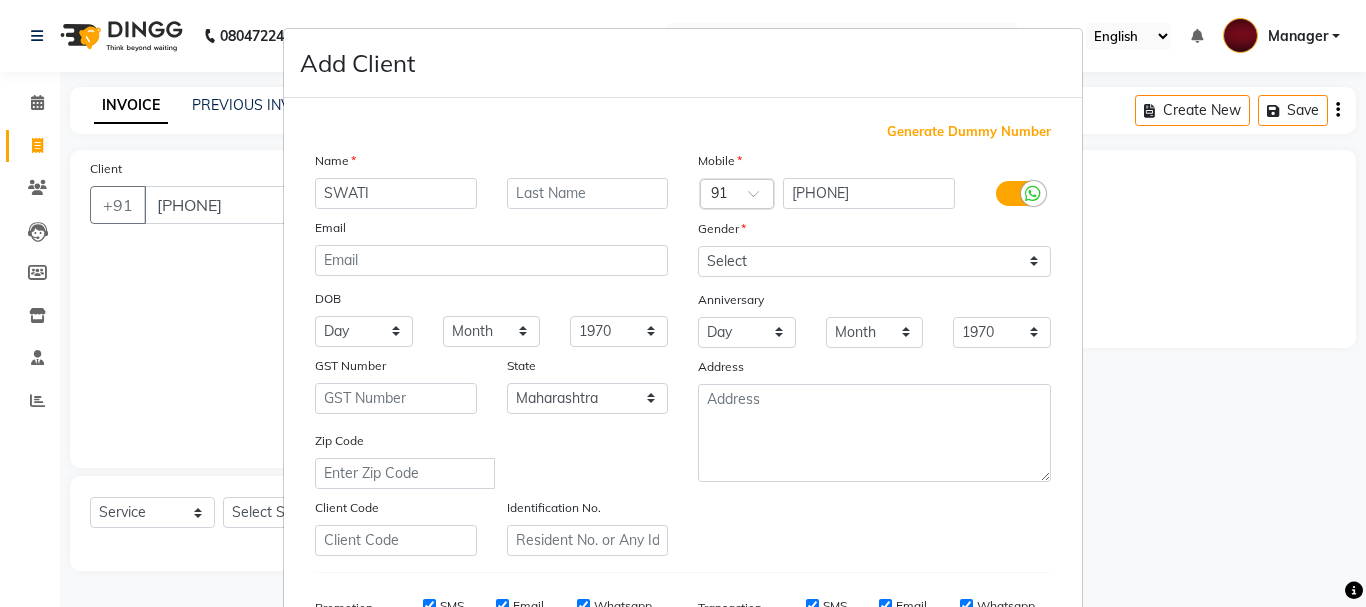 type on "SWATI" 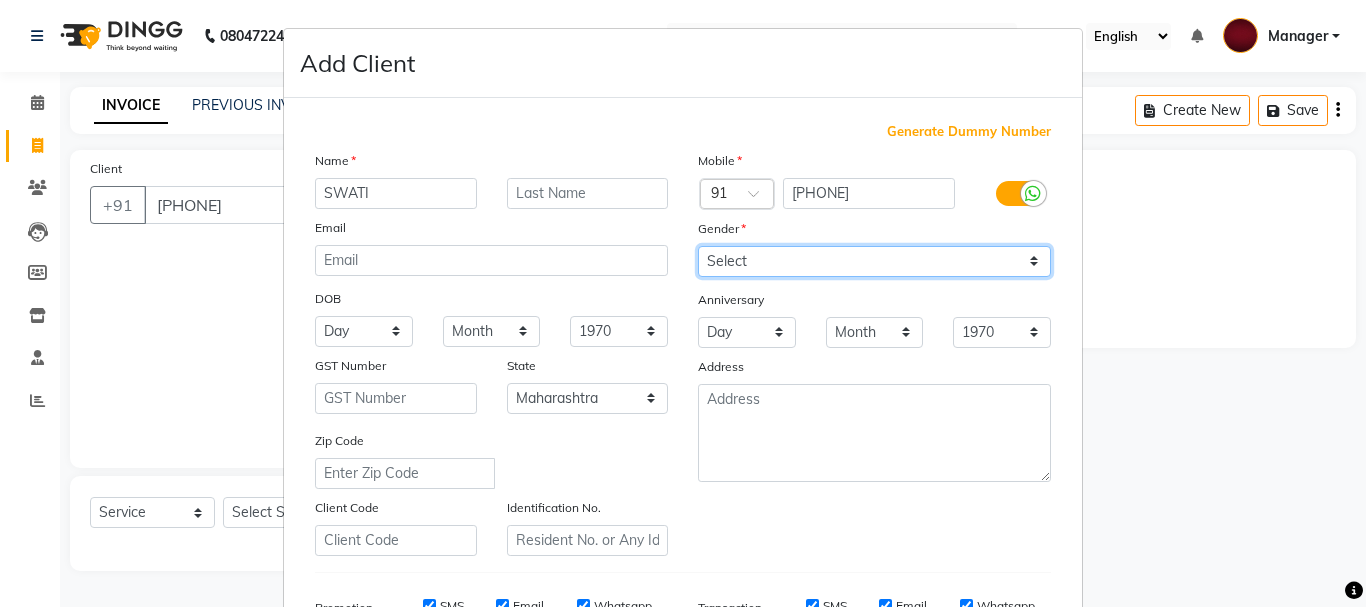 click on "Select Male Female Other Prefer Not To Say" at bounding box center (874, 261) 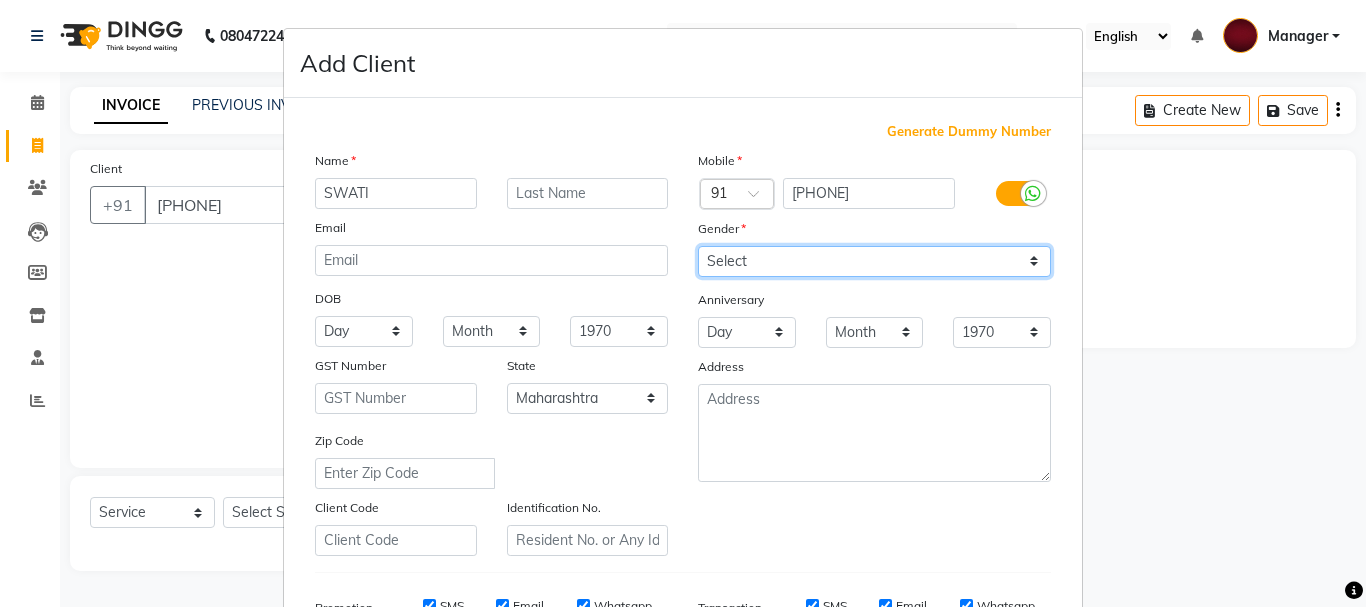 select on "female" 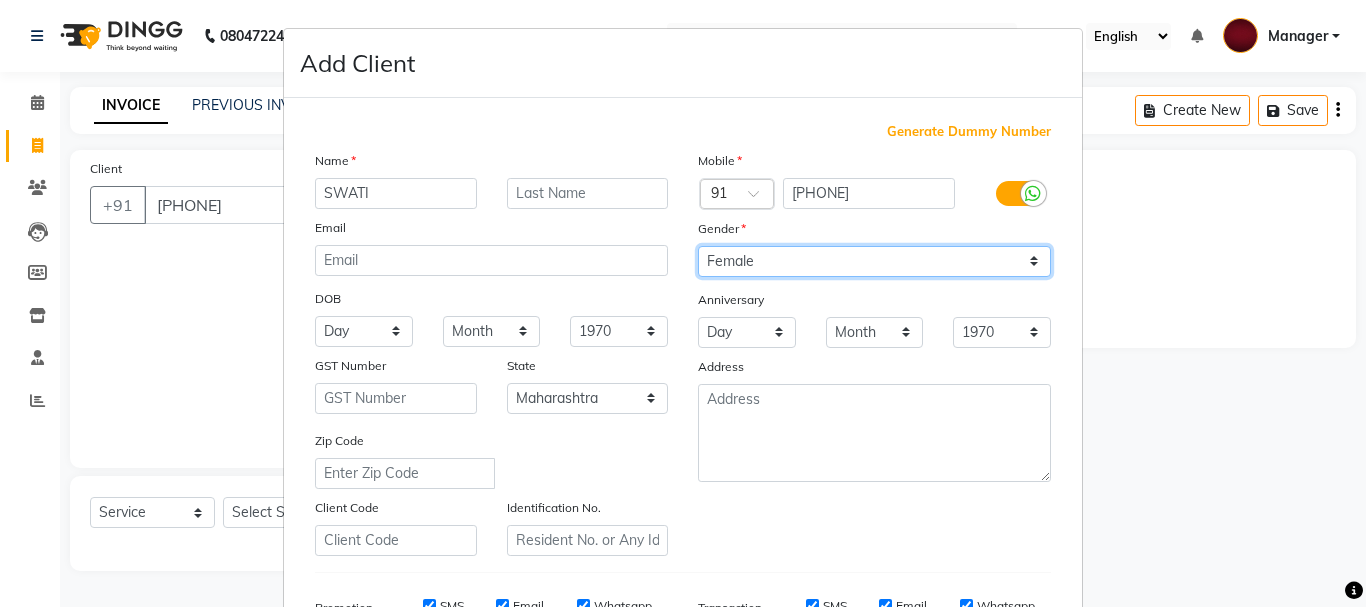 click on "Select Male Female Other Prefer Not To Say" at bounding box center (874, 261) 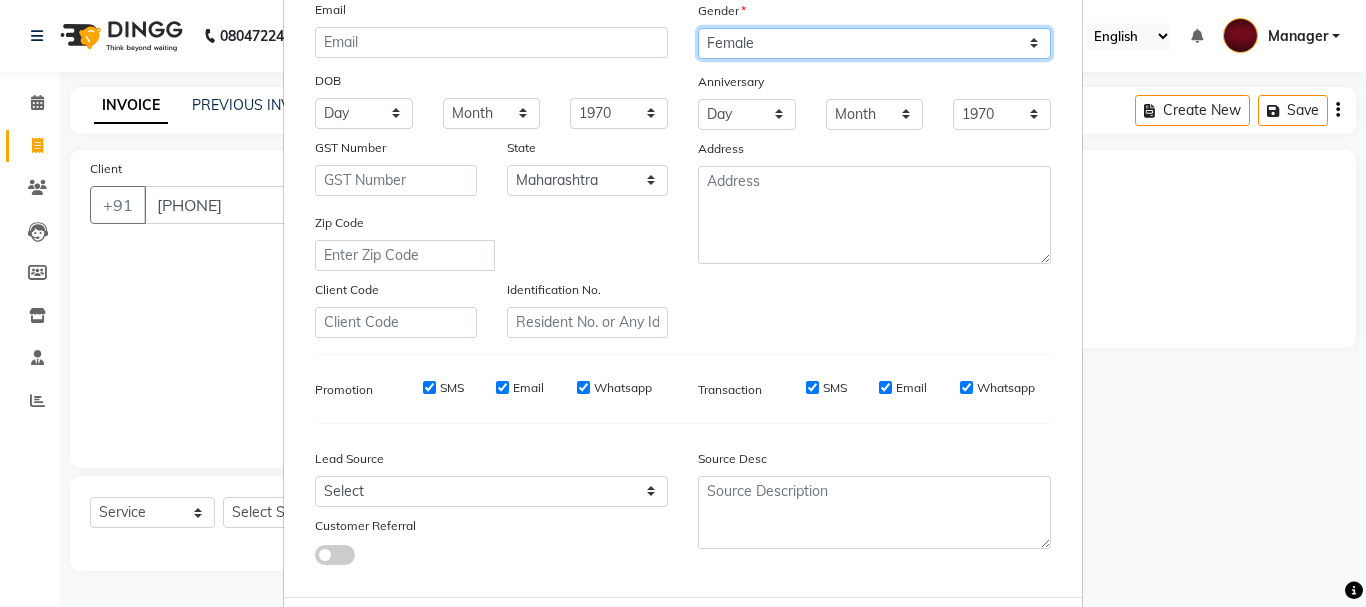 scroll, scrollTop: 316, scrollLeft: 0, axis: vertical 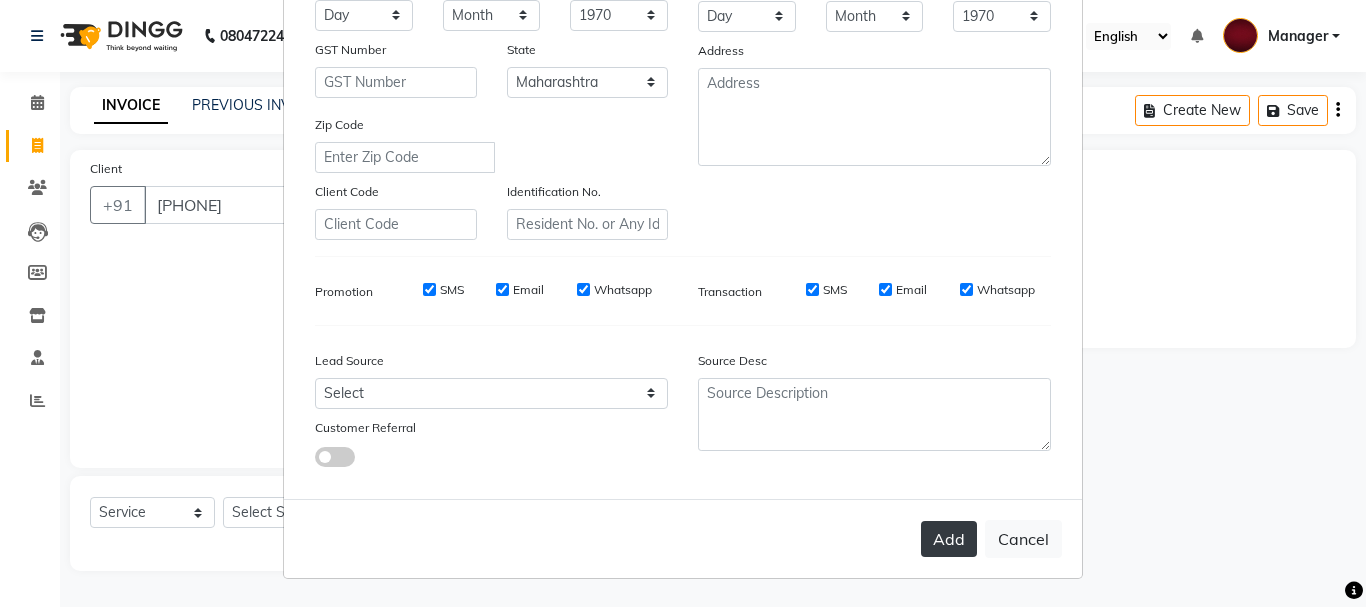 click on "Add" at bounding box center (949, 539) 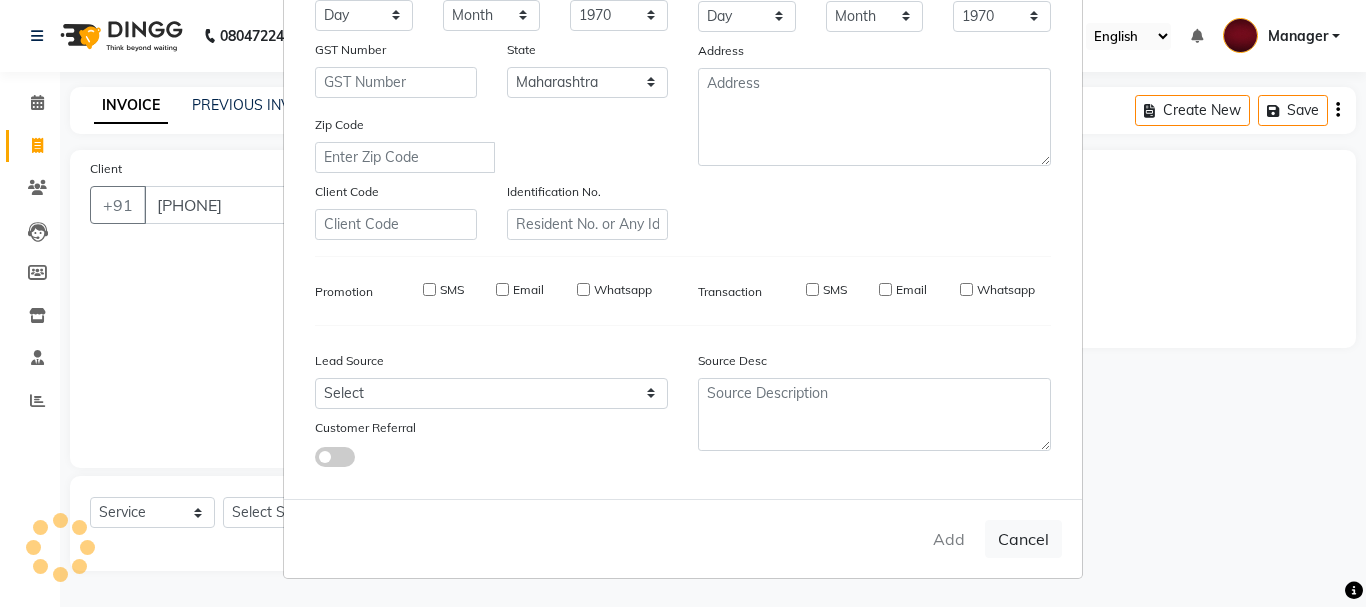 type 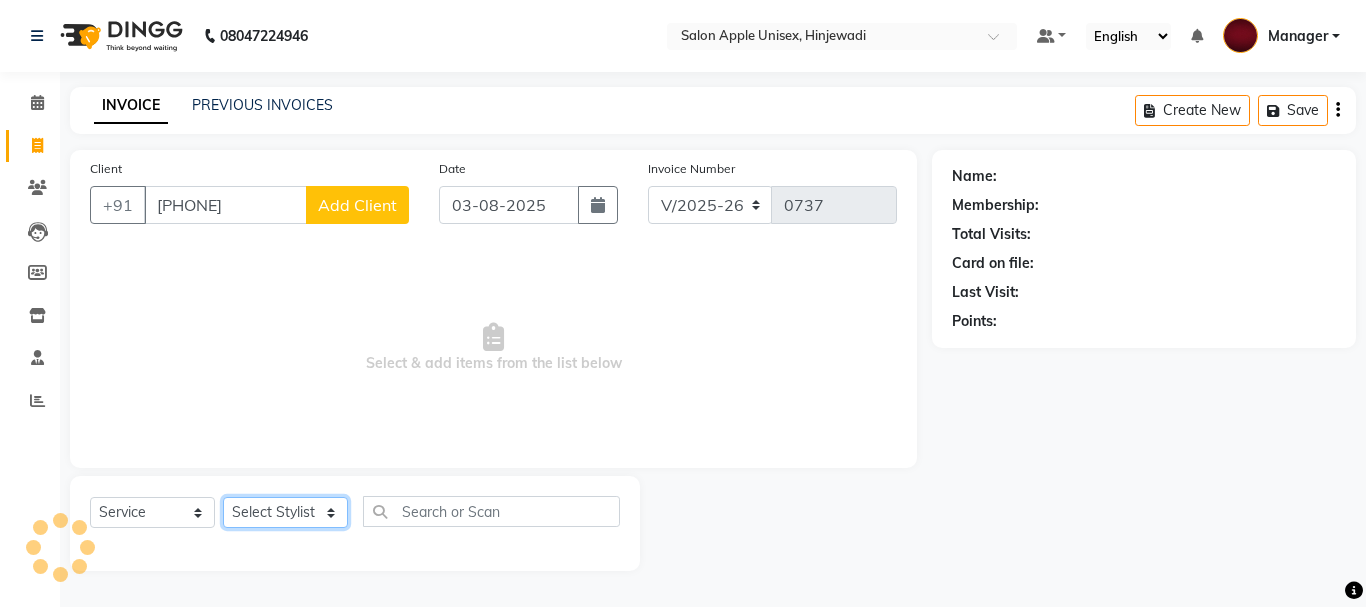 click on "Select Stylist Dilip(Owner) Manager Manisha (Owner) Nandini pachpande [FIRST] [LAST] Santosh Tejashri Pradip Kamble" 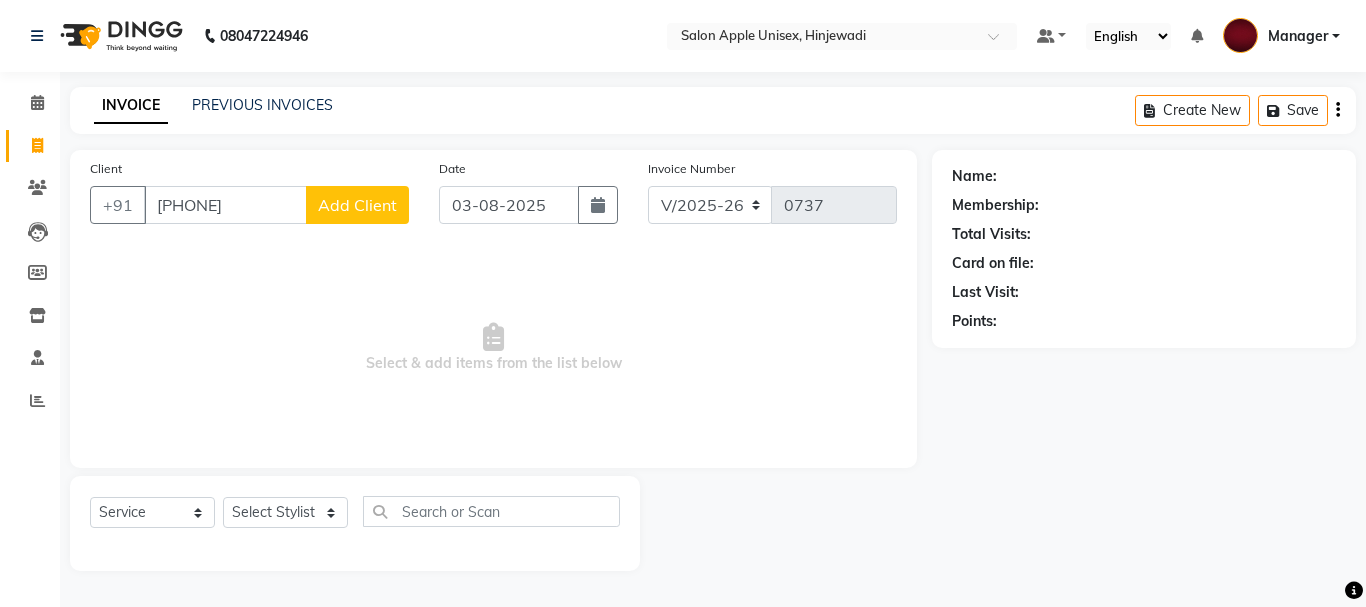 click on "Client +91 [PHONE] Add Client Date 03-08-2025 Invoice Number V/2025 V/2025-26 0737 Select & add items from the list below Select Service Product Membership Package Voucher Prepaid Gift Card Select Stylist Dilip(Owner) Manager Manisha (Owner) Nandini pachpande [FIRST] [LAST] Santosh Tejashri Pradip Kamble" 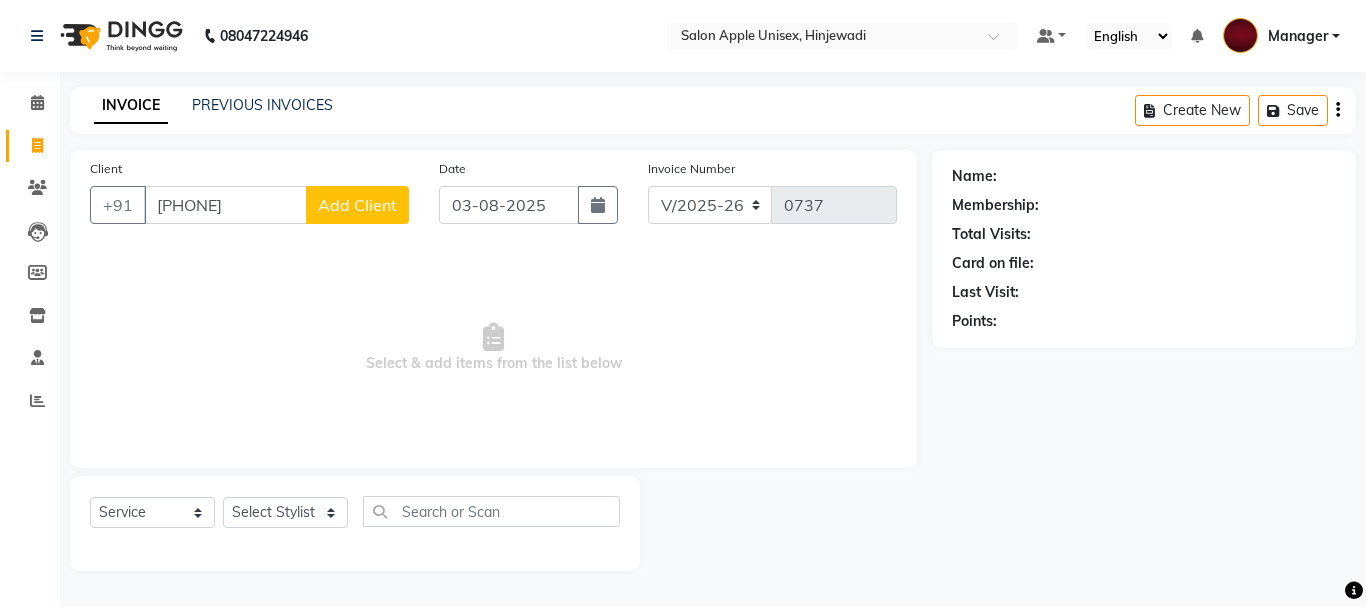 click on "Add Client" 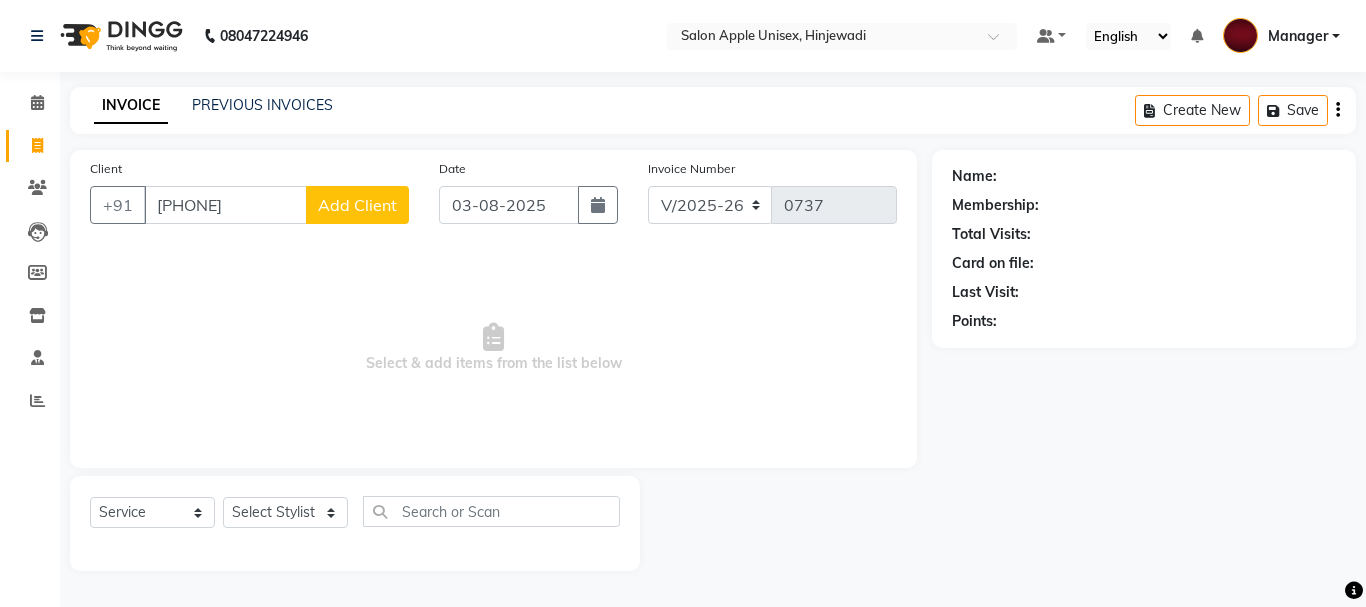 select on "22" 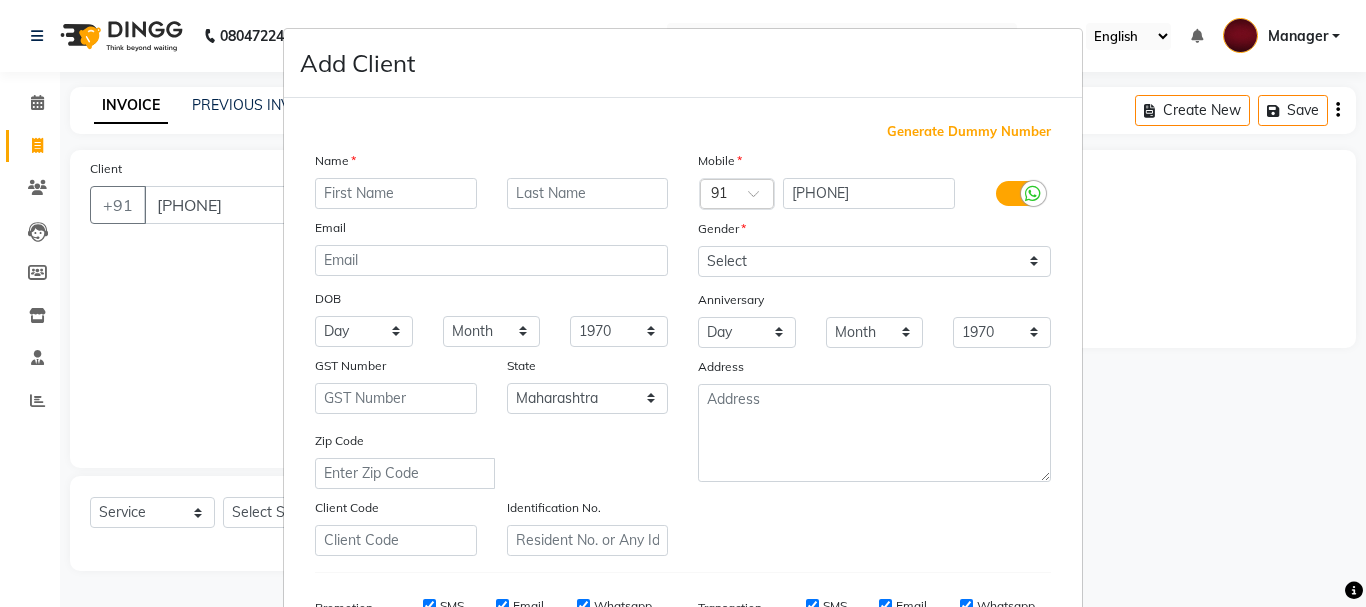 click at bounding box center [396, 193] 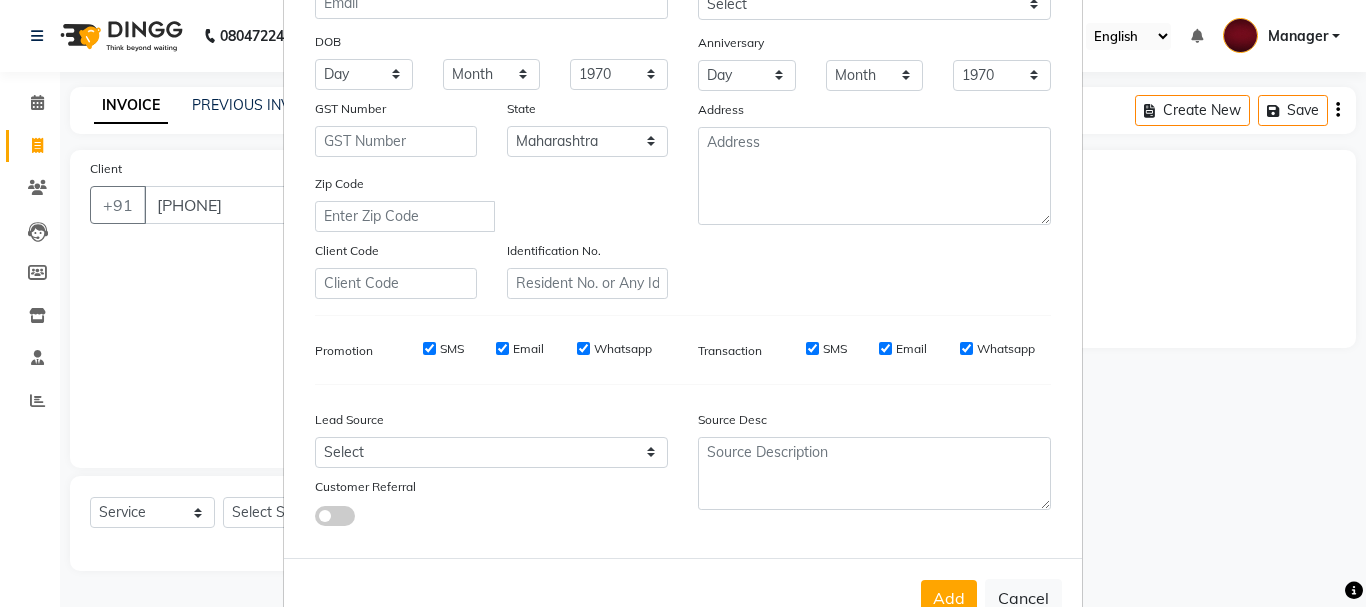 scroll, scrollTop: 316, scrollLeft: 0, axis: vertical 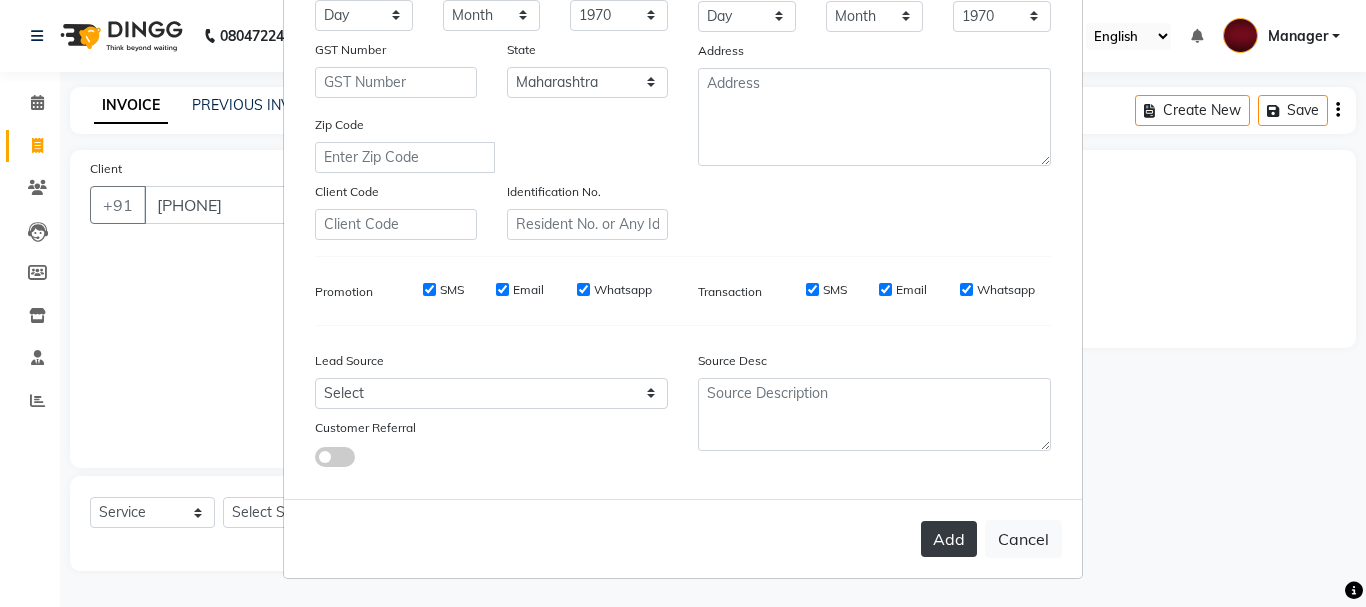 type on "SWATI" 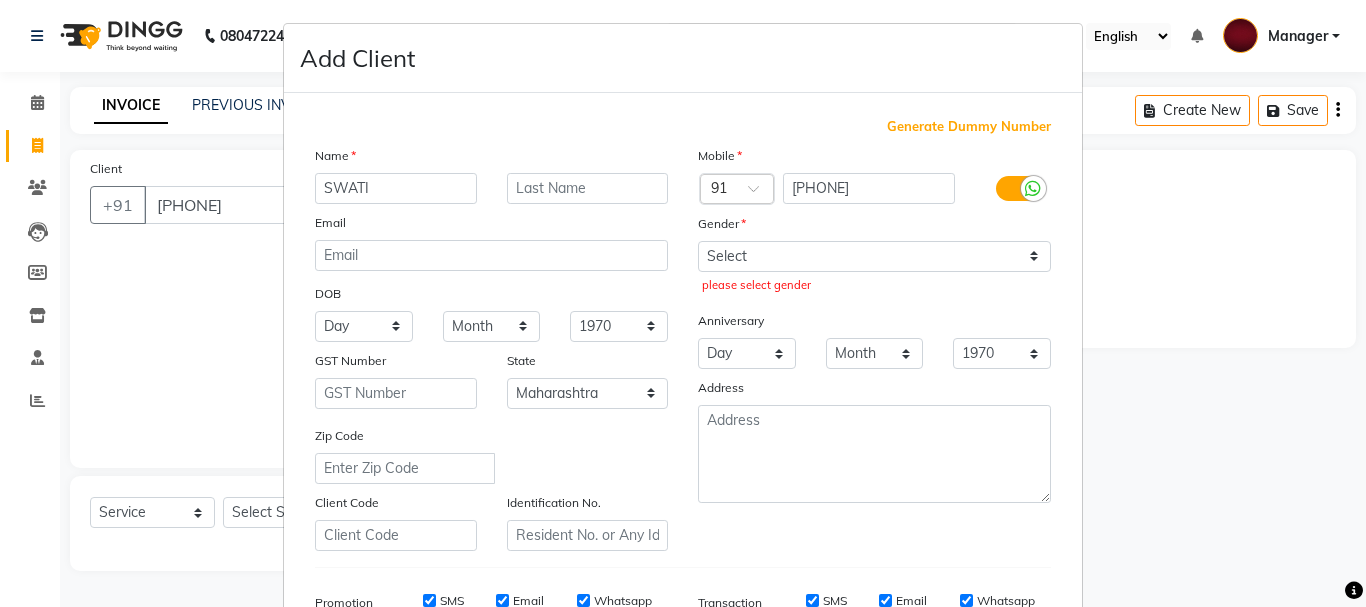 scroll, scrollTop: 0, scrollLeft: 0, axis: both 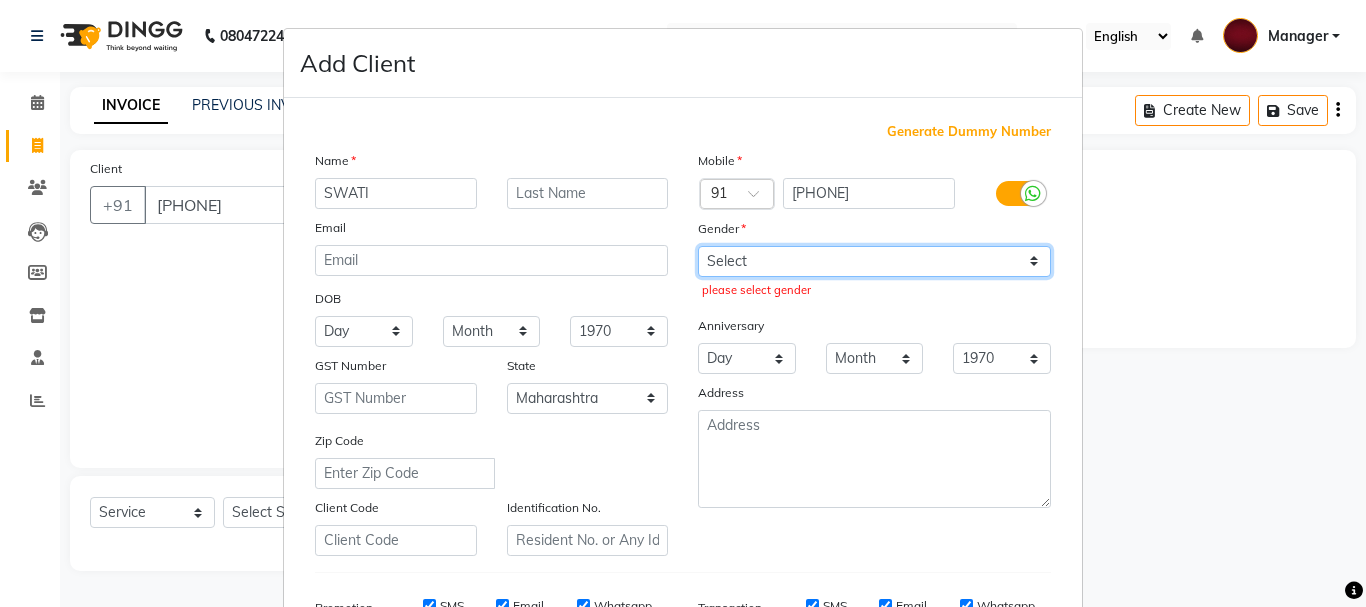 click on "Select Male Female Other Prefer Not To Say" at bounding box center [874, 261] 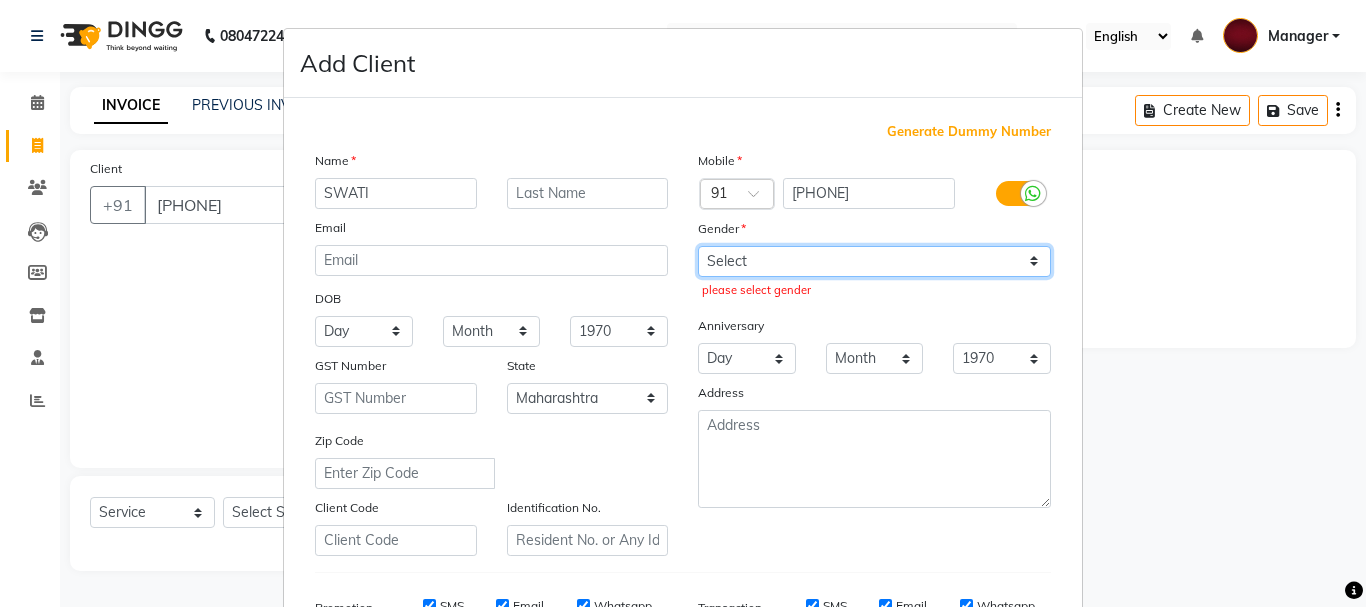 select on "female" 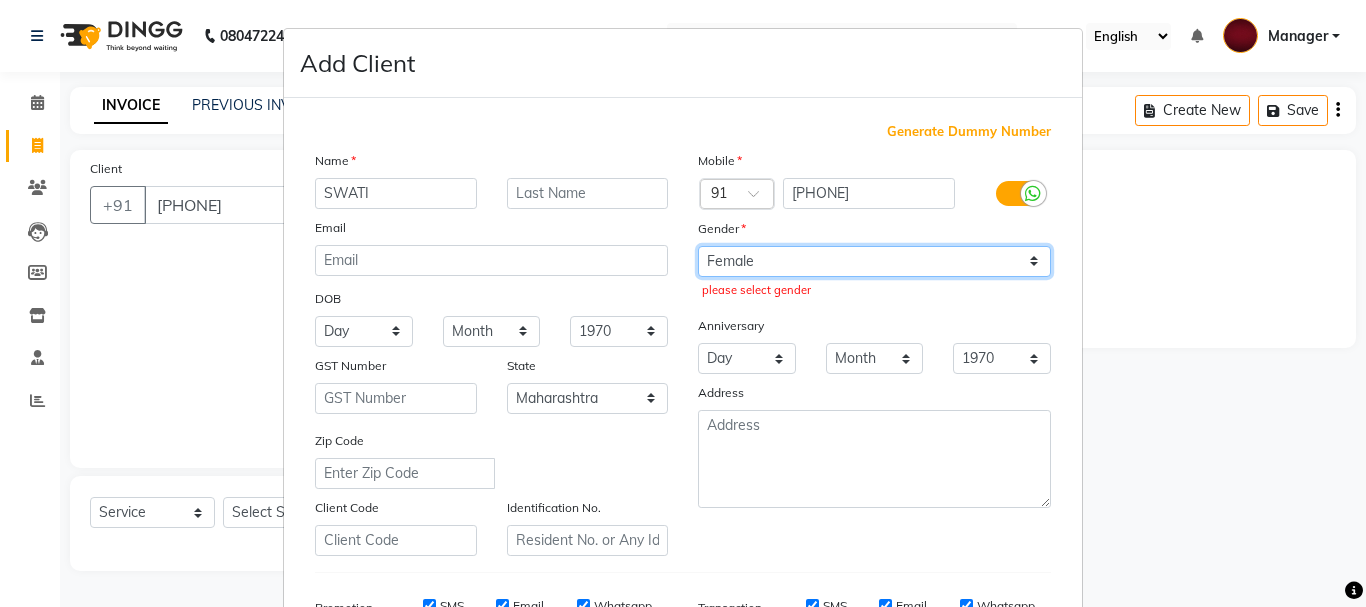 click on "Select Male Female Other Prefer Not To Say" at bounding box center [874, 261] 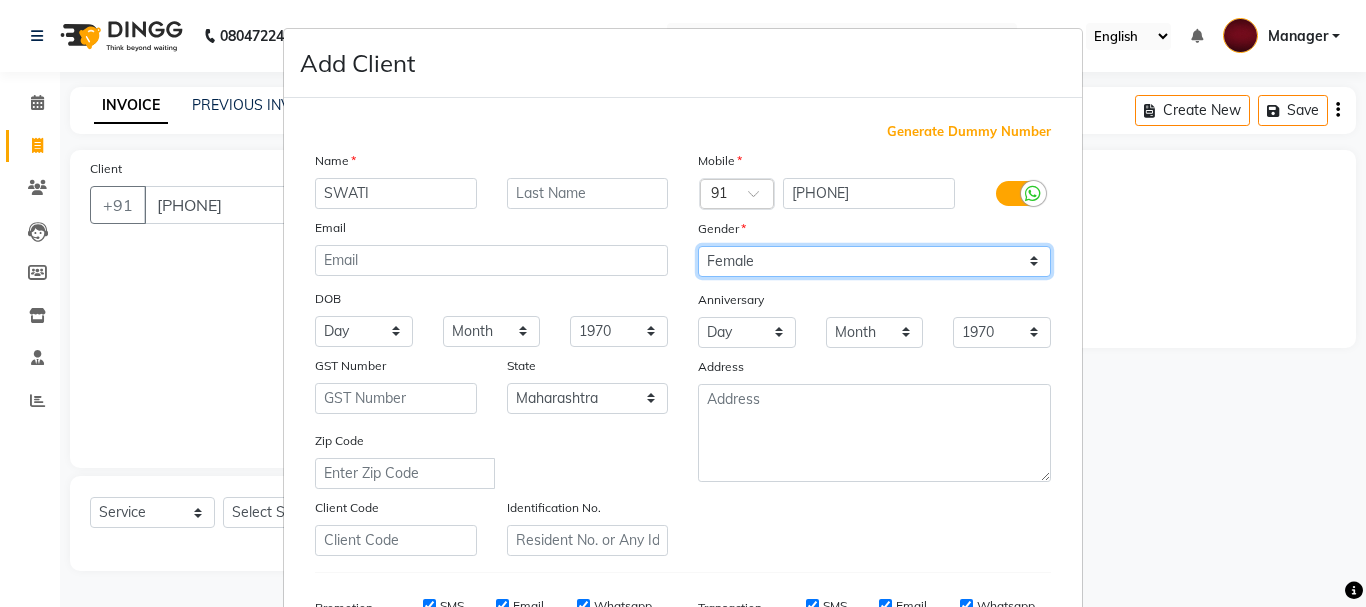 click on "Select Male Female Other Prefer Not To Say" at bounding box center (874, 261) 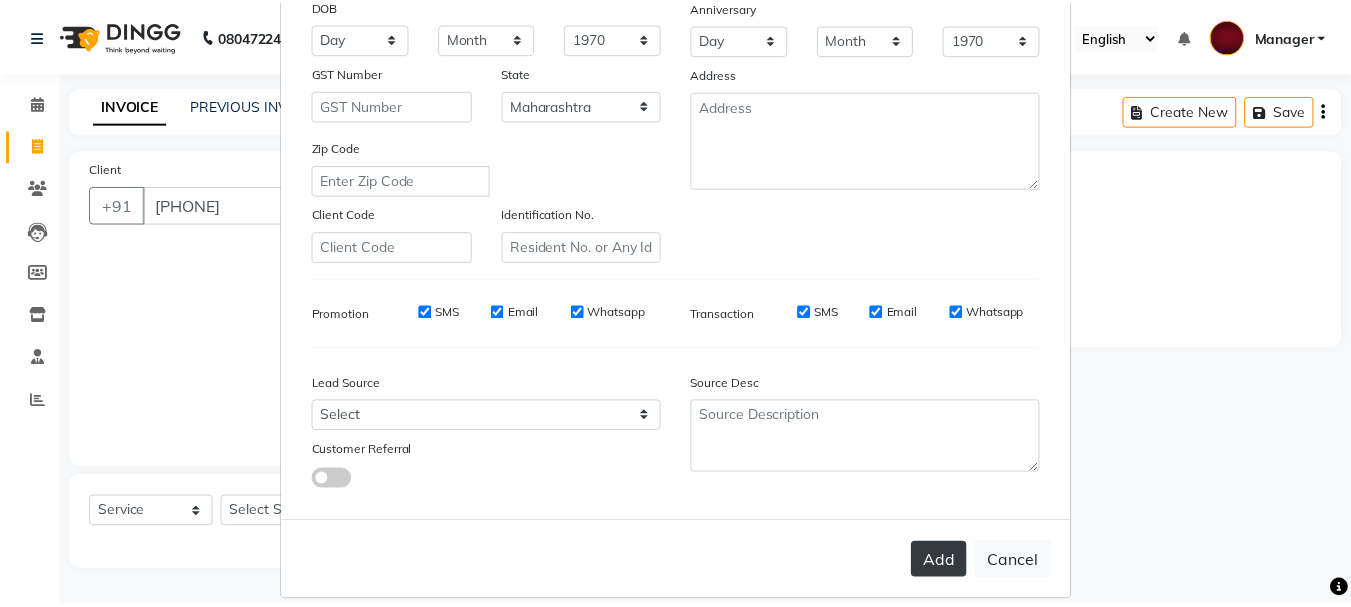 scroll, scrollTop: 316, scrollLeft: 0, axis: vertical 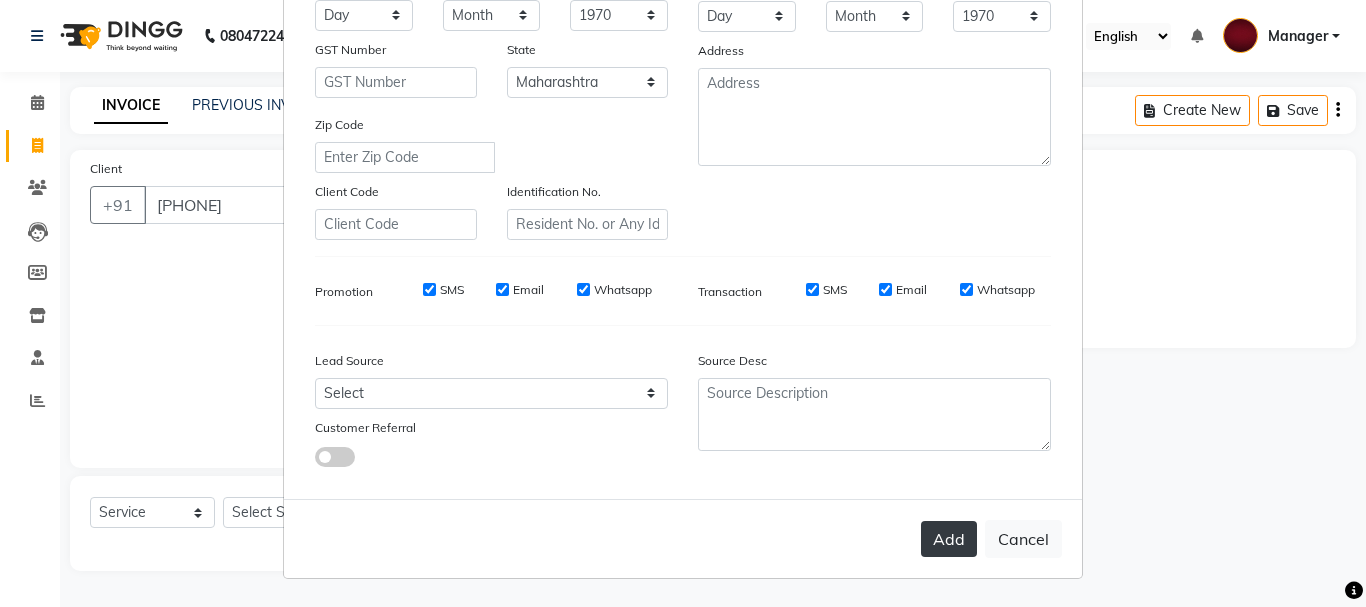 click on "Add" at bounding box center (949, 539) 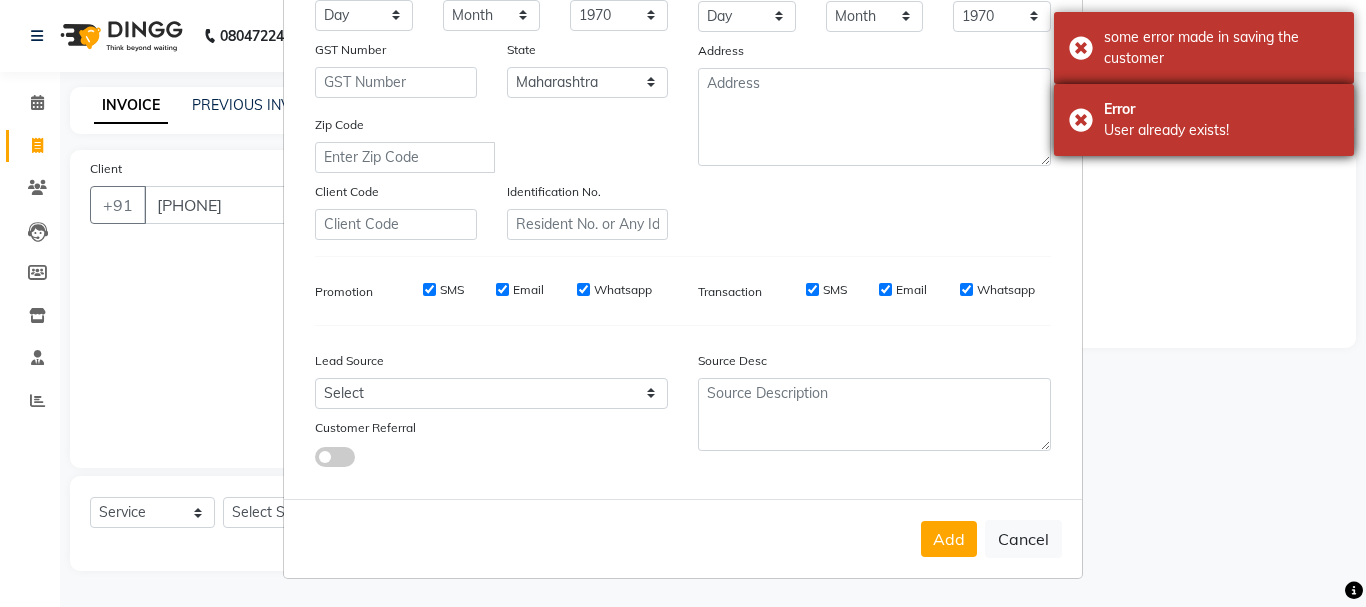 click on "Error   User already exists!" at bounding box center [1204, 120] 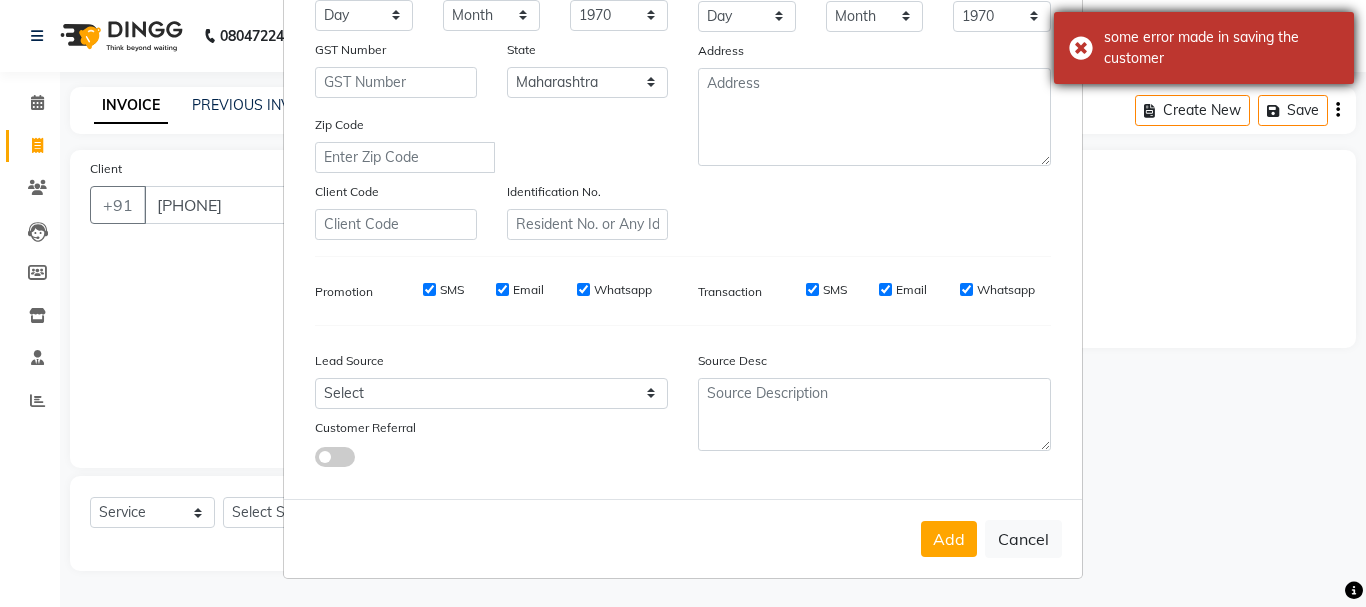 click on "some error made in saving the customer" at bounding box center (1204, 48) 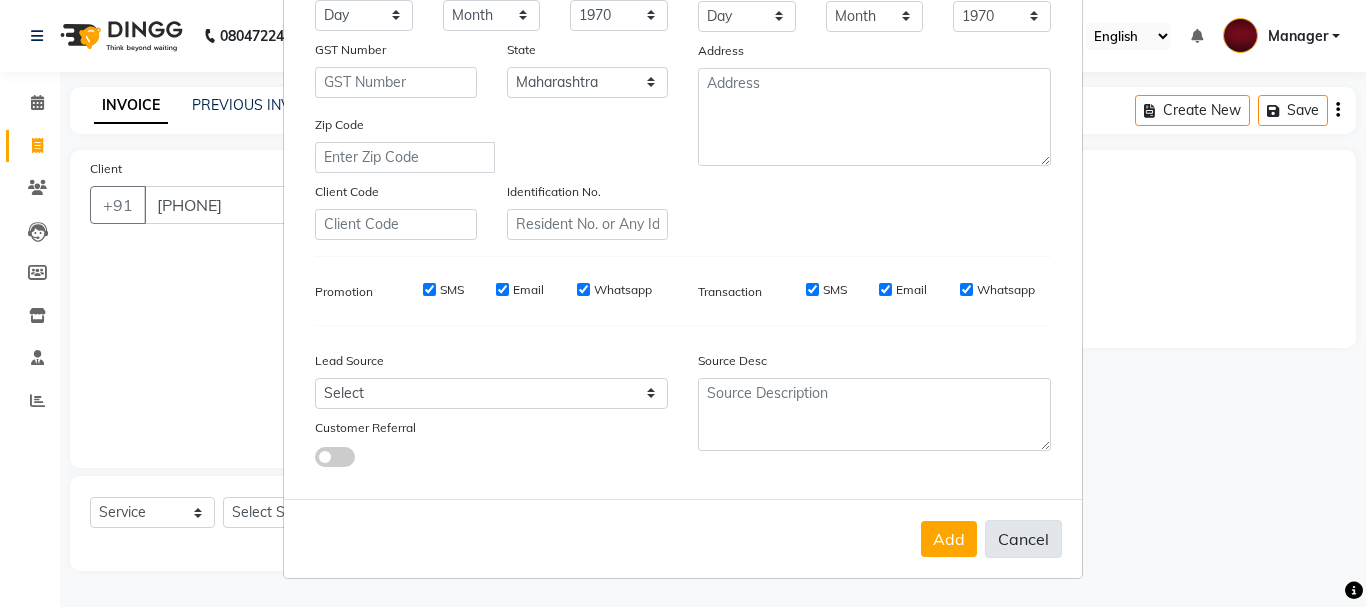 click on "Cancel" at bounding box center (1023, 539) 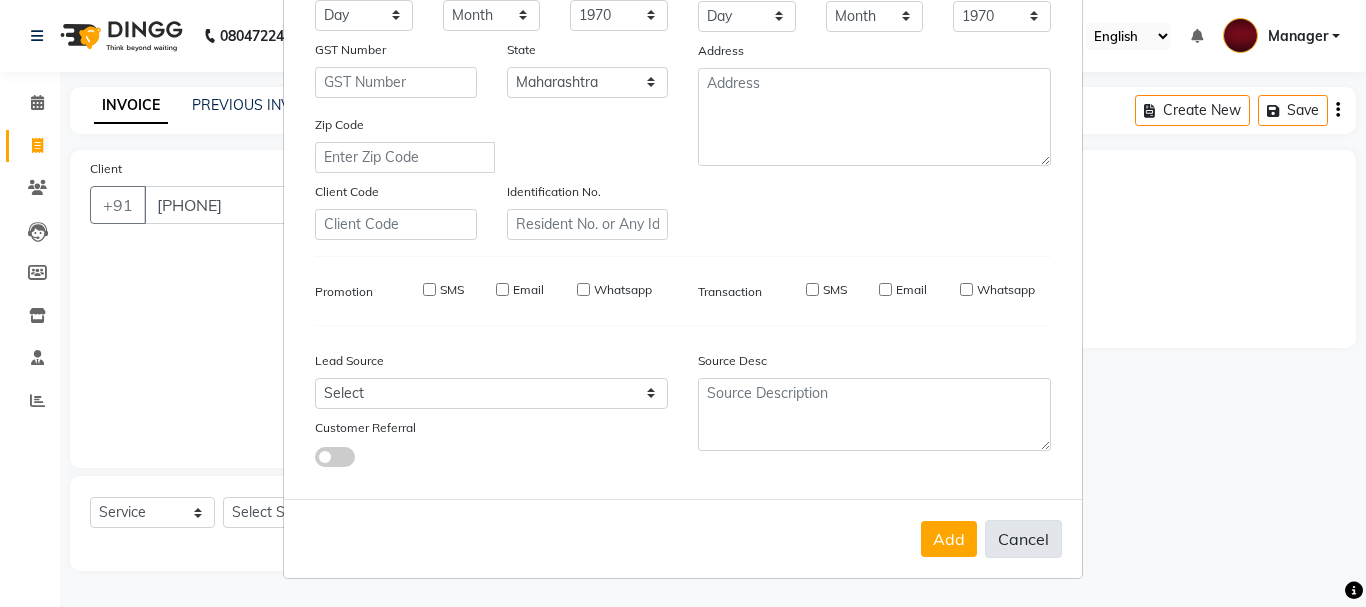 type 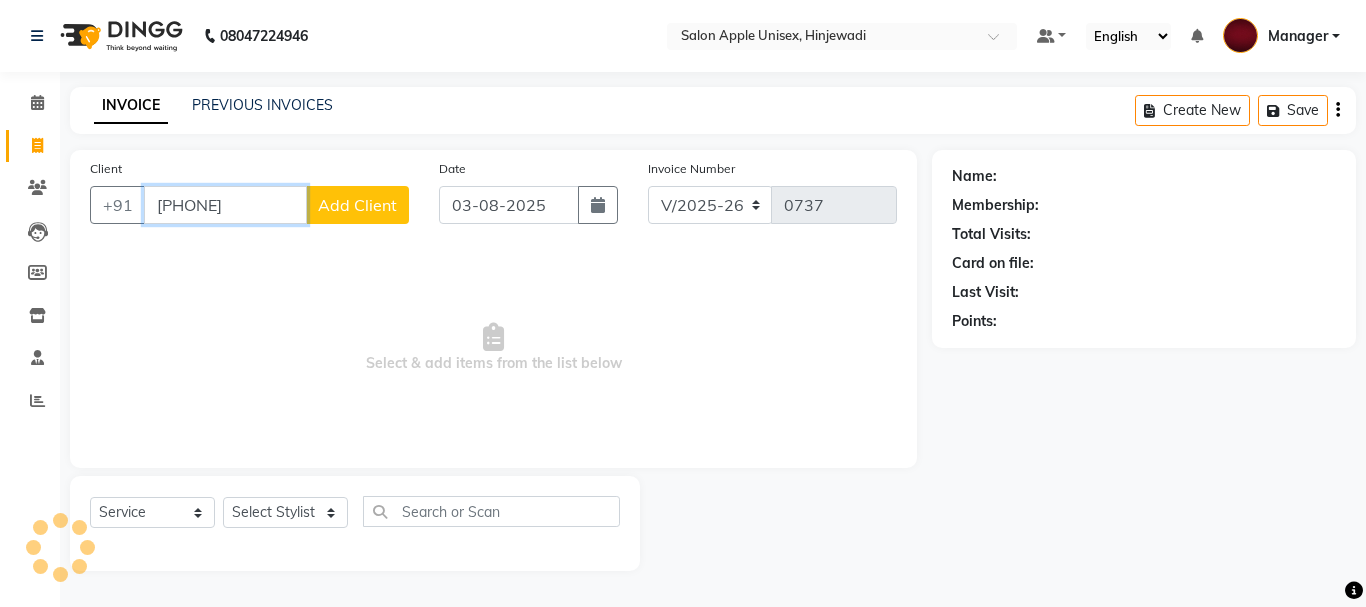 click on "[PHONE]" at bounding box center [225, 205] 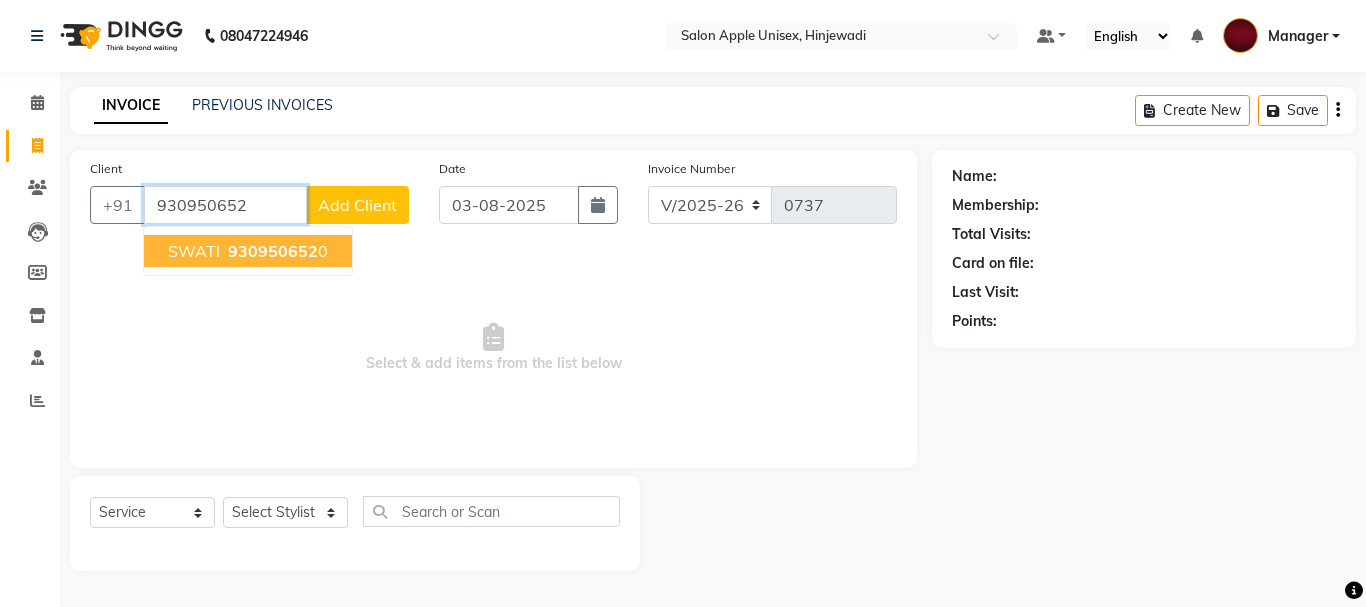 click on "930950652" at bounding box center (273, 251) 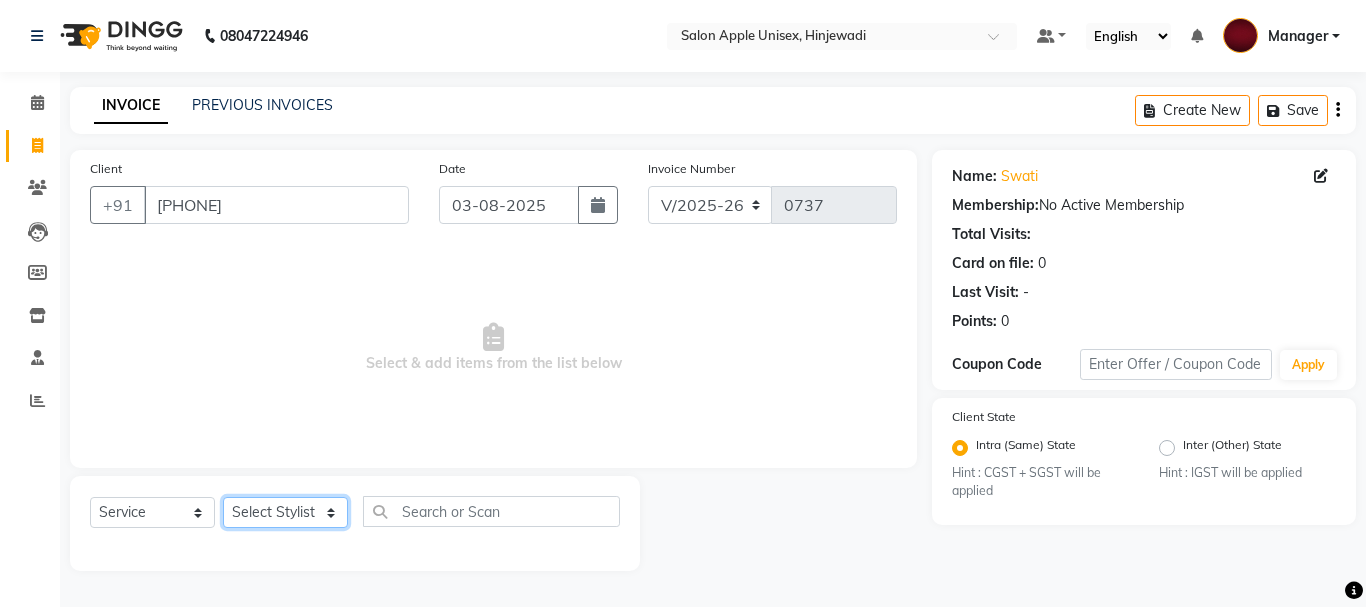 click on "Select Stylist Dilip(Owner) Manager Manisha (Owner) Nandini pachpande [FIRST] [LAST] Santosh Tejashri Pradip Kamble" 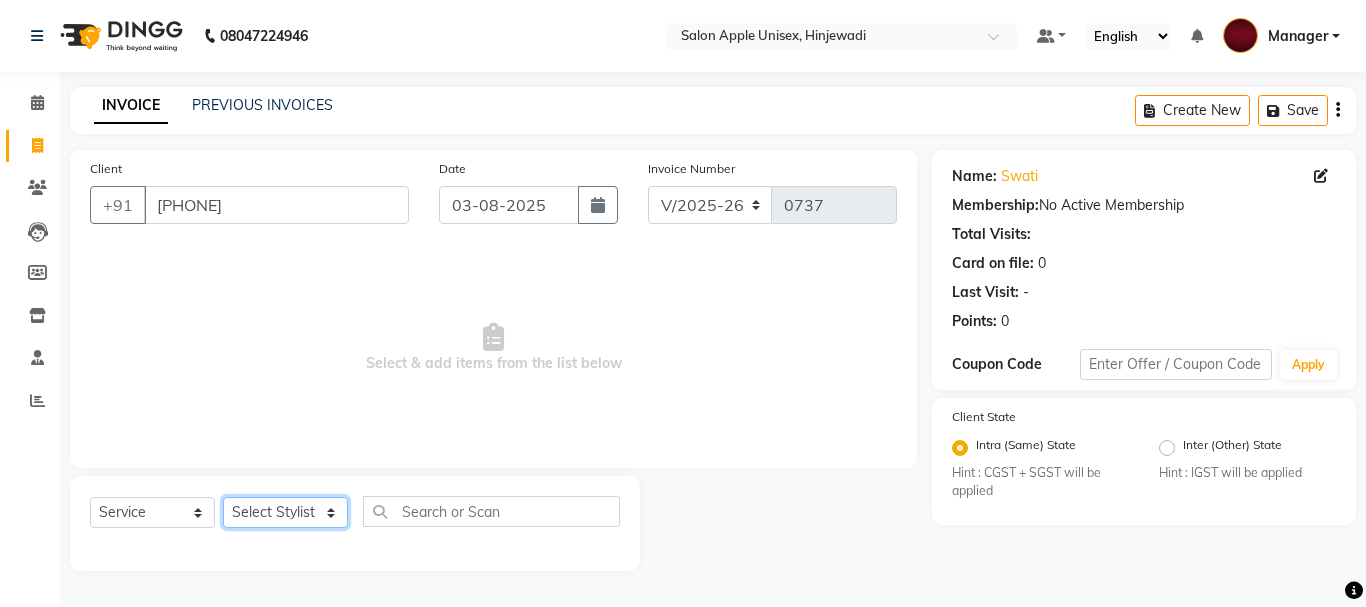 select on "84440" 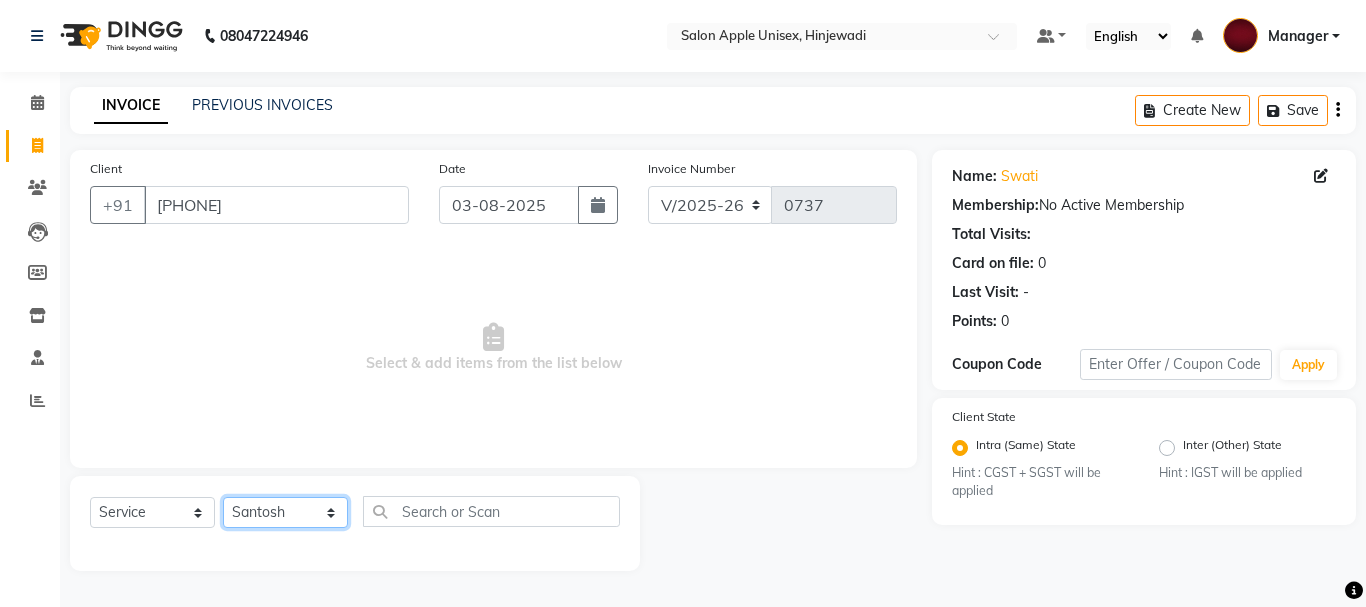 click on "Select Stylist Dilip(Owner) Manager Manisha (Owner) Nandini pachpande [FIRST] [LAST] Santosh Tejashri Pradip Kamble" 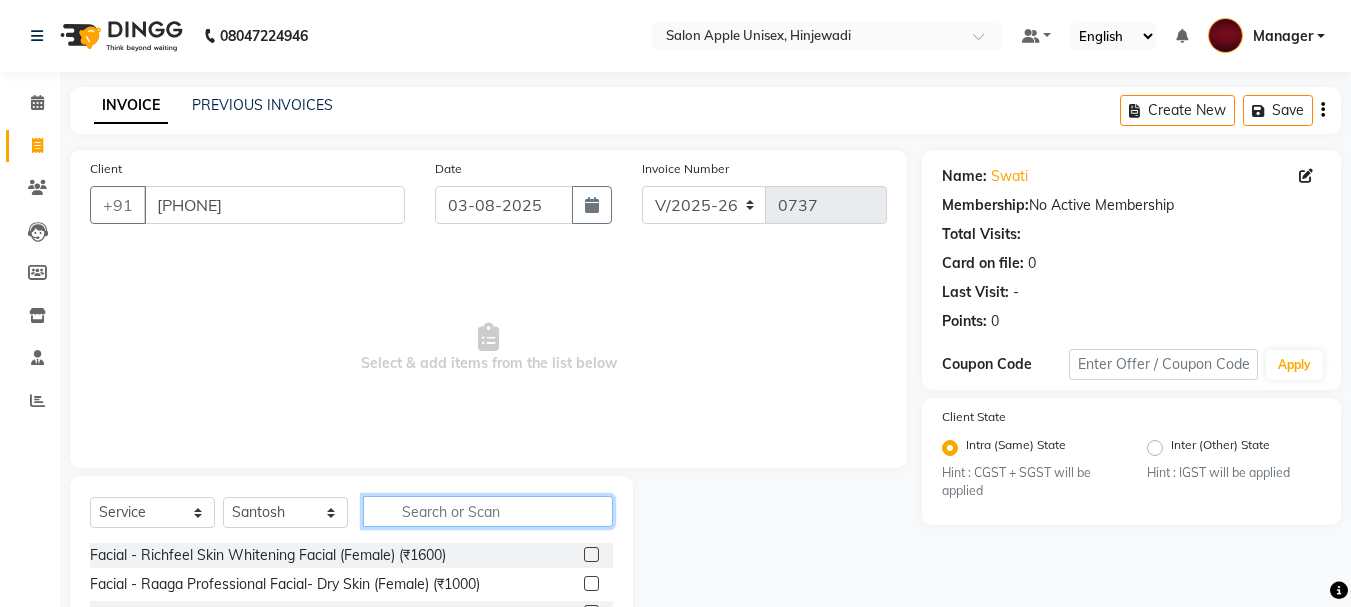 click 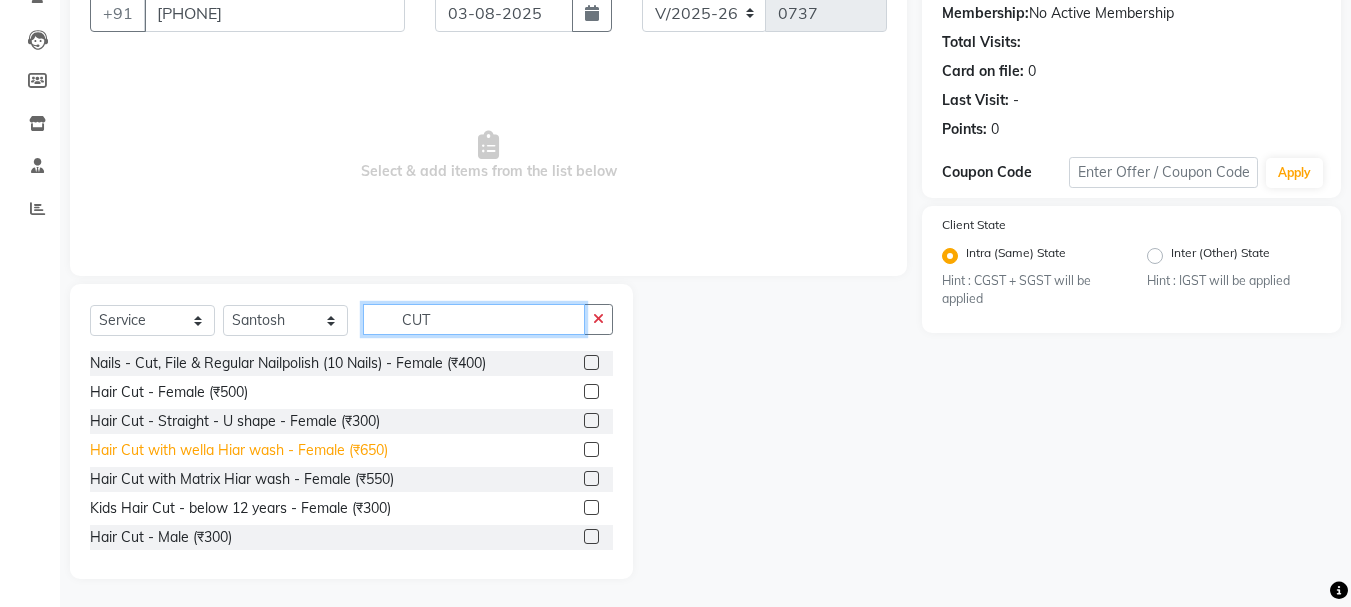 scroll, scrollTop: 194, scrollLeft: 0, axis: vertical 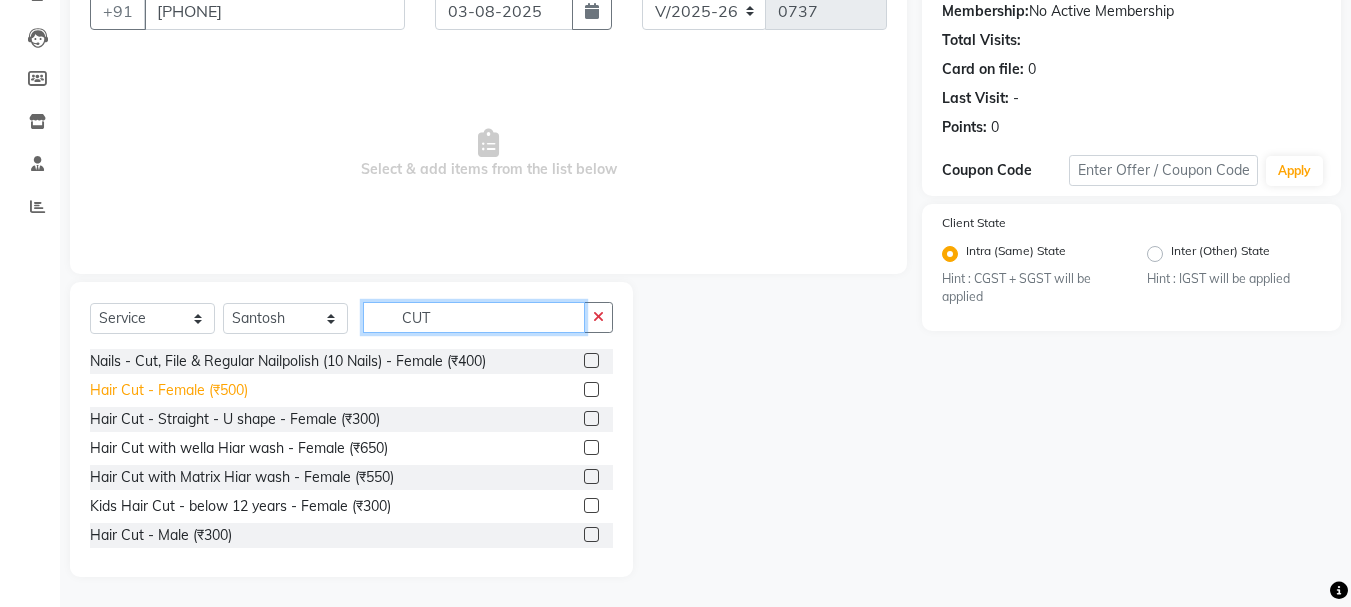 type on "CUT" 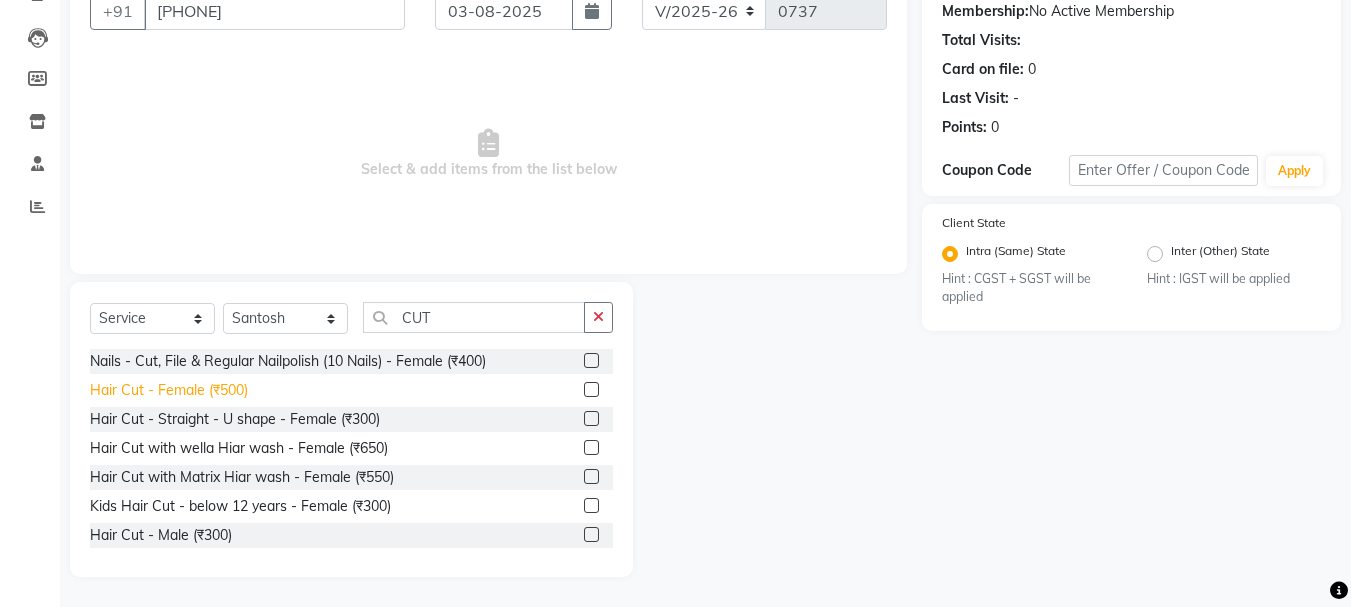 click on "Hair Cut - Female (₹500)" 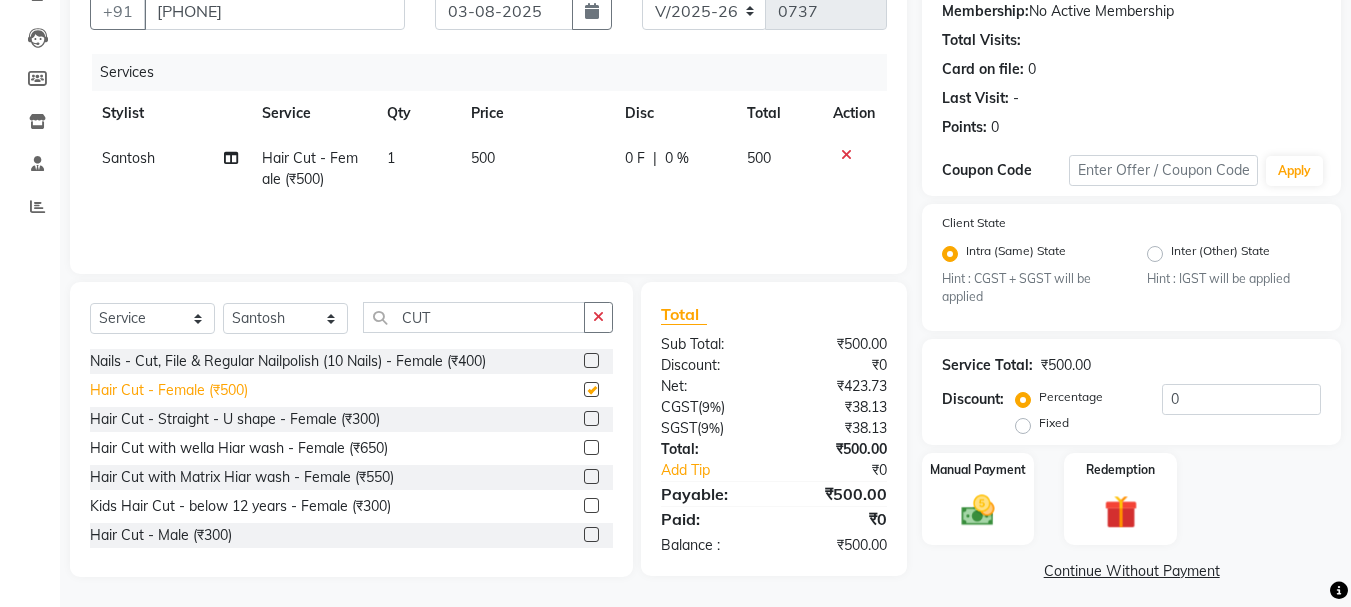 checkbox on "false" 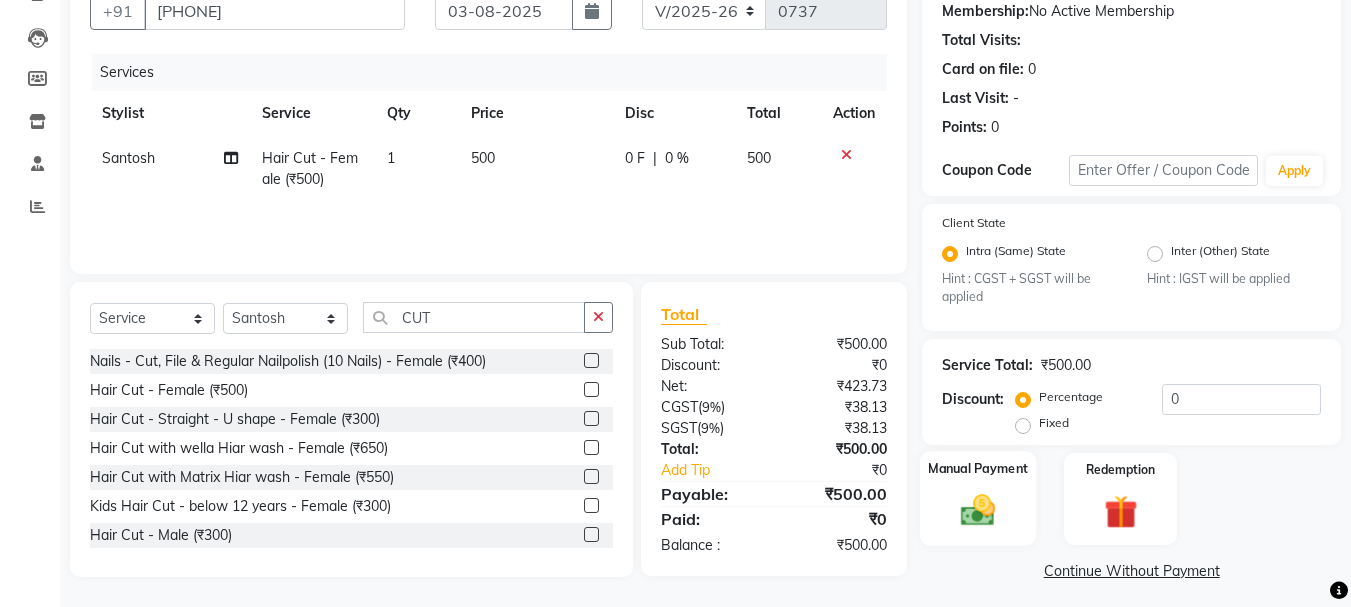 click 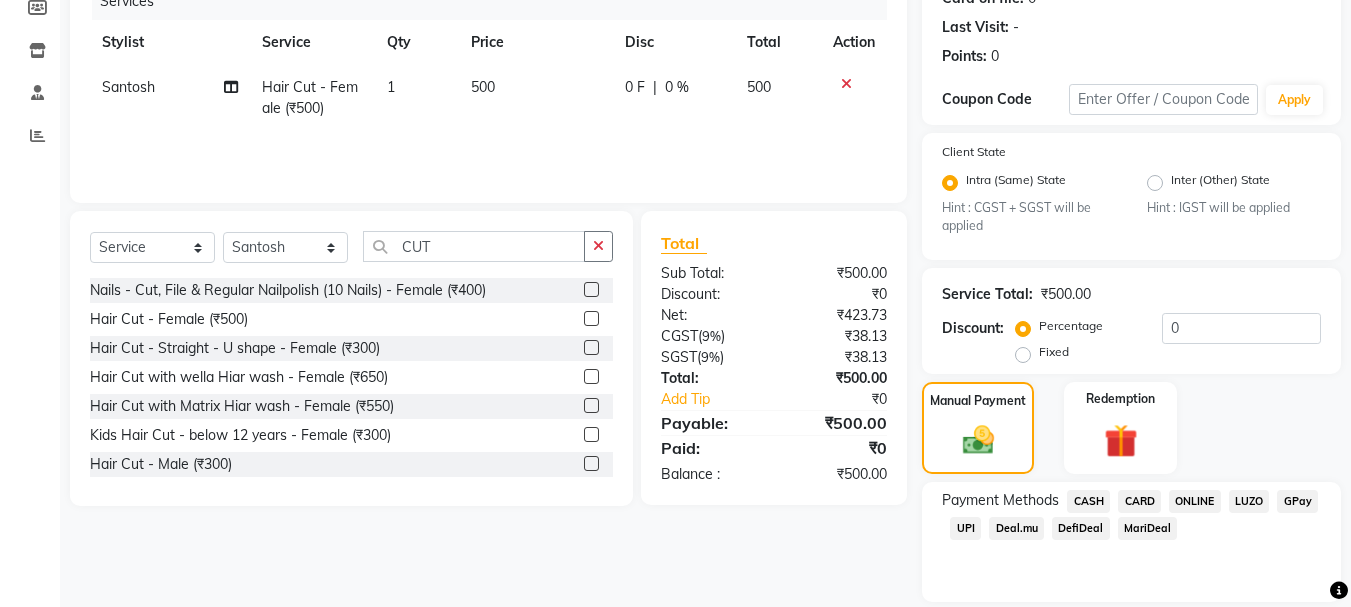 scroll, scrollTop: 331, scrollLeft: 0, axis: vertical 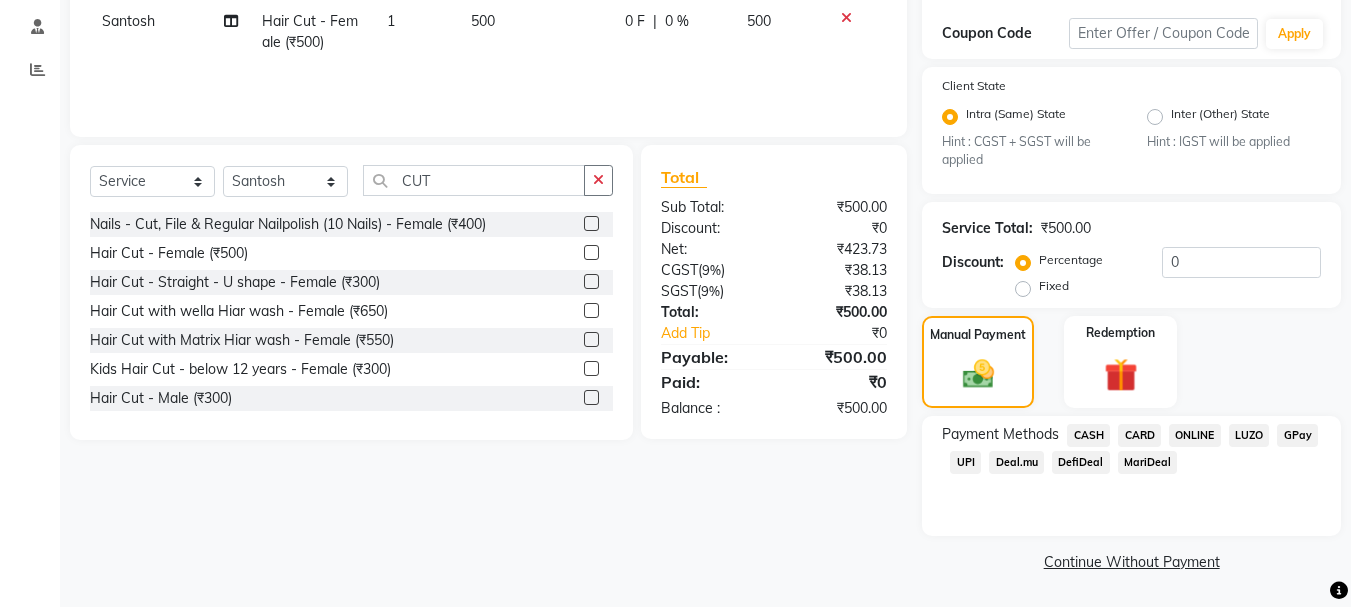 click on "UPI" 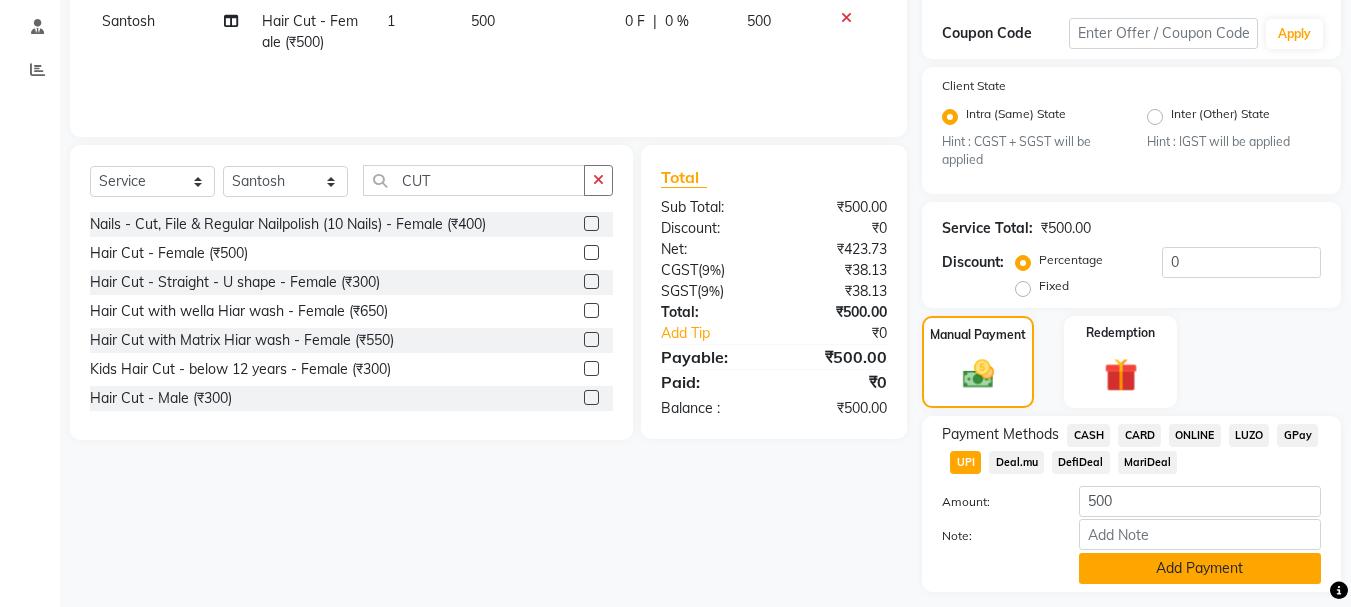 click on "Add Payment" 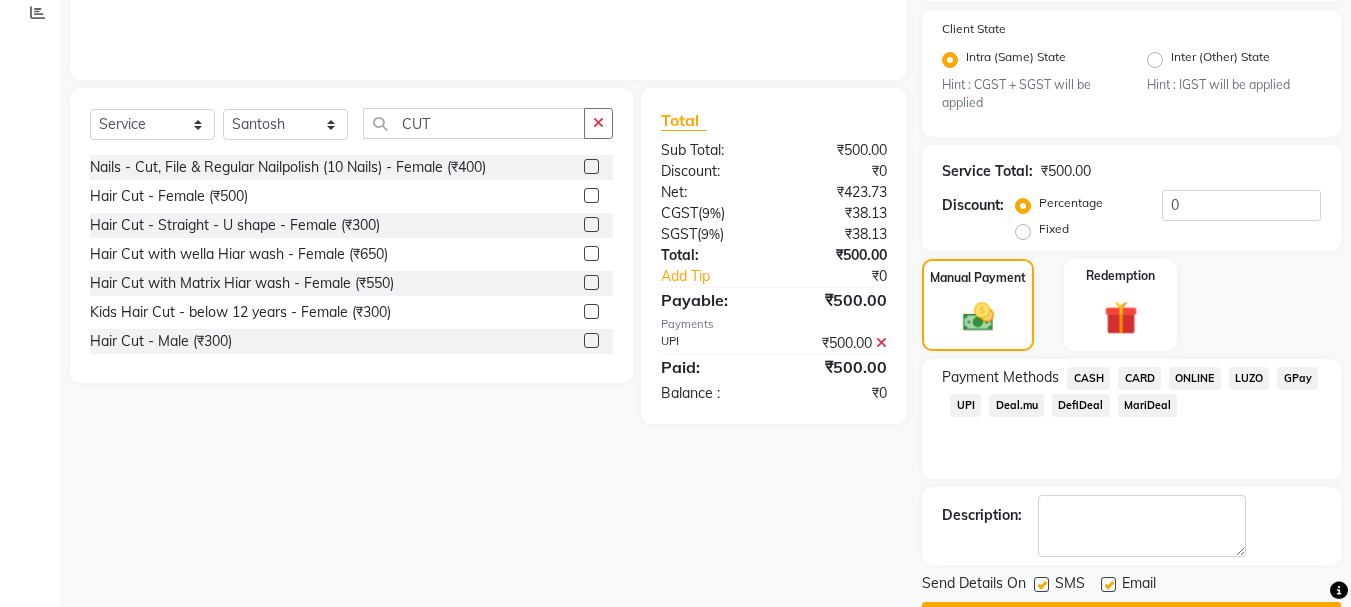 scroll, scrollTop: 444, scrollLeft: 0, axis: vertical 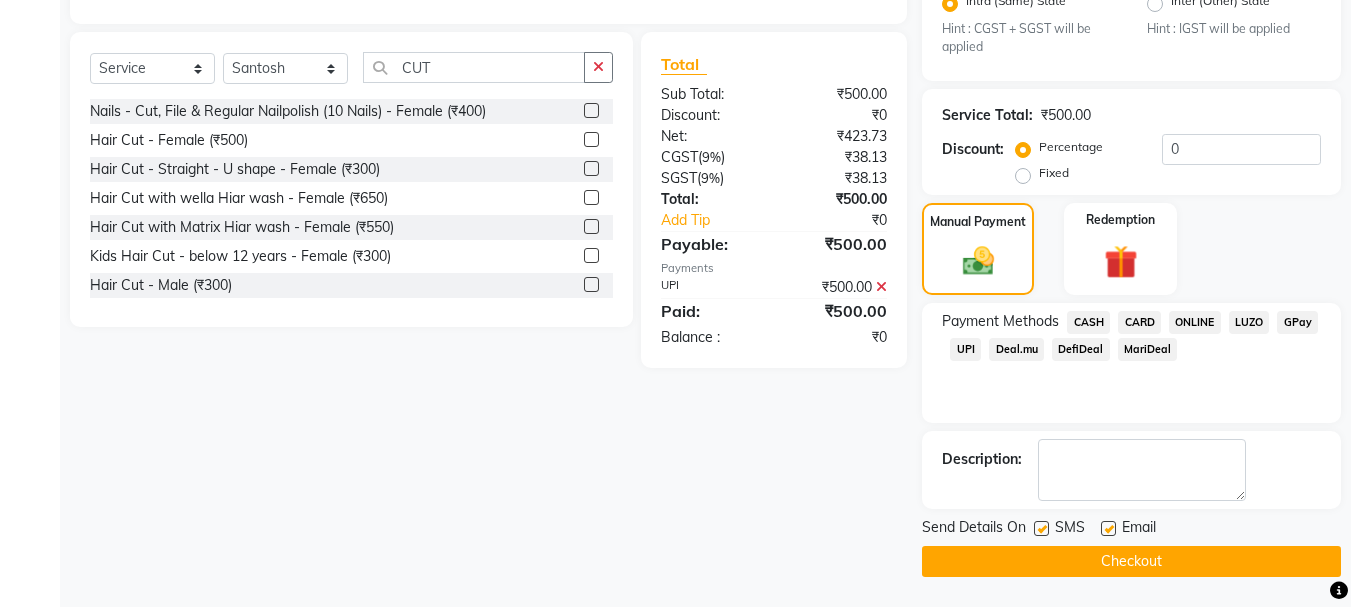 click on "Checkout" 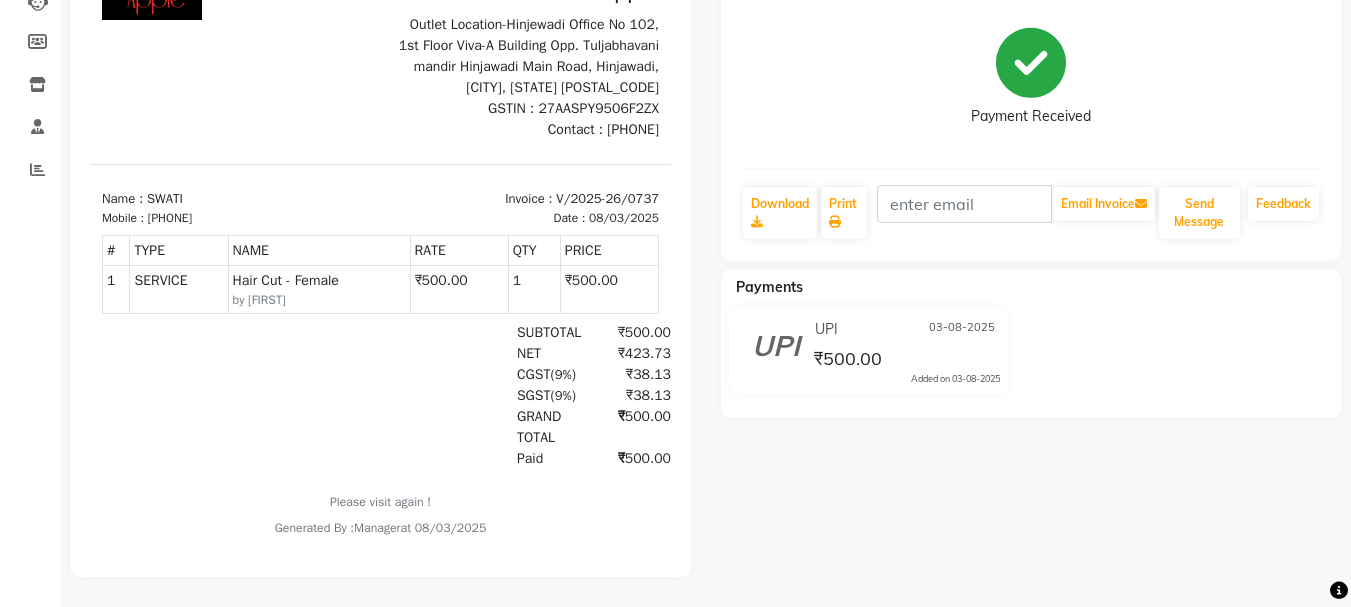 scroll, scrollTop: 0, scrollLeft: 0, axis: both 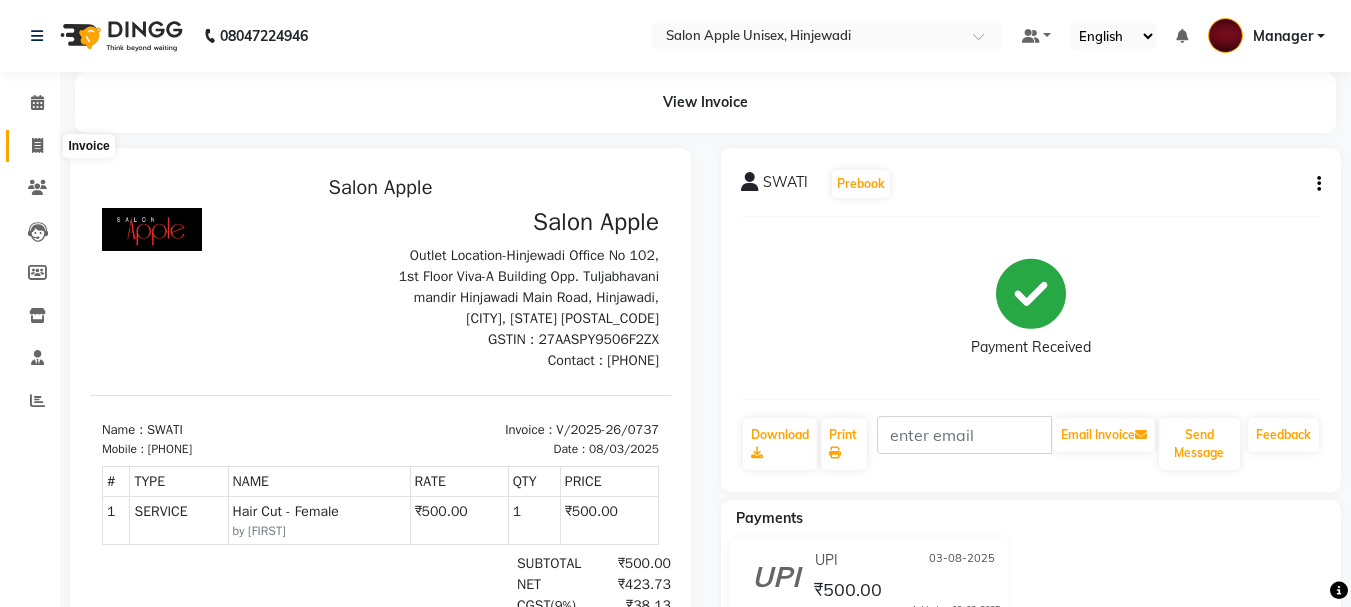 click 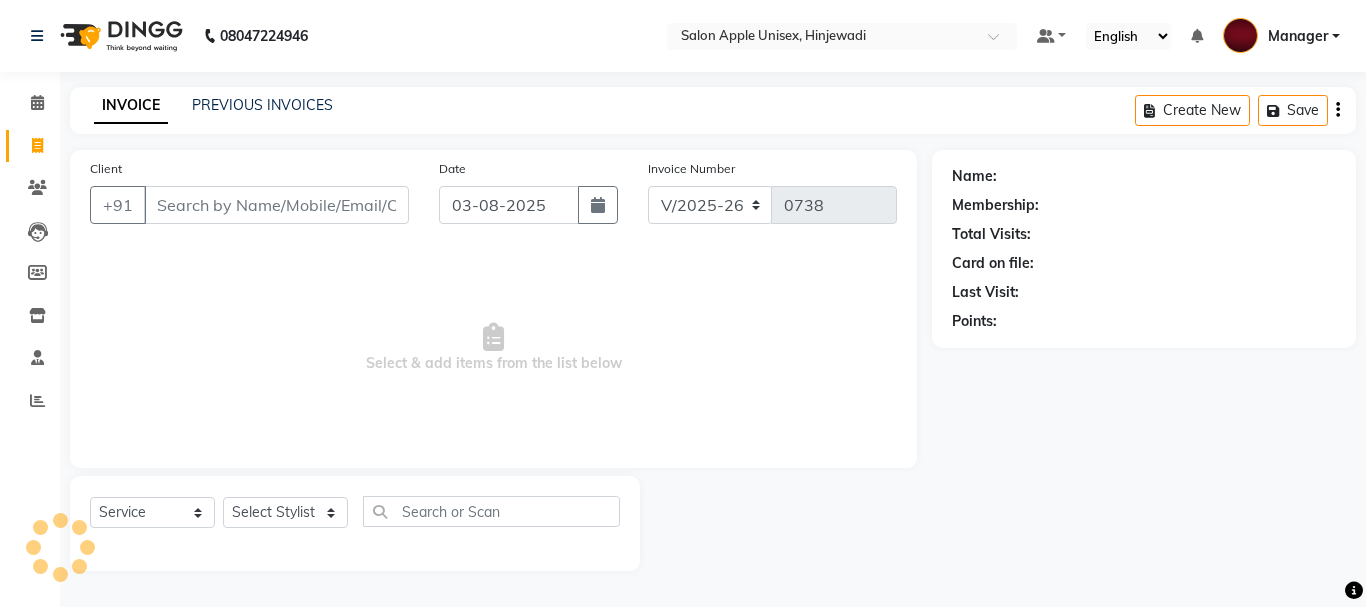 click on "Client" at bounding box center [276, 205] 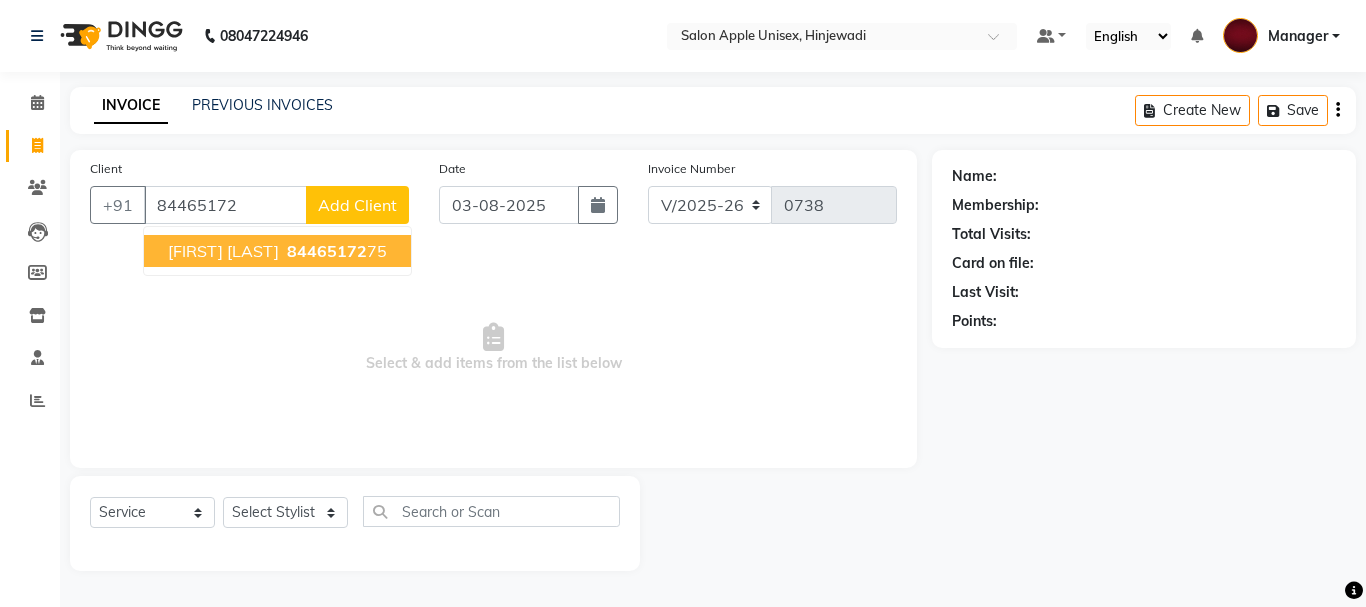 click on "84465172" at bounding box center [327, 251] 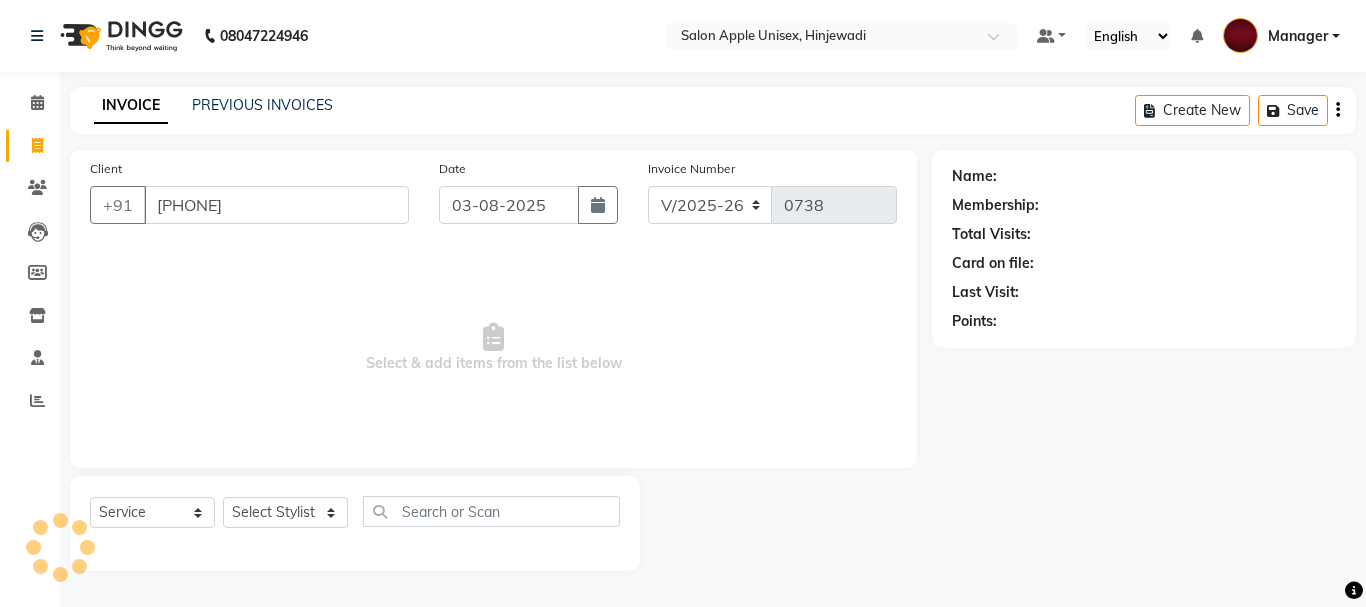 type on "[PHONE]" 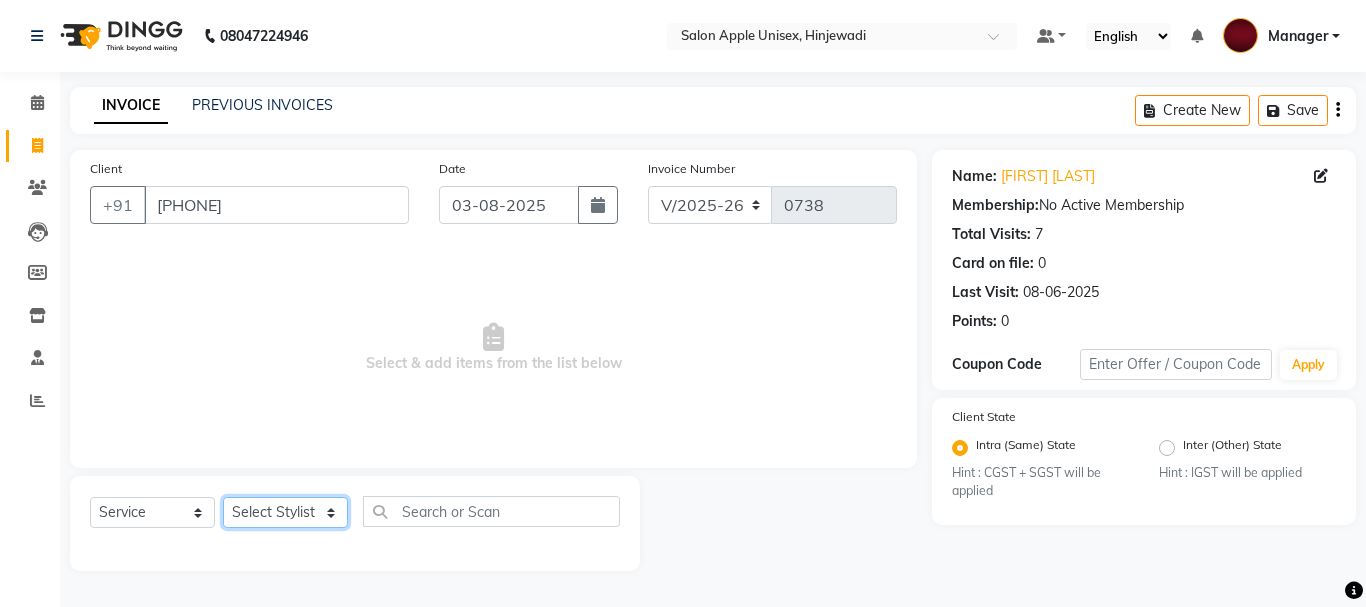 click on "Select Stylist Dilip(Owner) Manager Manisha (Owner) Nandini pachpande [FIRST] [LAST] Santosh Tejashri Pradip Kamble" 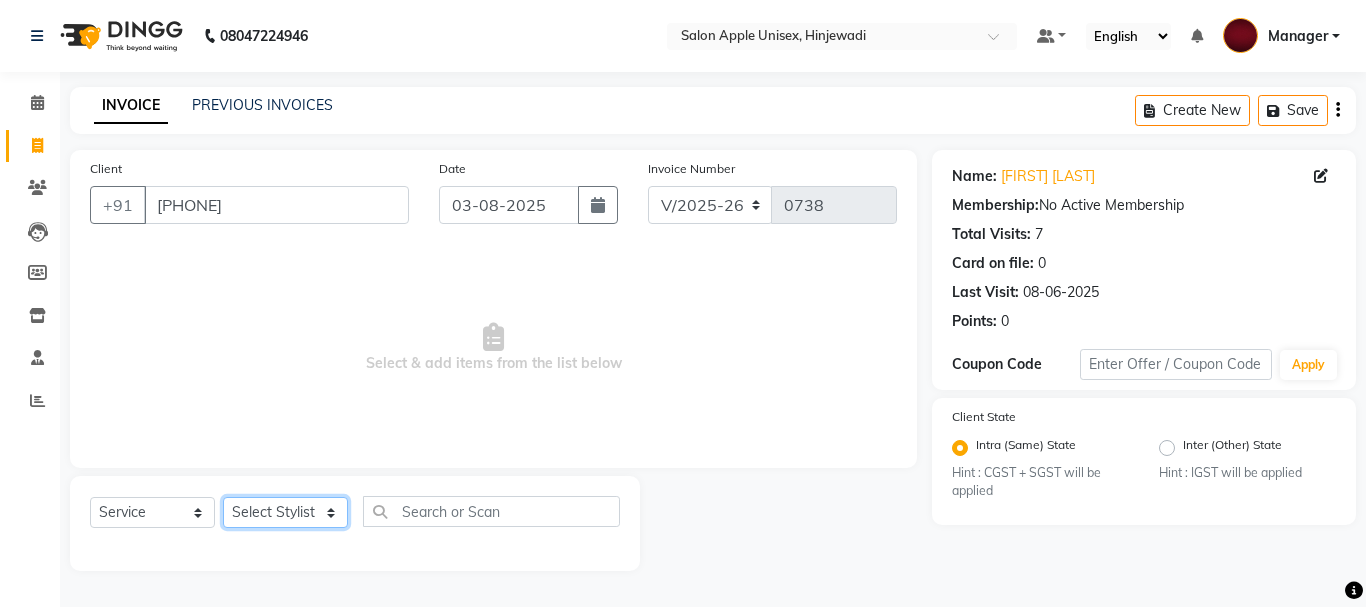 select on "47178" 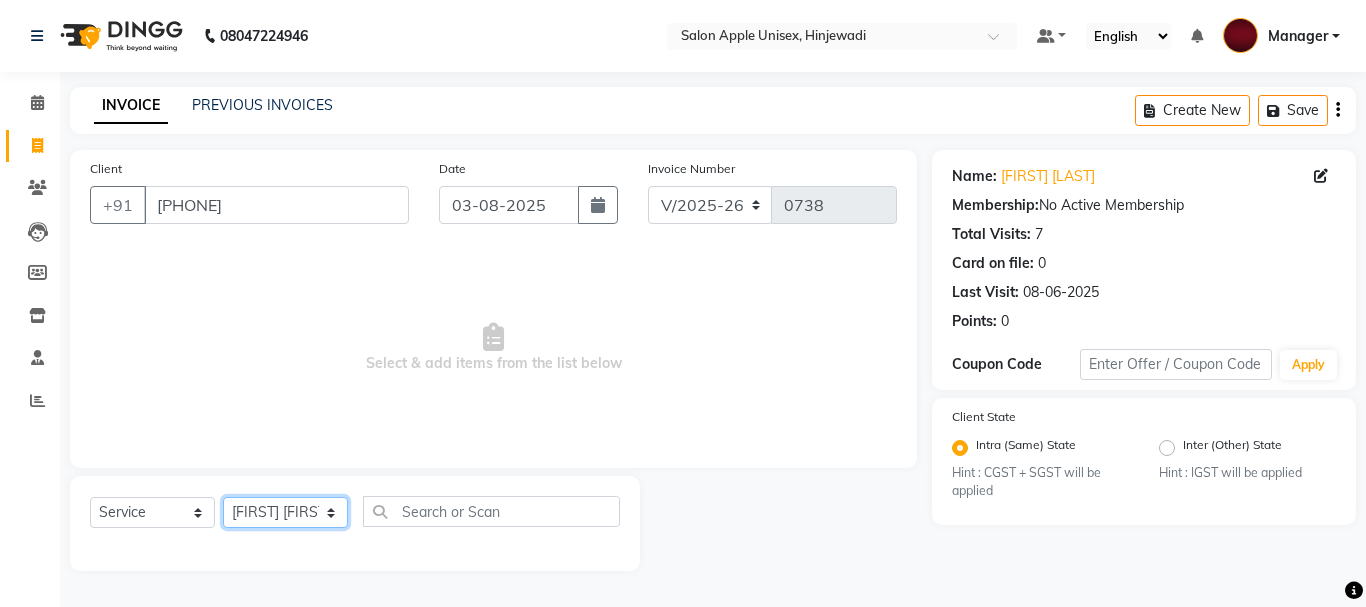 click on "Select Stylist Dilip(Owner) Manager Manisha (Owner) Nandini pachpande [FIRST] [LAST] Santosh Tejashri Pradip Kamble" 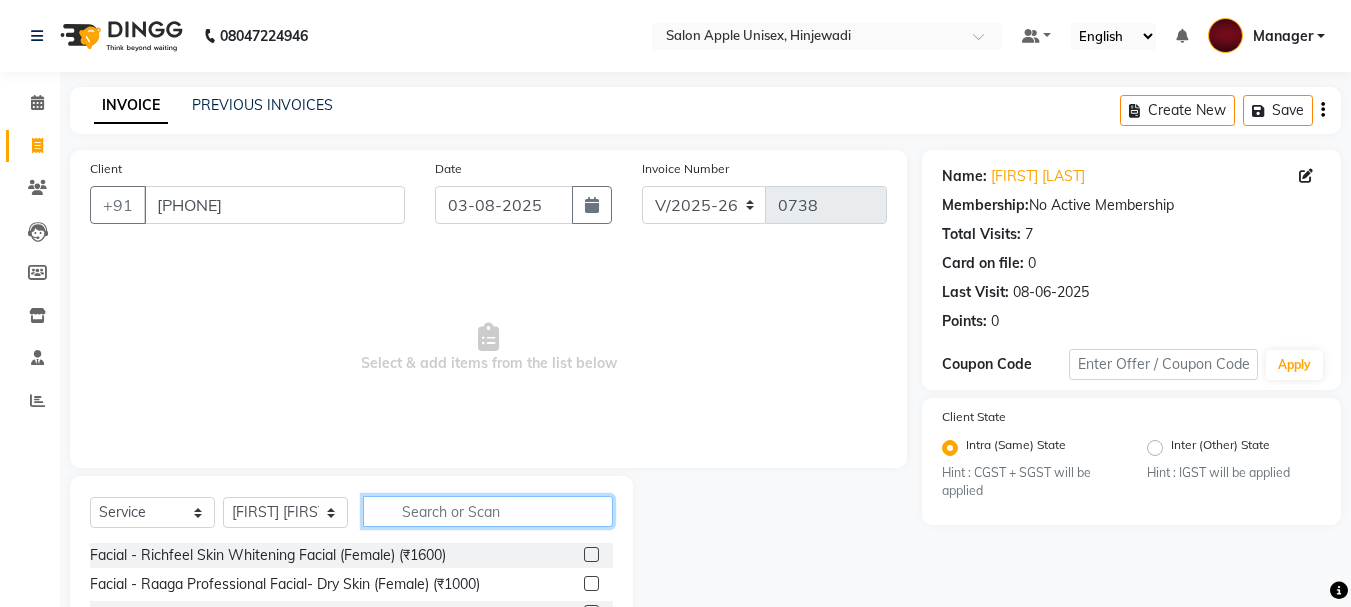 click 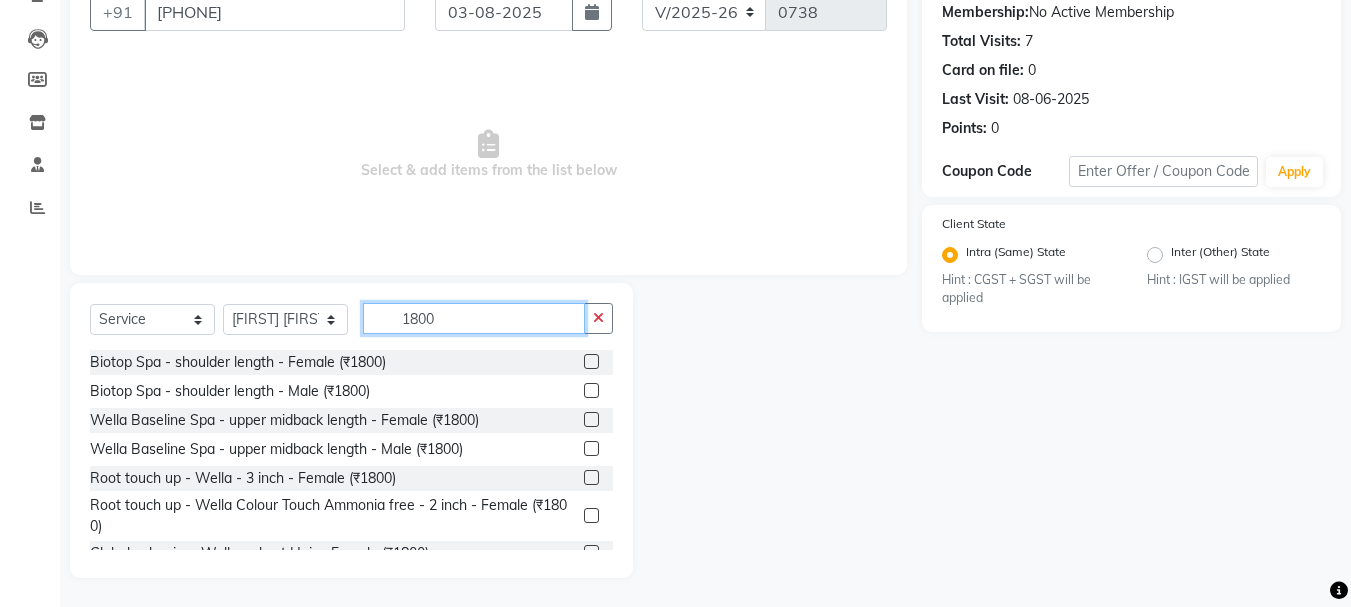 scroll, scrollTop: 194, scrollLeft: 0, axis: vertical 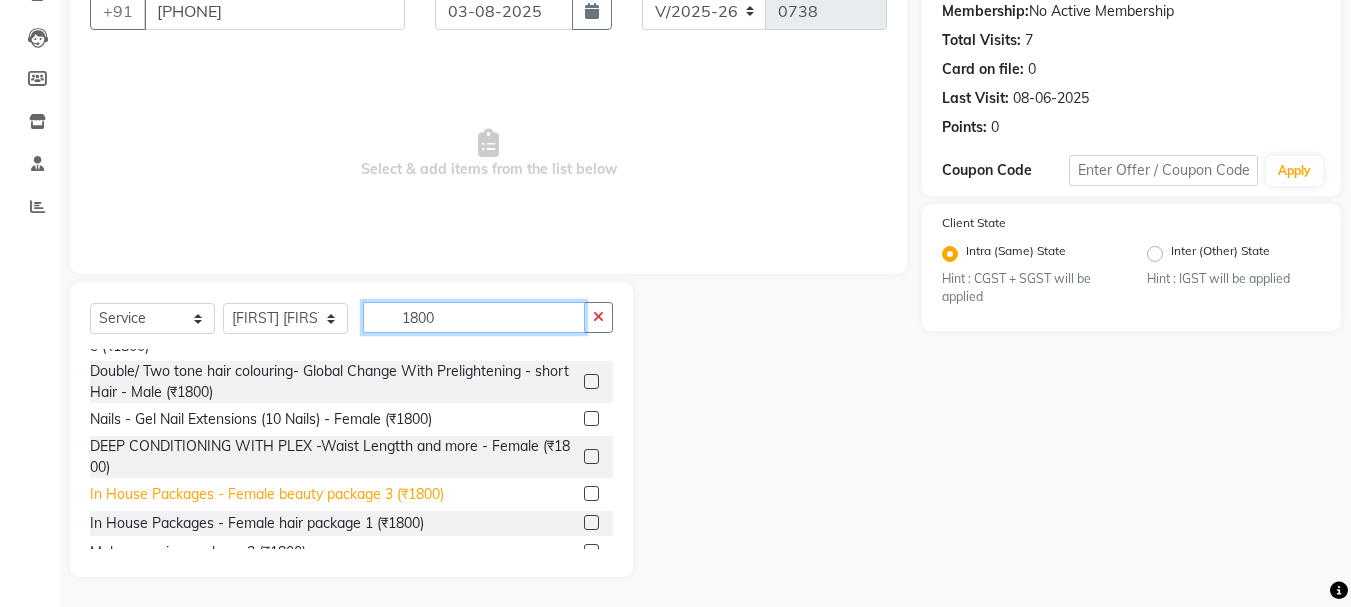 type on "1800" 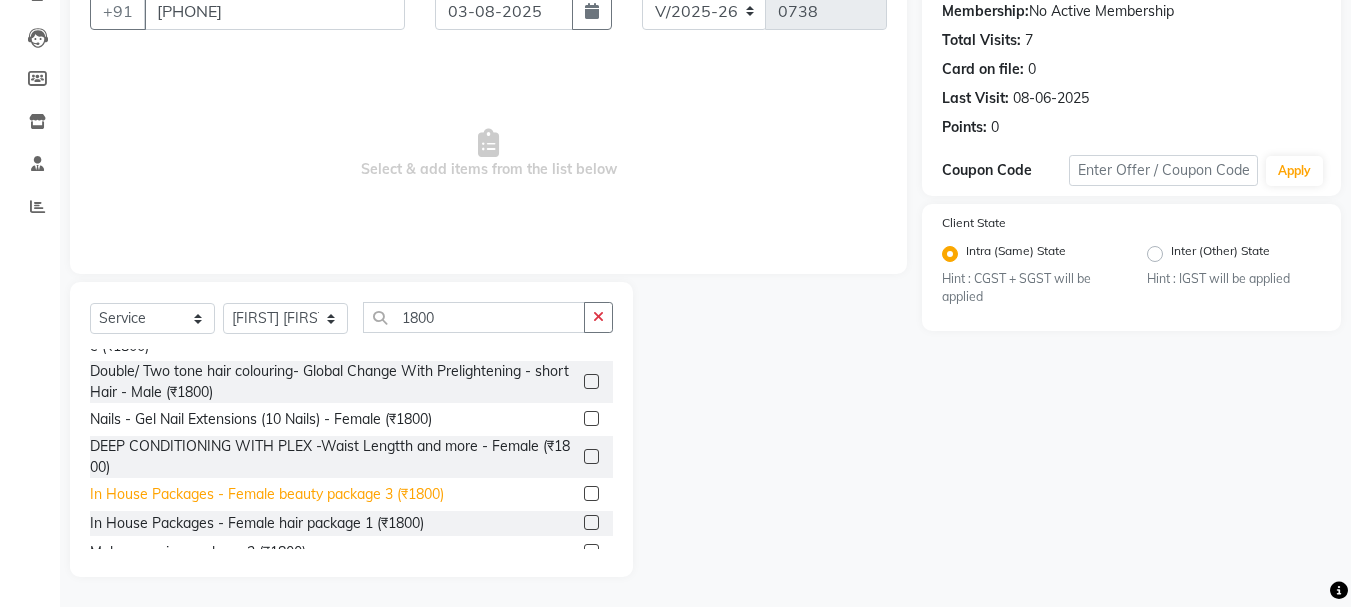 click on "In House Packages - Female beauty package 3 (₹1800)" 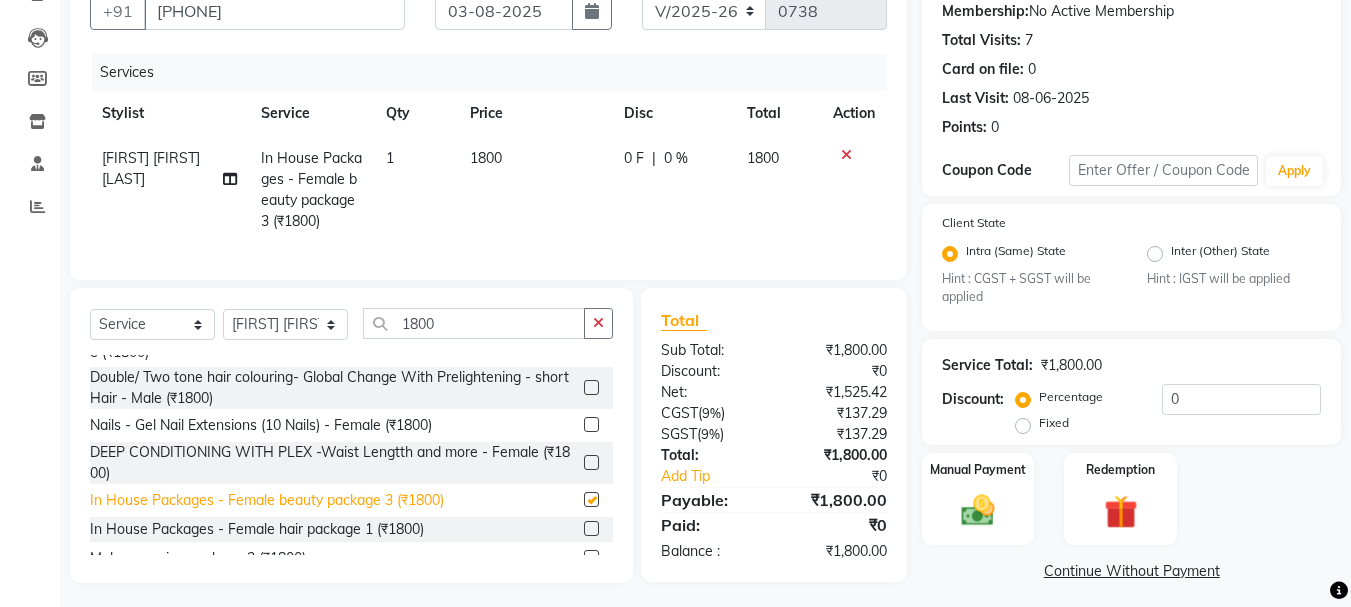 checkbox on "false" 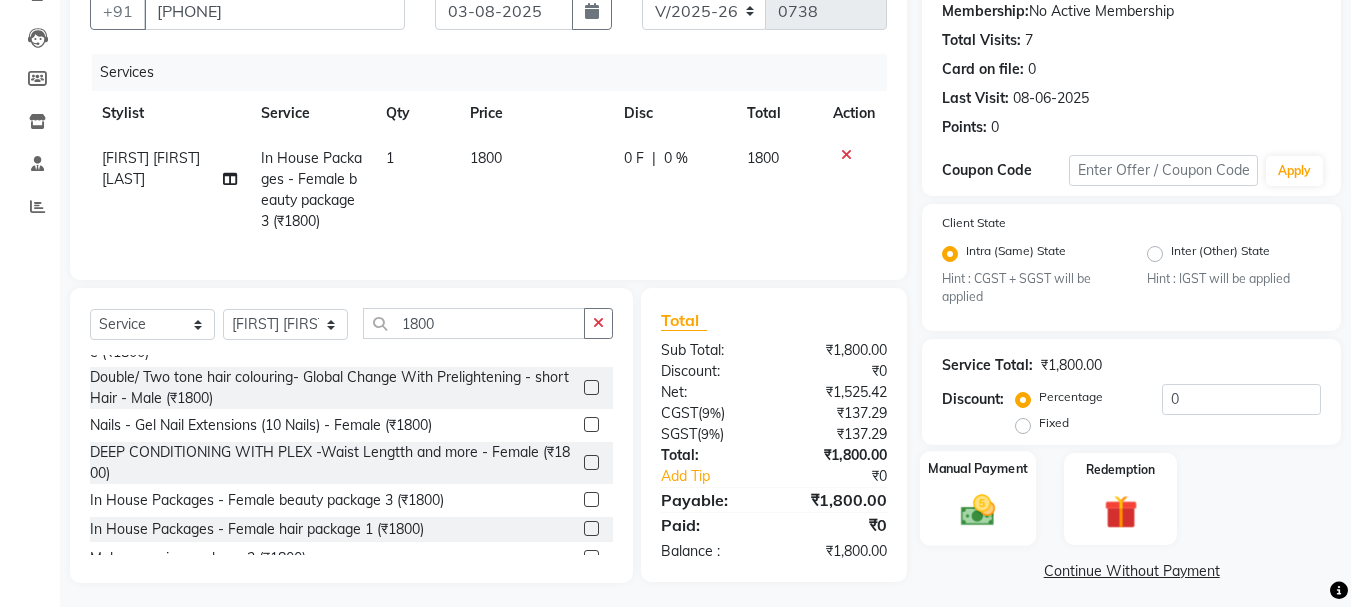 click 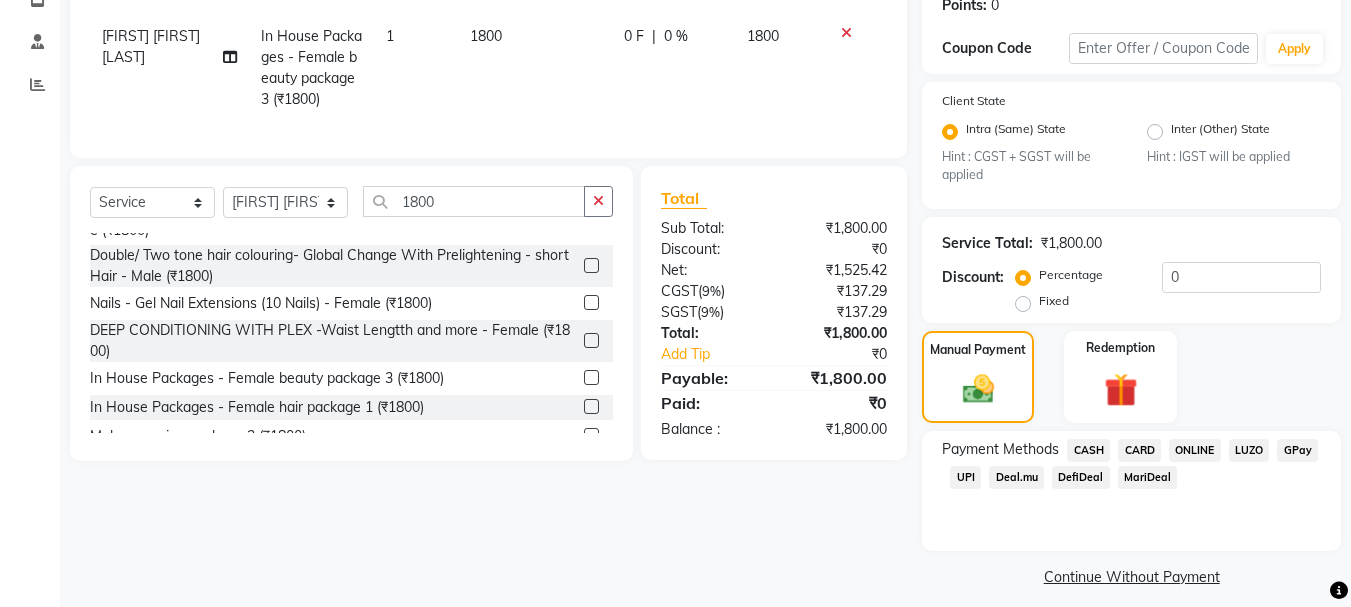 scroll, scrollTop: 331, scrollLeft: 0, axis: vertical 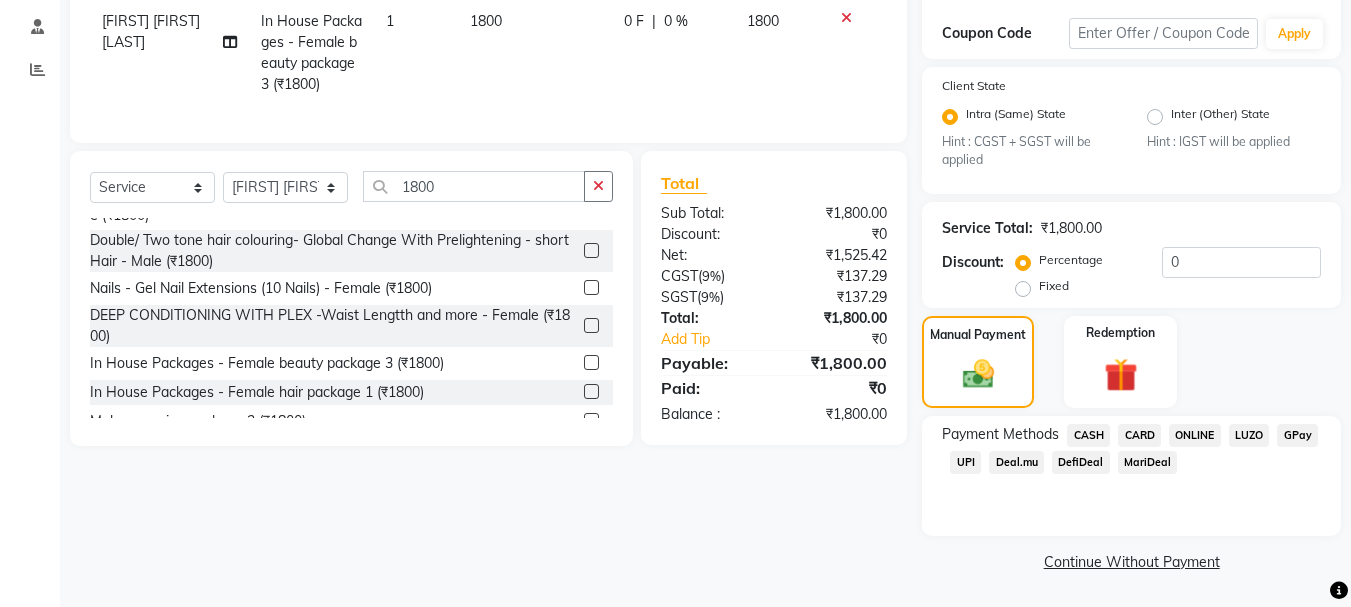 click on "UPI" 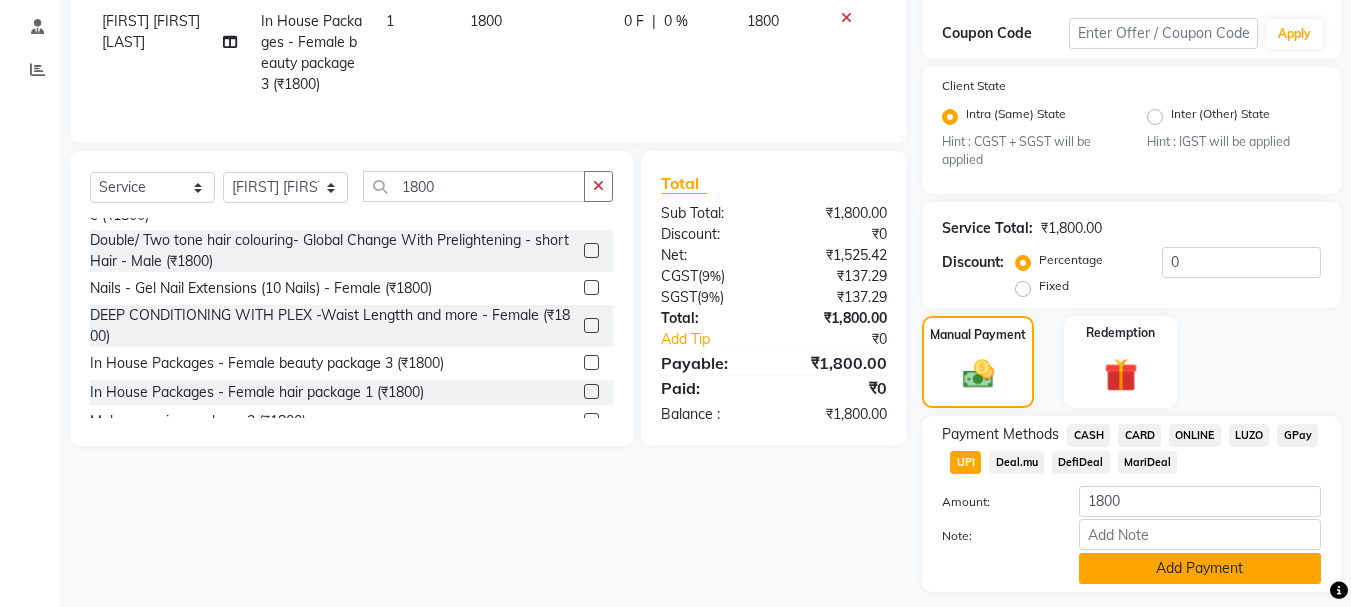click on "Add Payment" 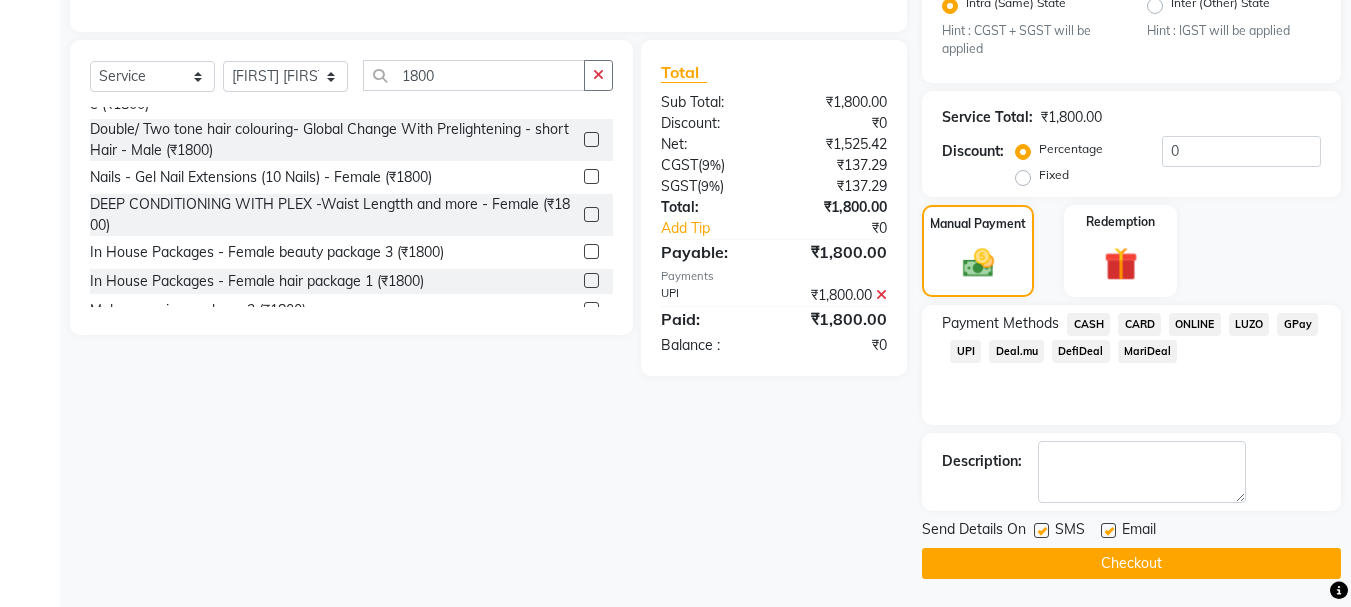 scroll, scrollTop: 444, scrollLeft: 0, axis: vertical 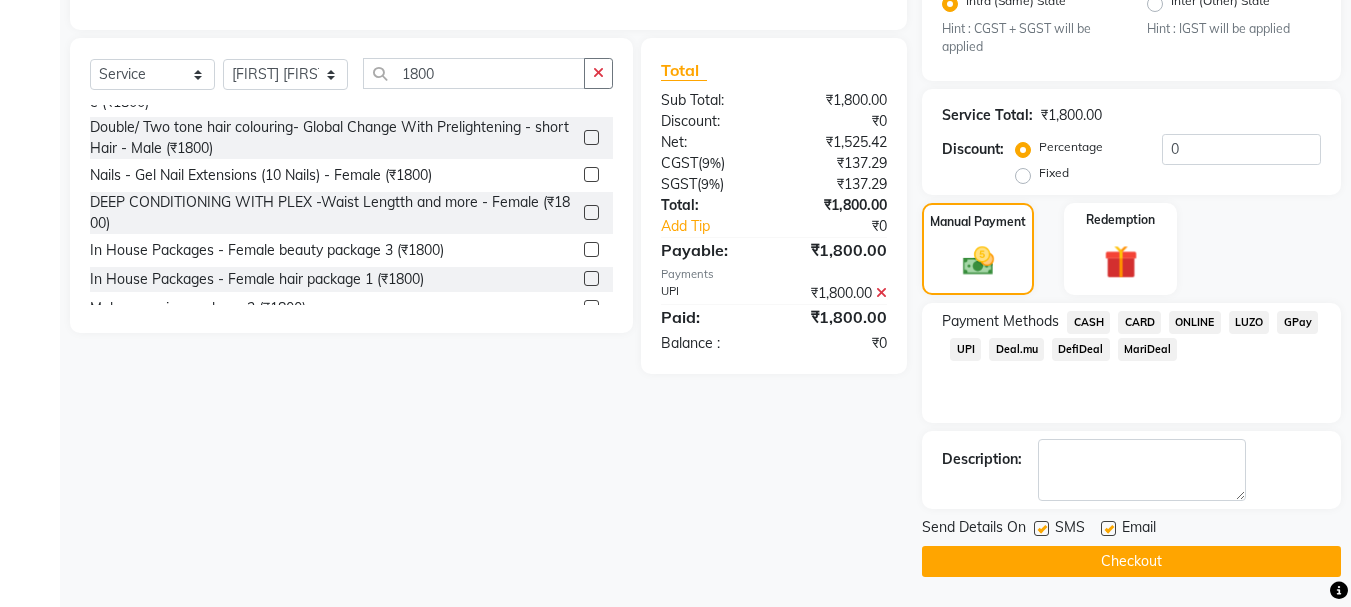 click on "Checkout" 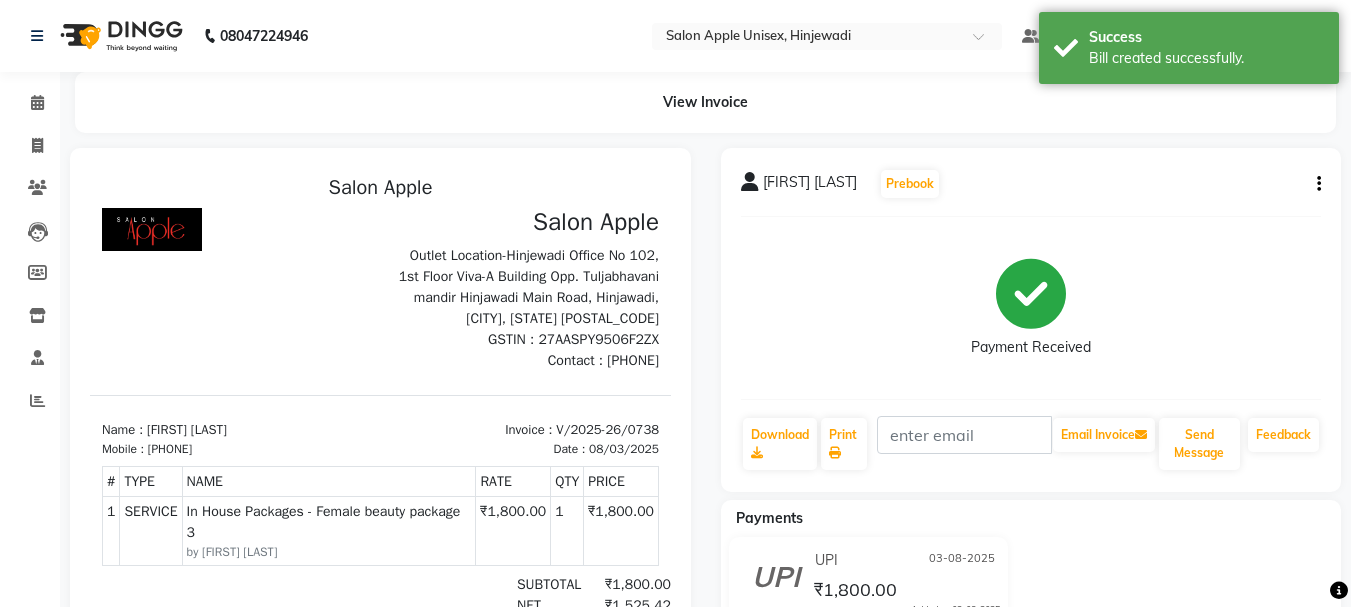 scroll, scrollTop: 0, scrollLeft: 0, axis: both 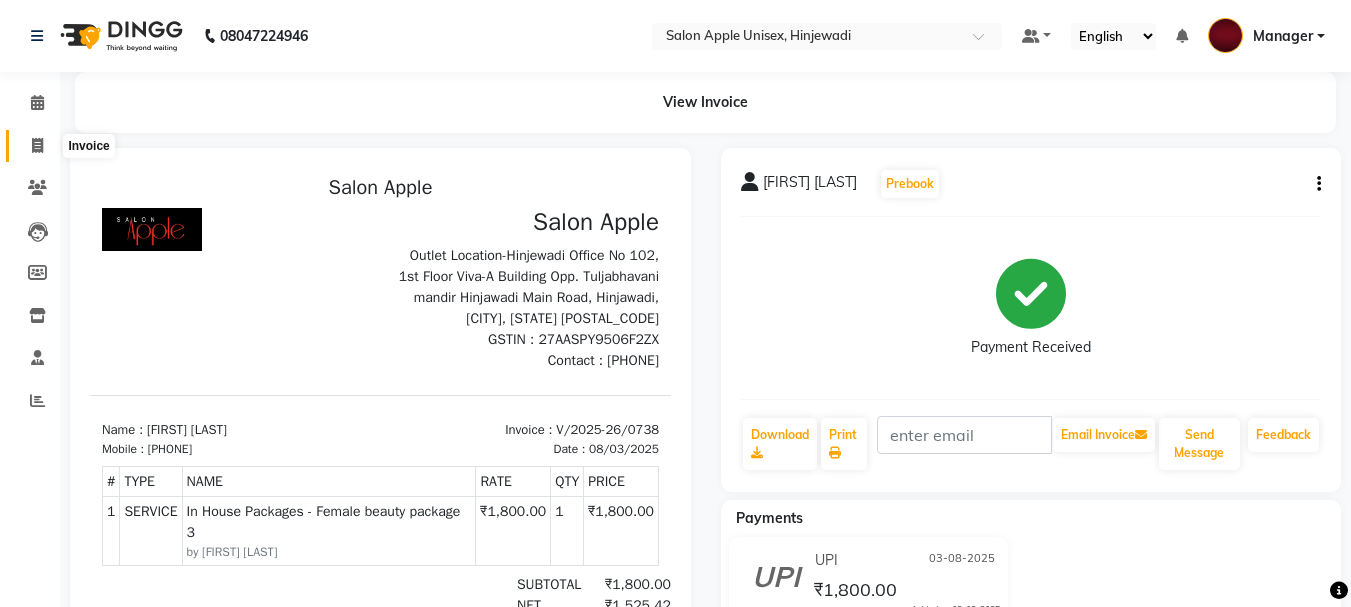 click 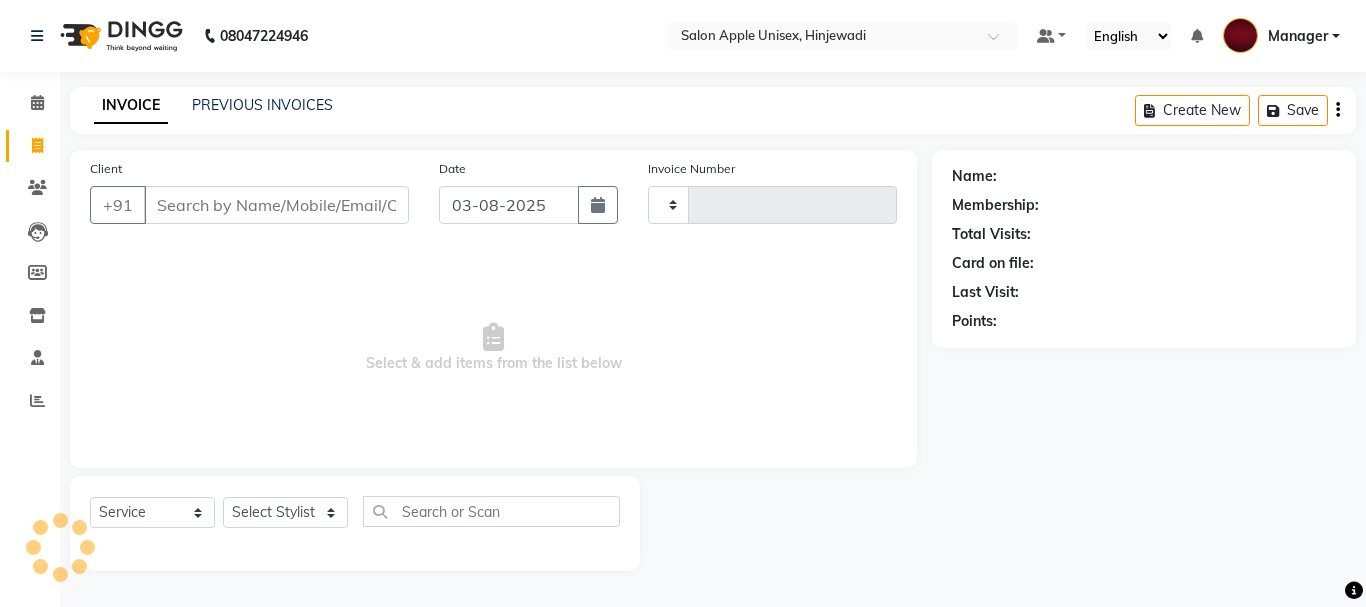 type on "0739" 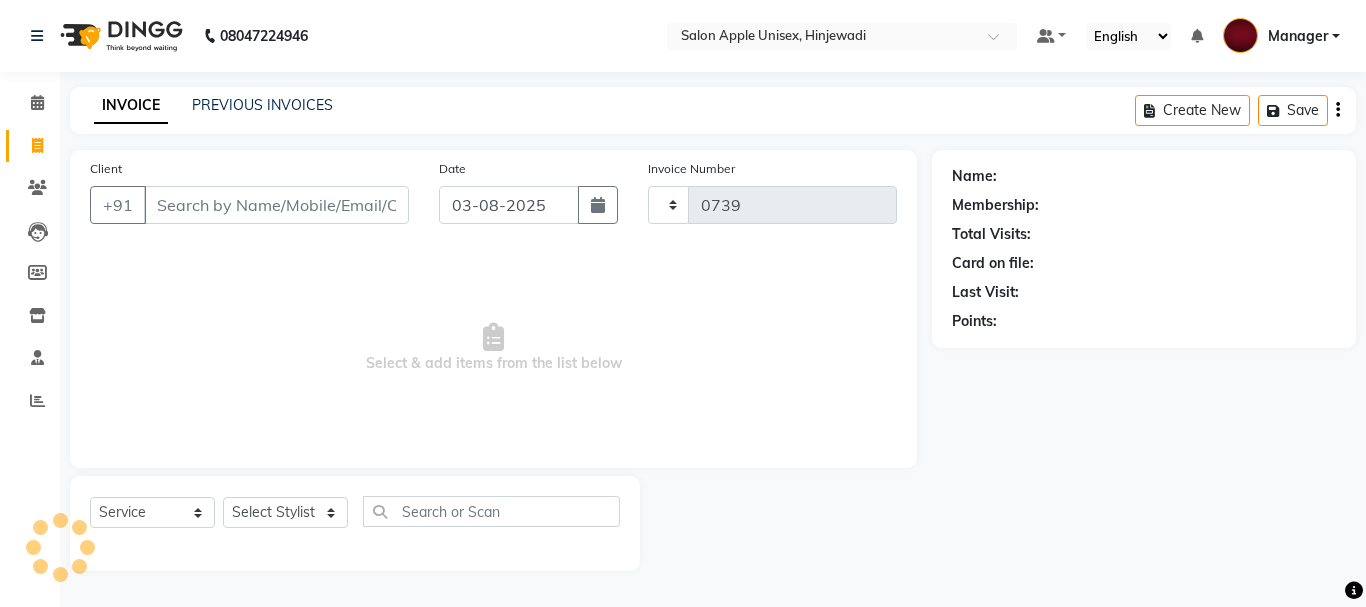 select on "112" 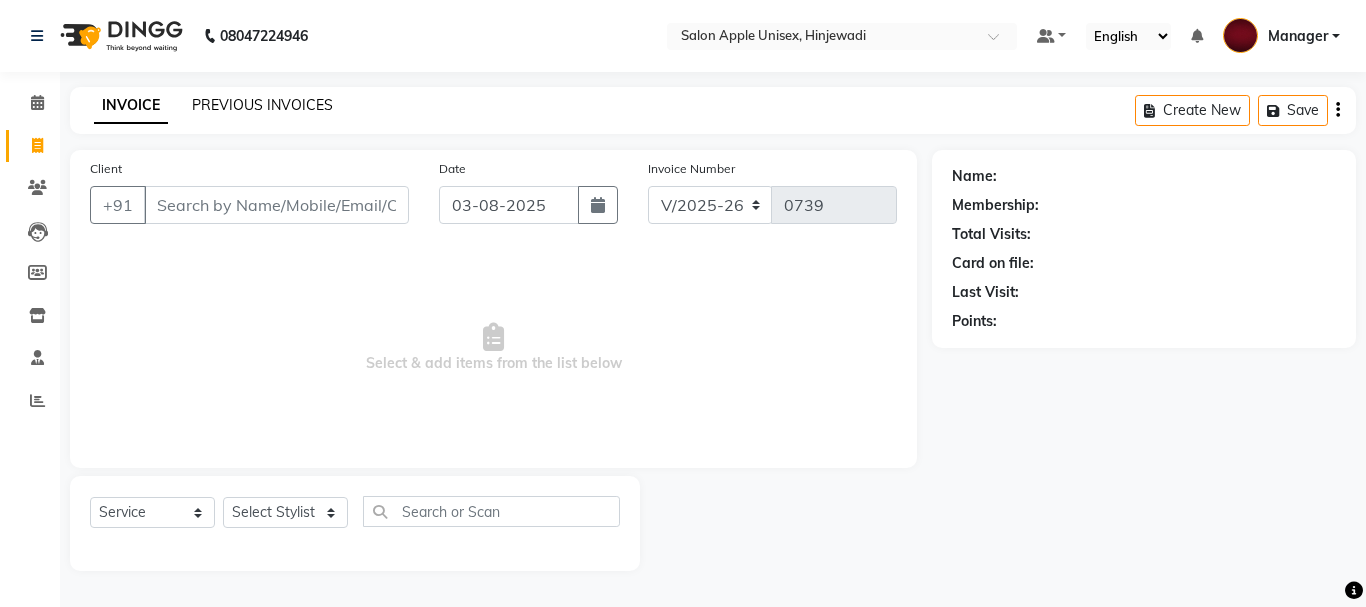 click on "PREVIOUS INVOICES" 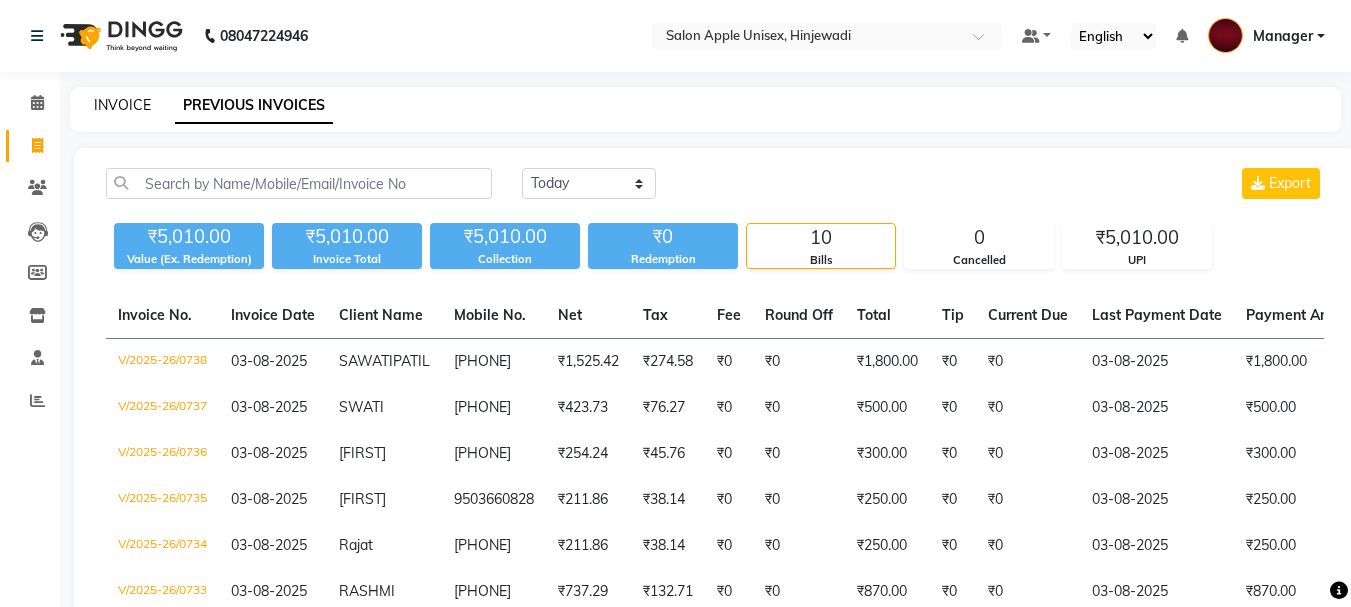 click on "INVOICE" 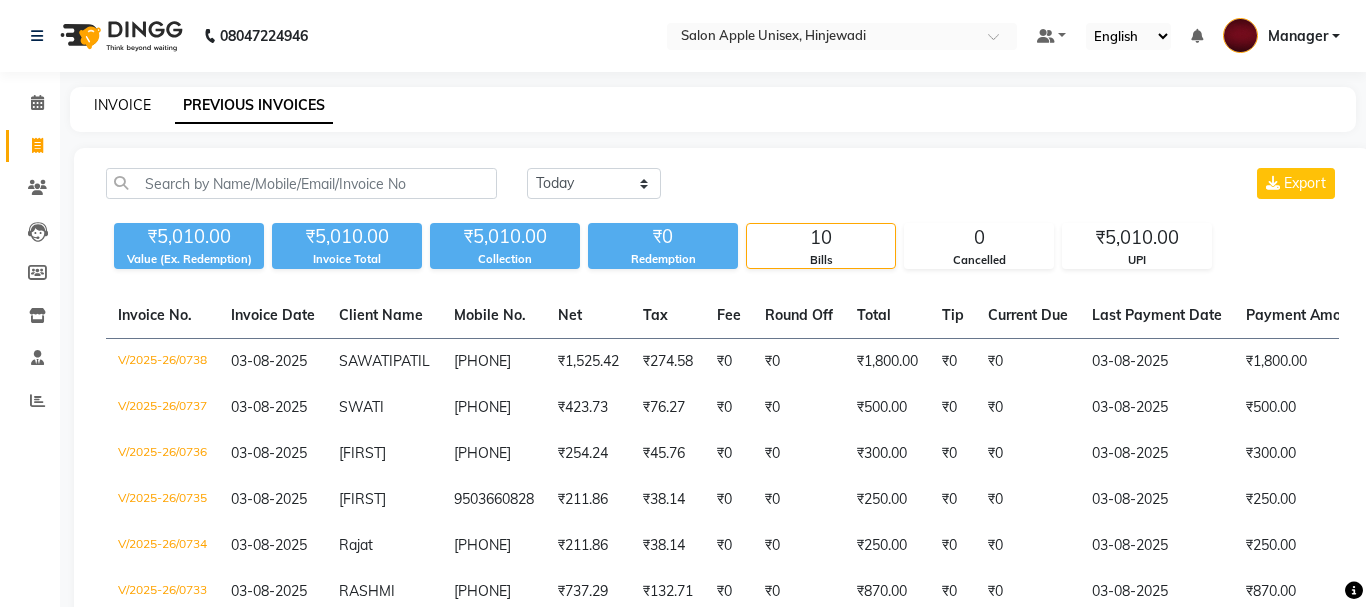 select on "112" 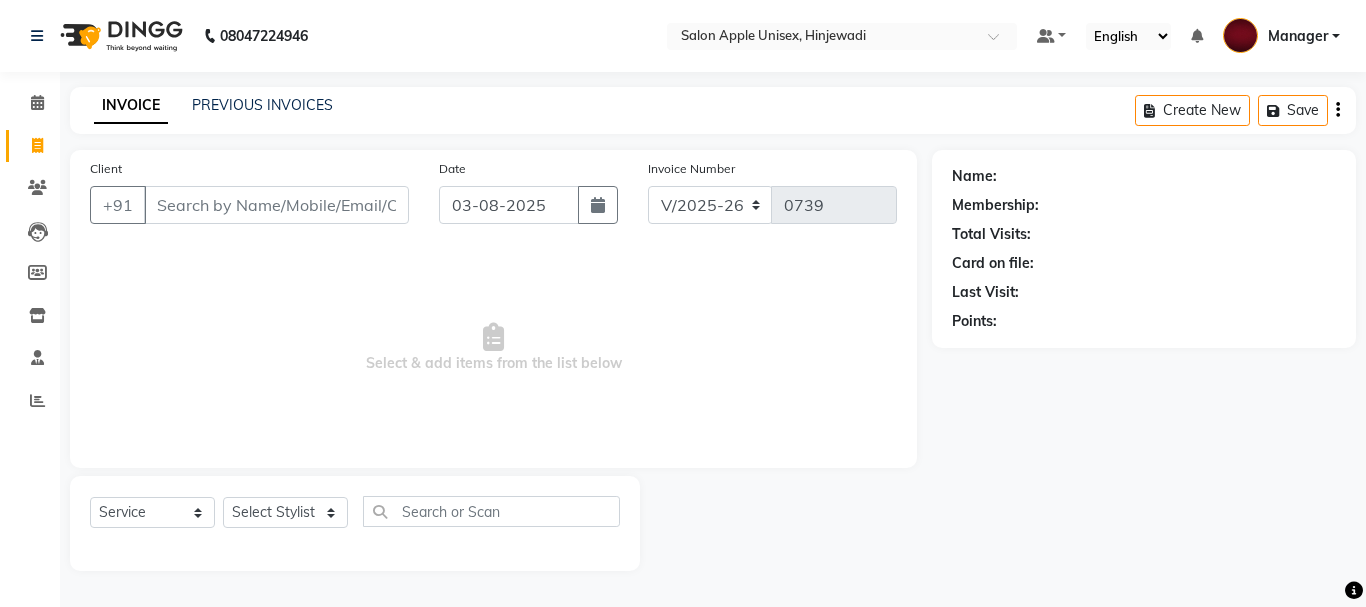 click on "Client" at bounding box center (276, 205) 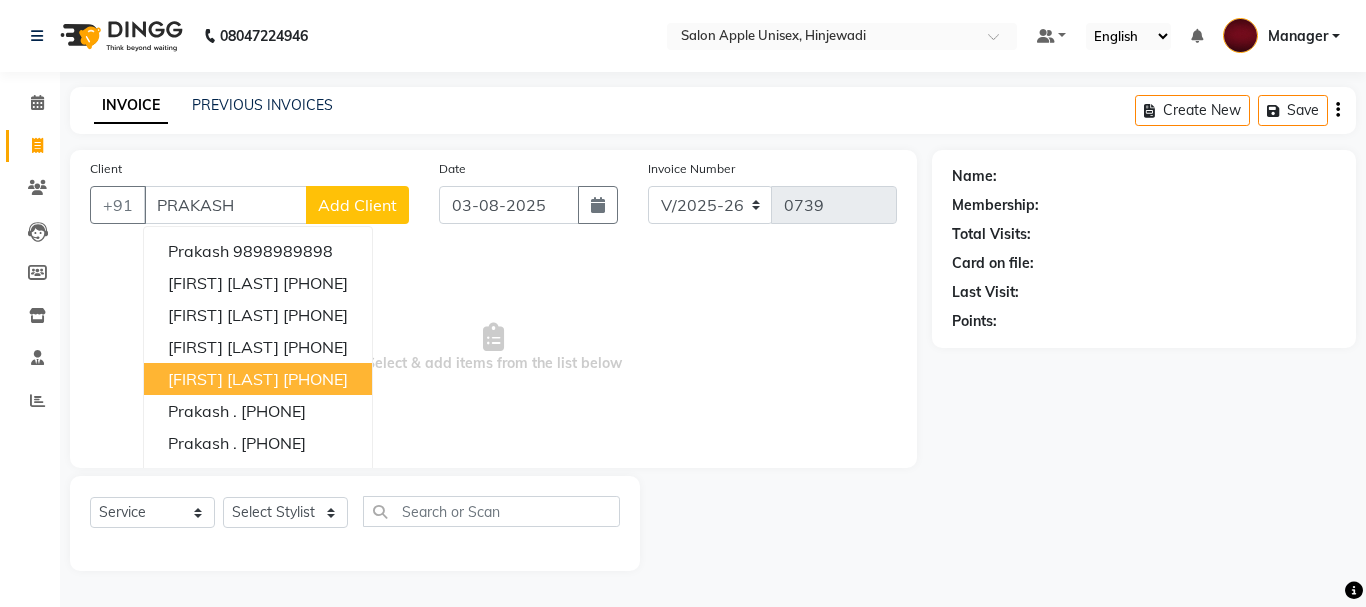 click on "[PHONE]" at bounding box center [315, 379] 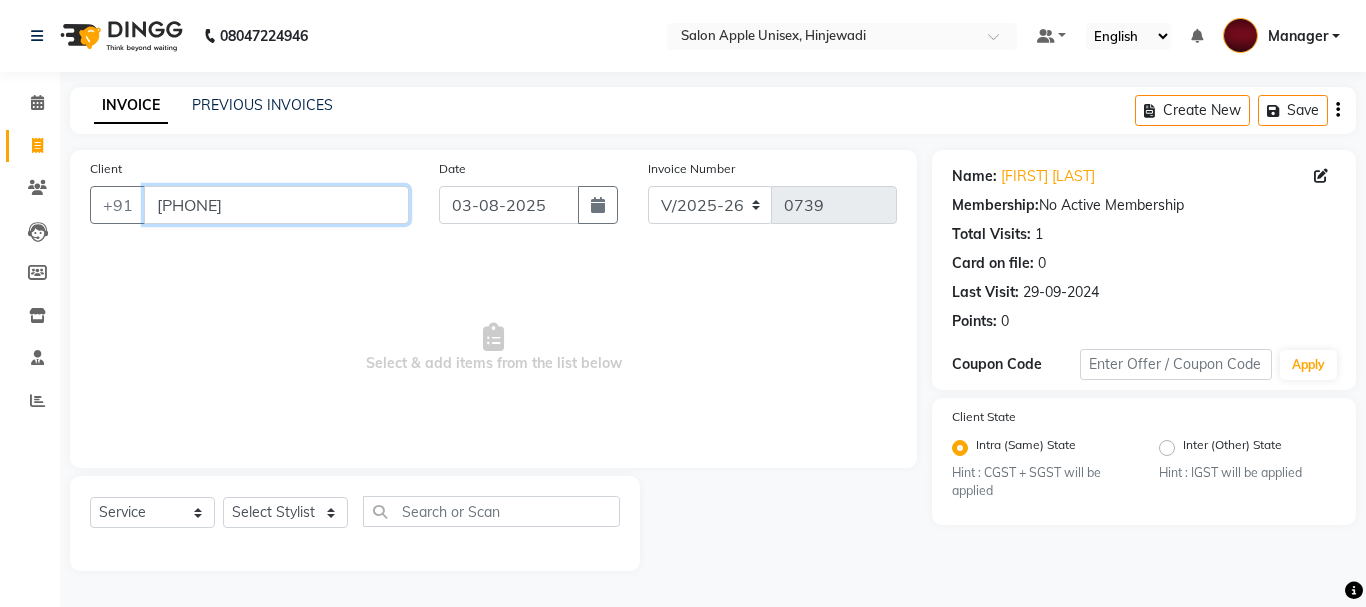 click on "[PHONE]" at bounding box center [276, 205] 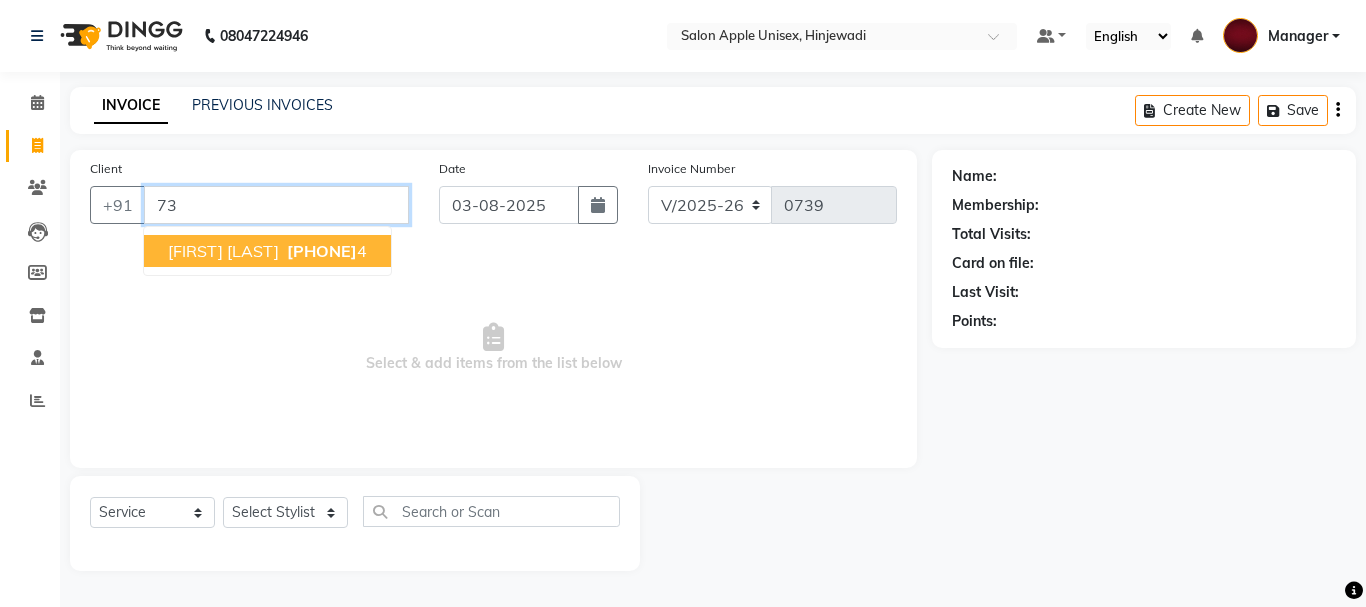 type on "7" 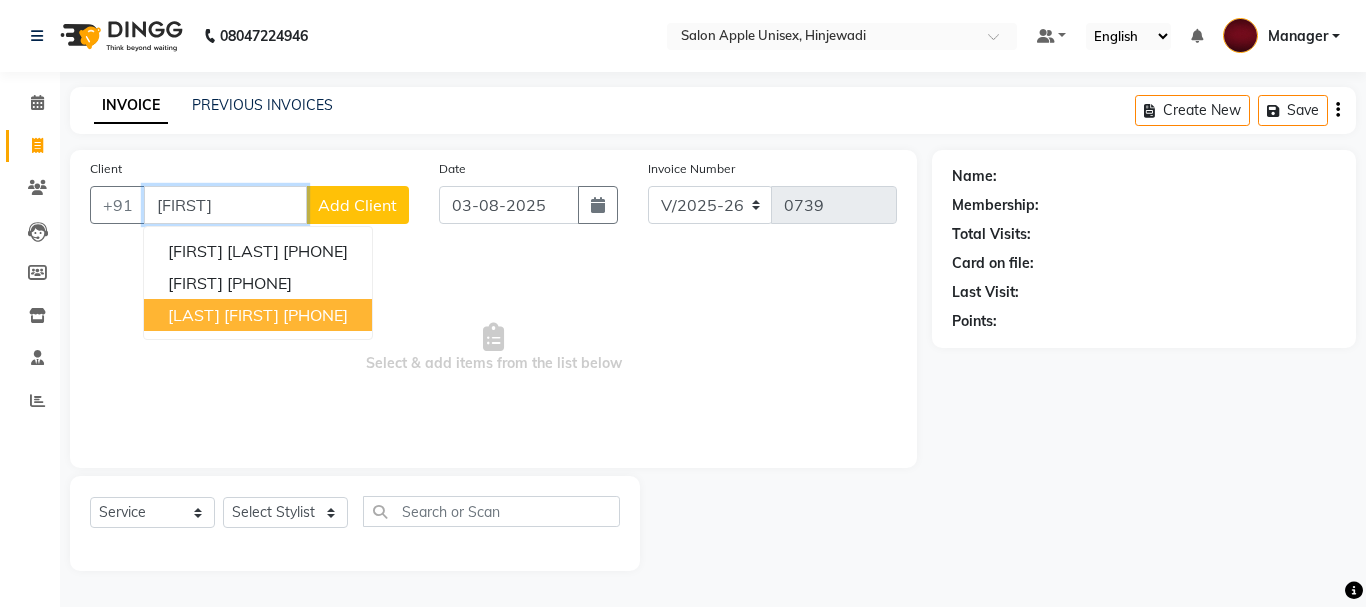 click on "[LAST] [FIRST]" at bounding box center (223, 315) 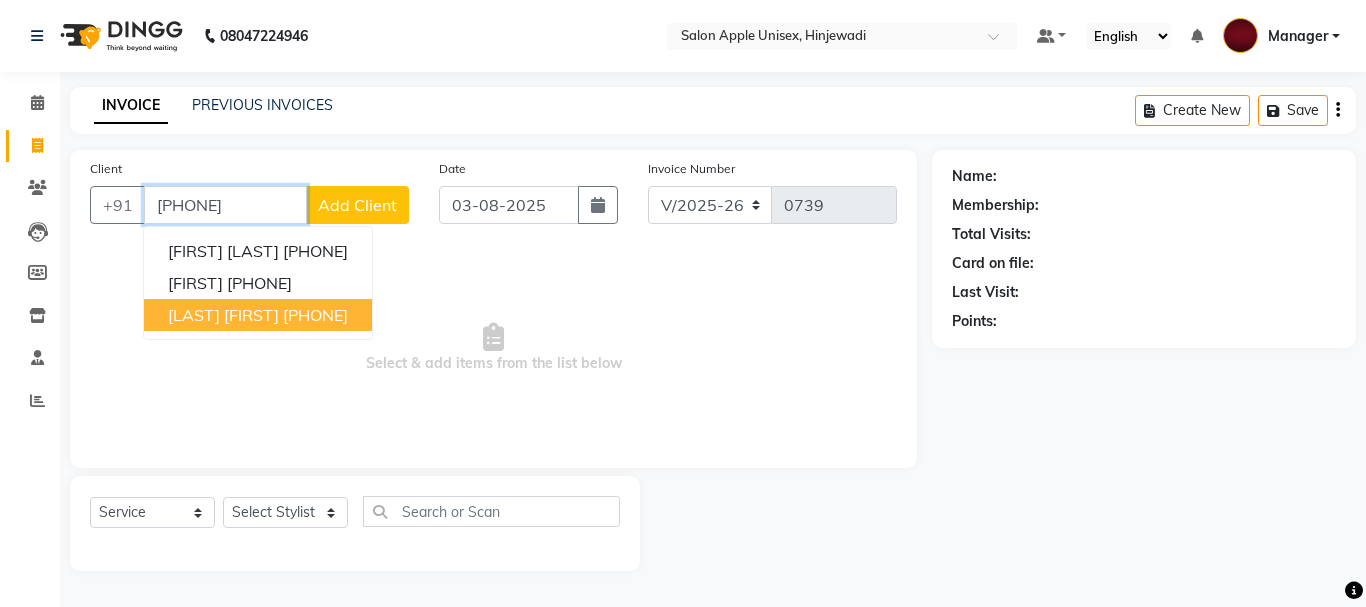 type on "[PHONE]" 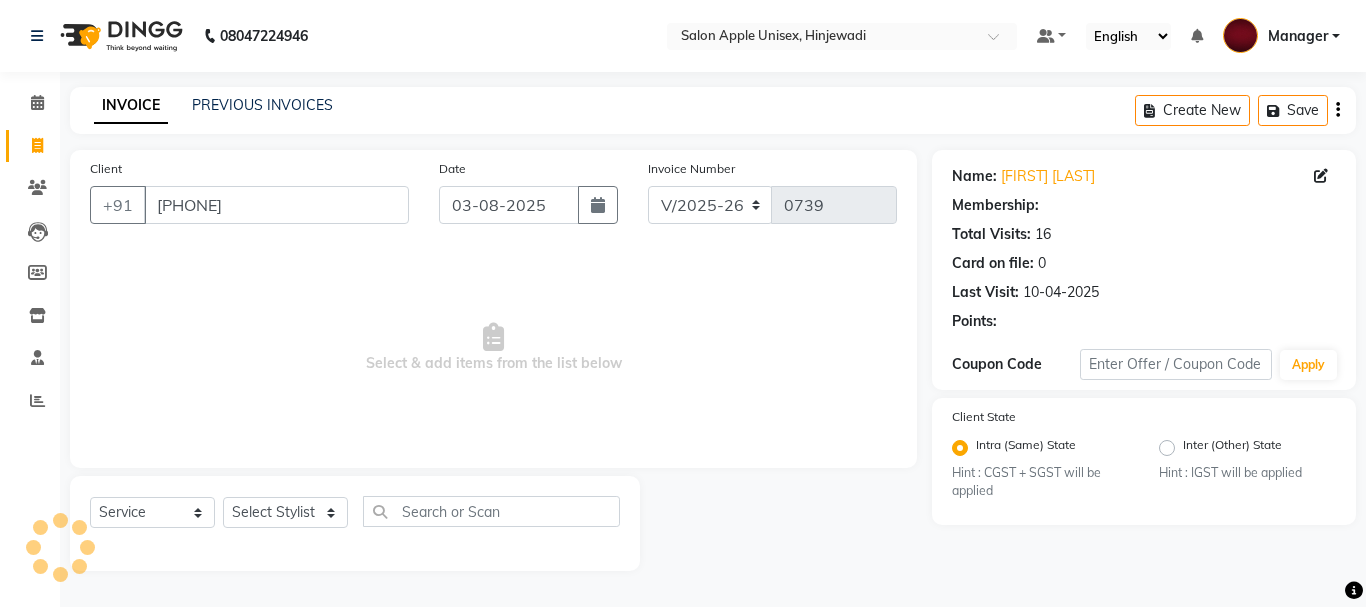 select on "1: Object" 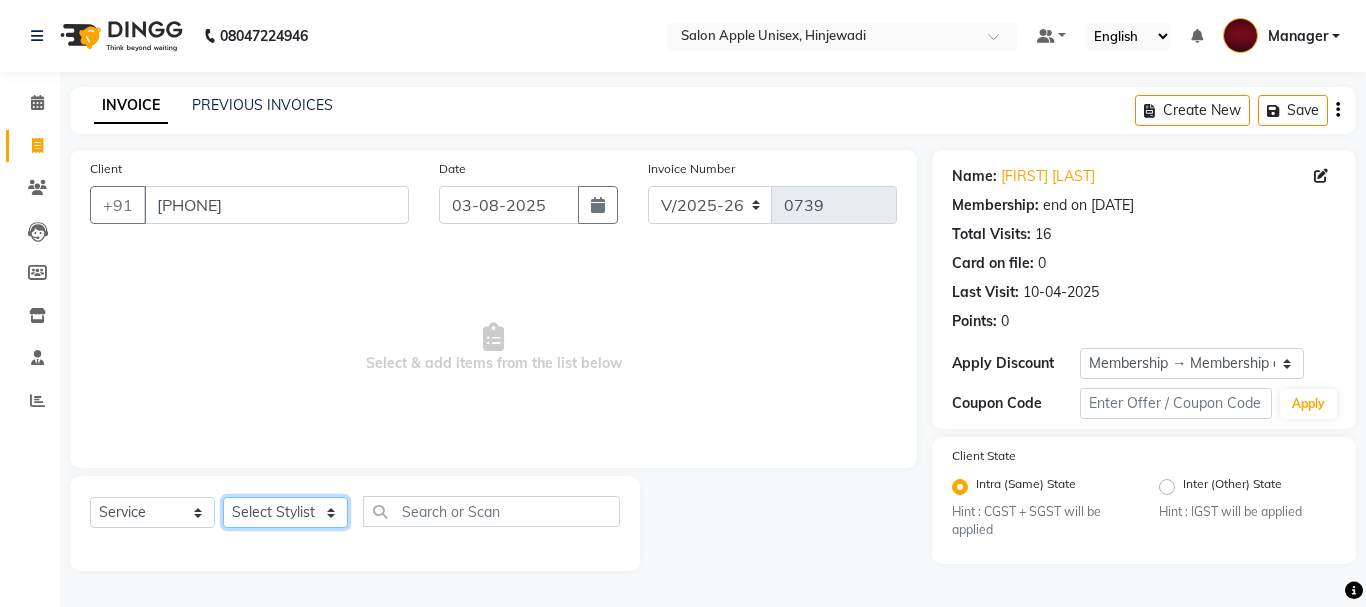 click on "Select Stylist Dilip(Owner) Manager Manisha (Owner) Nandini pachpande [FIRST] [LAST] Santosh Tejashri Pradip Kamble" 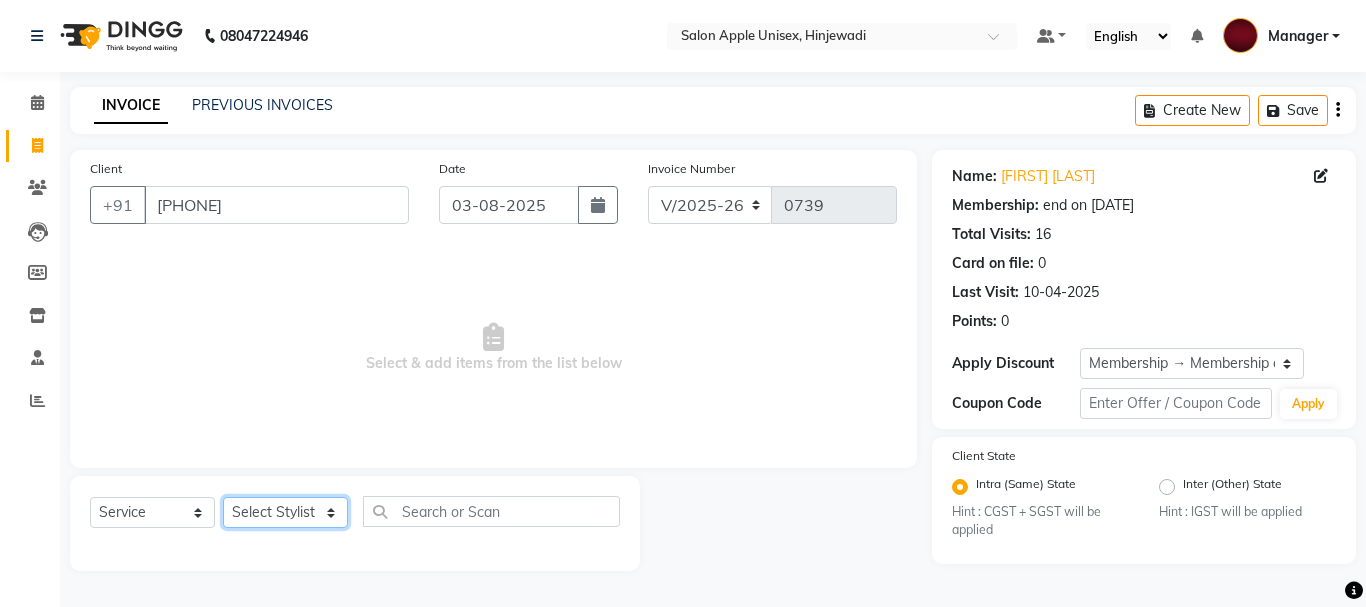 select on "84440" 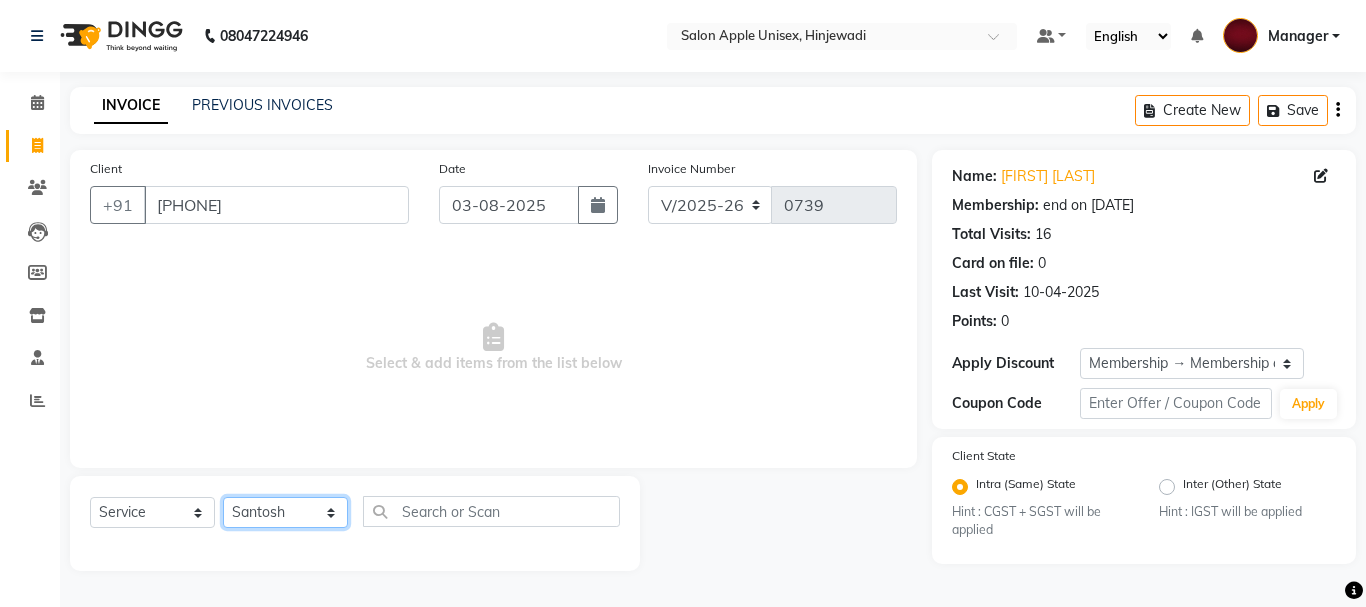 click on "Select Stylist Dilip(Owner) Manager Manisha (Owner) Nandini pachpande [FIRST] [LAST] Santosh Tejashri Pradip Kamble" 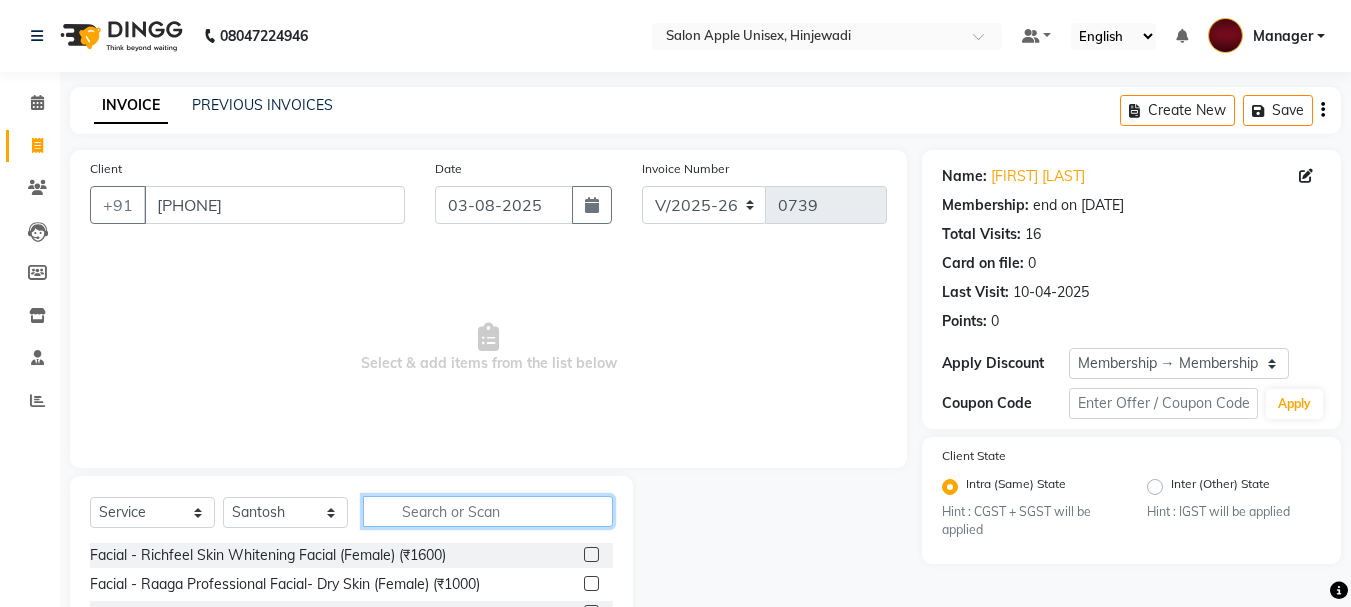 click 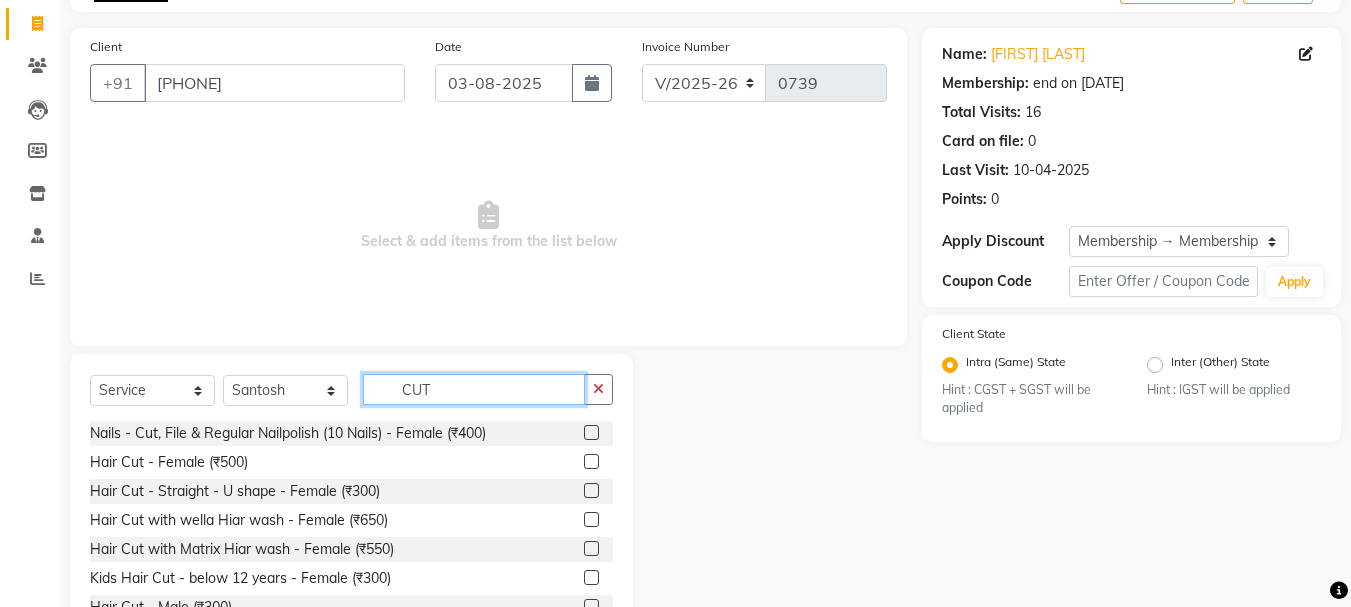 scroll, scrollTop: 194, scrollLeft: 0, axis: vertical 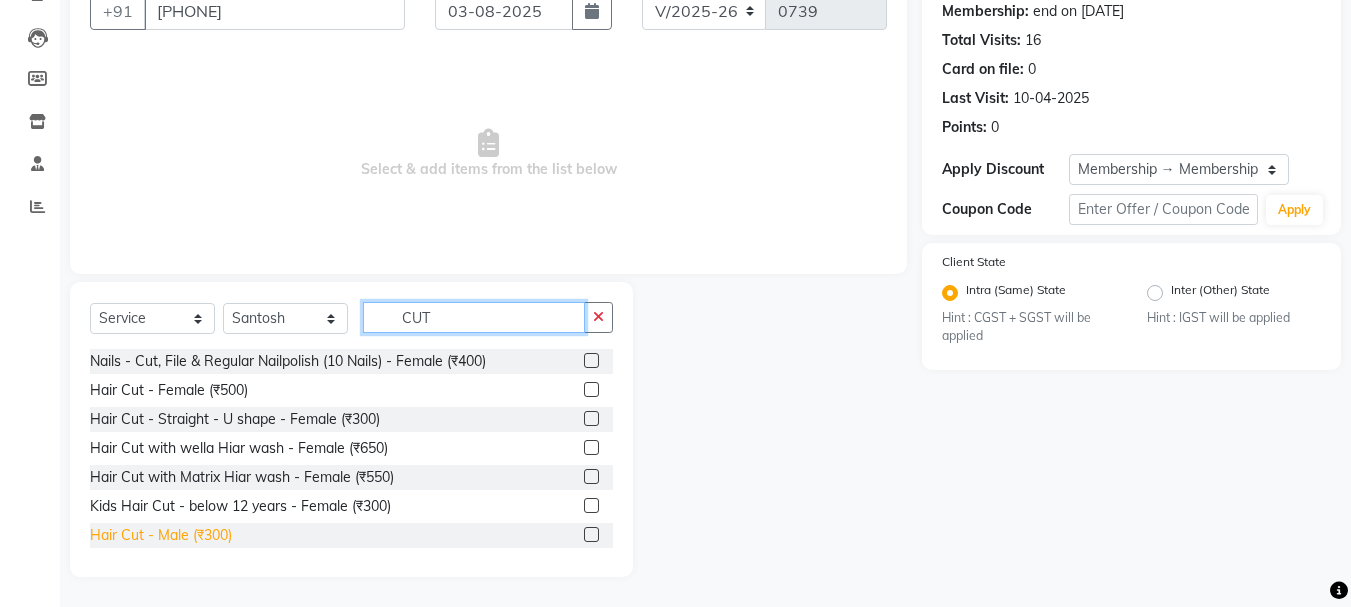type on "CUT" 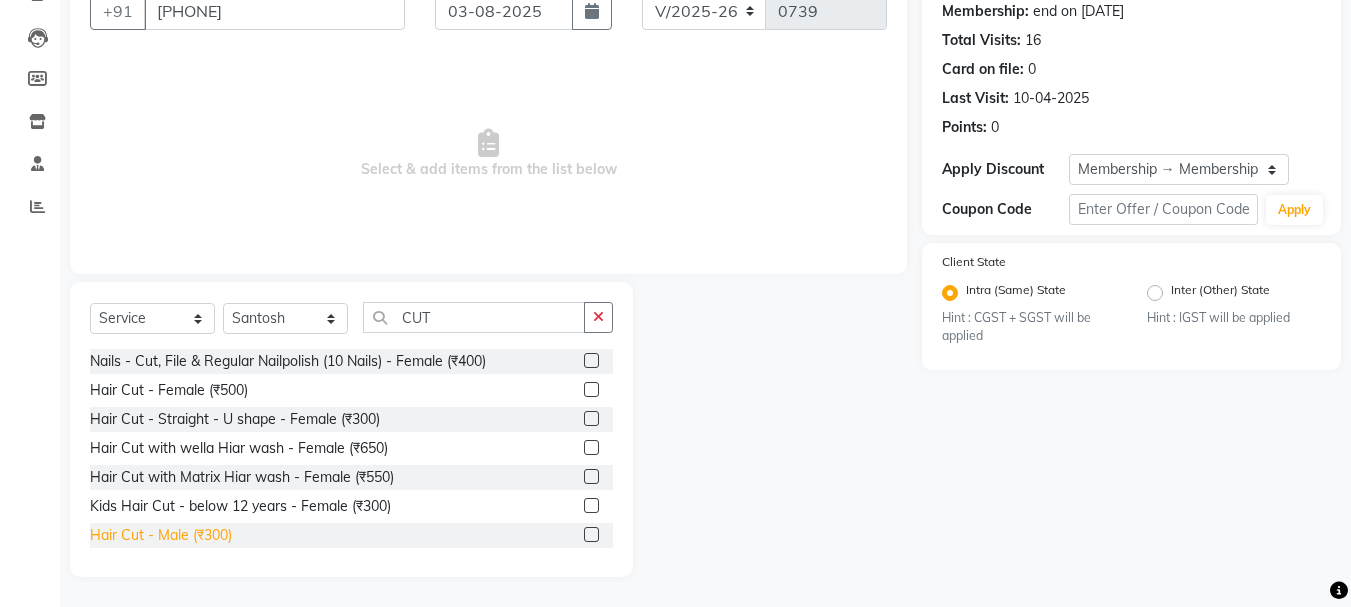 click on "Hair Cut - Male (₹300)" 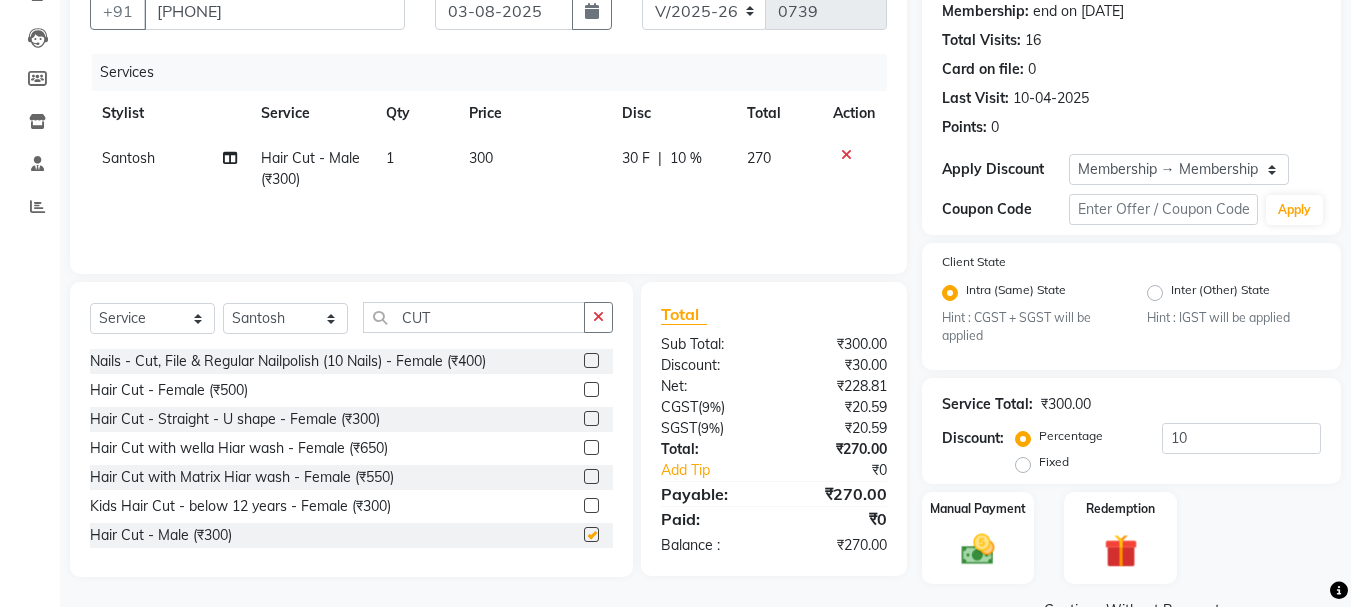checkbox on "false" 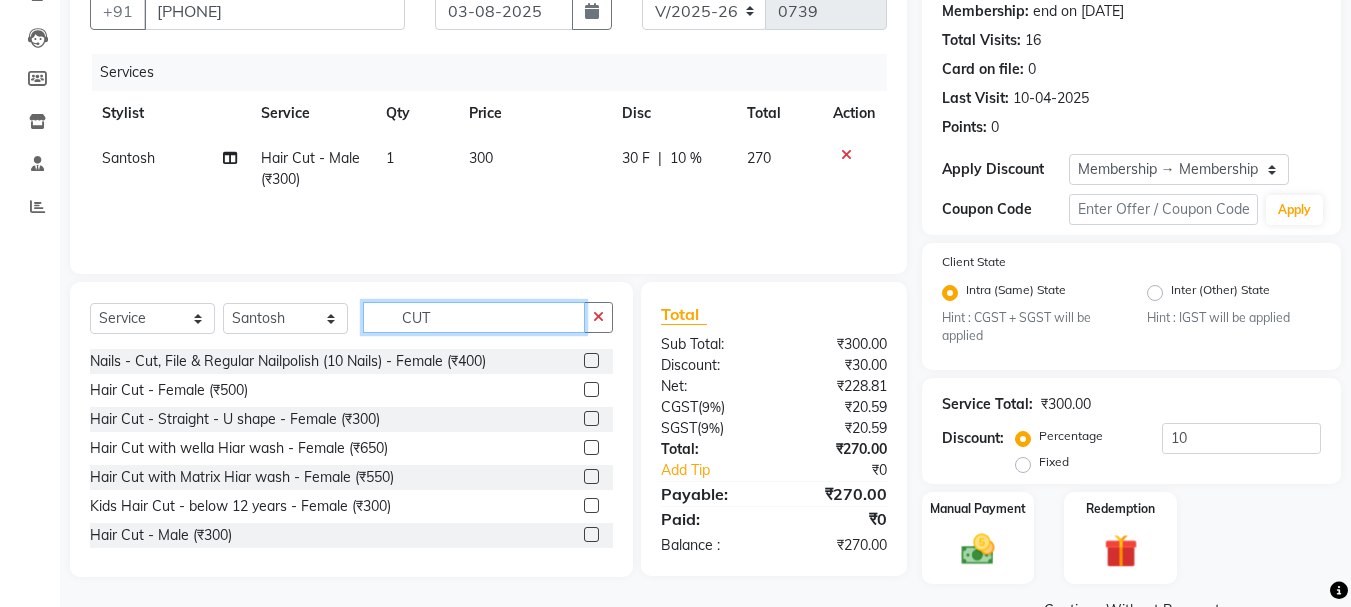 click on "CUT" 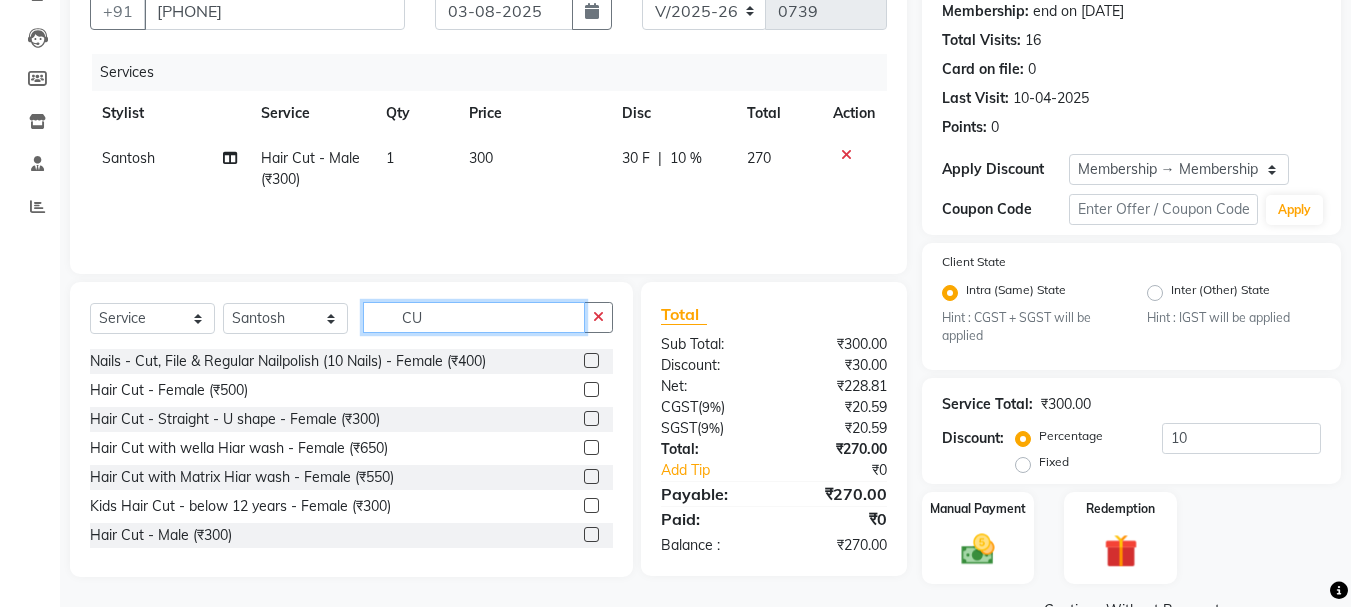 type on "C" 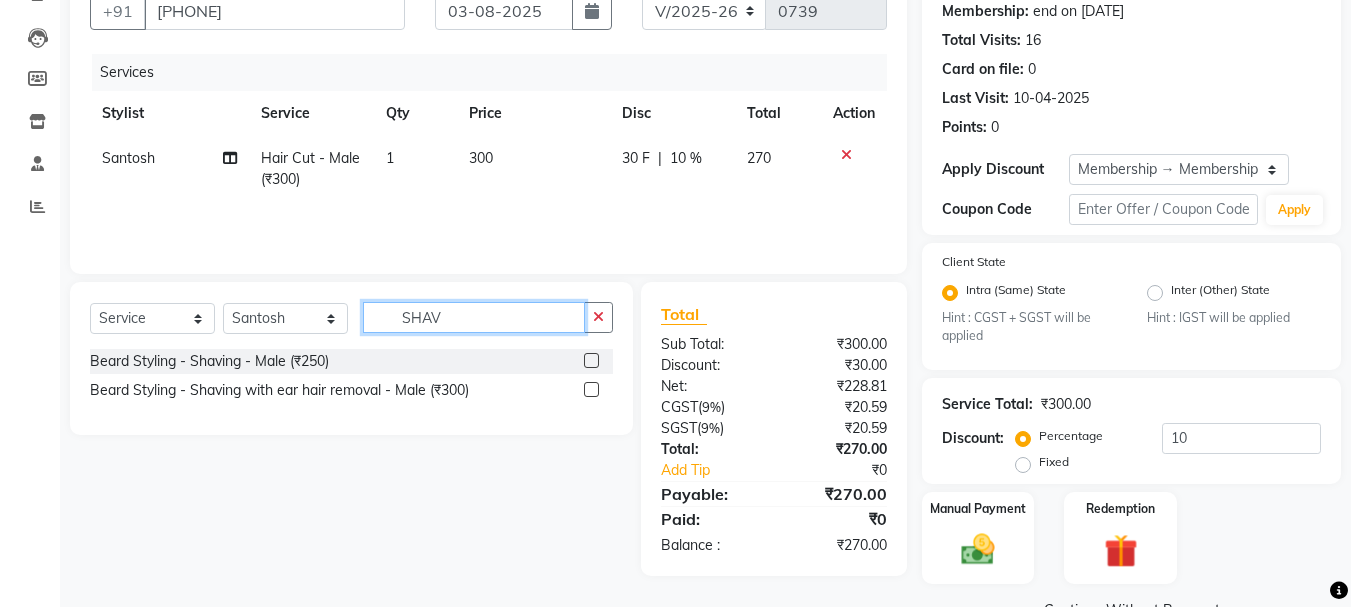 type on "SHAV" 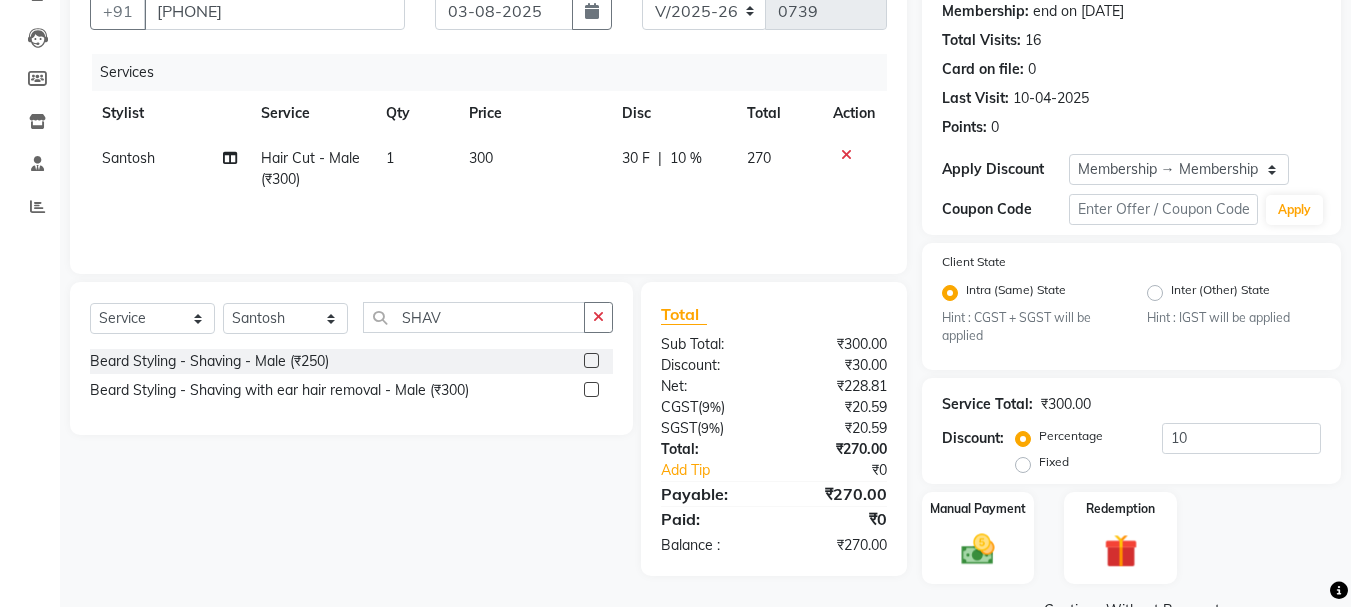 click 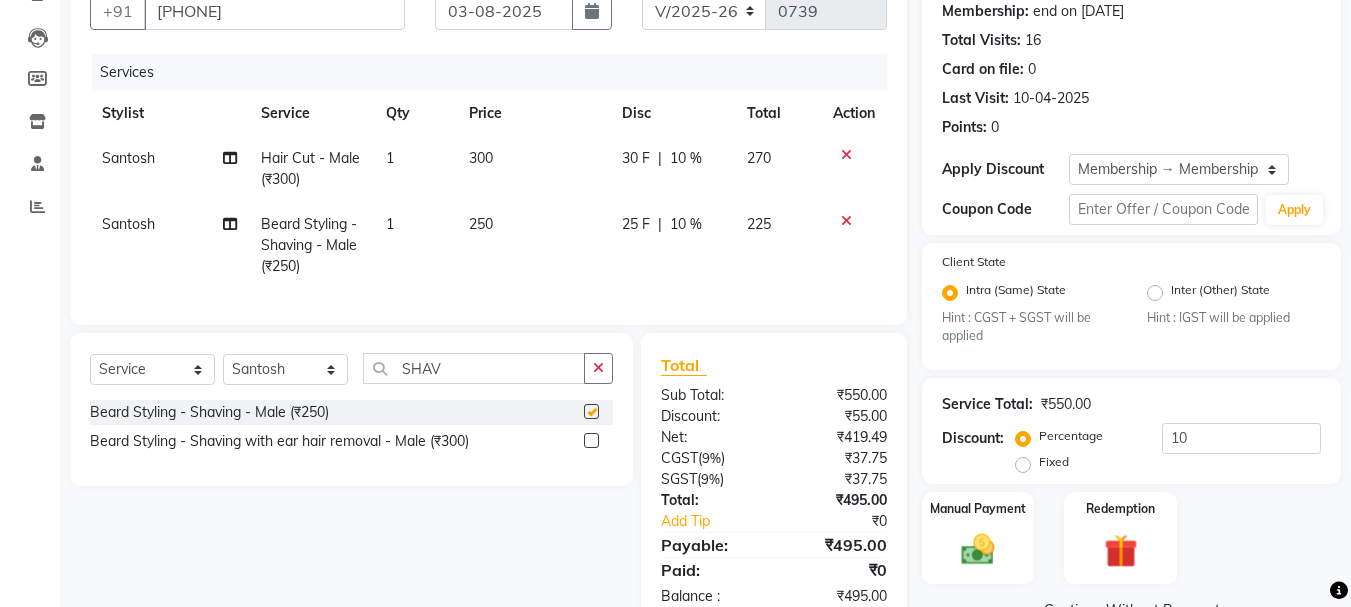 checkbox on "false" 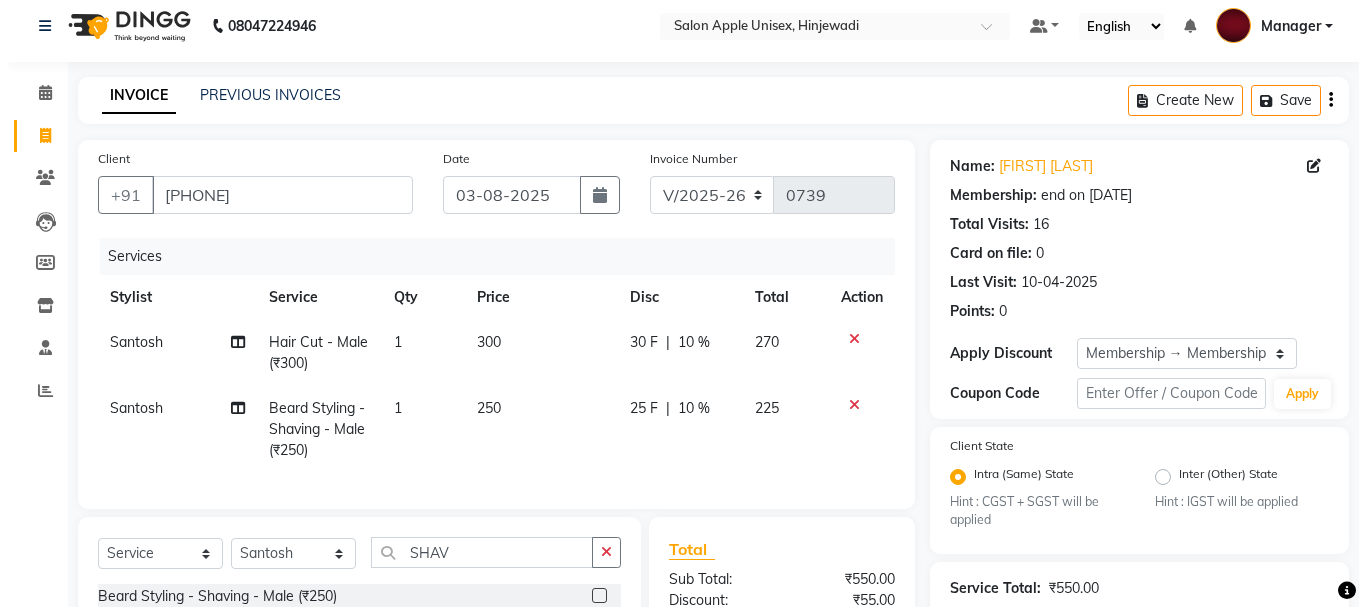 scroll, scrollTop: 0, scrollLeft: 0, axis: both 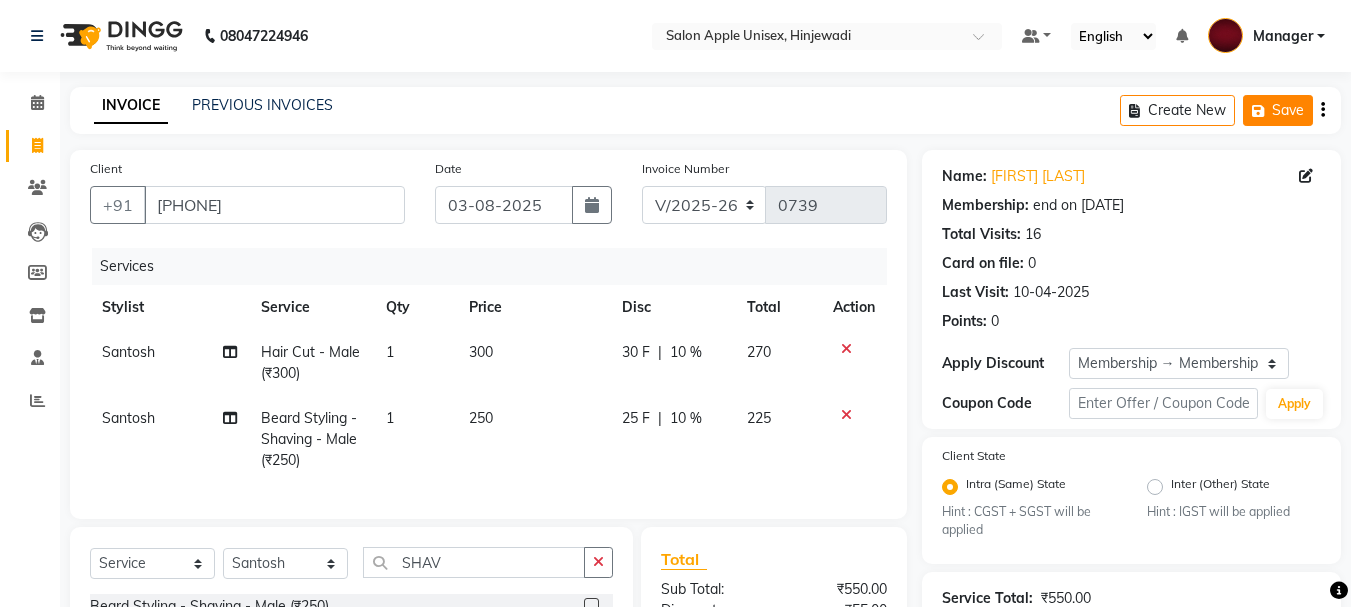 click on "Save" 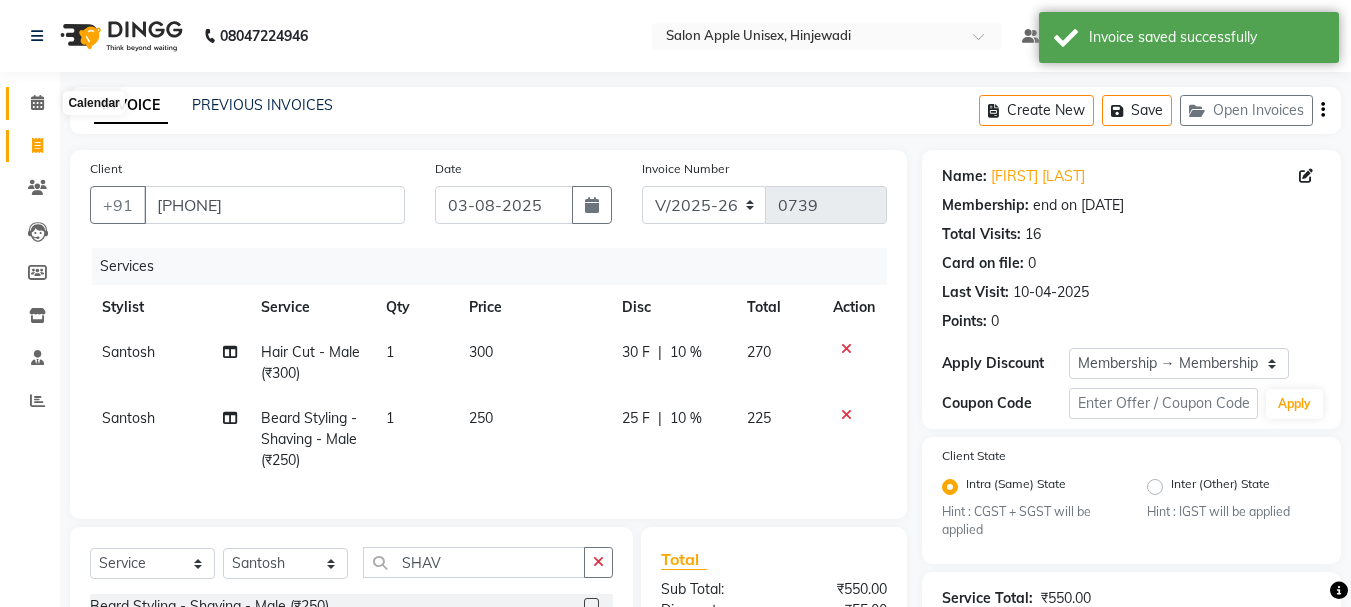 click 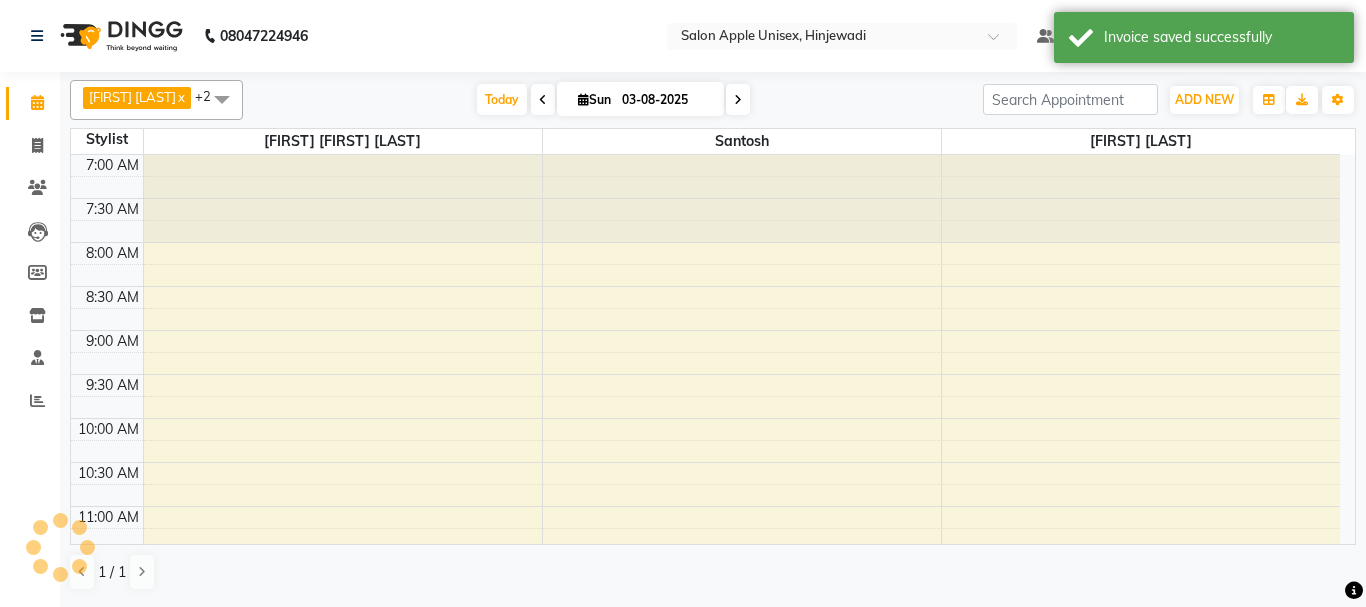 scroll, scrollTop: 0, scrollLeft: 0, axis: both 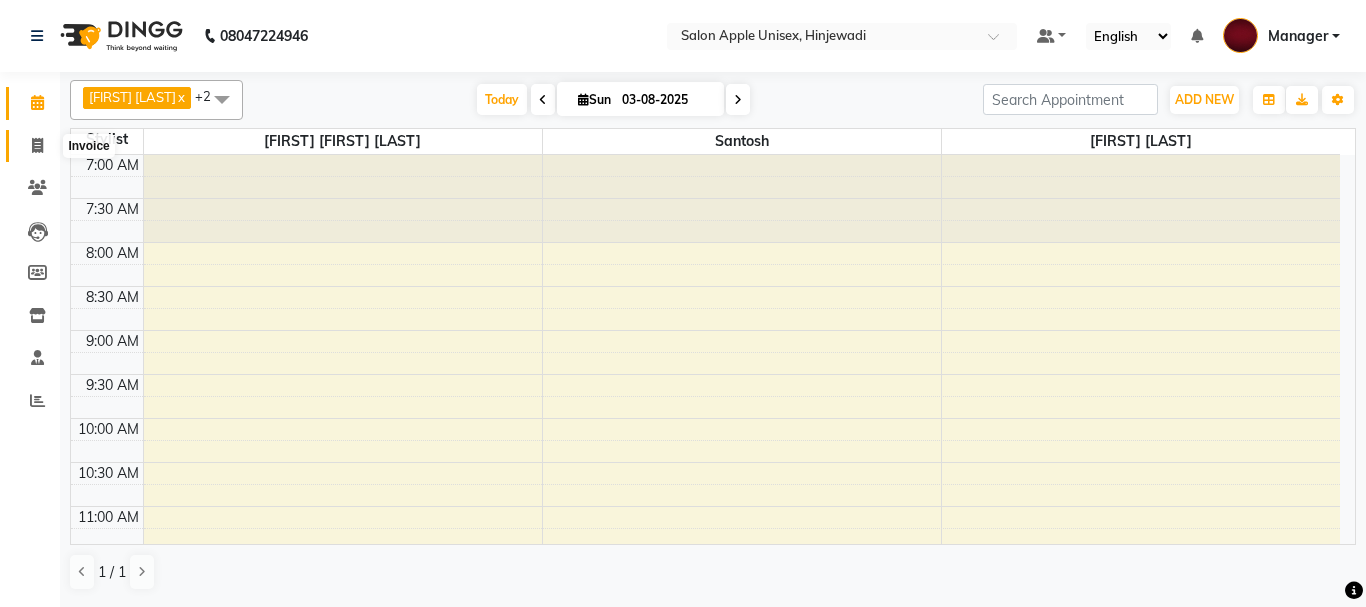 click 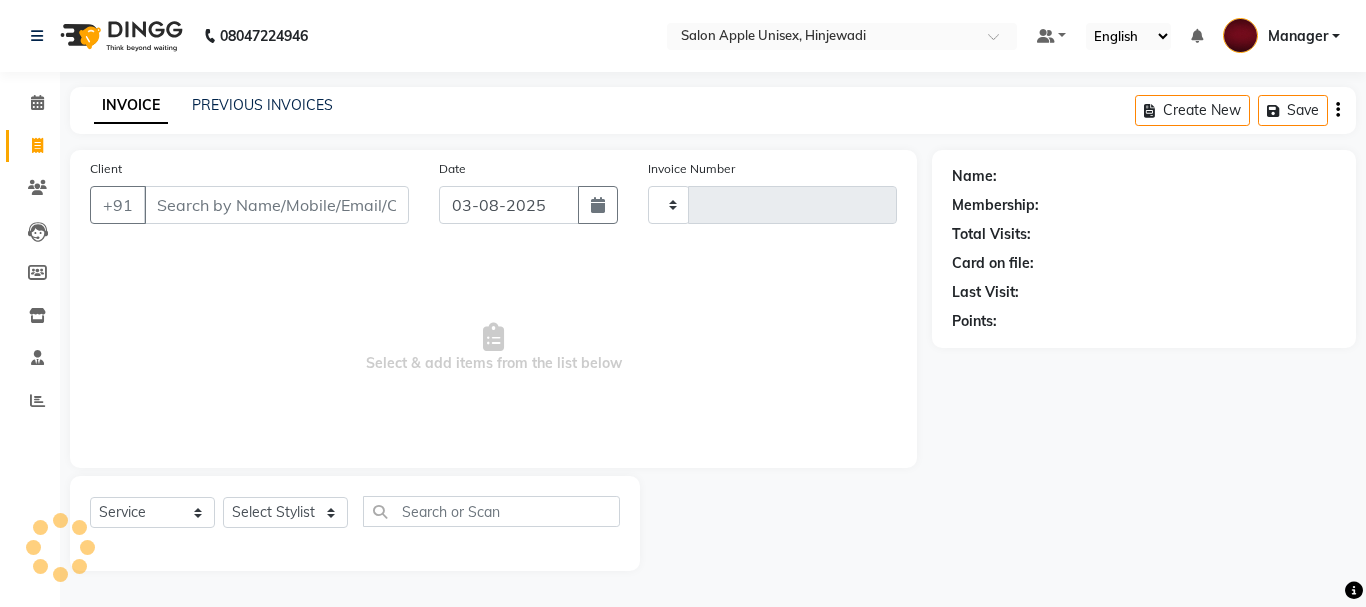 type on "0739" 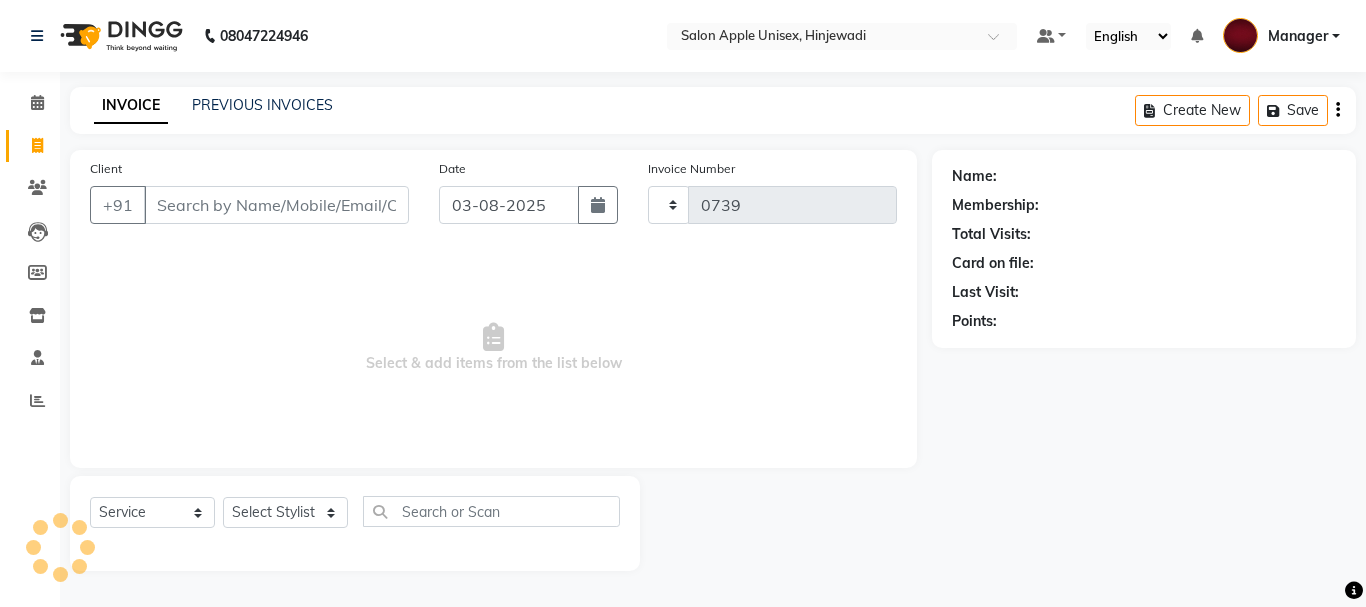 select on "112" 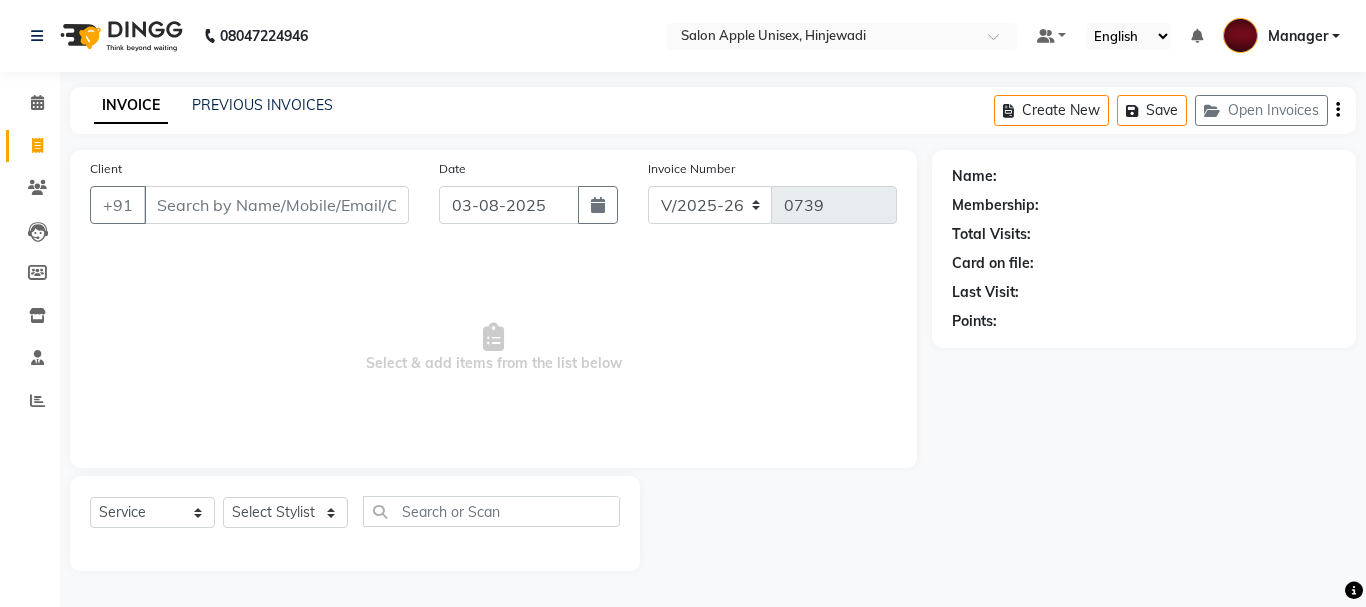click on "Client" at bounding box center (276, 205) 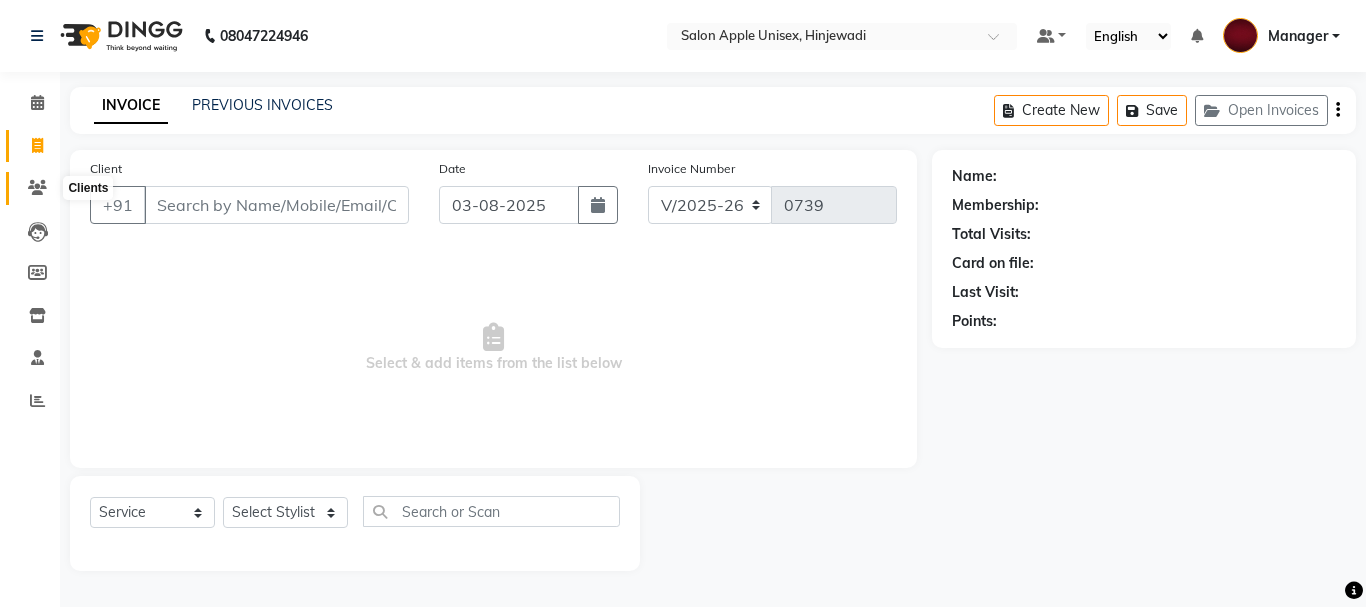 click 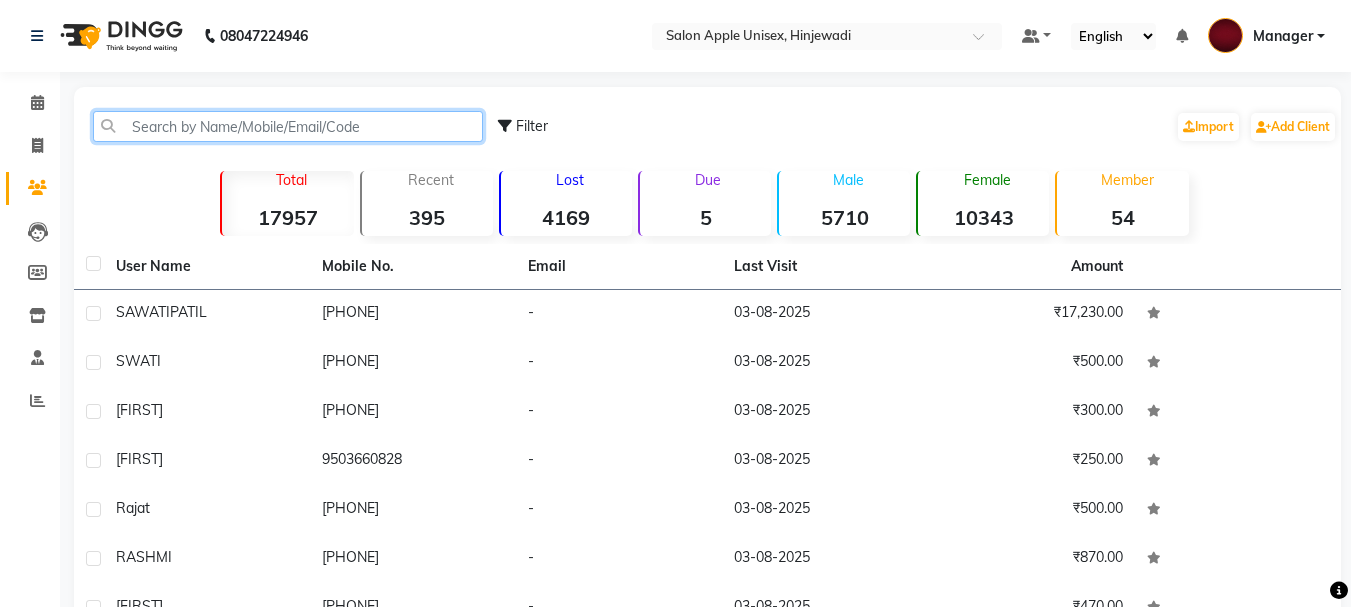 click 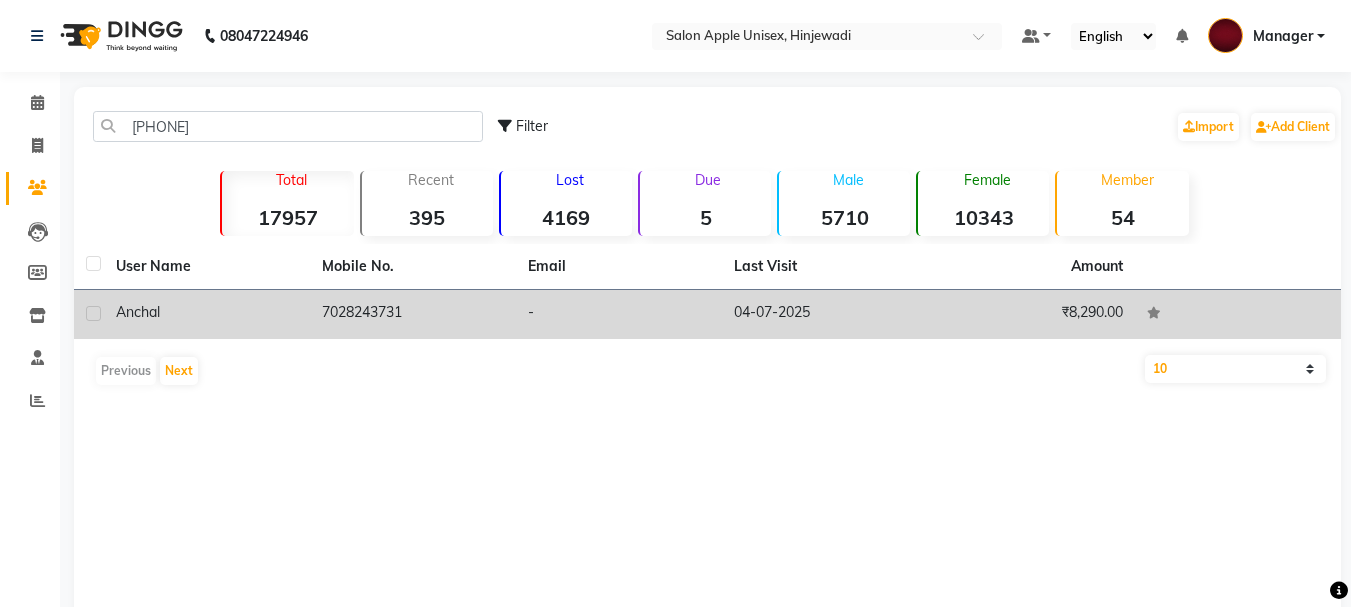 click on "7028243731" 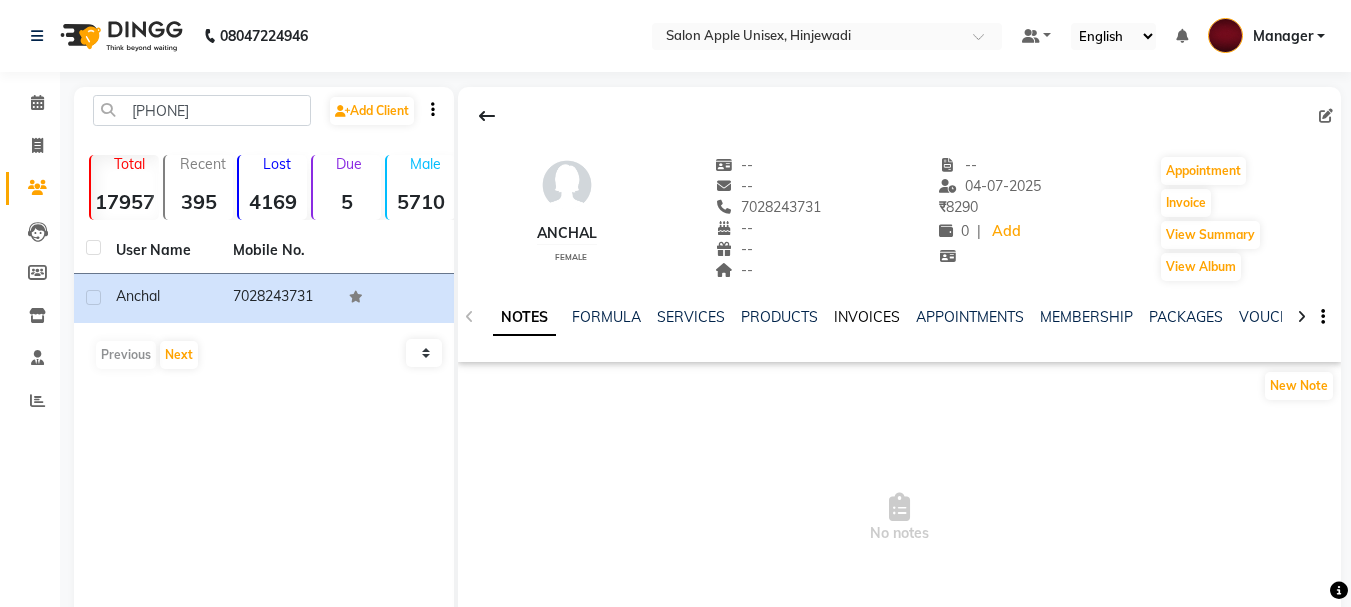 click on "INVOICES" 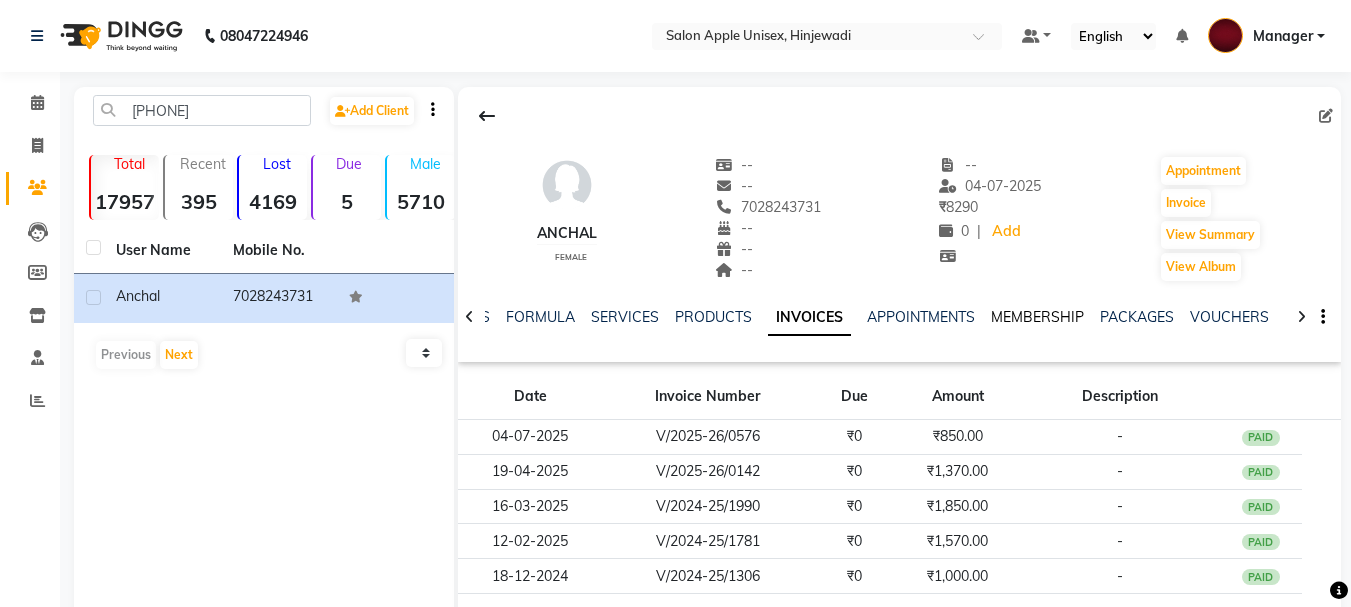 click on "MEMBERSHIP" 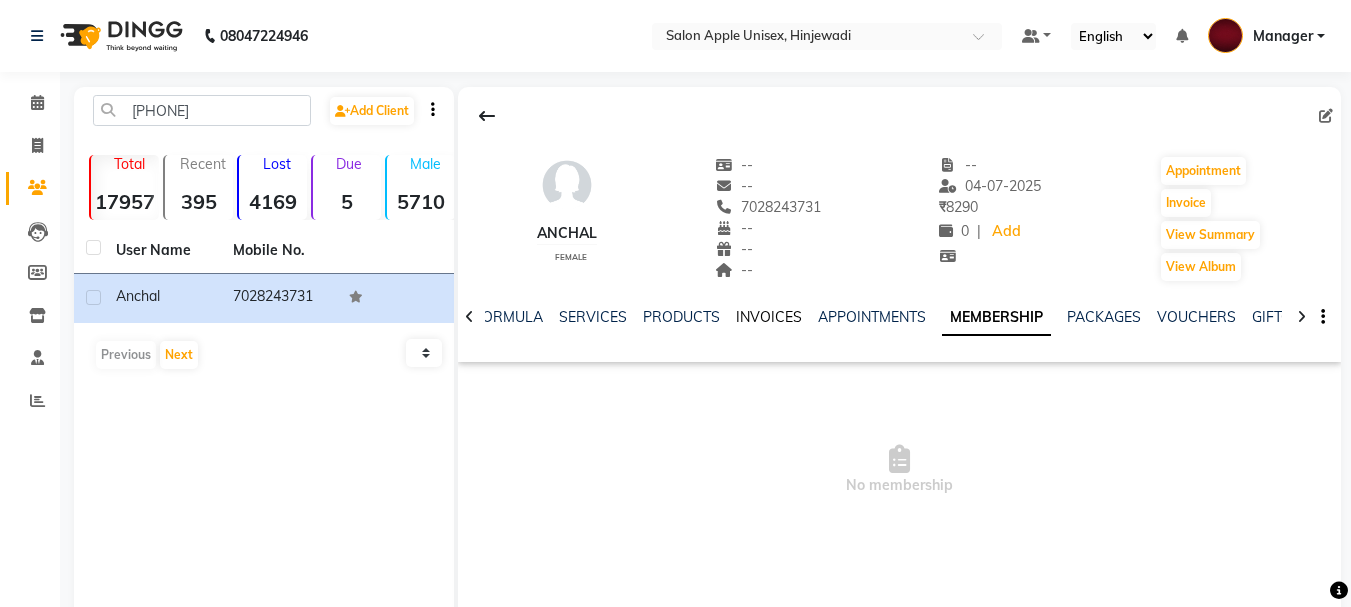 click on "INVOICES" 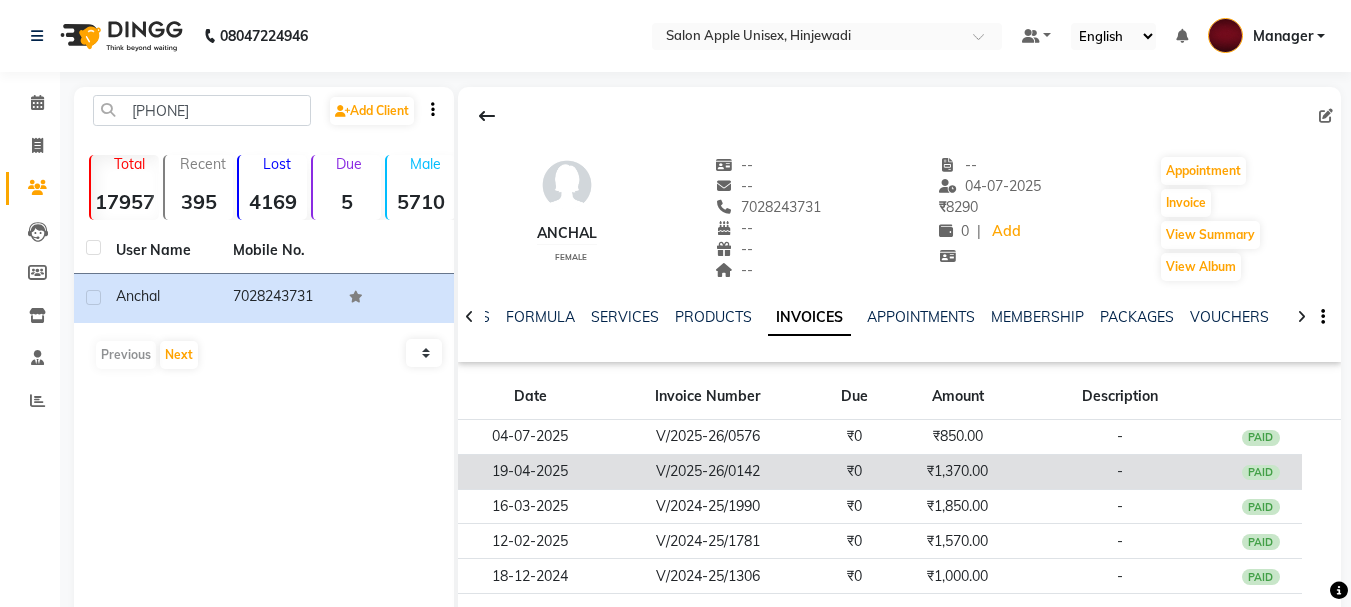 click on "V/2025-26/0142" 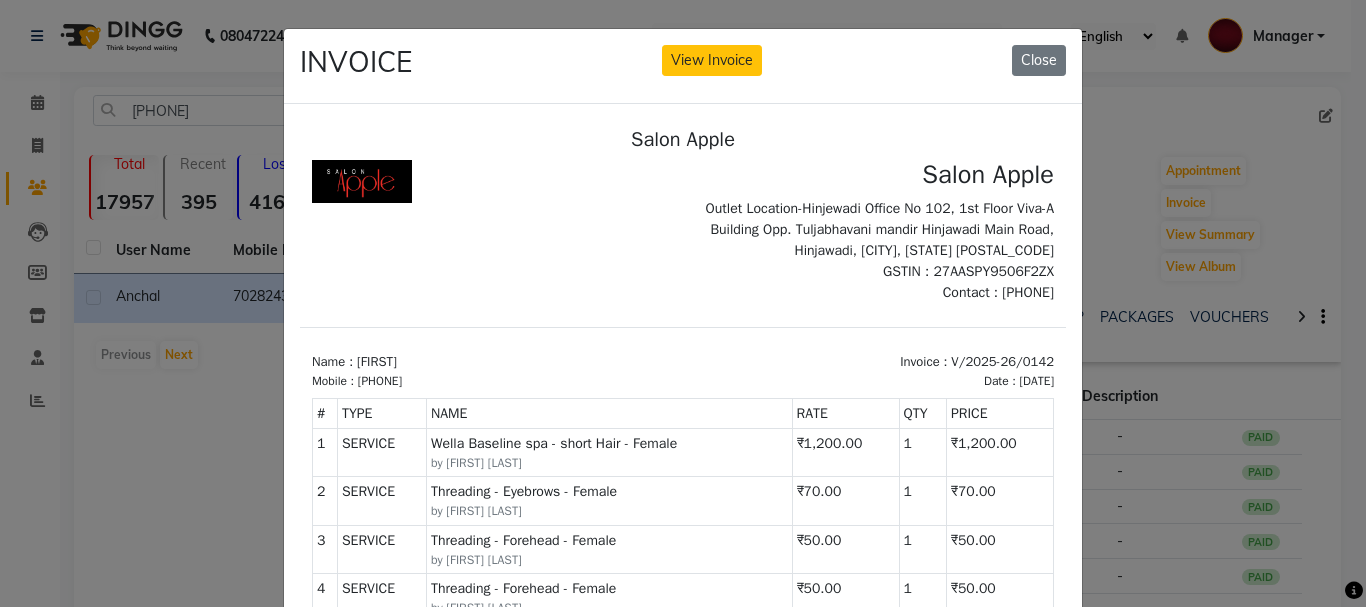 scroll, scrollTop: 16, scrollLeft: 0, axis: vertical 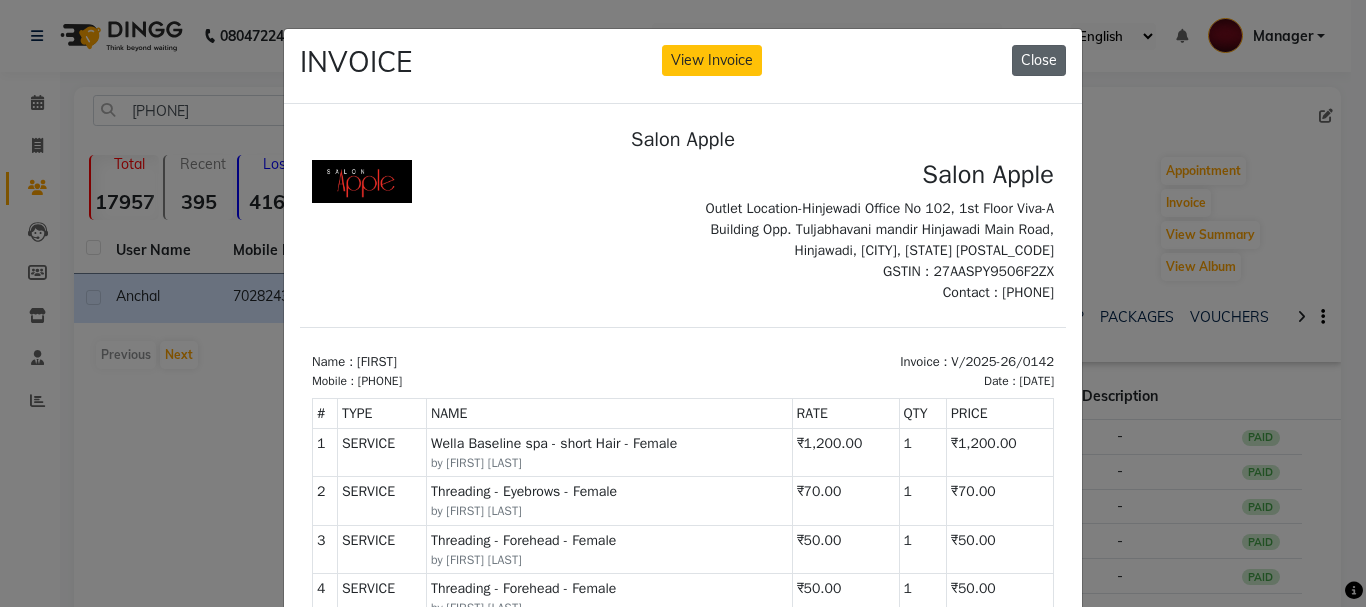 click on "Close" 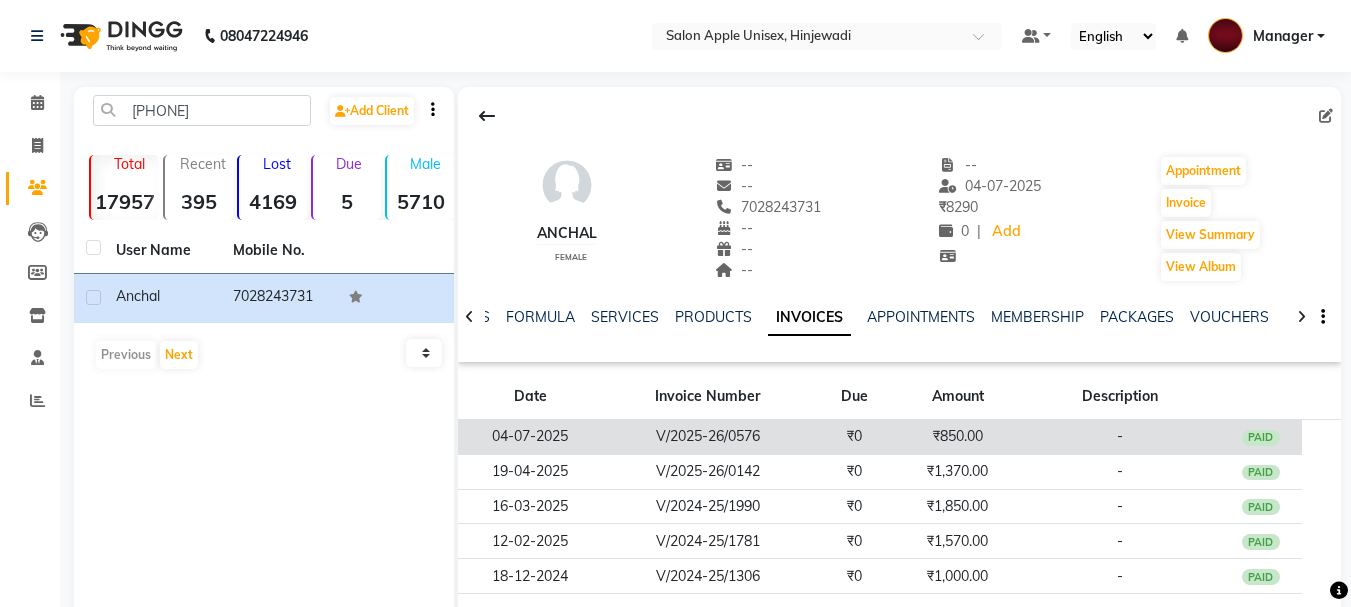 click on "V/2025-26/0576" 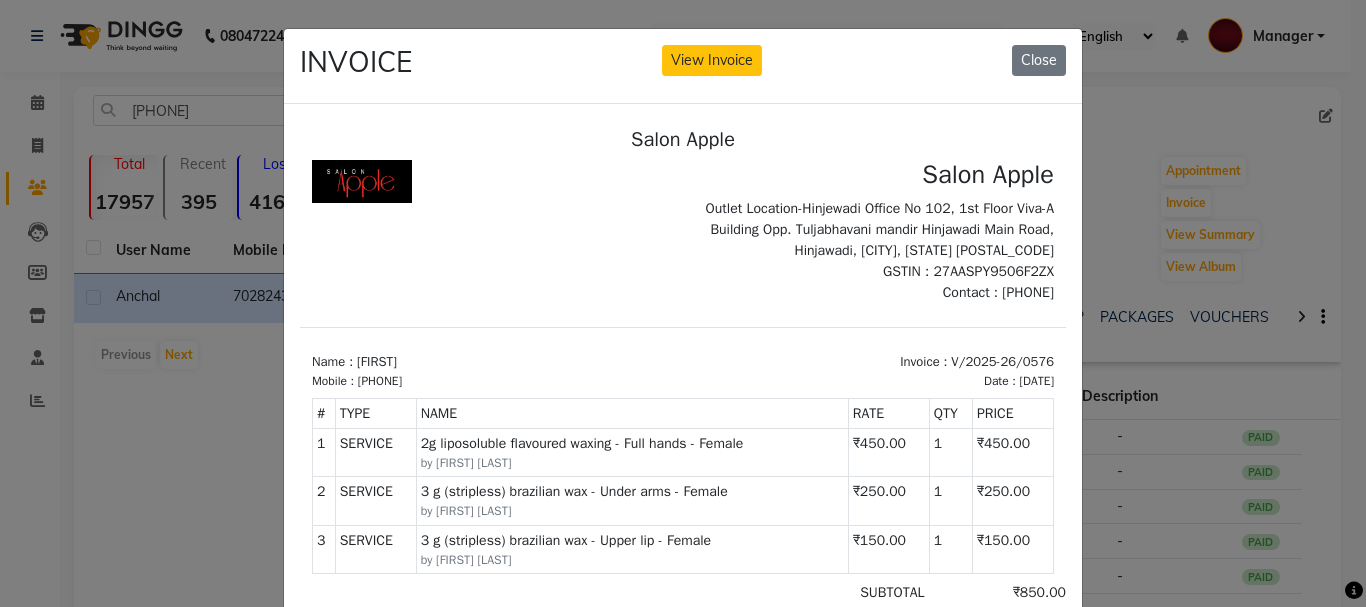 scroll, scrollTop: 16, scrollLeft: 0, axis: vertical 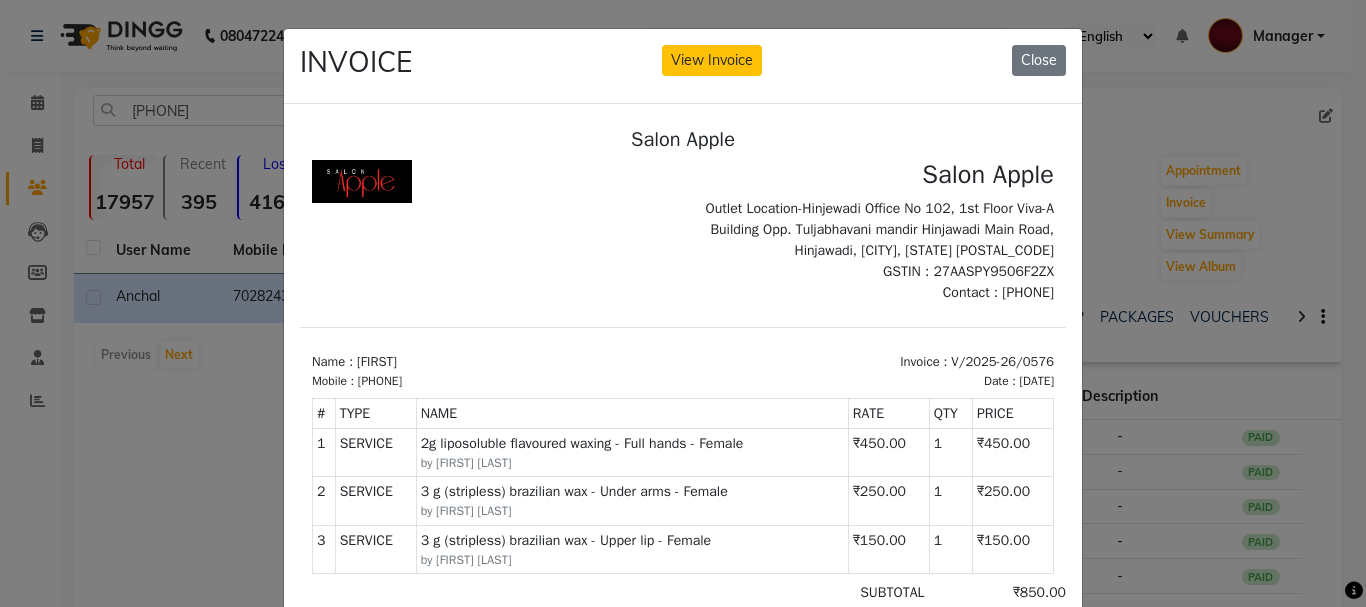 drag, startPoint x: 1026, startPoint y: 61, endPoint x: 1018, endPoint y: 71, distance: 12.806249 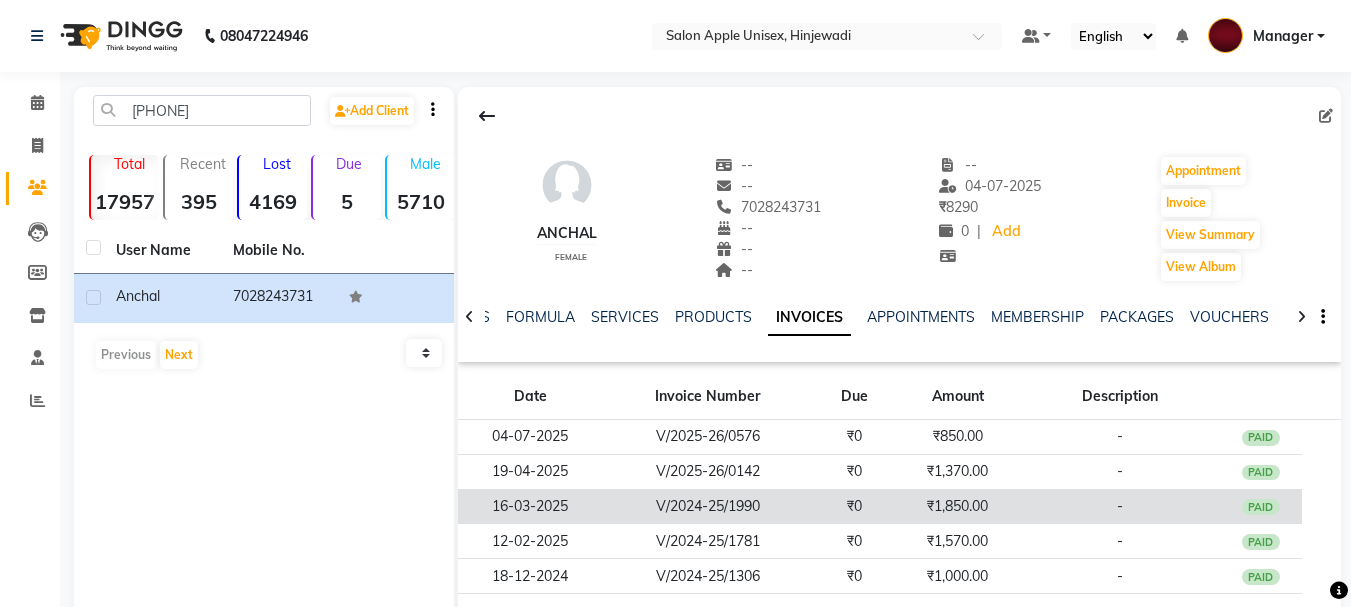 click on "₹1,850.00" 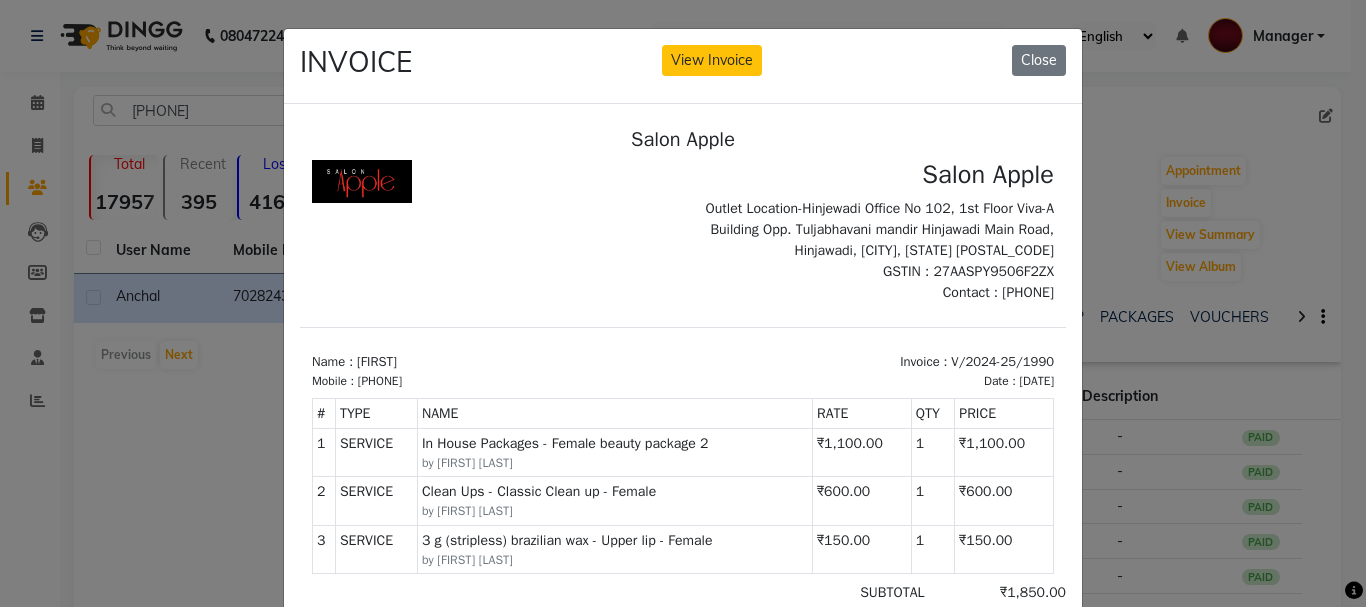 scroll, scrollTop: 16, scrollLeft: 0, axis: vertical 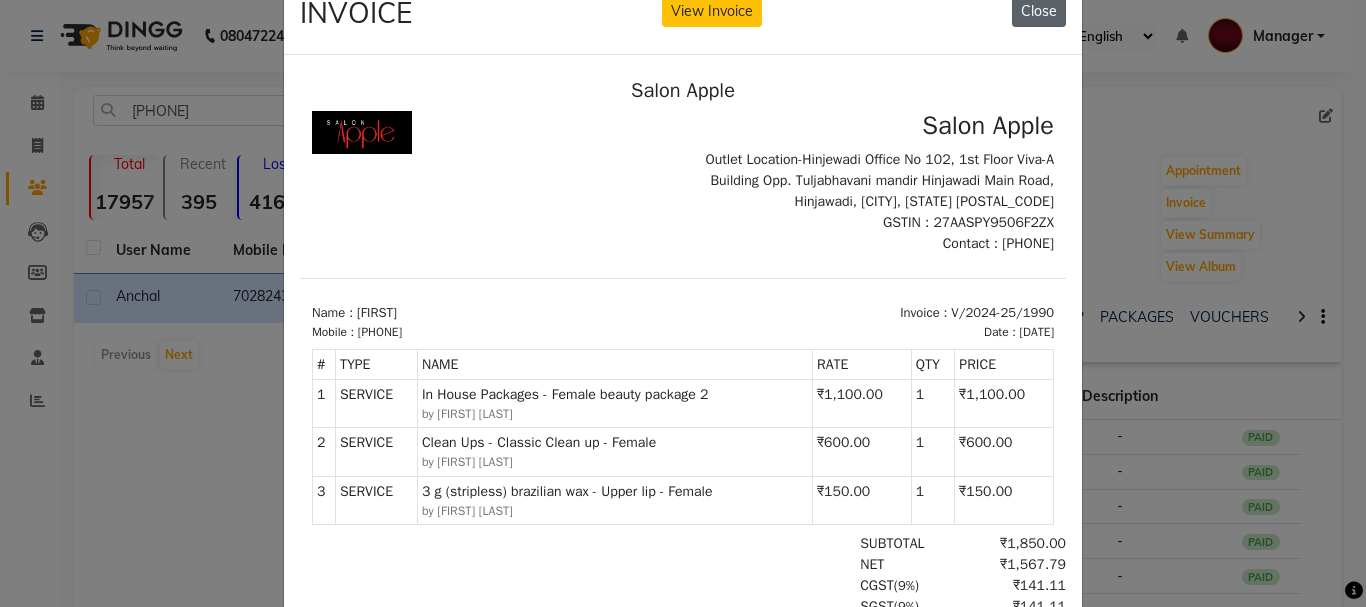 click on "Close" 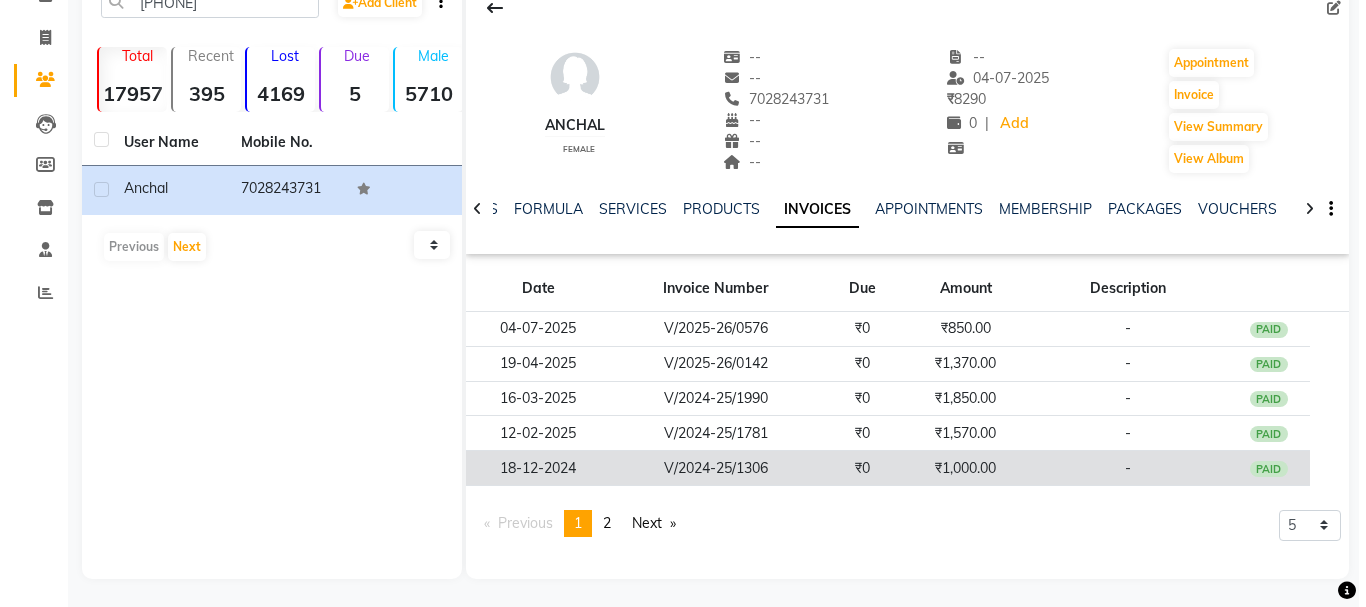 scroll, scrollTop: 110, scrollLeft: 0, axis: vertical 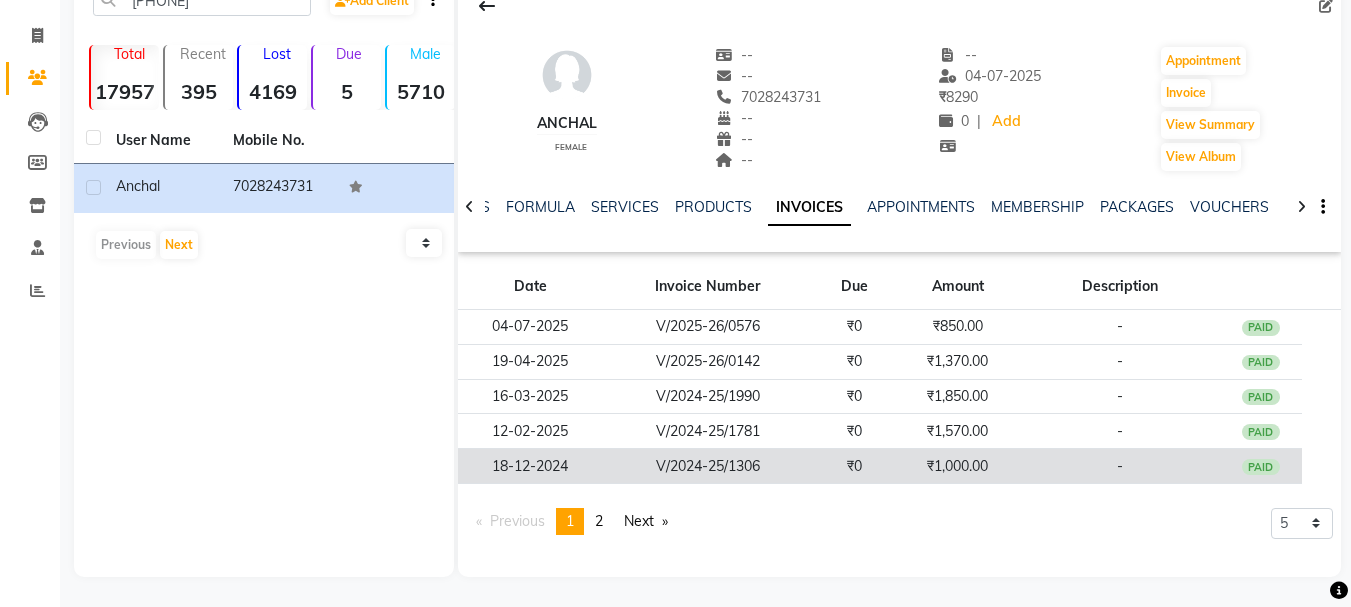 click on "V/2024-25/1306" 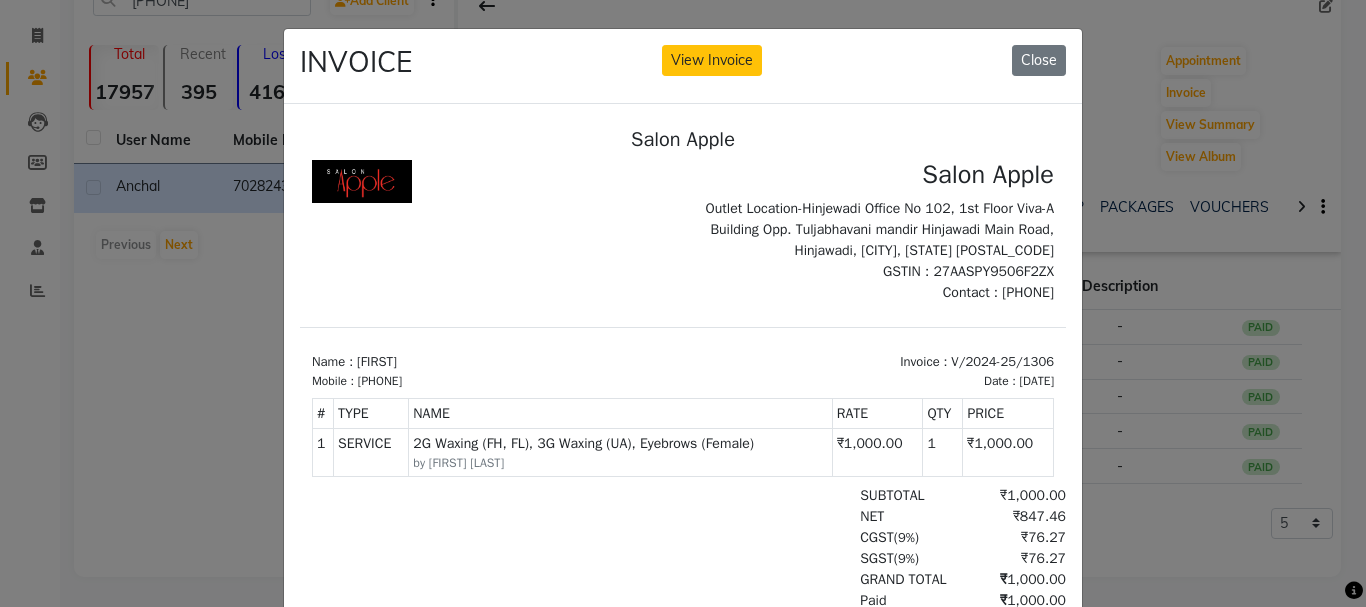 scroll, scrollTop: 16, scrollLeft: 0, axis: vertical 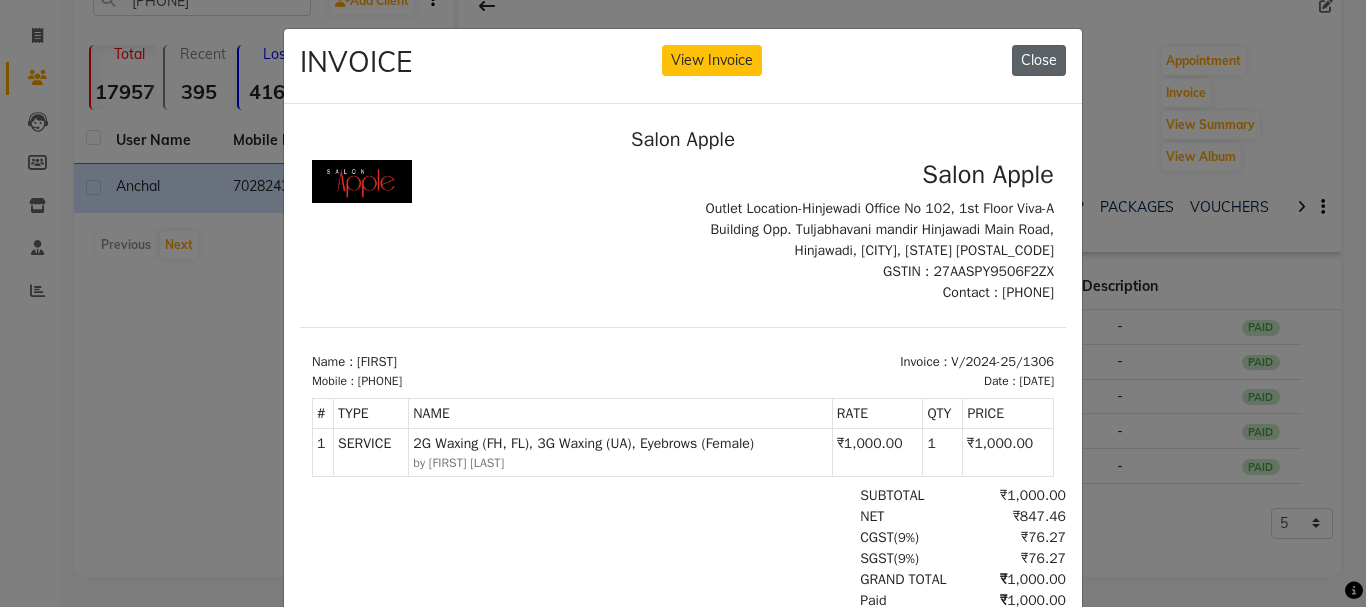 click on "Close" 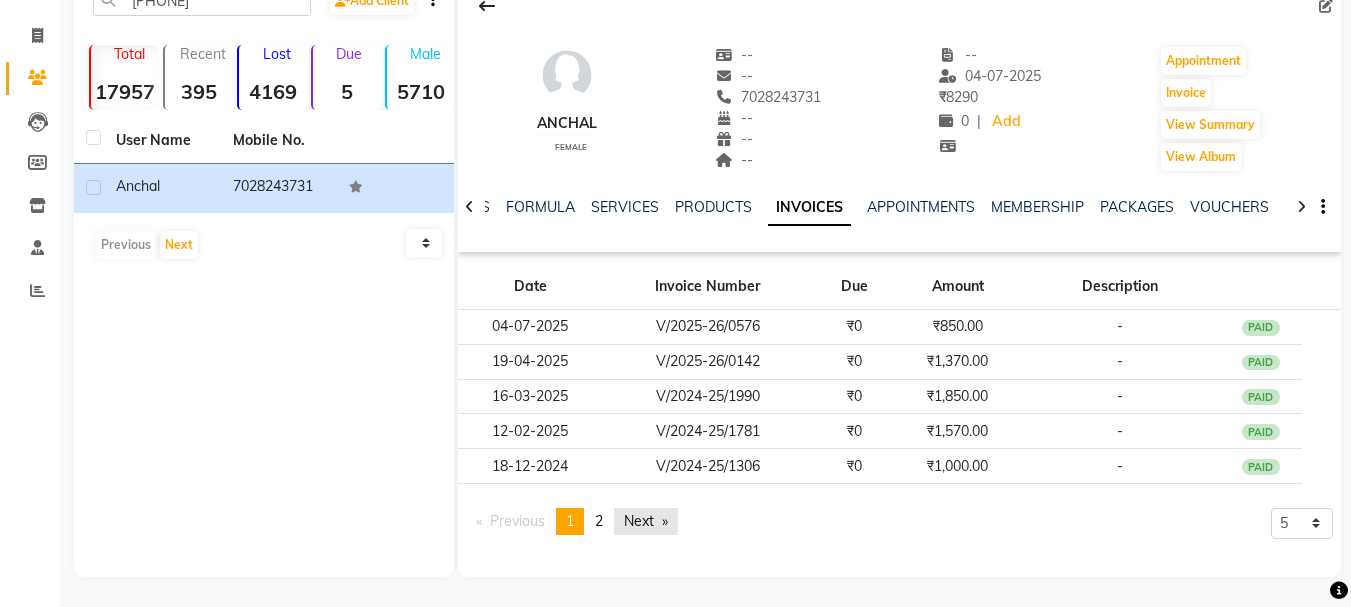 click on "Next  page" 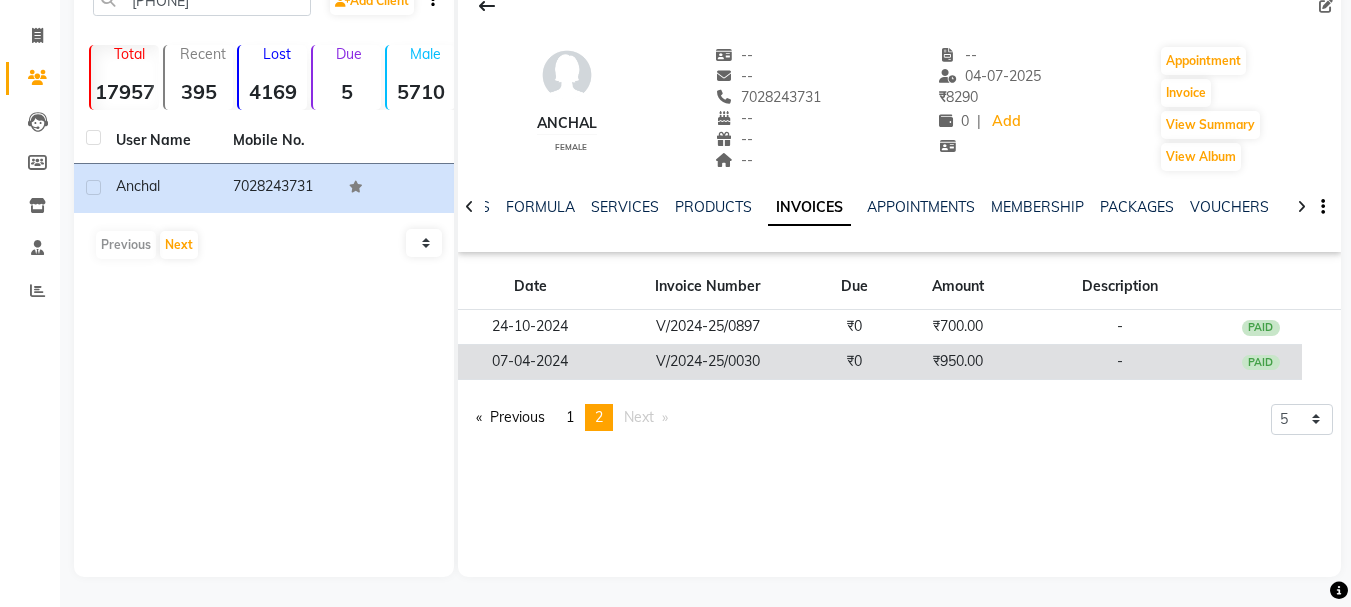 click on "V/2024-25/0030" 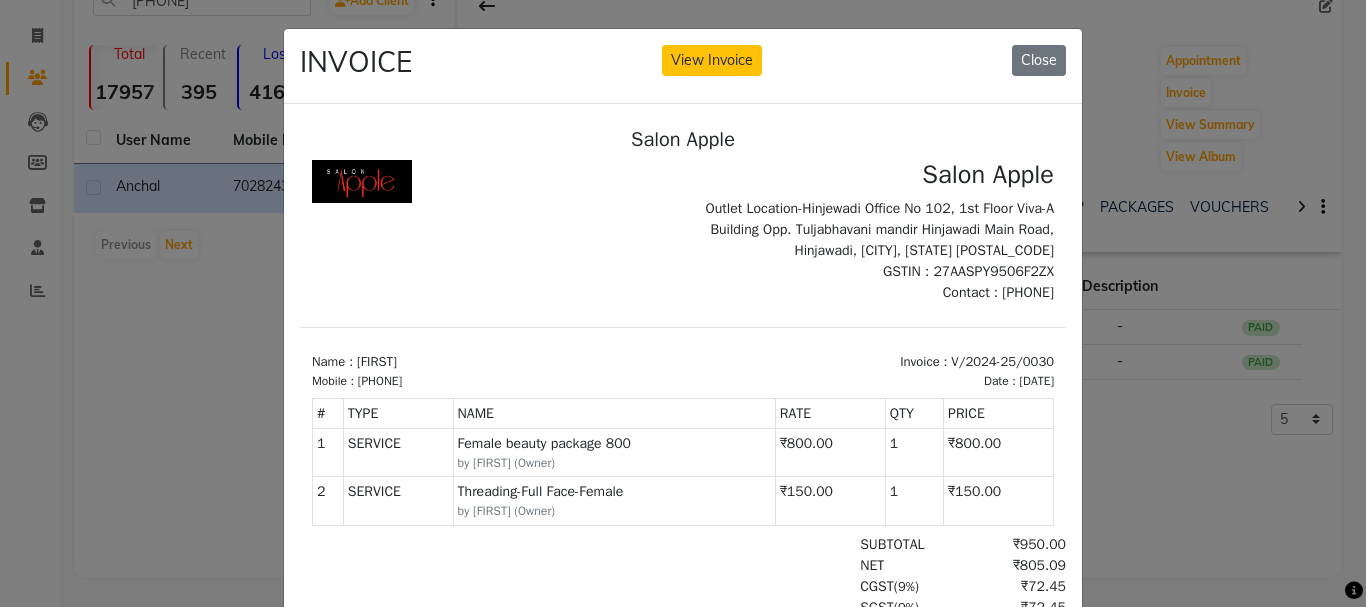 scroll, scrollTop: 0, scrollLeft: 0, axis: both 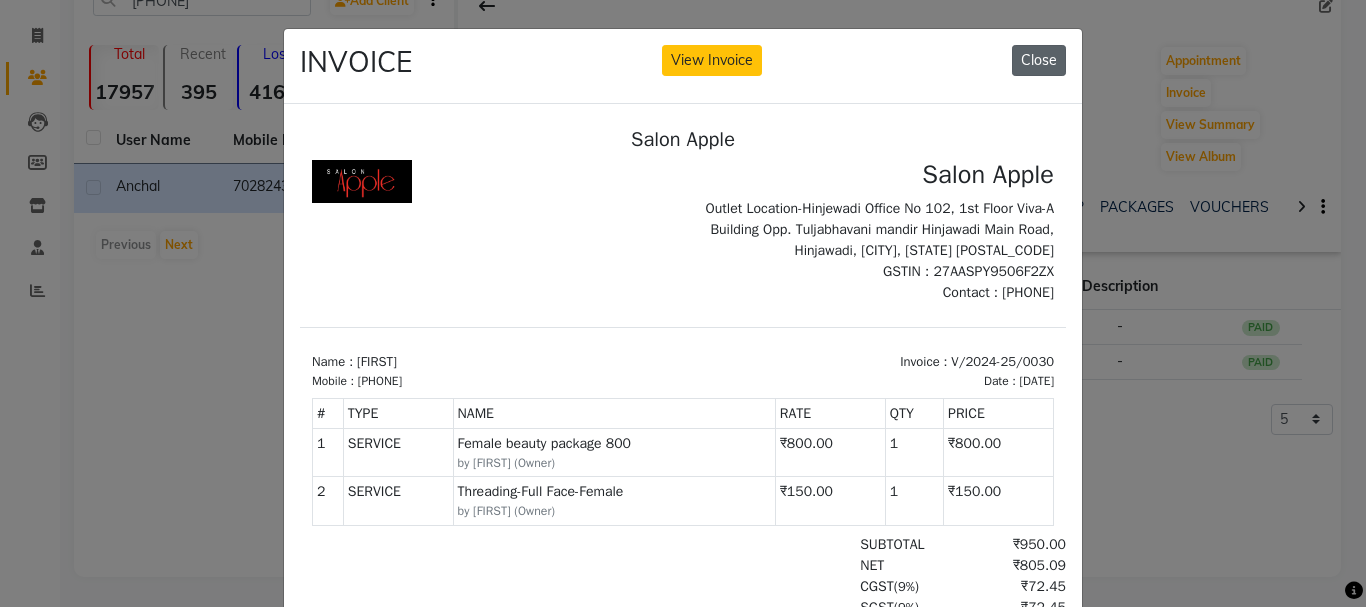 click on "Close" 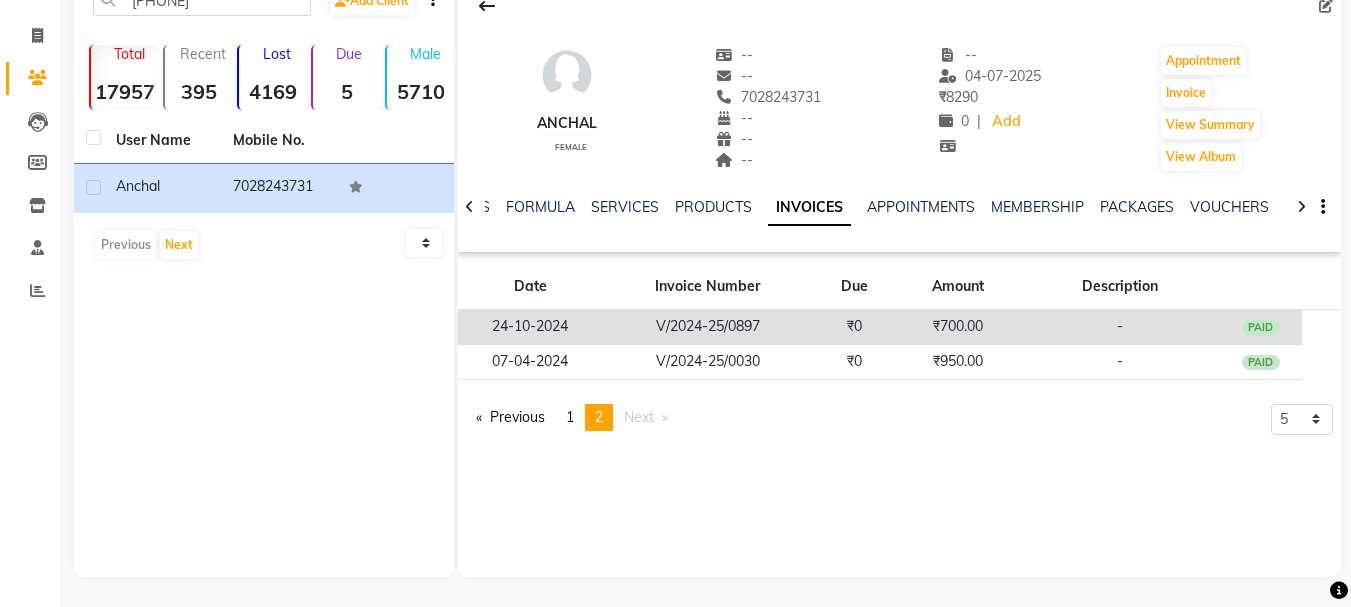 click on "V/2024-25/0897" 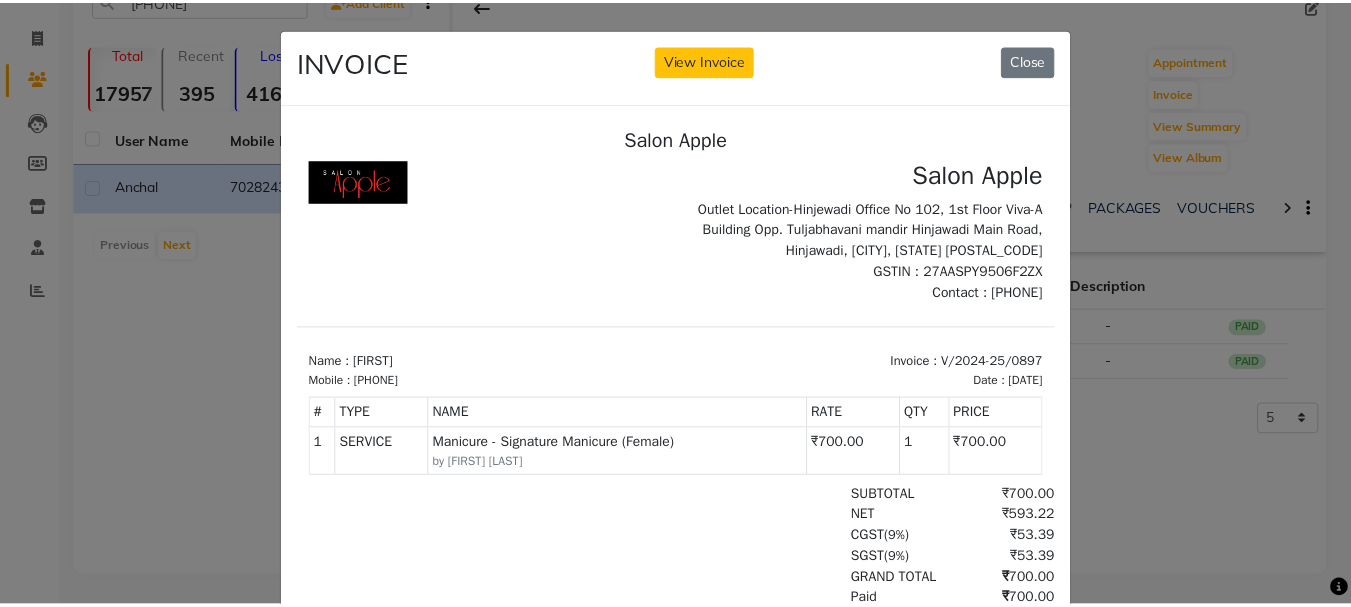 scroll, scrollTop: 16, scrollLeft: 0, axis: vertical 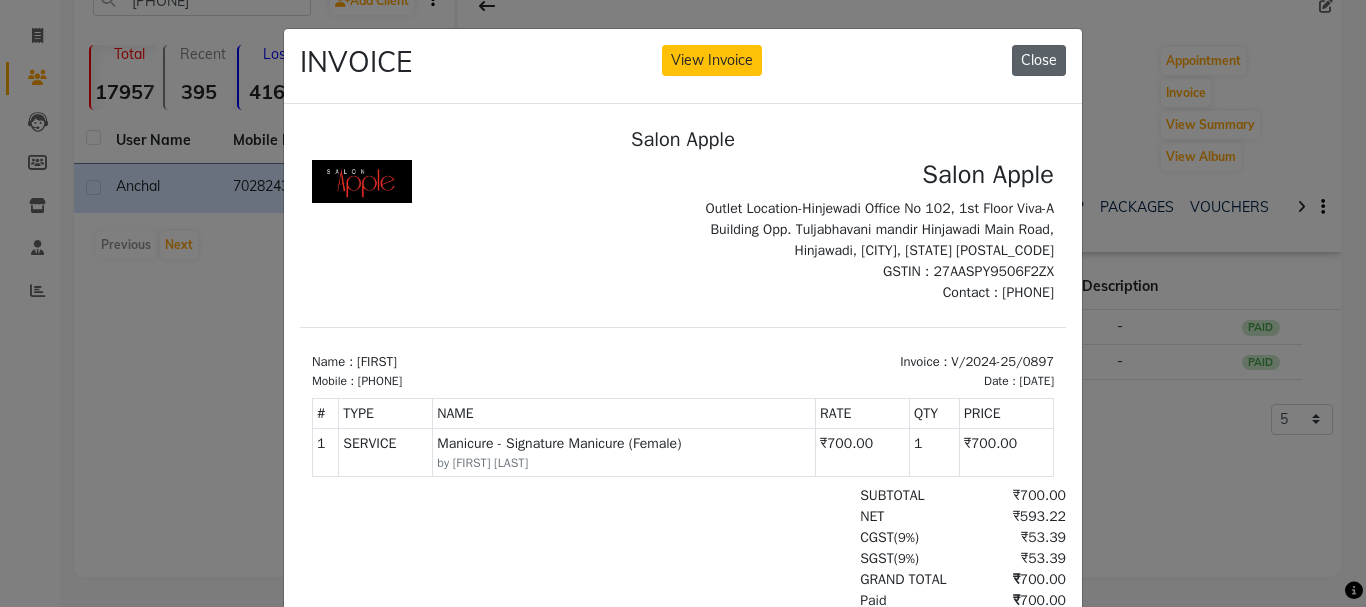 click on "Close" 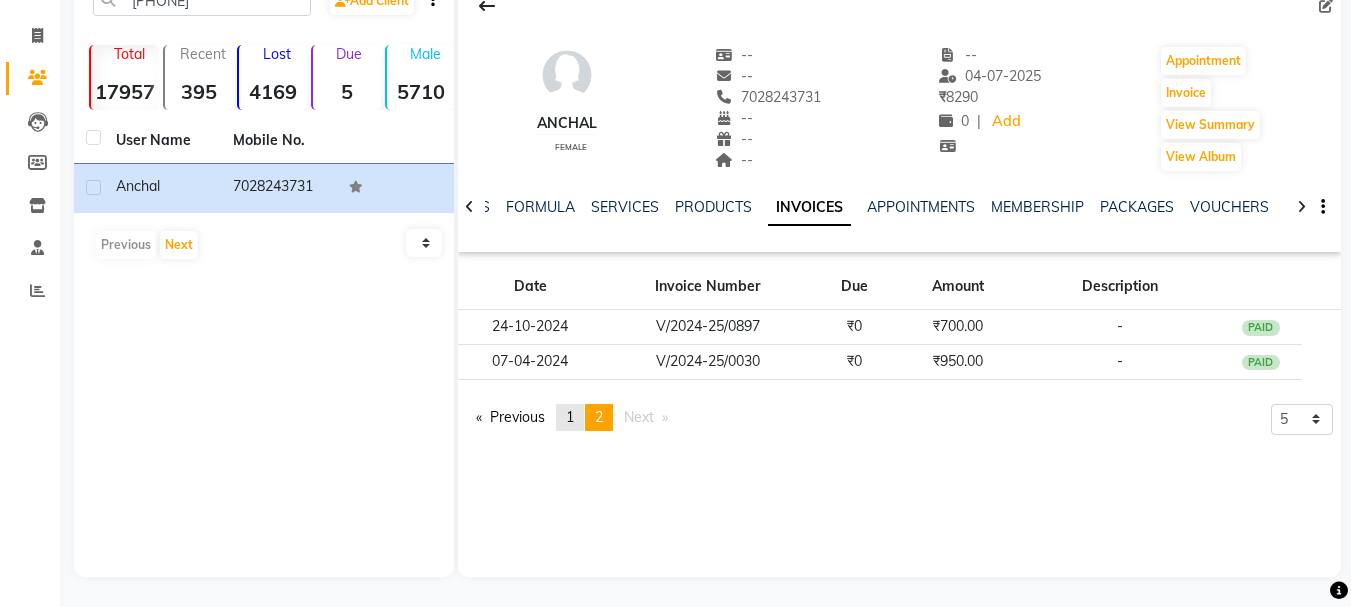 click on "1" 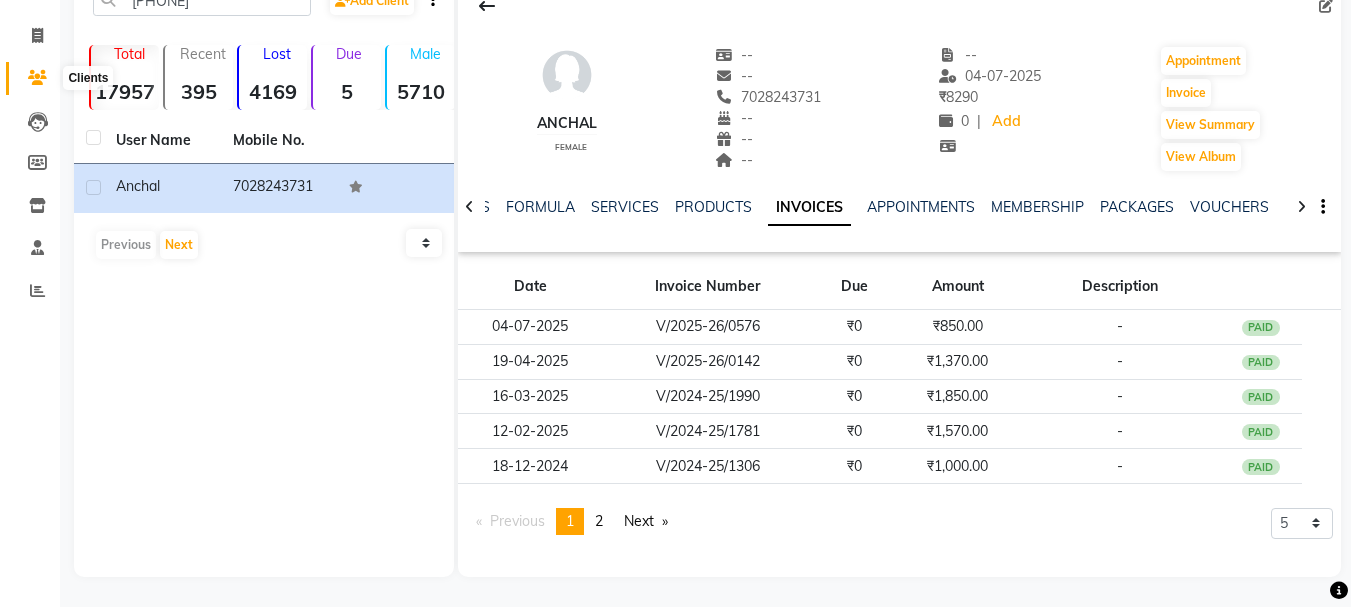 click 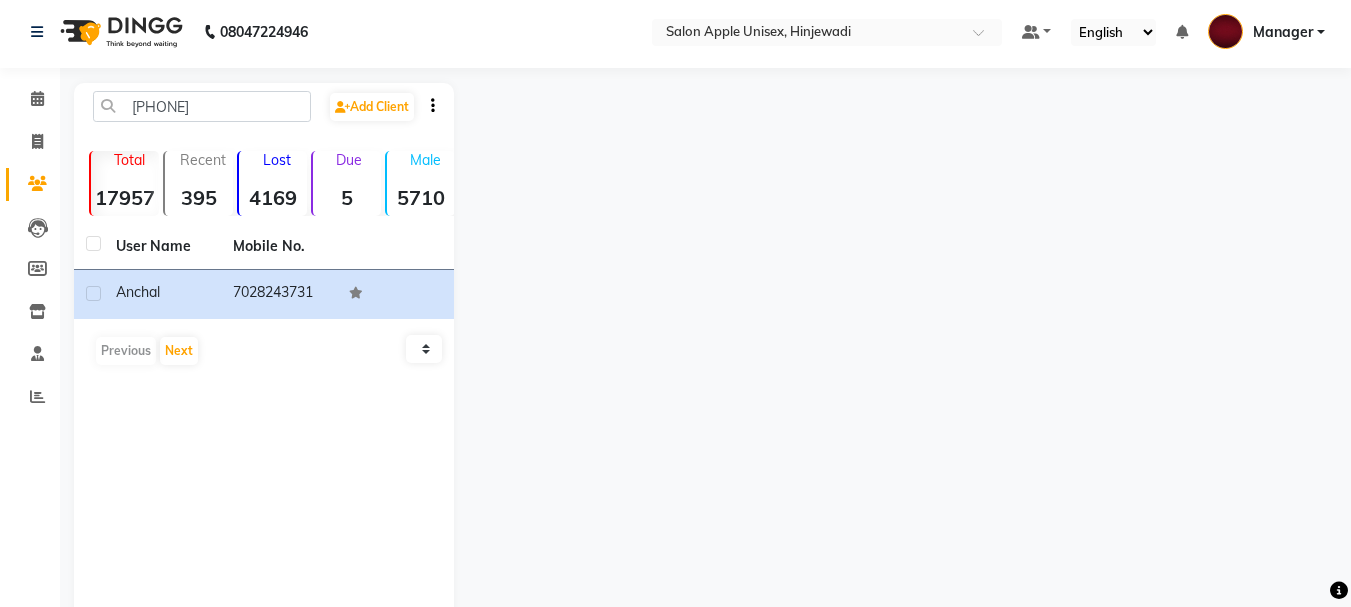 scroll, scrollTop: 0, scrollLeft: 0, axis: both 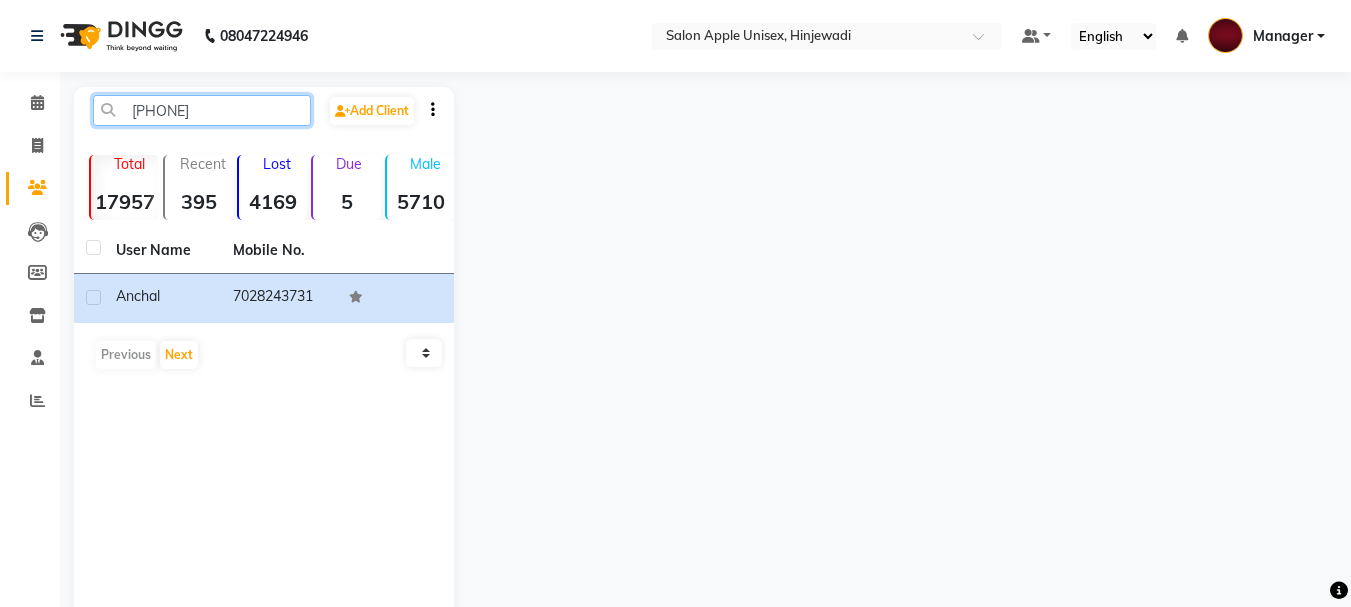 click on "[PHONE]" 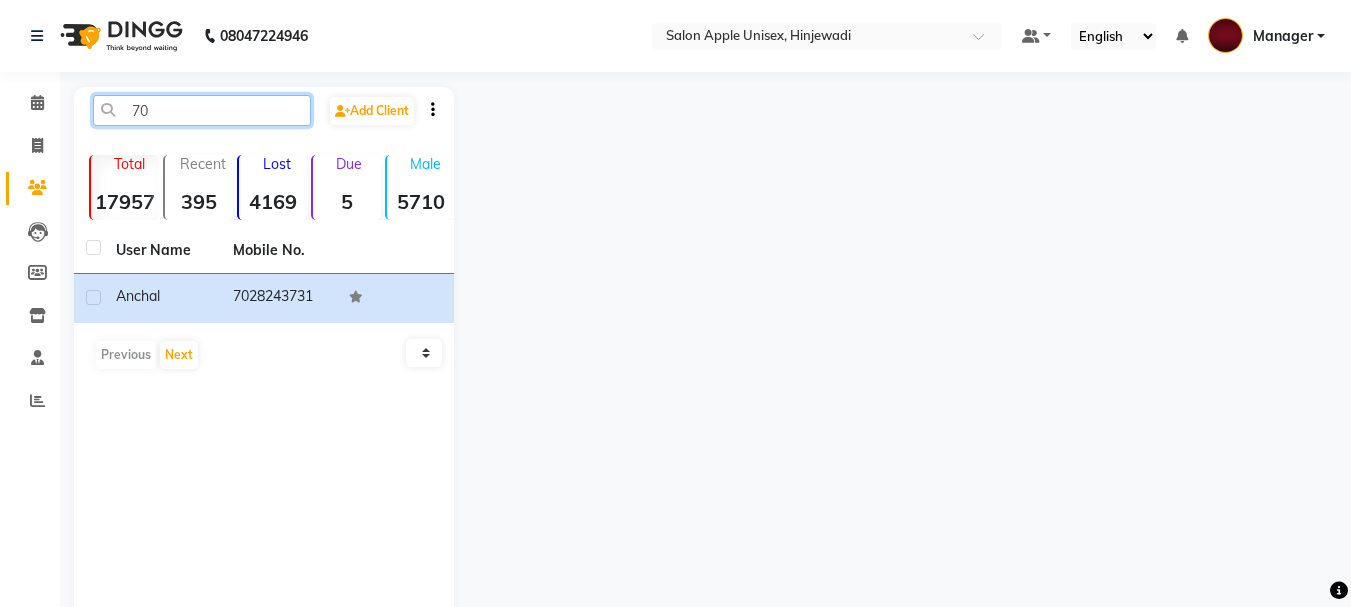 type on "7" 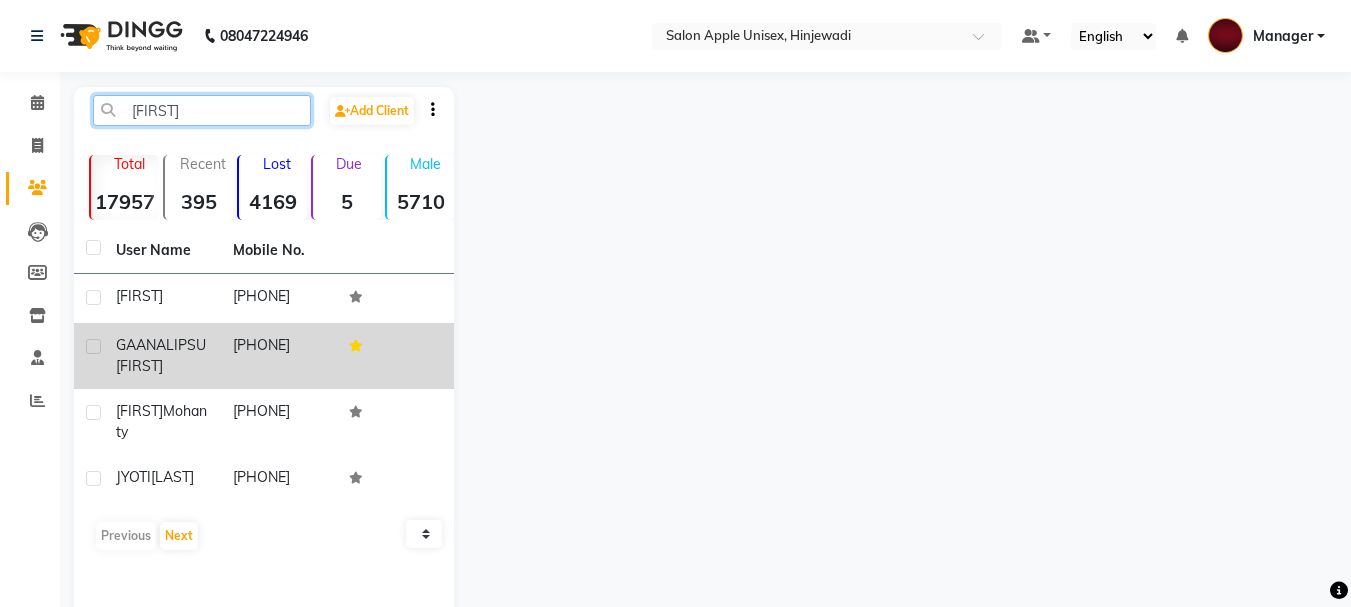 type on "[FIRST]" 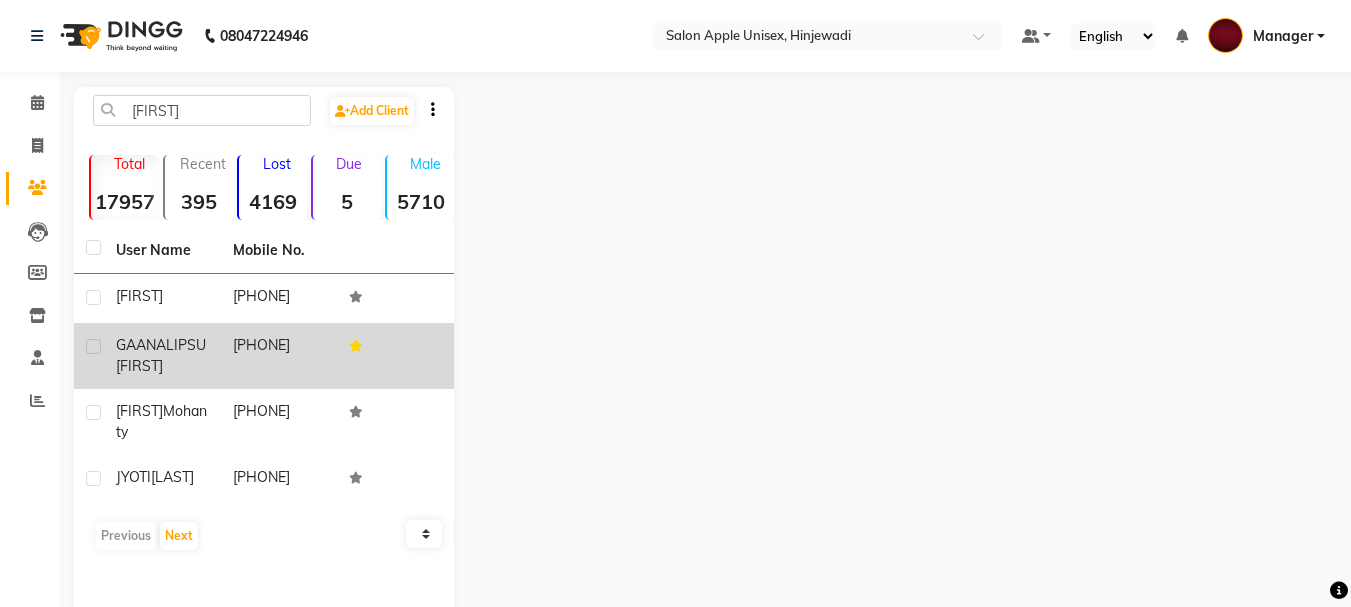 click on "[PHONE]" 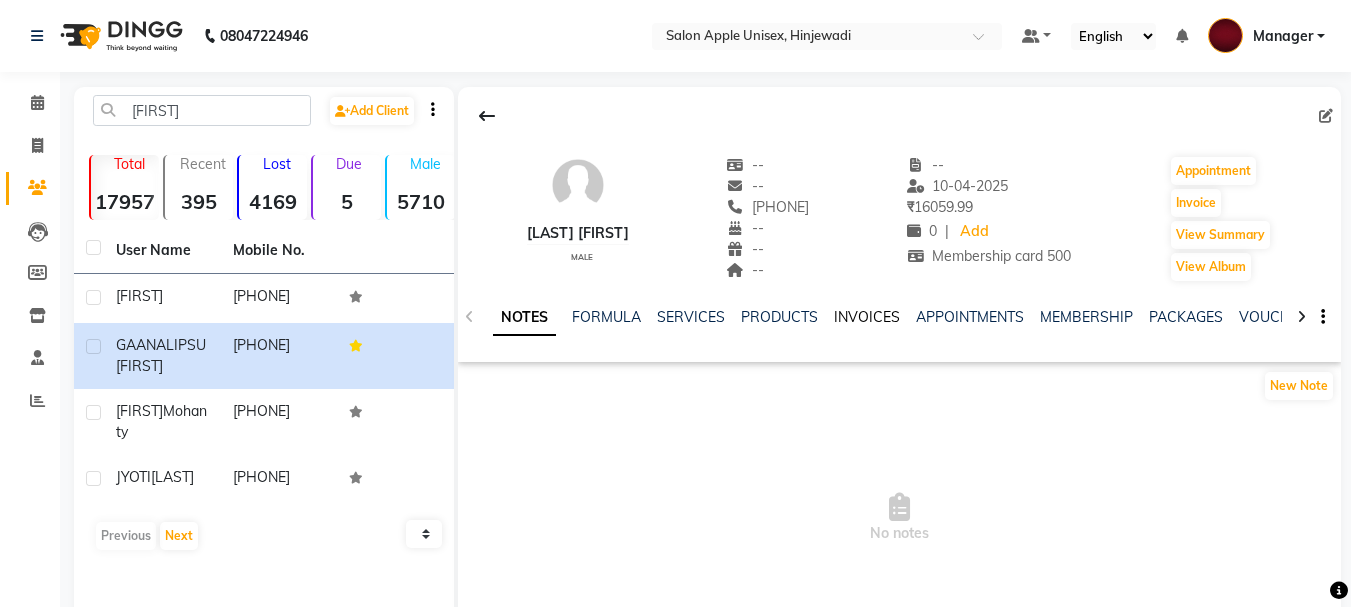 click on "INVOICES" 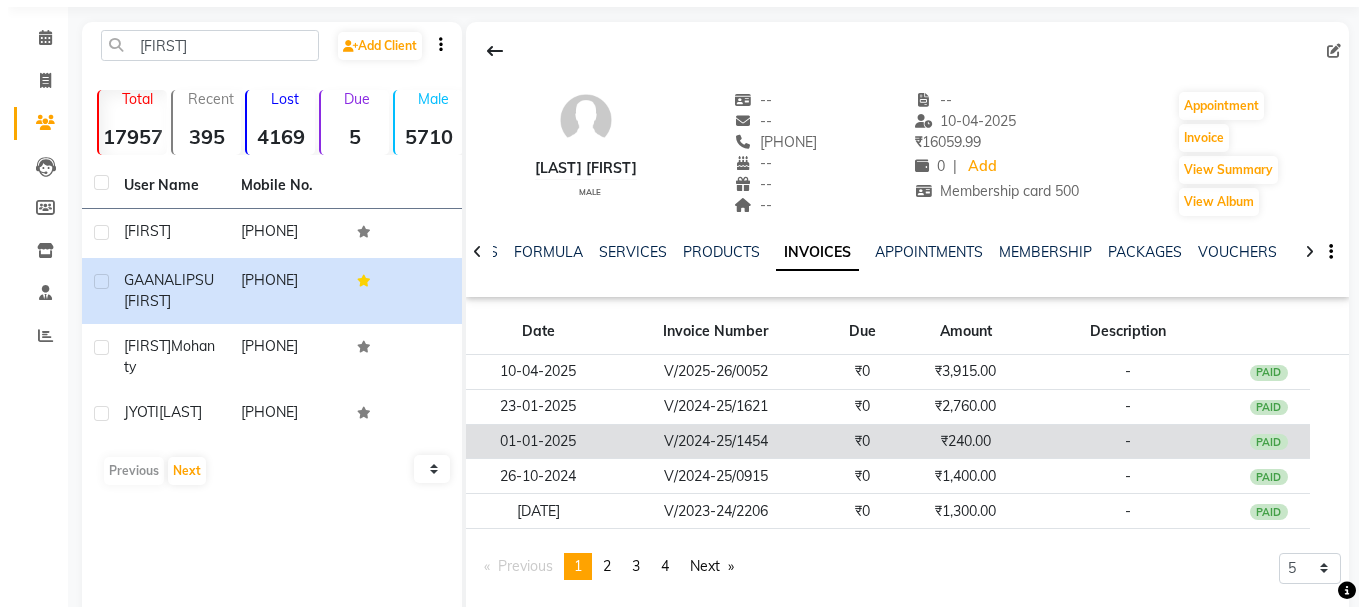 scroll, scrollTop: 110, scrollLeft: 0, axis: vertical 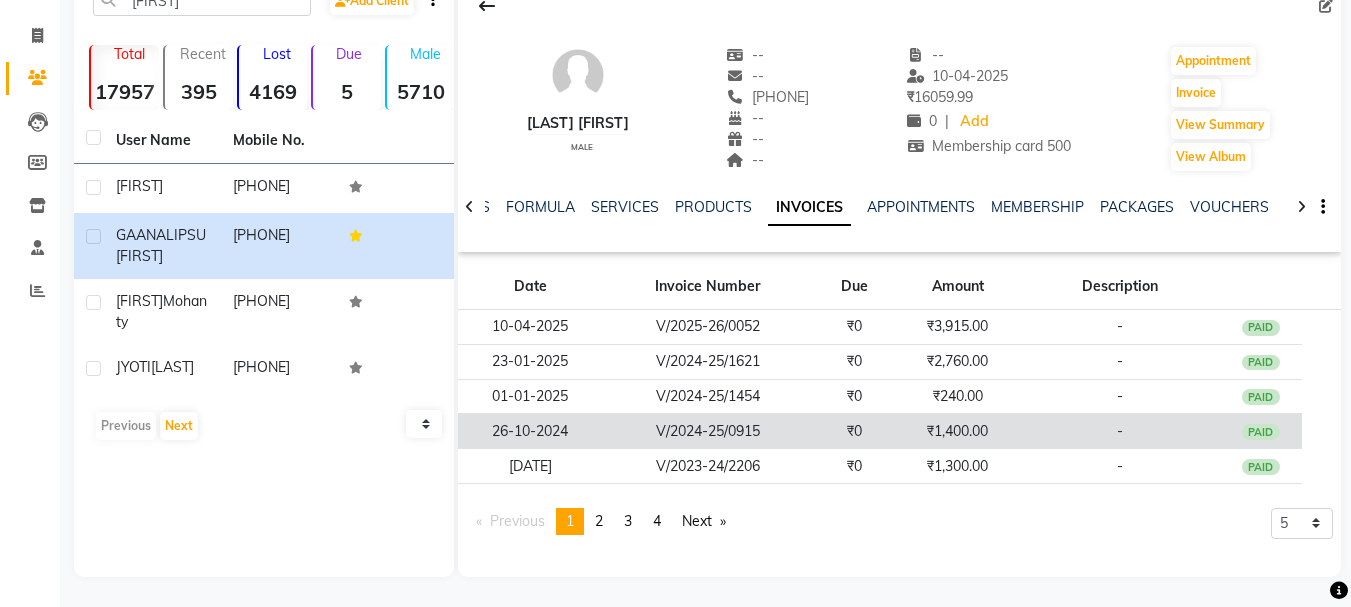 click on "₹0" 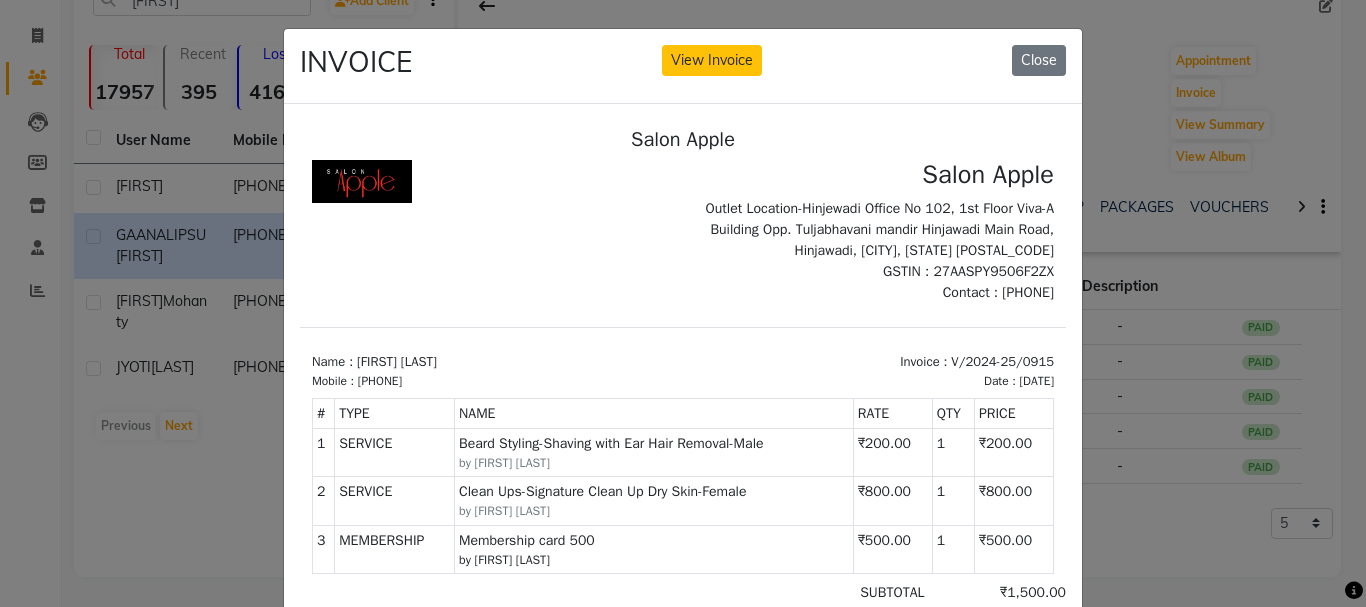 scroll, scrollTop: 16, scrollLeft: 0, axis: vertical 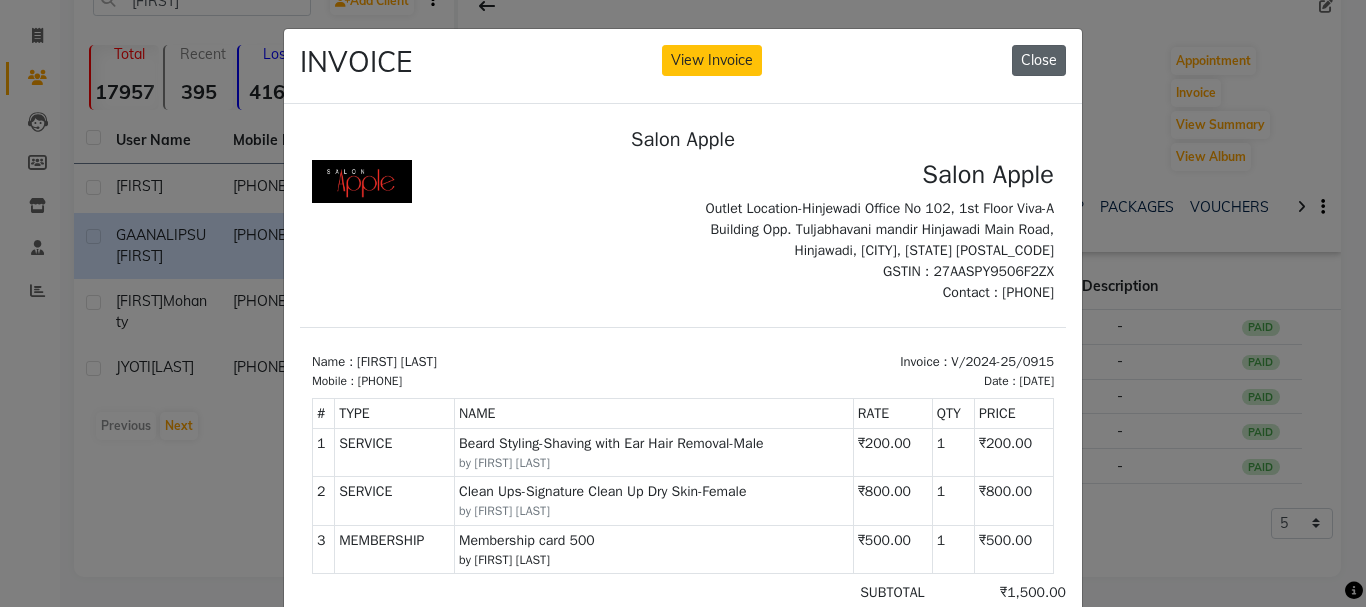 click on "Close" 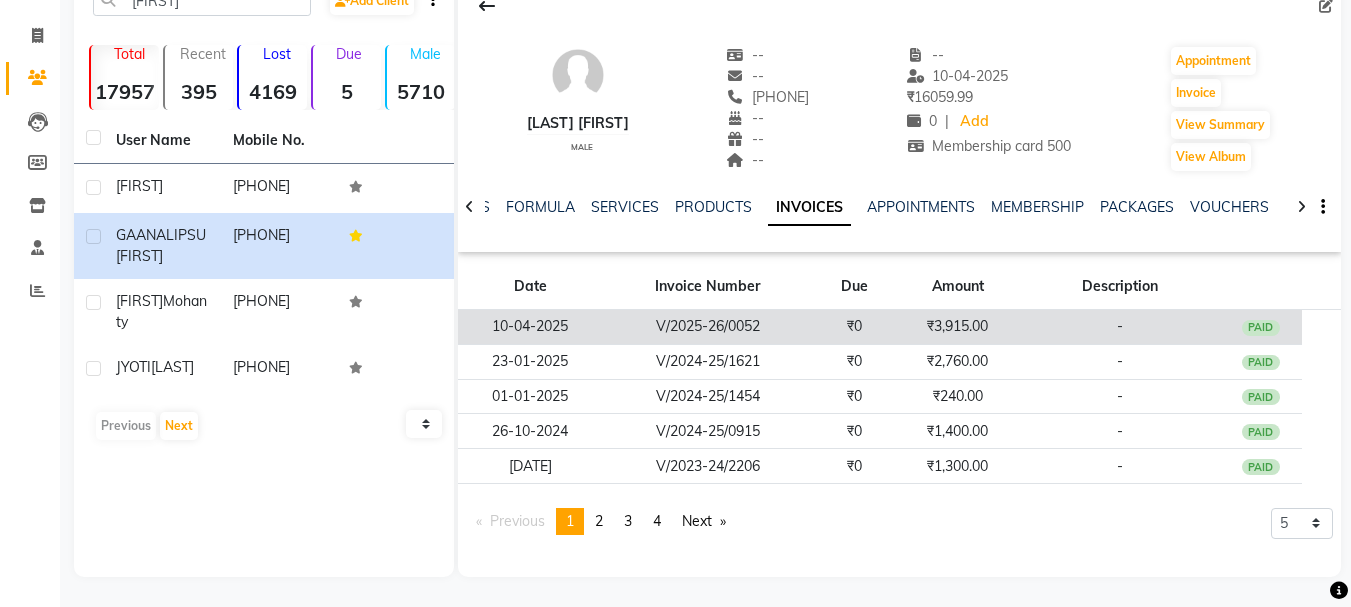 click on "₹3,915.00" 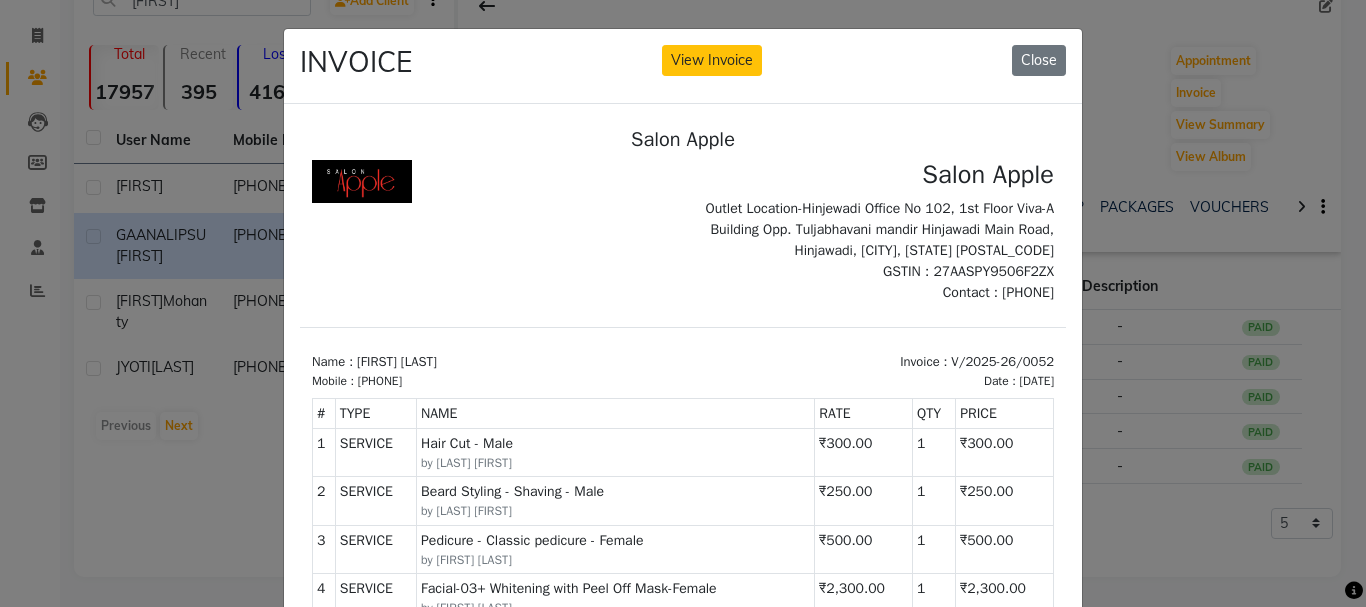 scroll, scrollTop: 16, scrollLeft: 0, axis: vertical 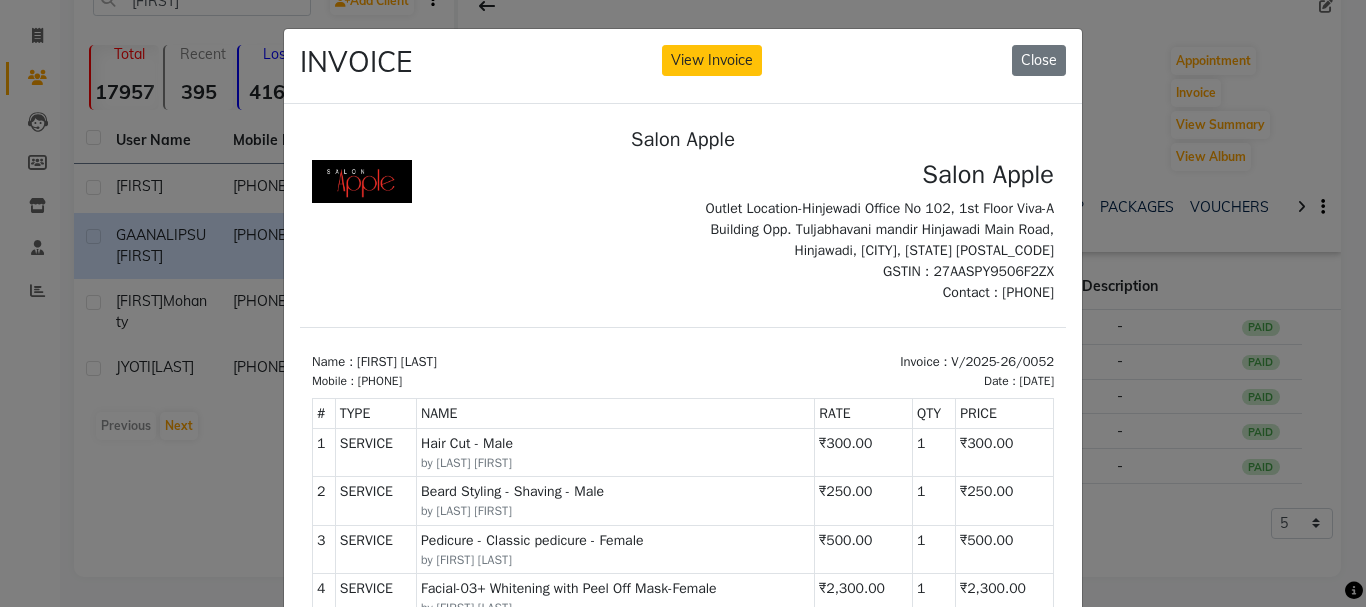 drag, startPoint x: 1030, startPoint y: 61, endPoint x: 1024, endPoint y: 71, distance: 11.661903 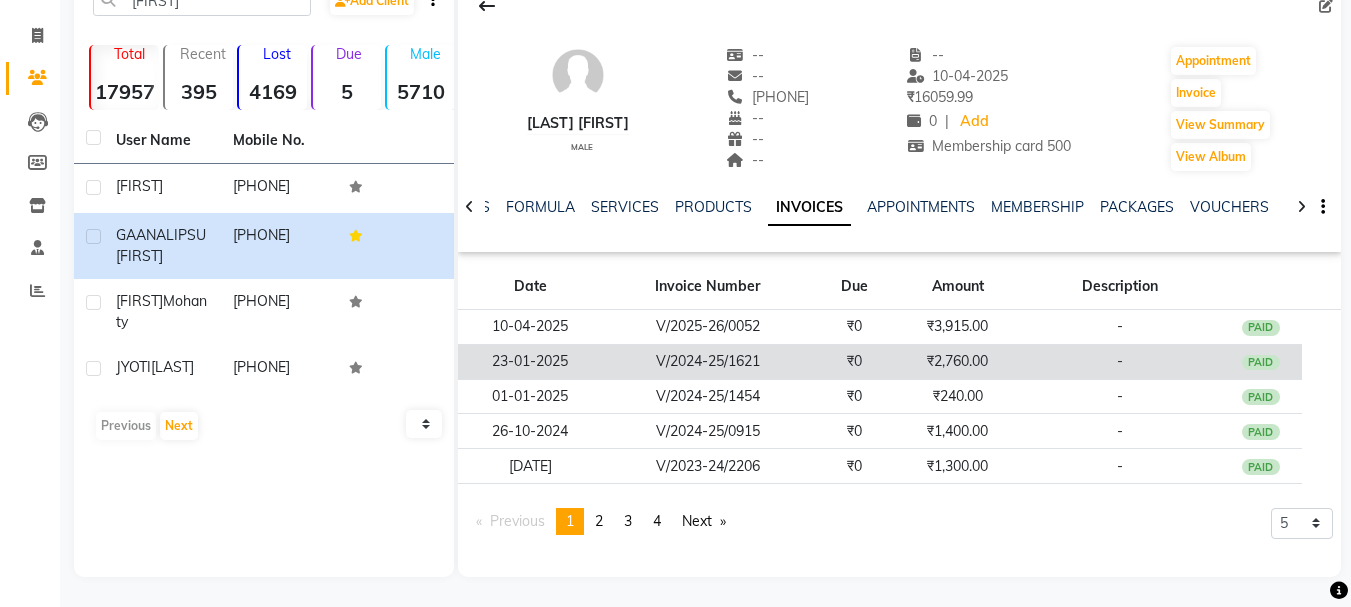 click on "₹2,760.00" 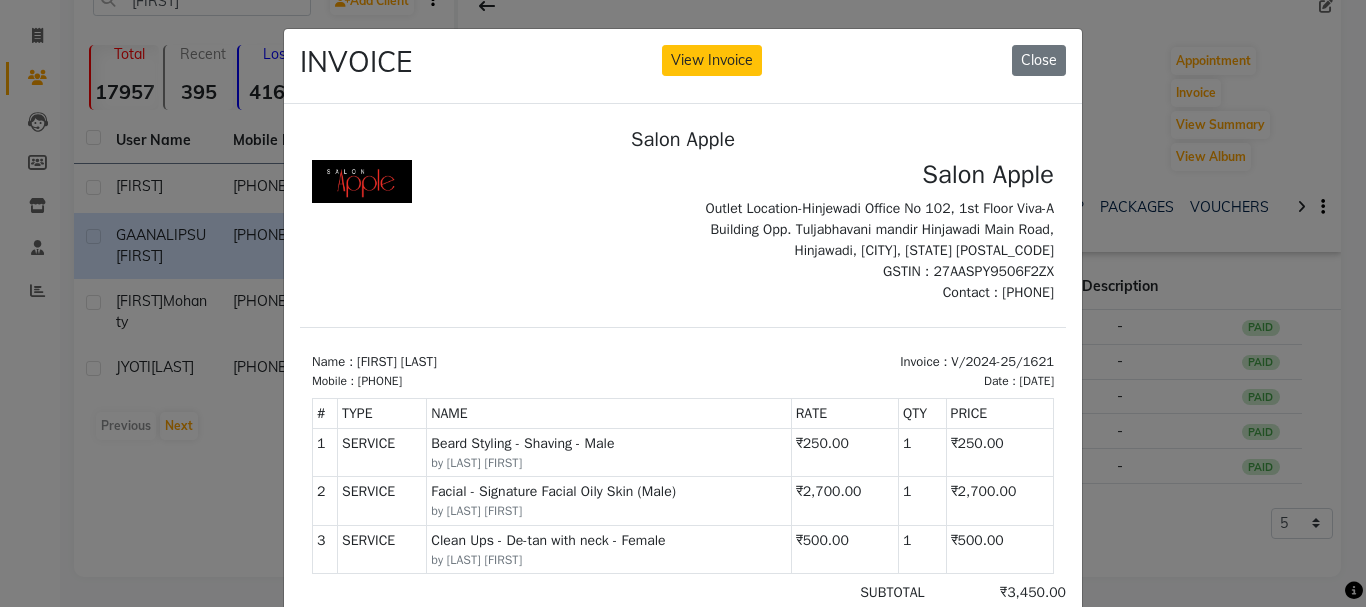 scroll, scrollTop: 16, scrollLeft: 0, axis: vertical 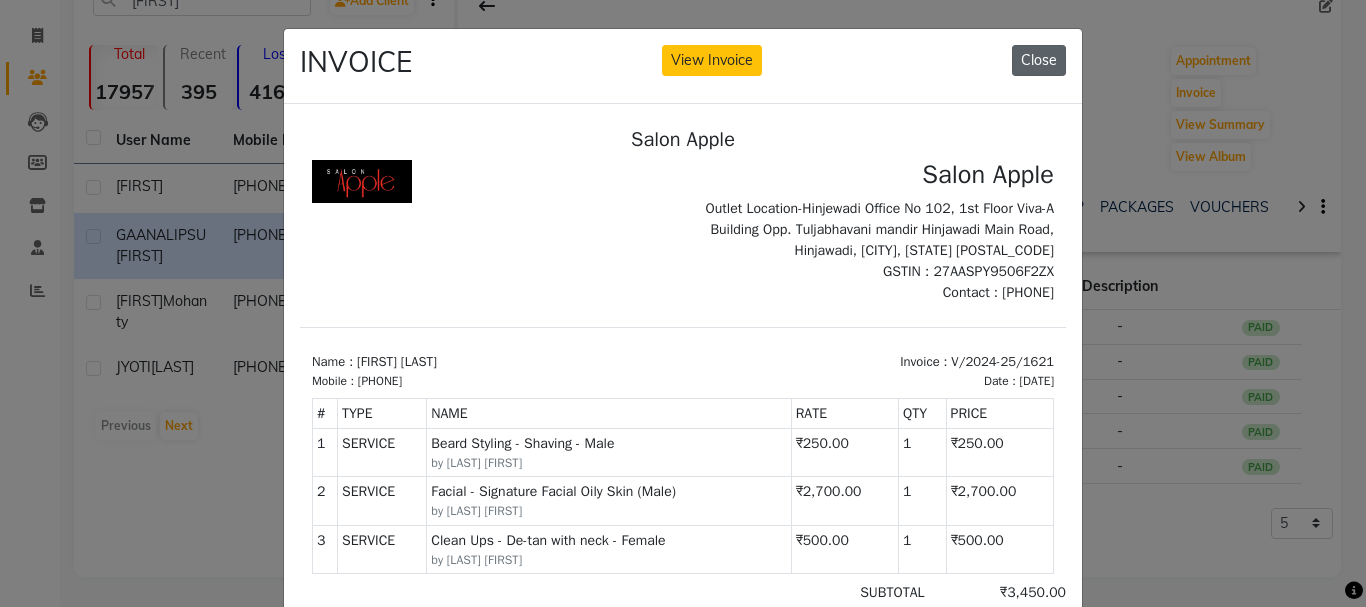 click on "Close" 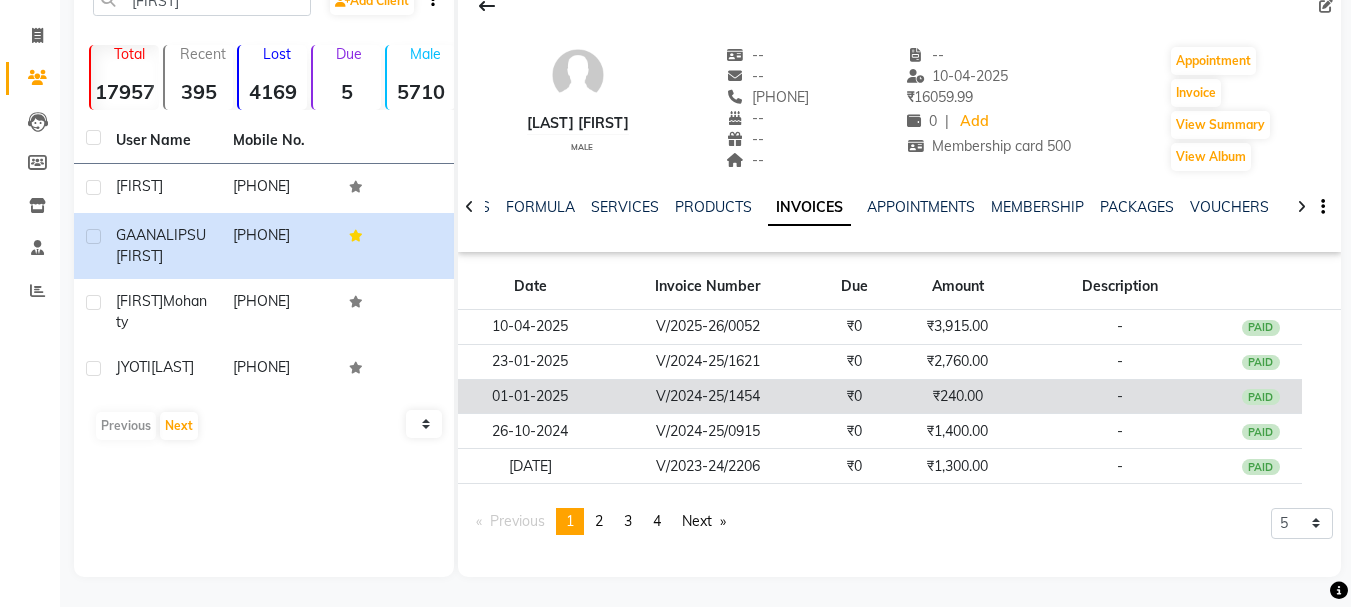 click on "₹0" 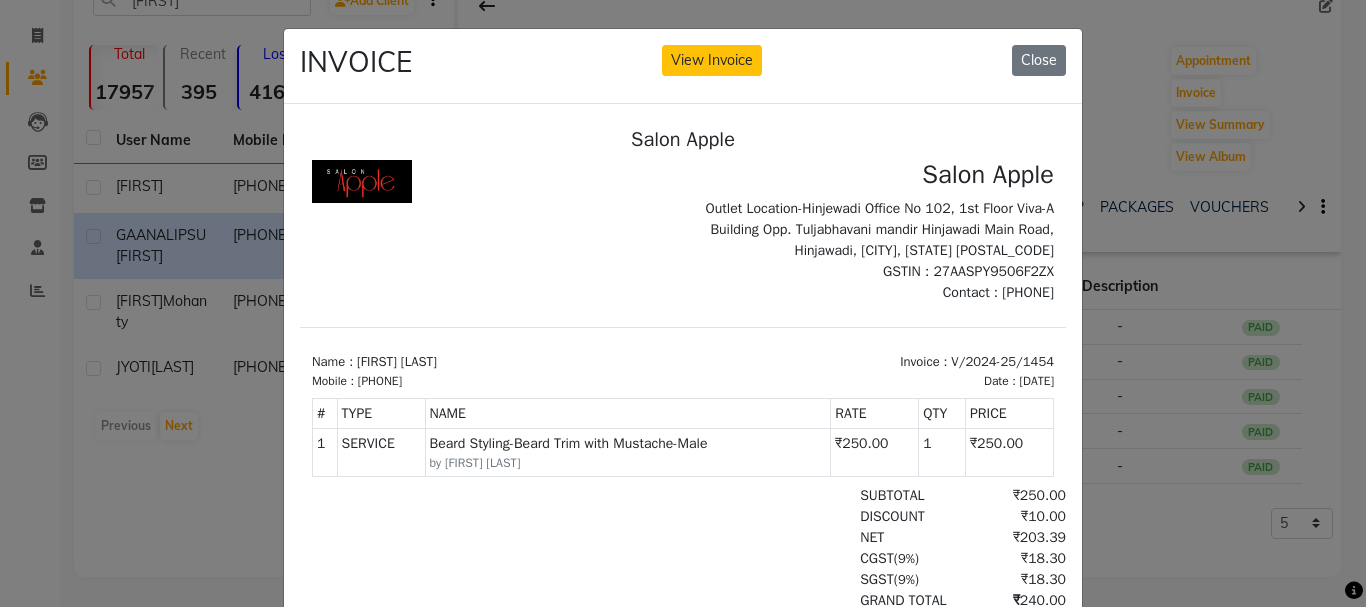 scroll, scrollTop: 16, scrollLeft: 0, axis: vertical 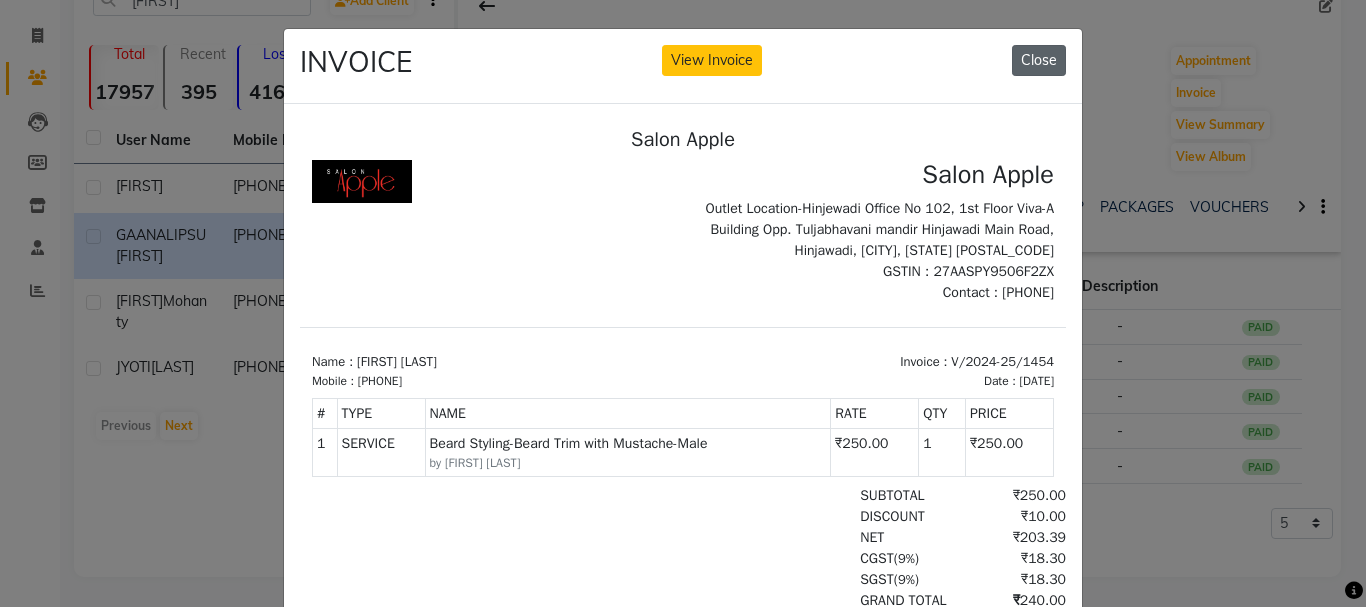 click on "Close" 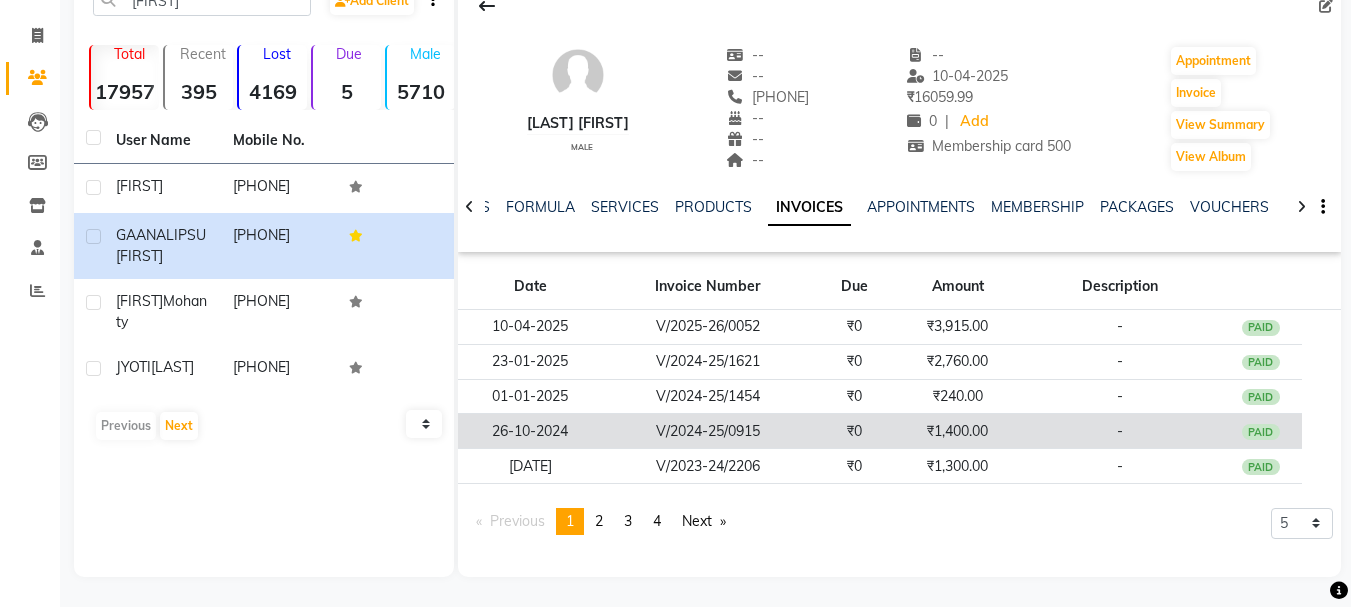 click on "₹0" 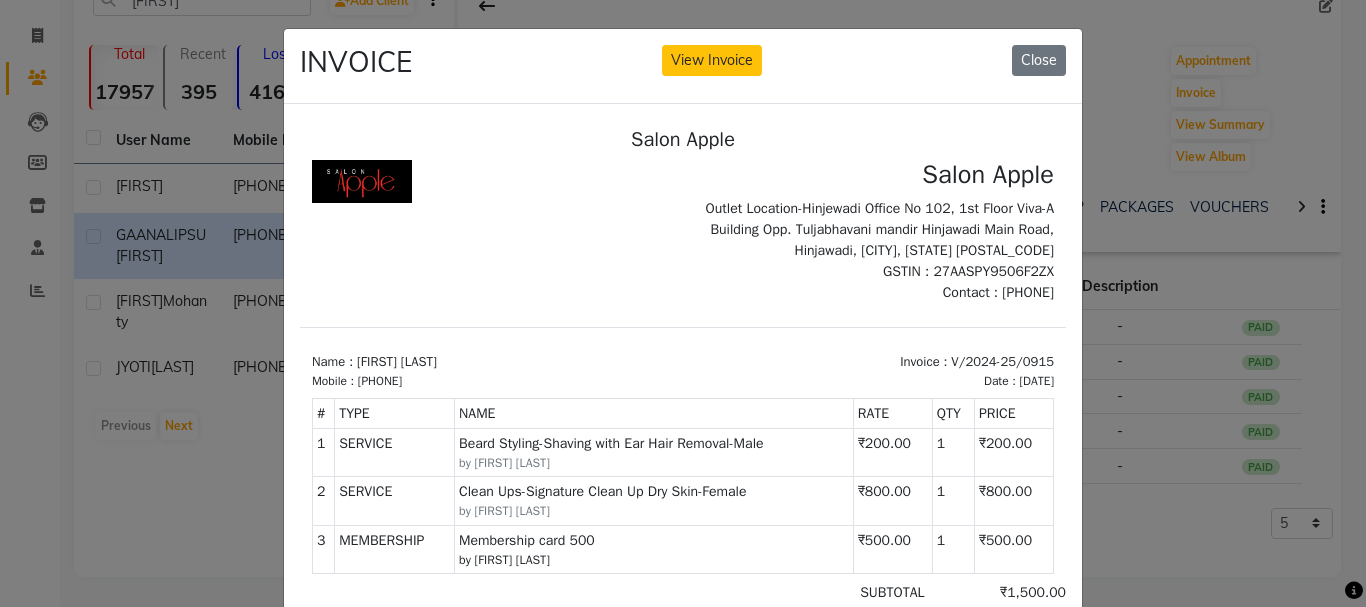 scroll, scrollTop: 16, scrollLeft: 0, axis: vertical 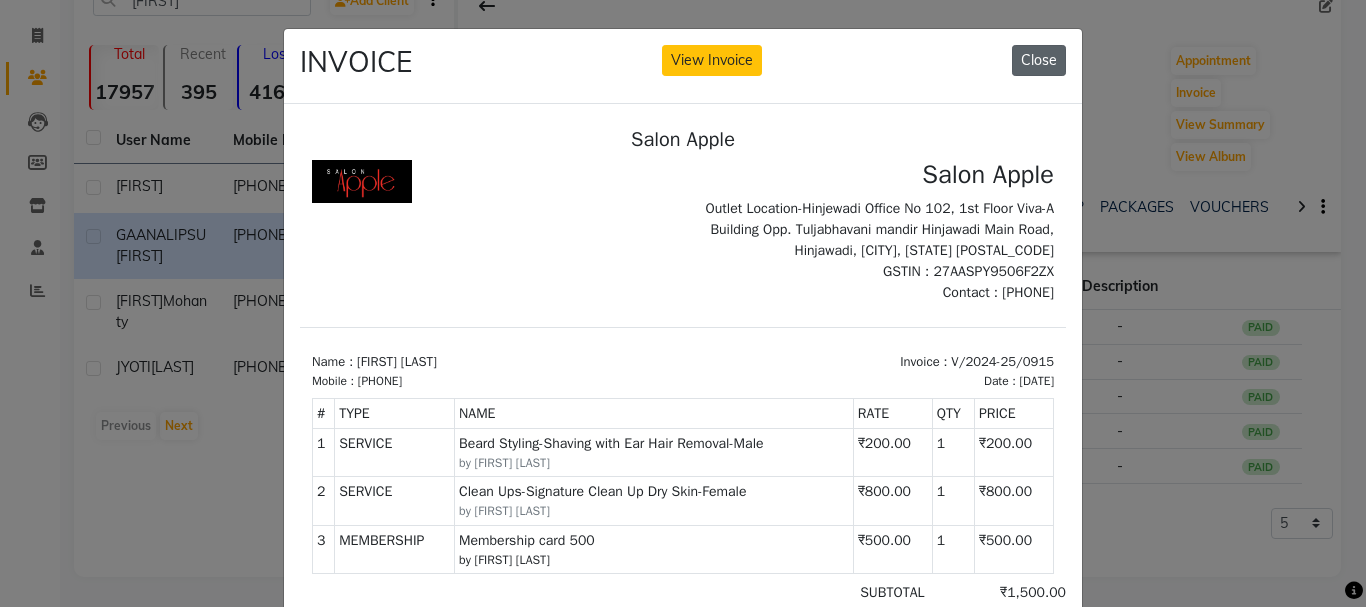 click on "Close" 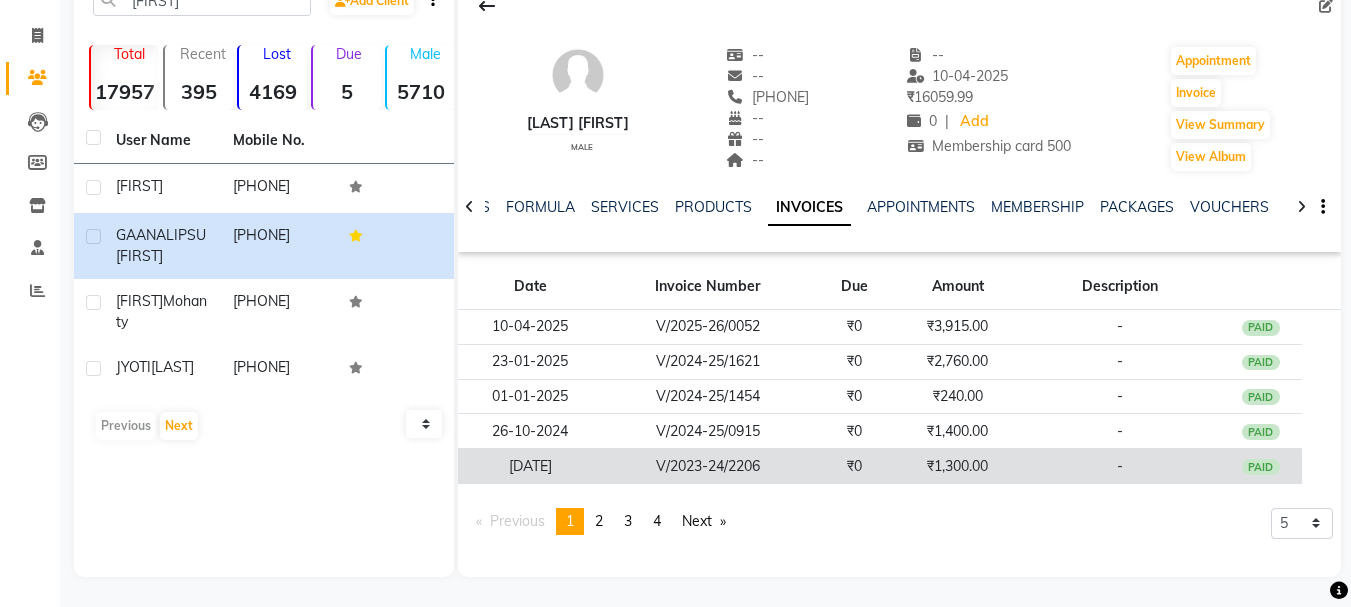 click on "V/2023-24/2206" 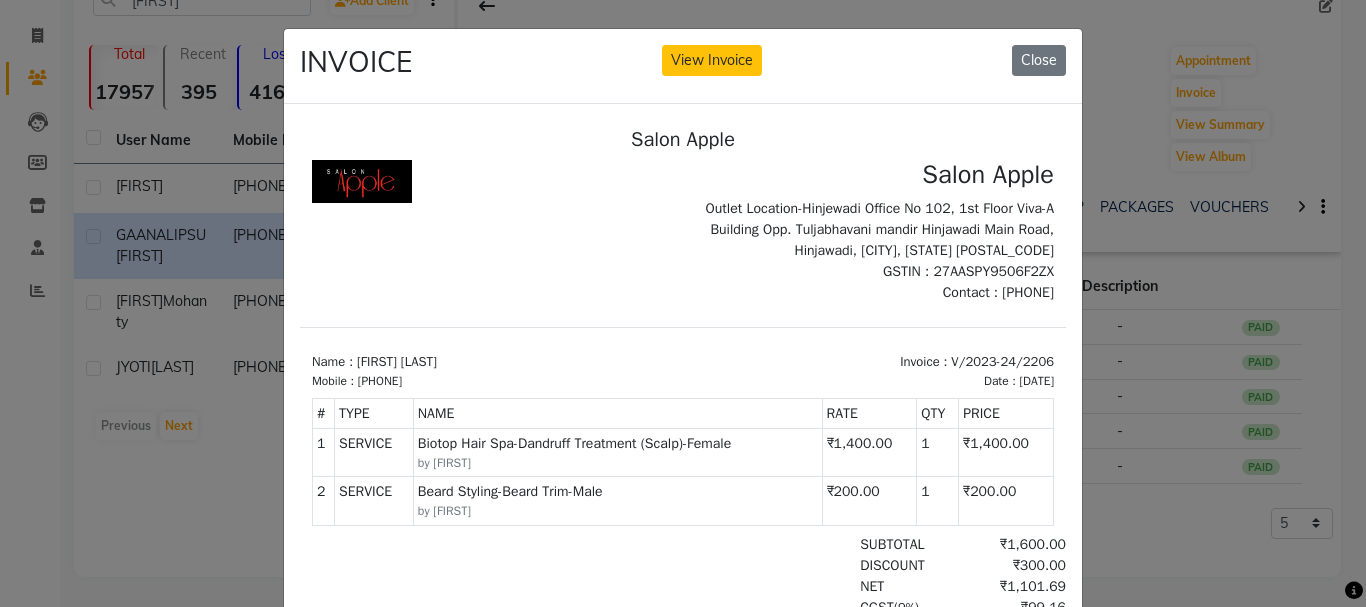 scroll, scrollTop: 16, scrollLeft: 0, axis: vertical 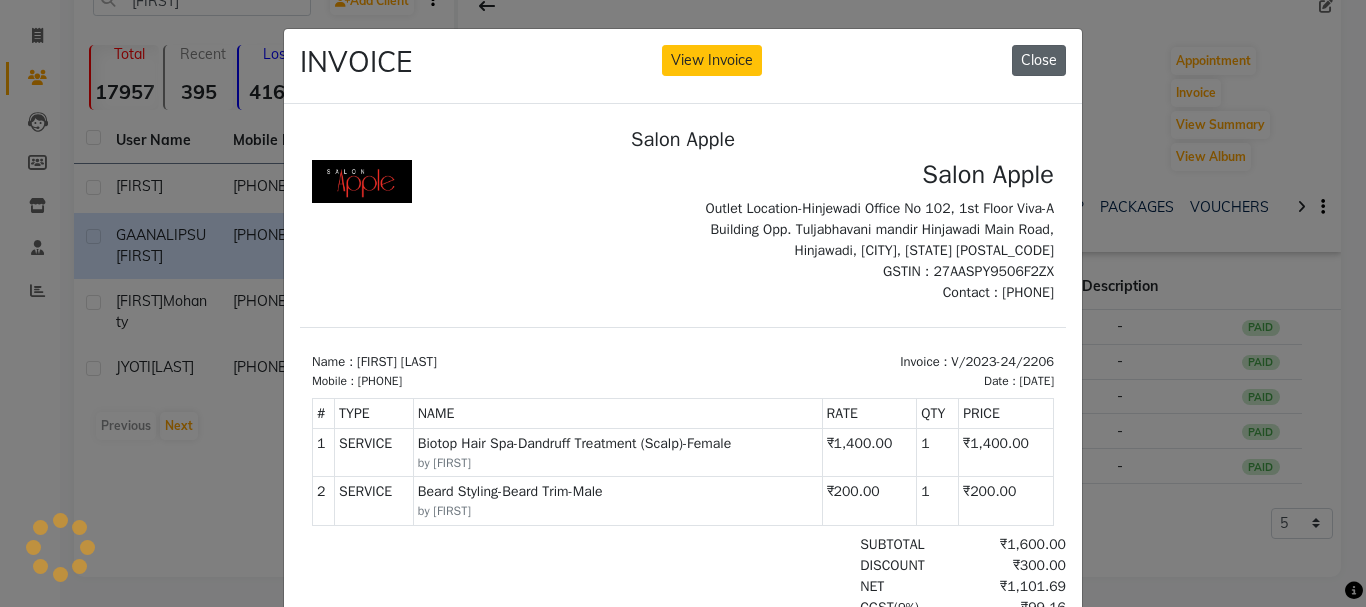 click on "Close" 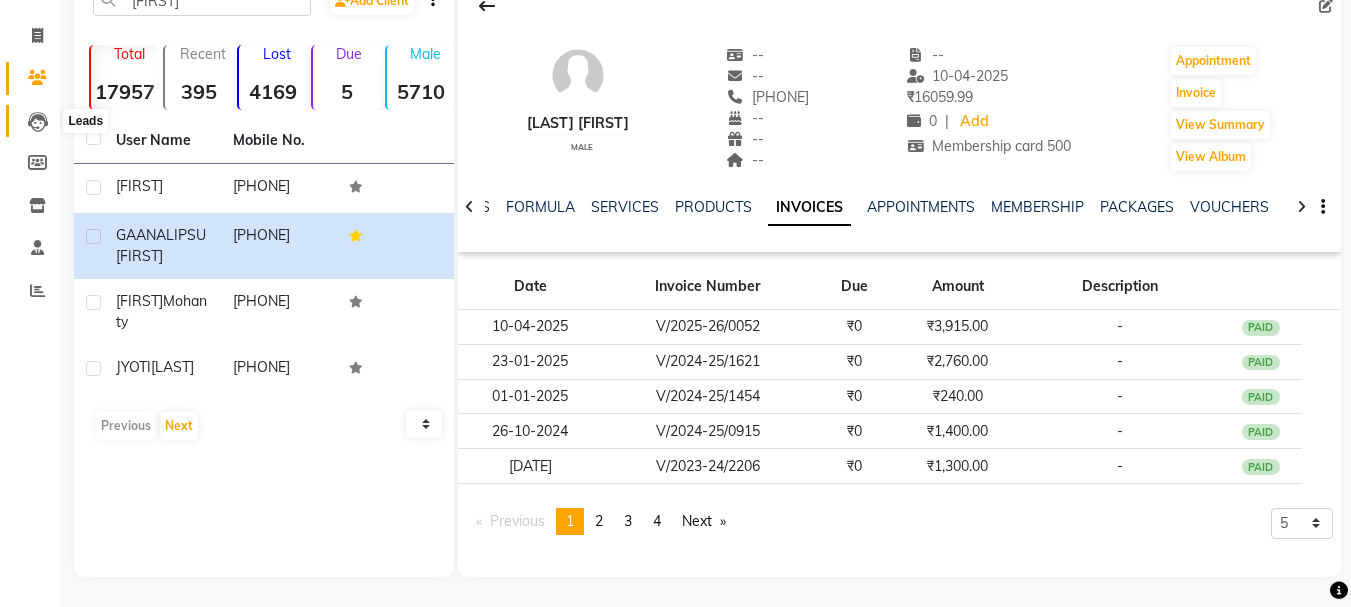 click 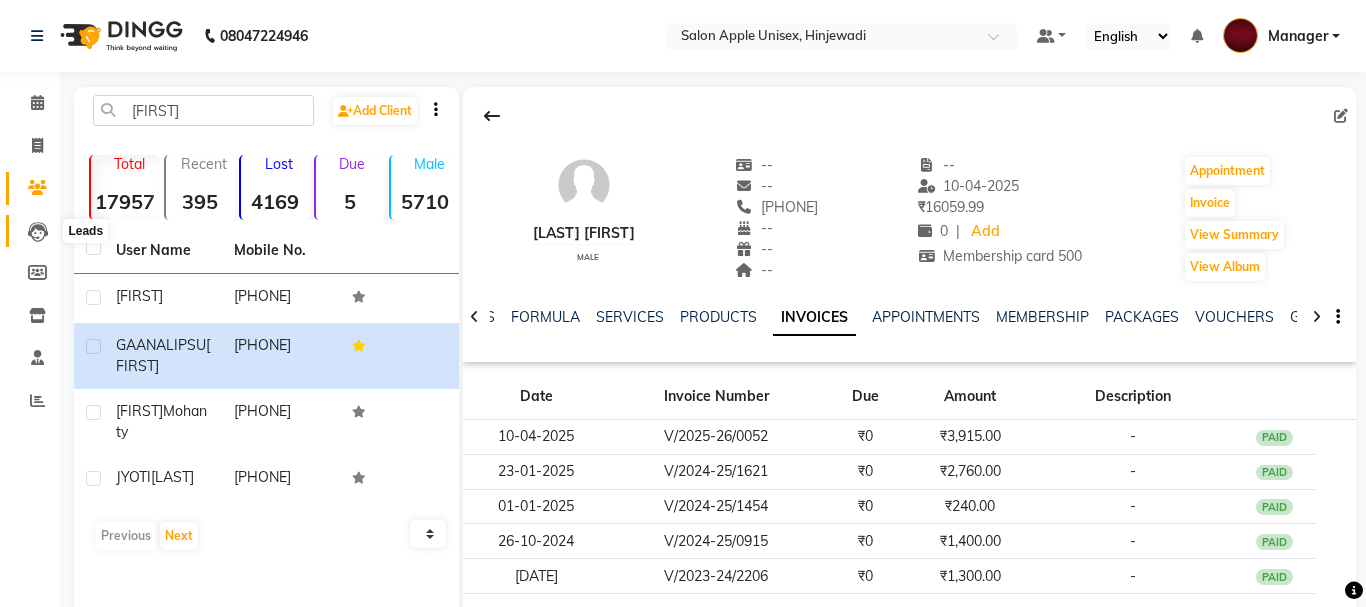 select on "10" 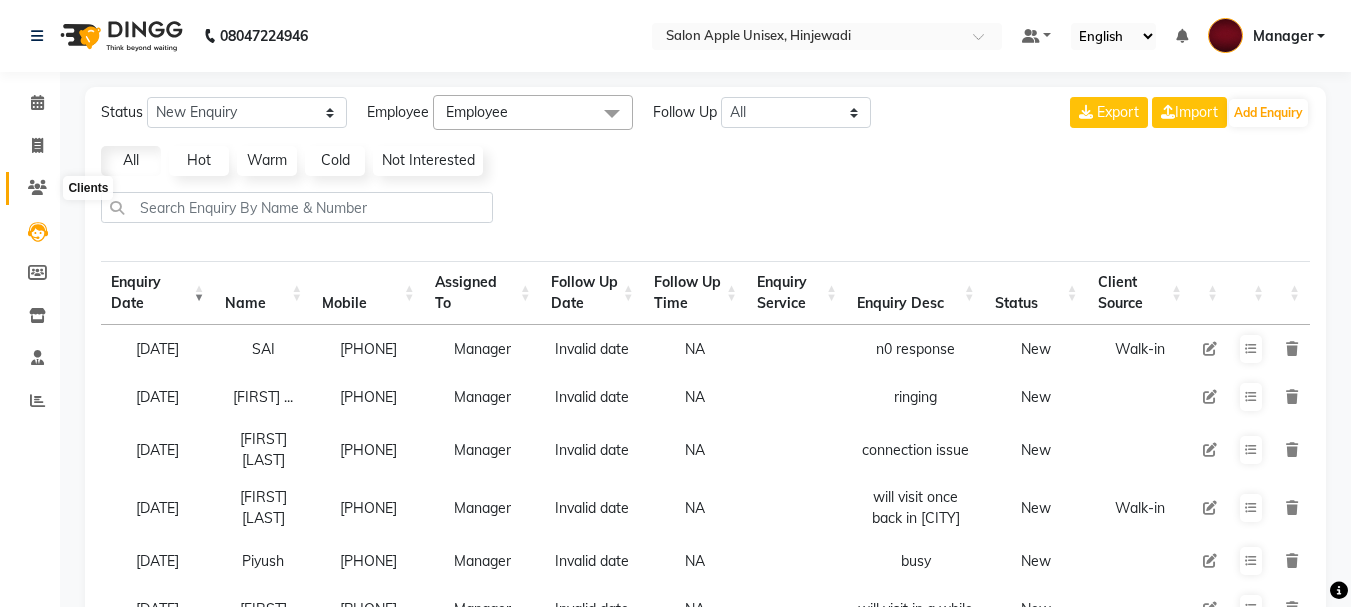 click 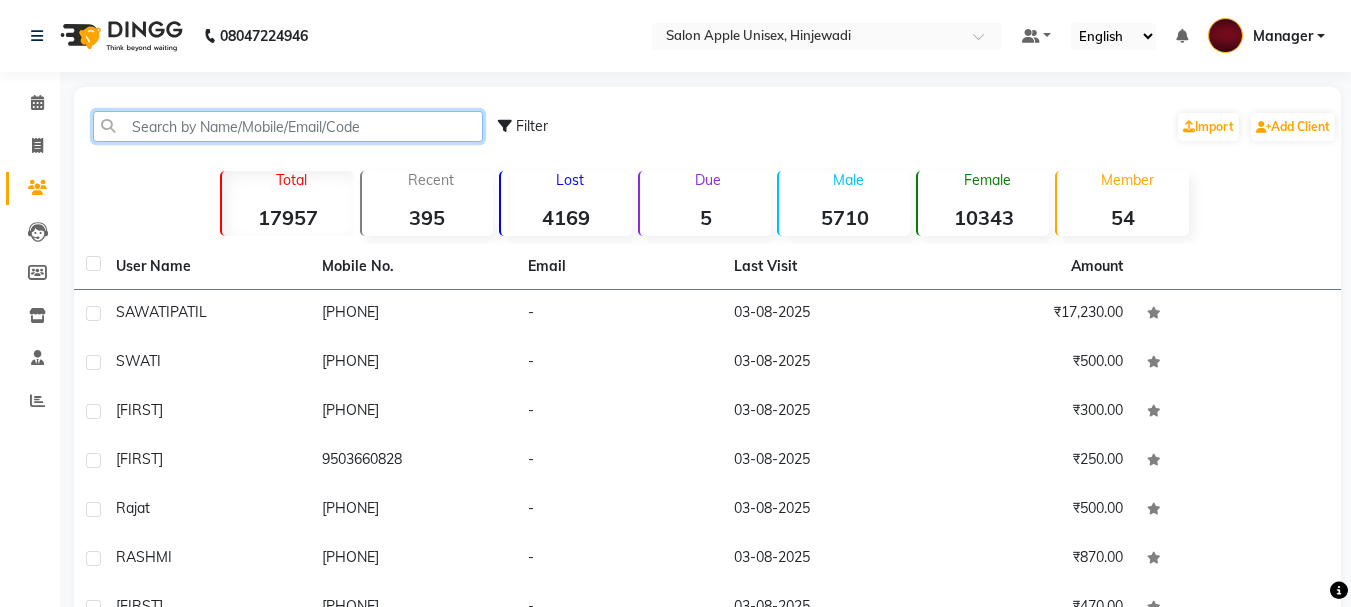 click 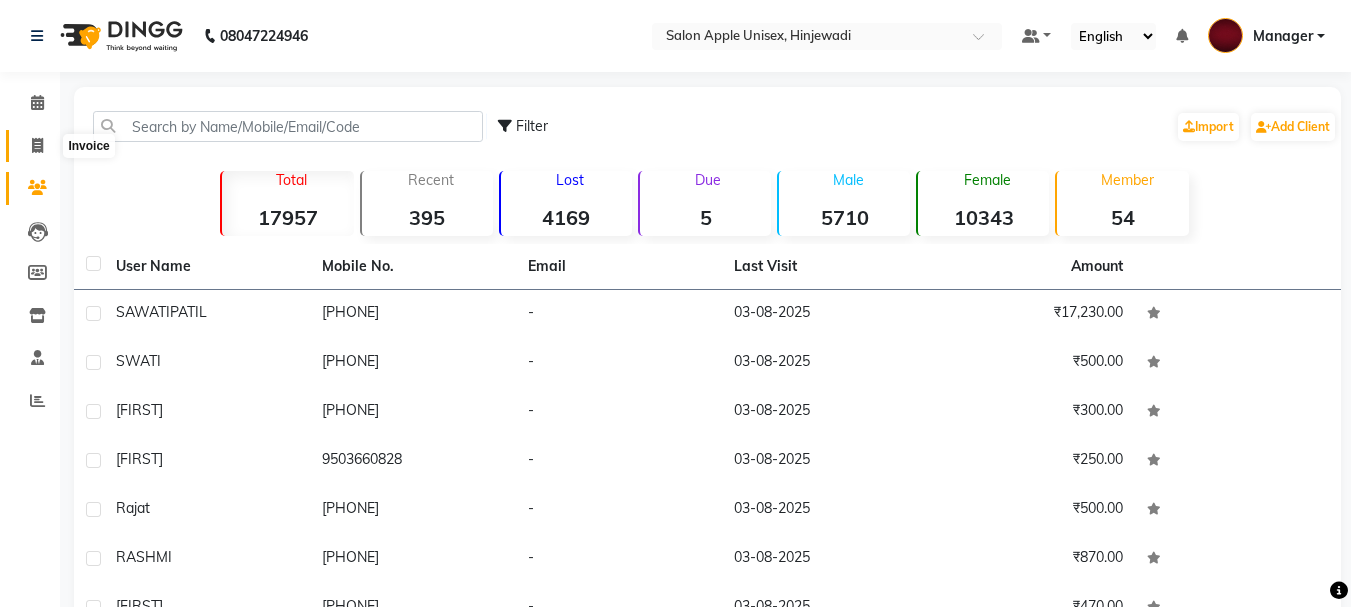 click 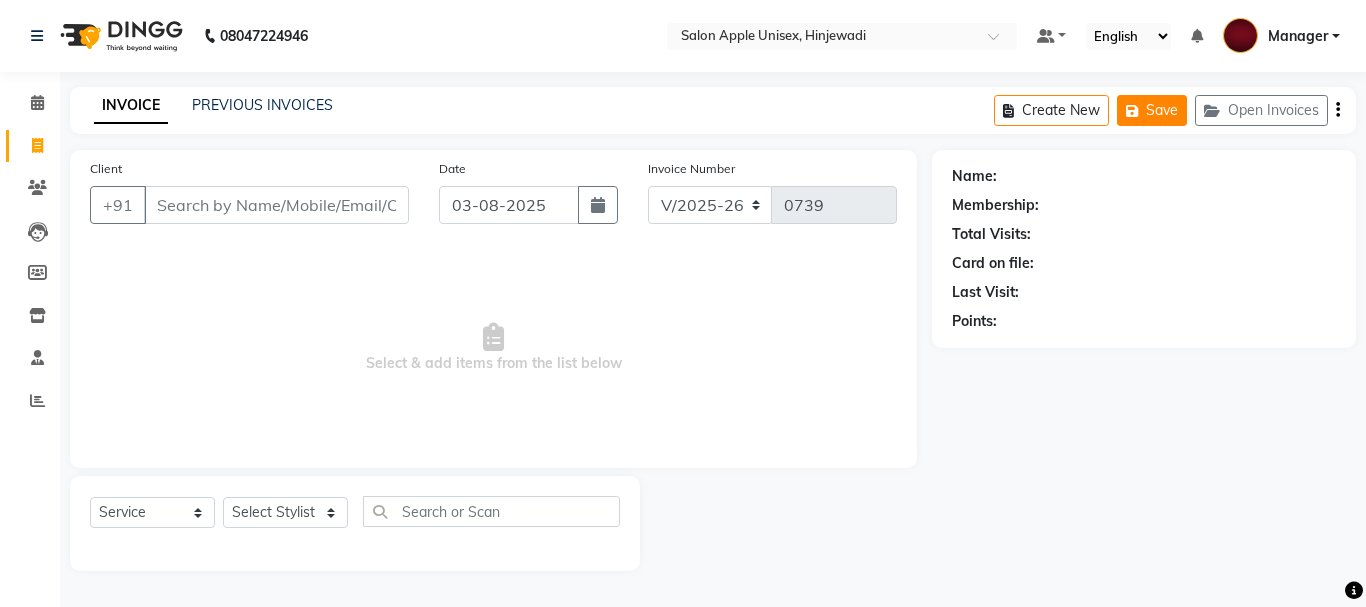 click on "Save" 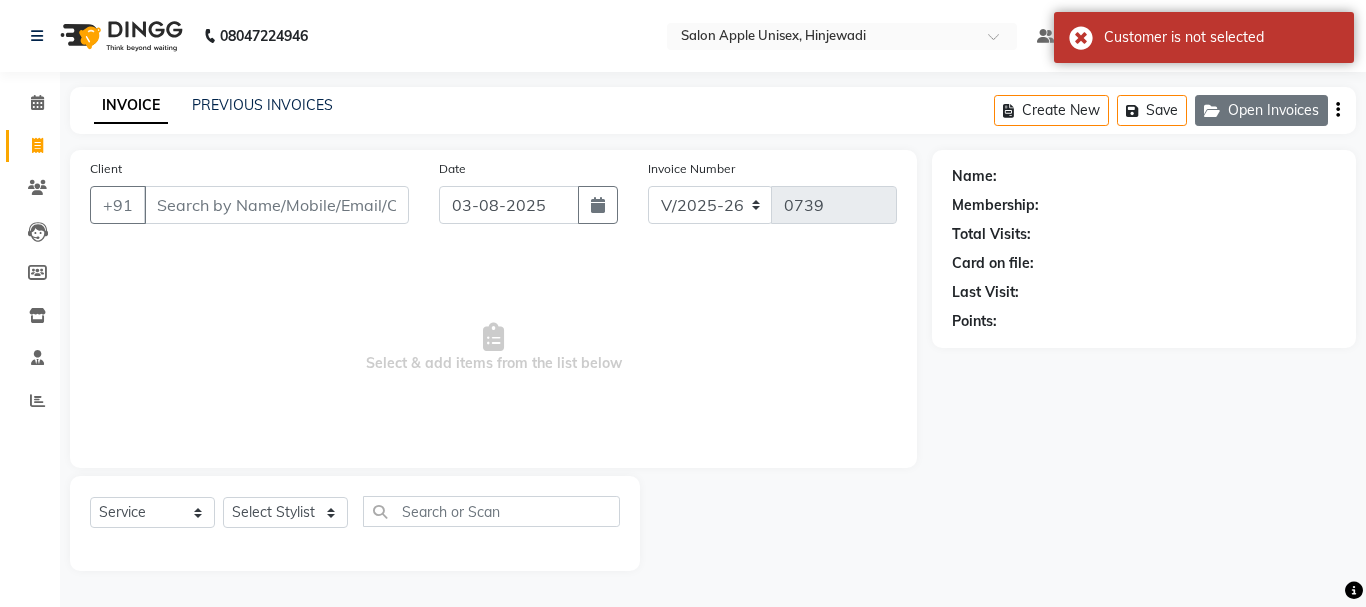 click on "Open Invoices" 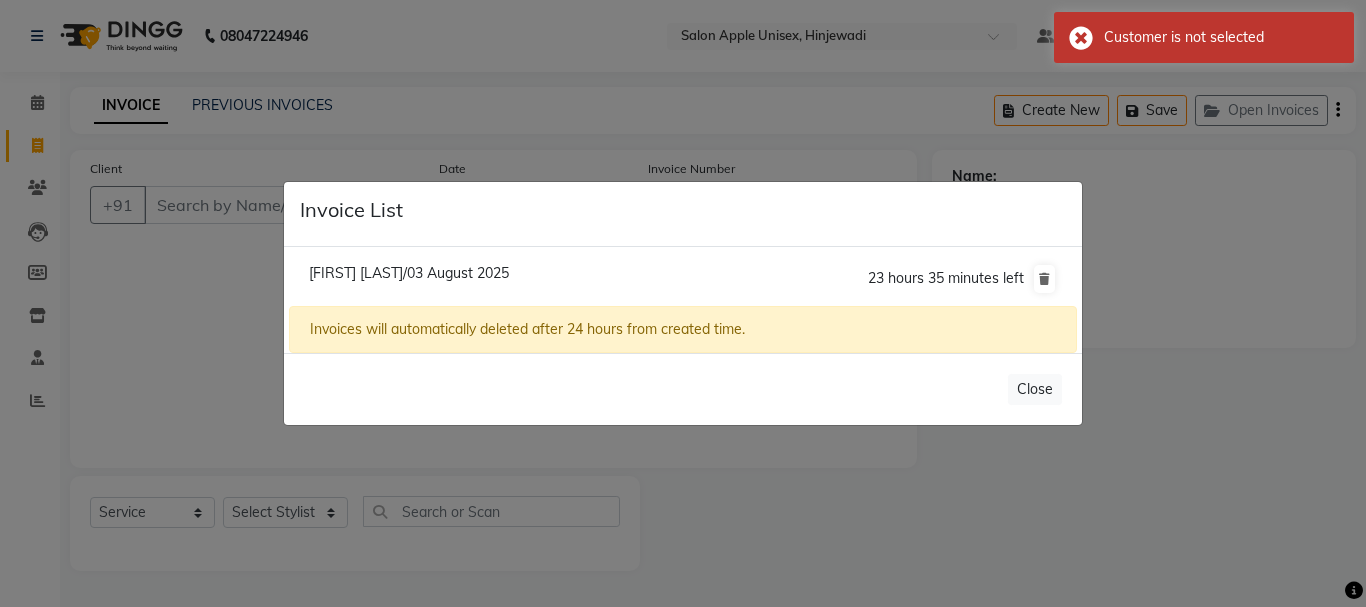 click on "Invoices will automatically deleted after 24 hours from created time." 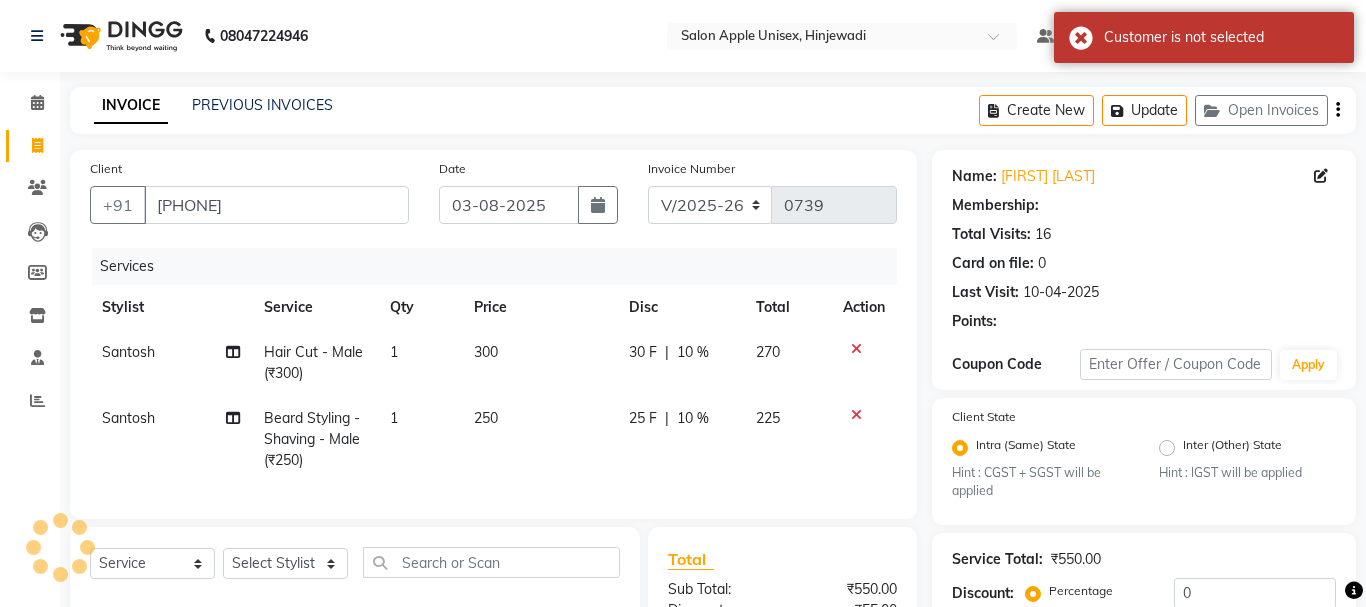 type on "10" 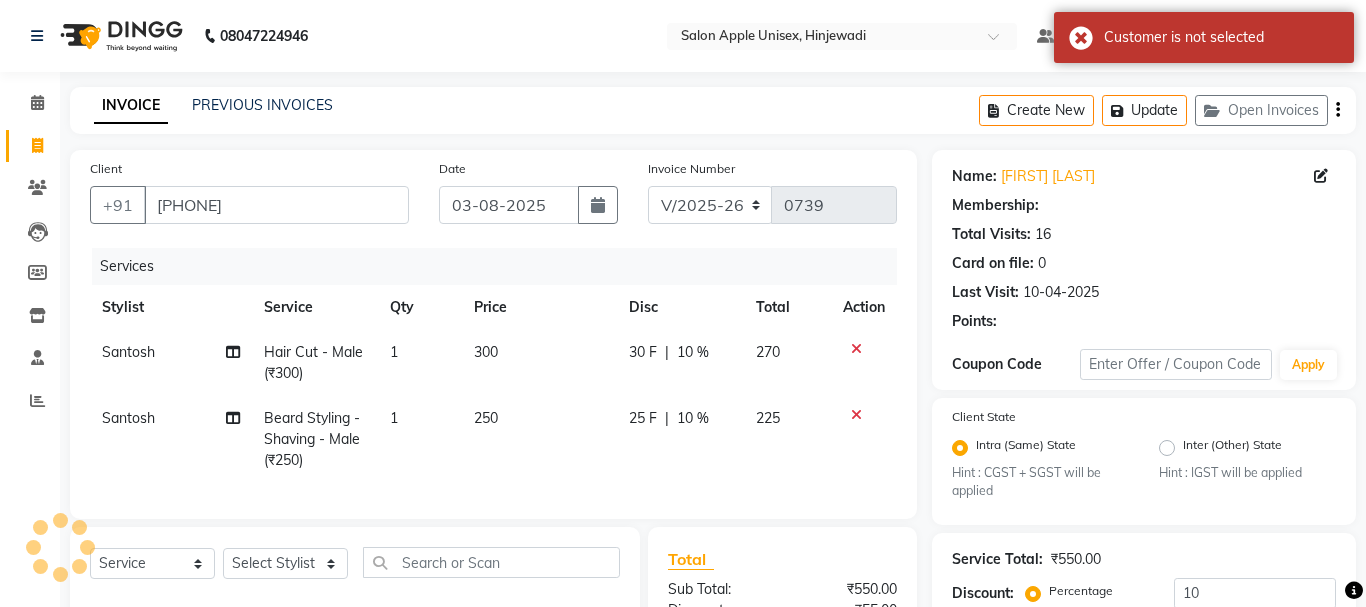 select on "1: Object" 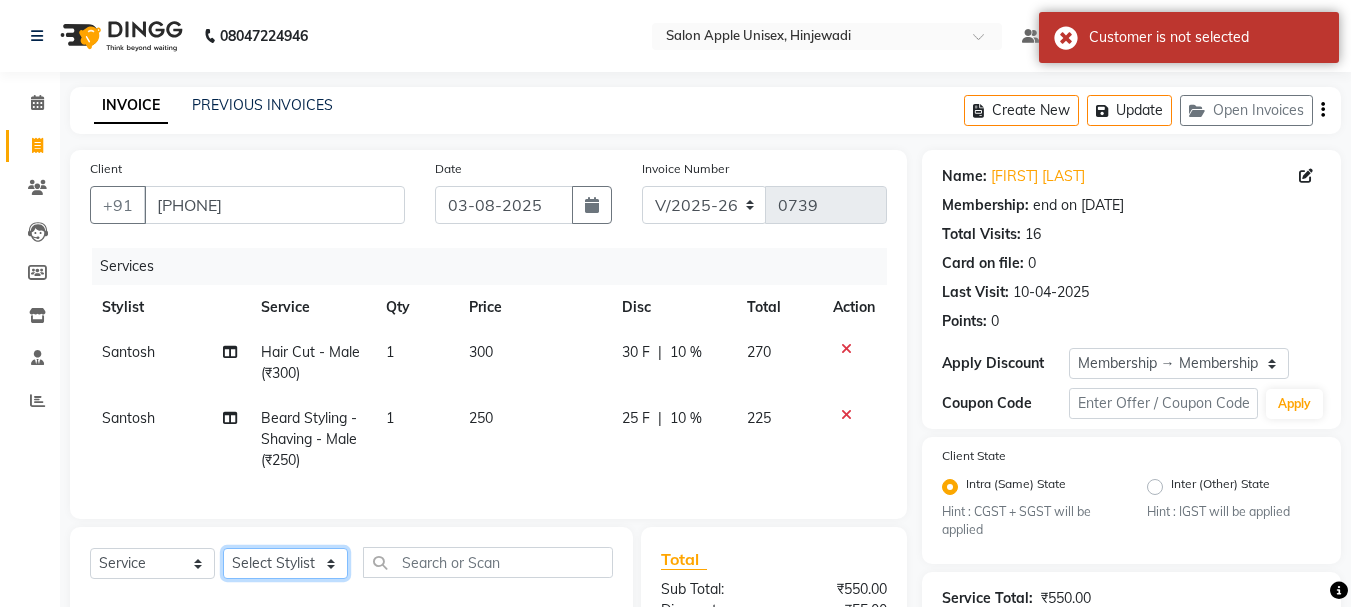 click on "Select Stylist Dilip(Owner) Manager Manisha (Owner) Nandini pachpande [FIRST] [LAST] Santosh Tejashri Pradip Kamble" 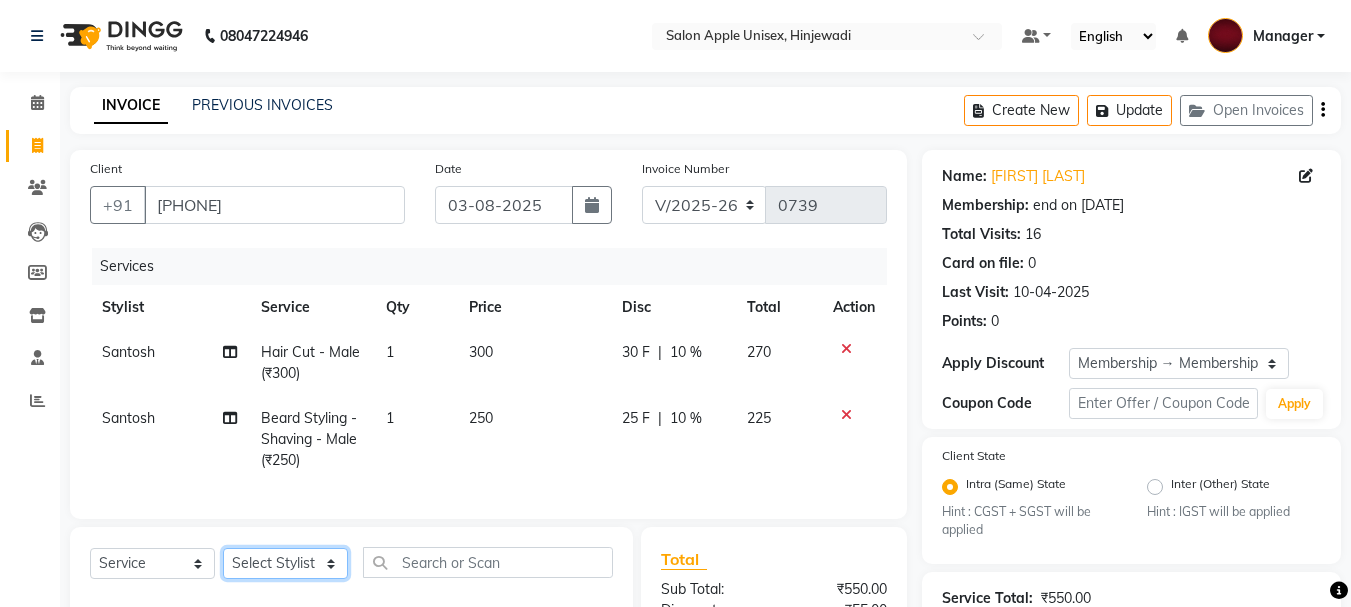 select on "84440" 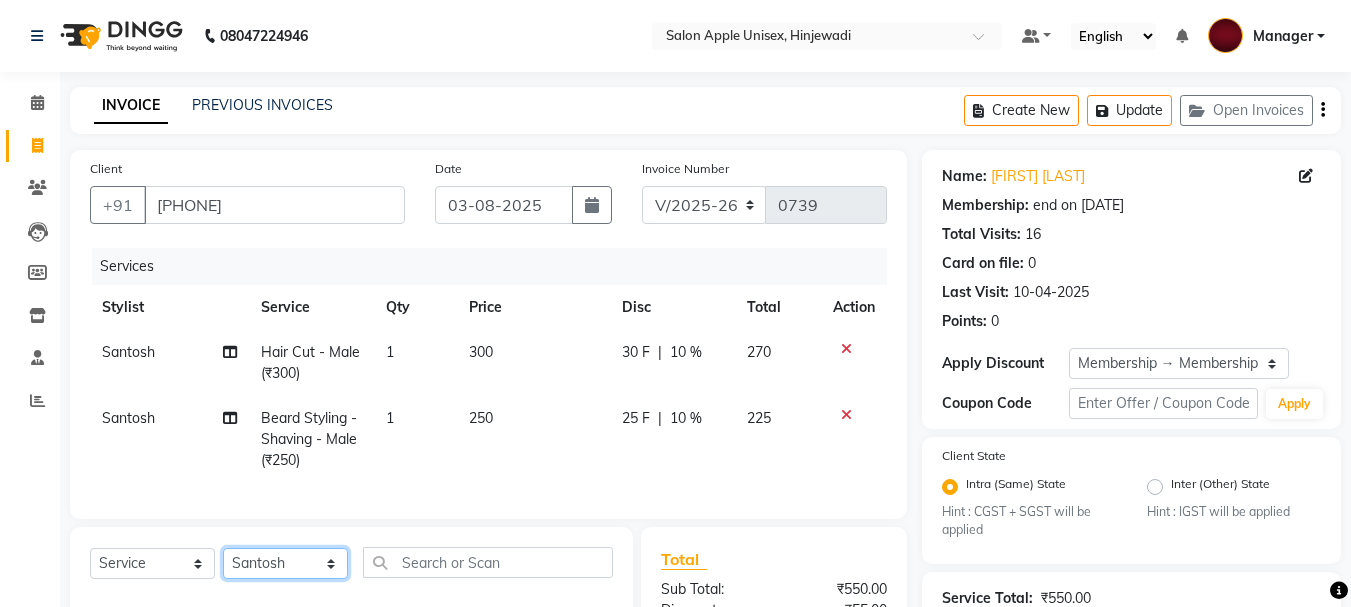 click on "Select Stylist Dilip(Owner) Manager Manisha (Owner) Nandini pachpande [FIRST] [LAST] Santosh Tejashri Pradip Kamble" 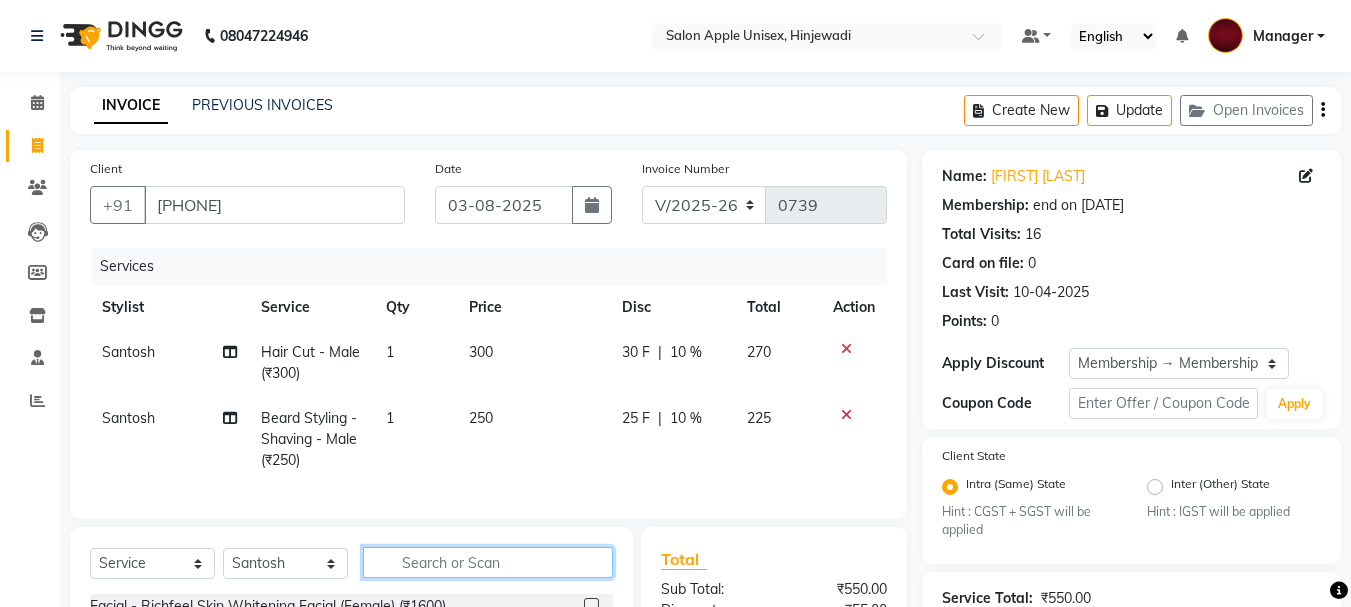 click 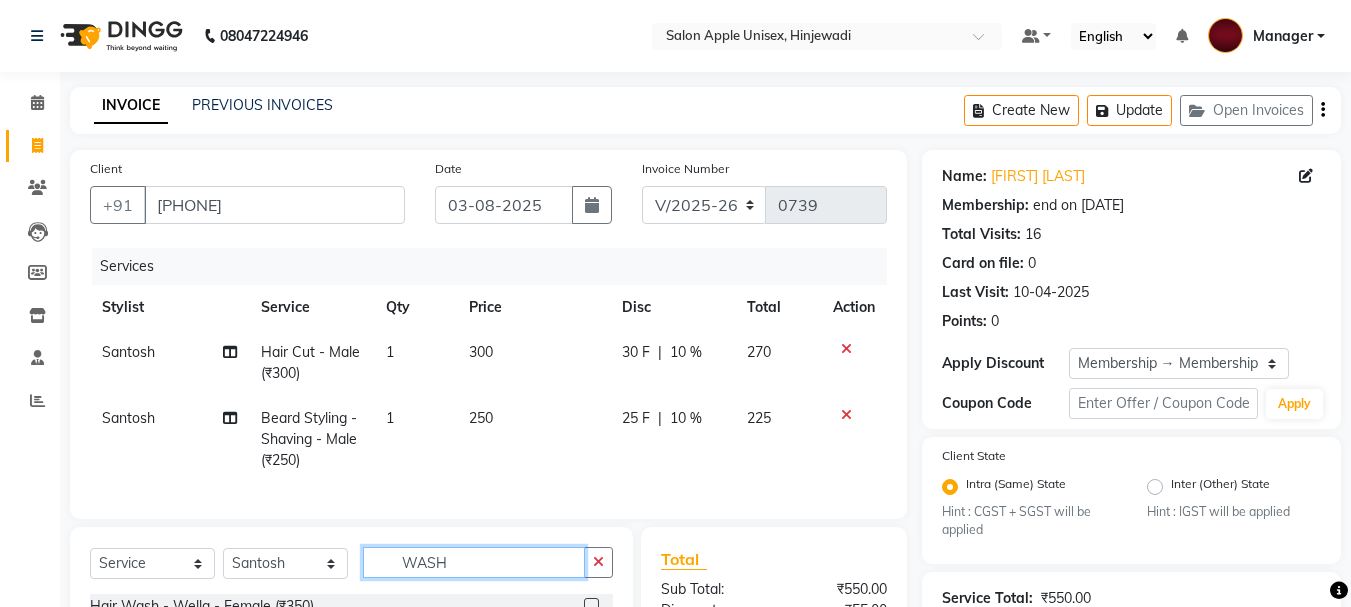 scroll, scrollTop: 260, scrollLeft: 0, axis: vertical 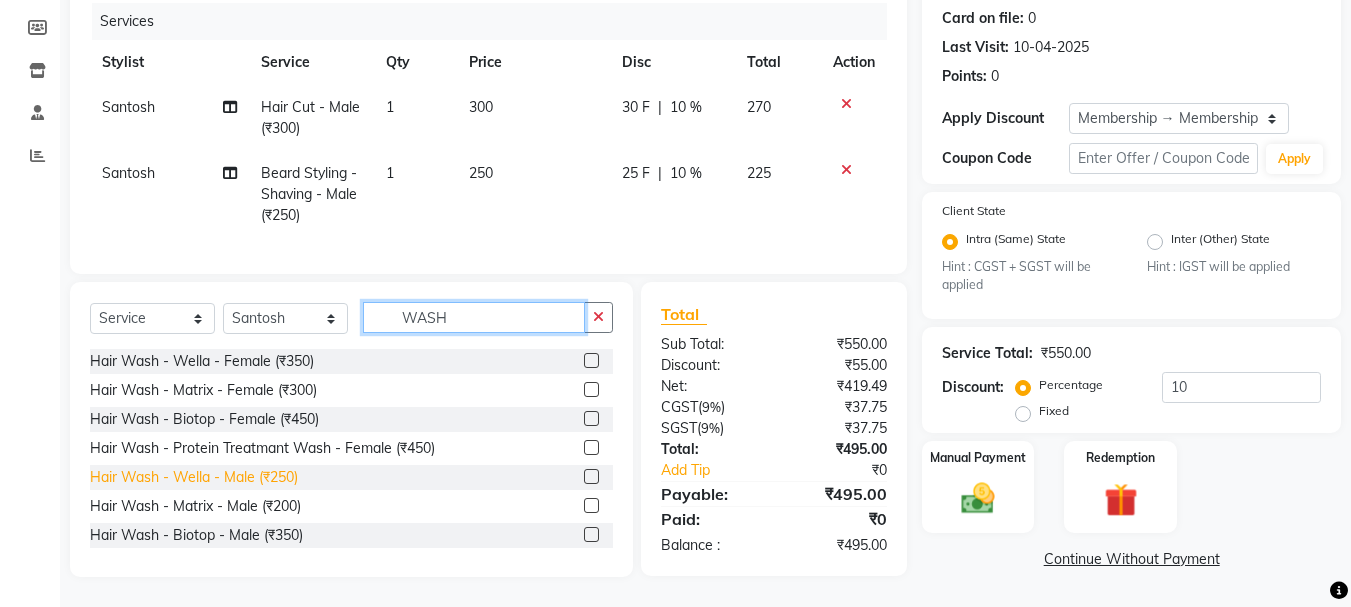 type on "WASH" 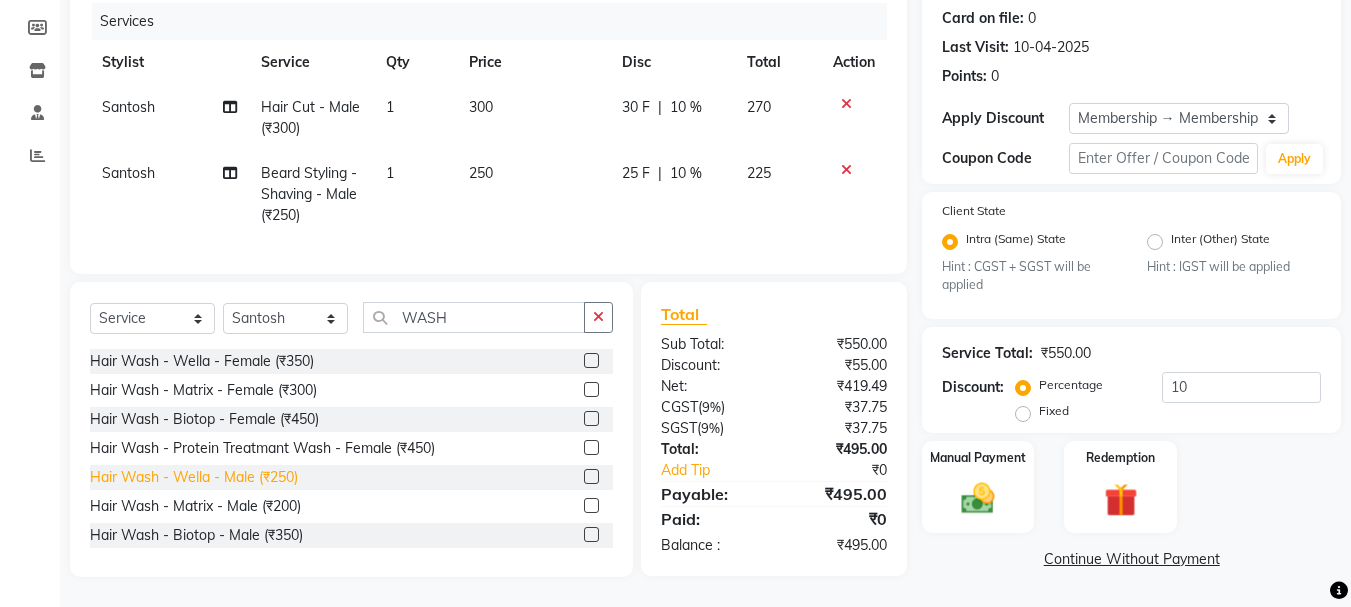 click on "Hair Wash - Wella - Male (₹250)" 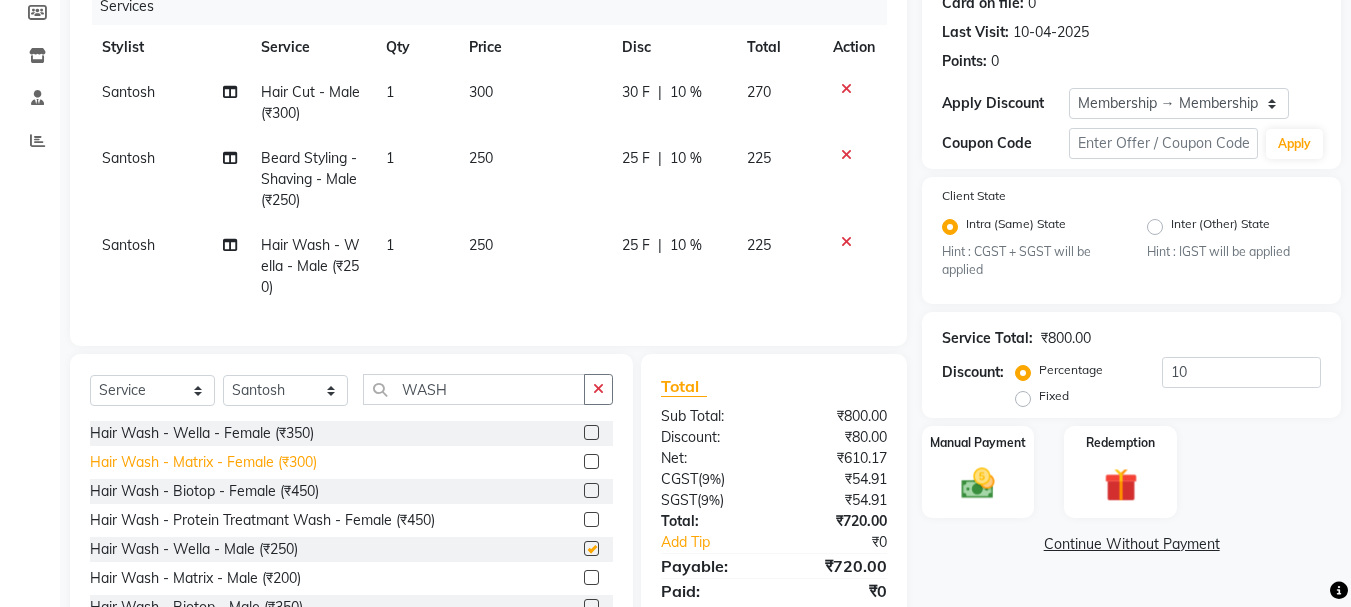 checkbox on "false" 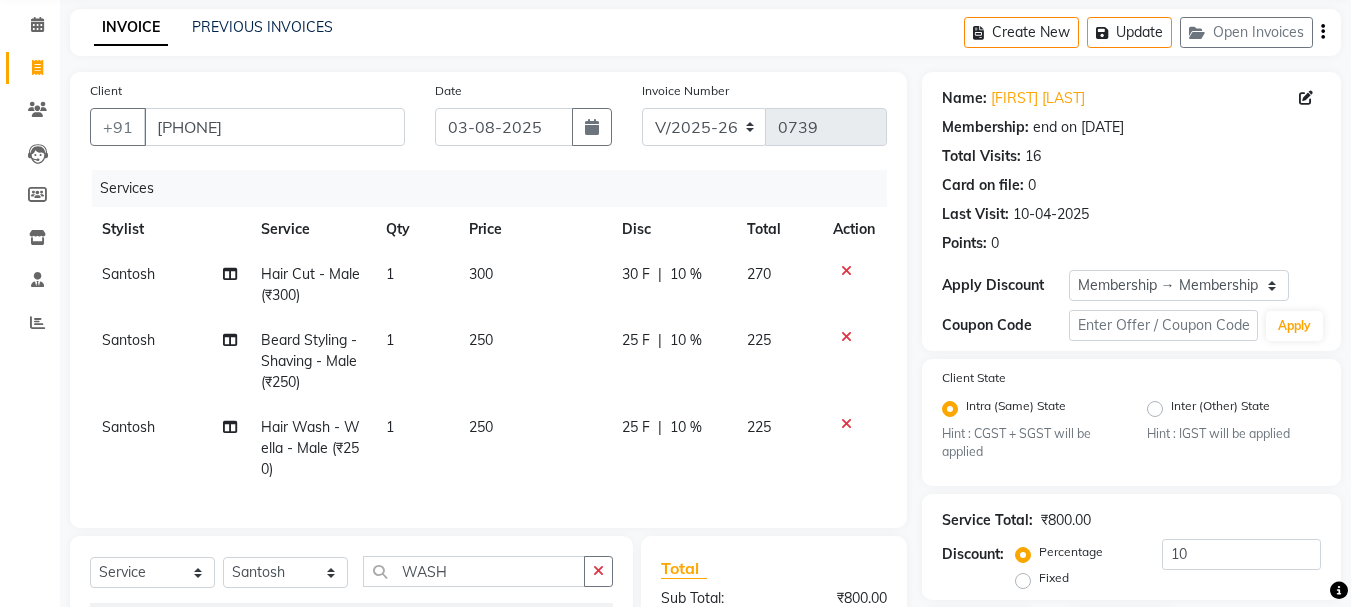 scroll, scrollTop: 0, scrollLeft: 0, axis: both 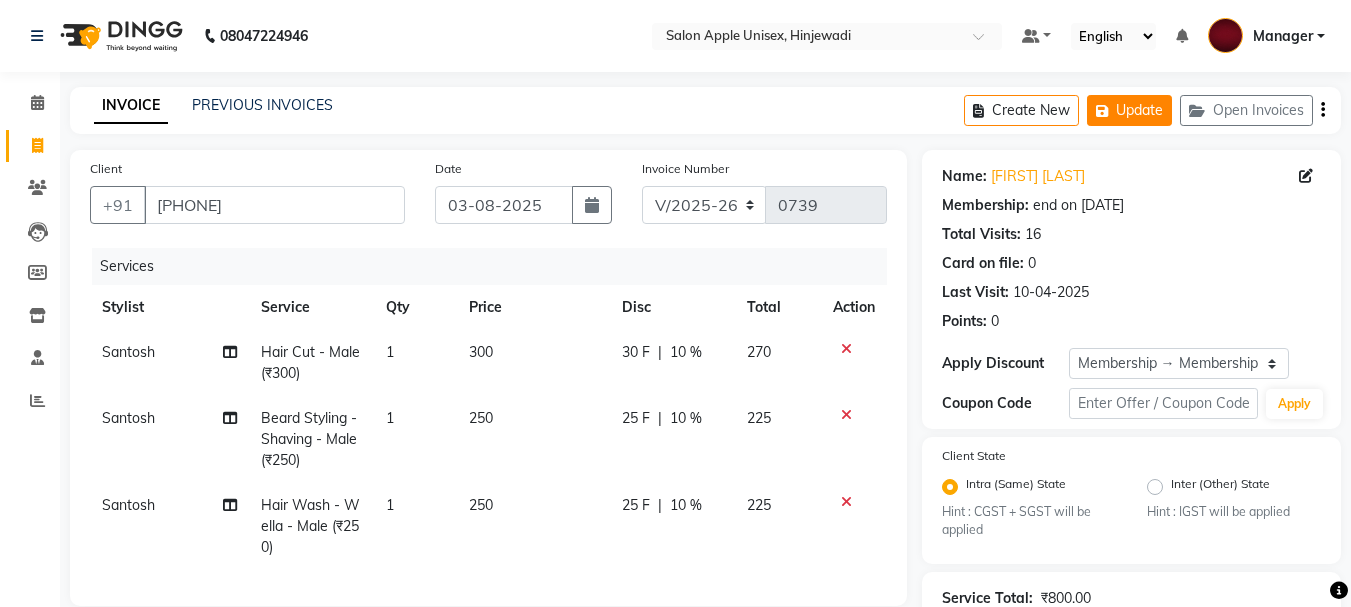 click on "Update" 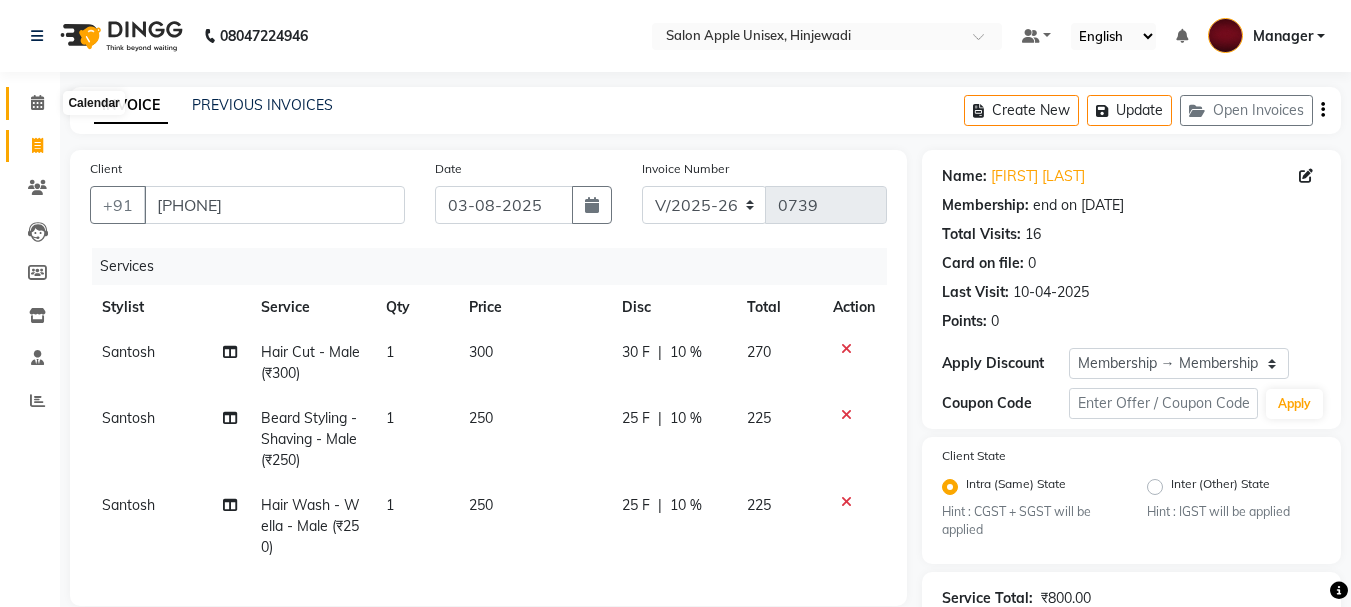 click 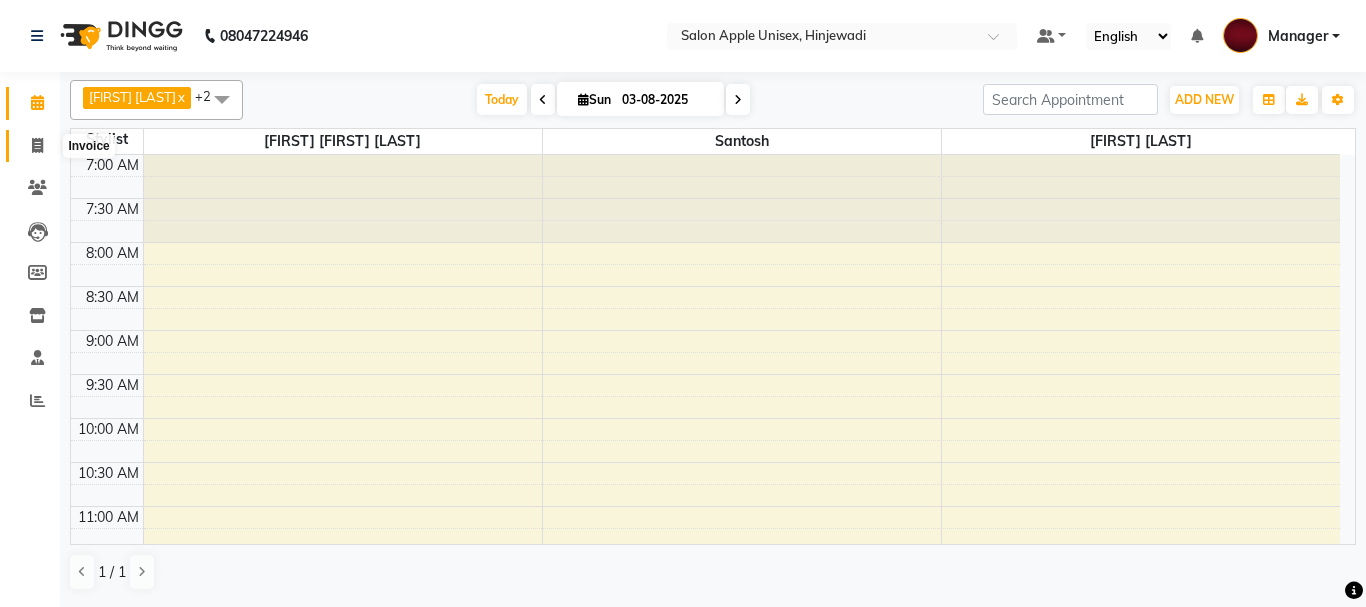 click 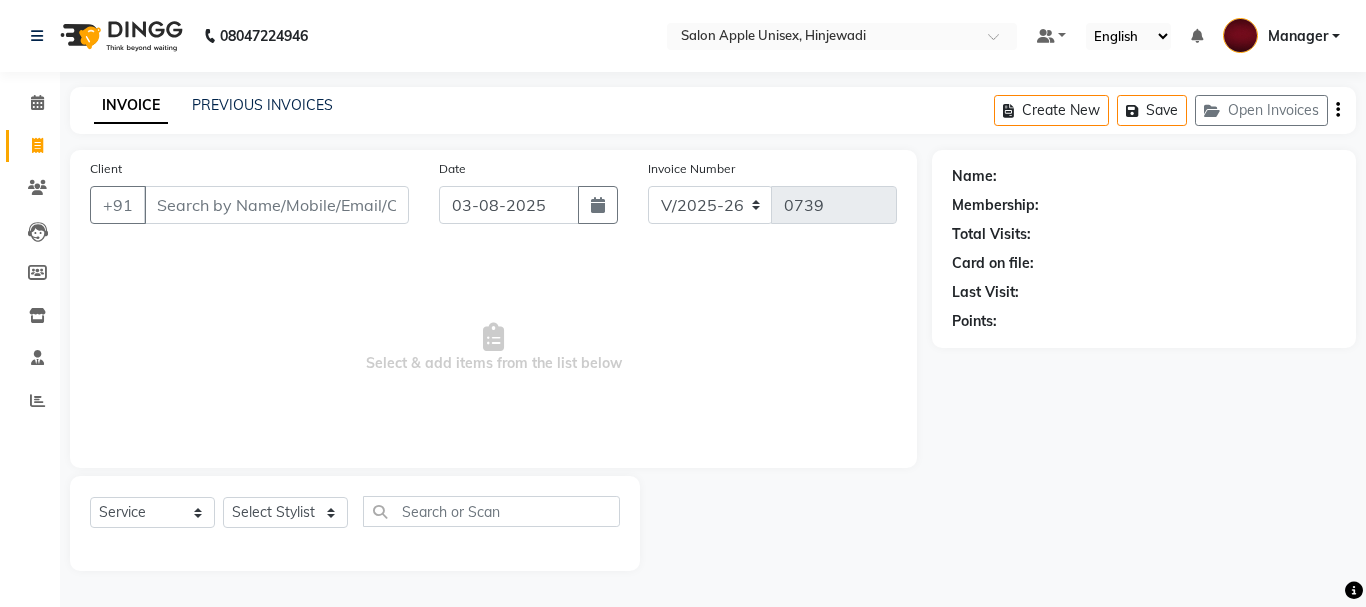 click on "Client" at bounding box center [276, 205] 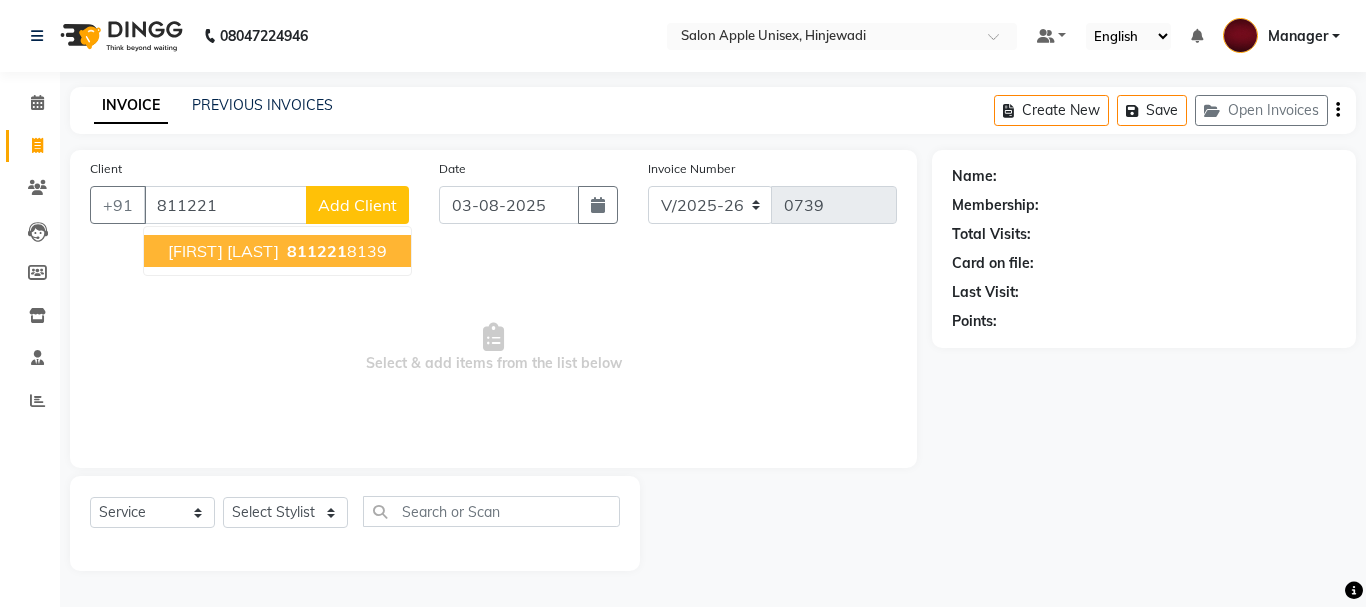 click on "811221" at bounding box center (317, 251) 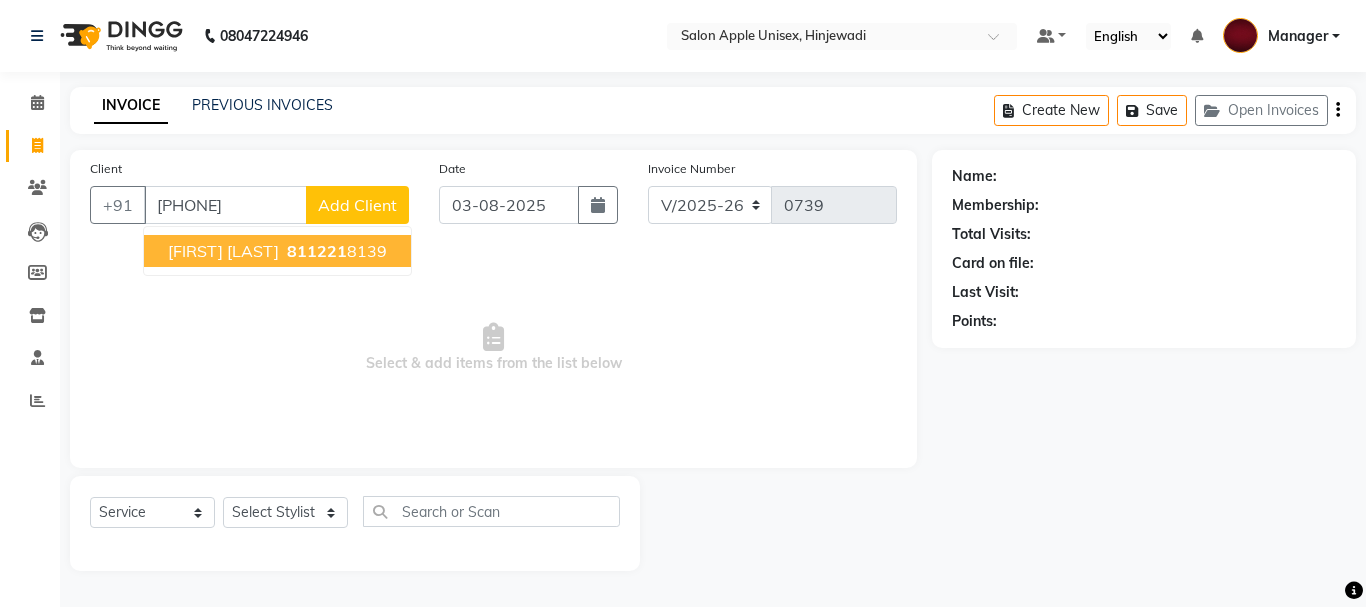type on "[PHONE]" 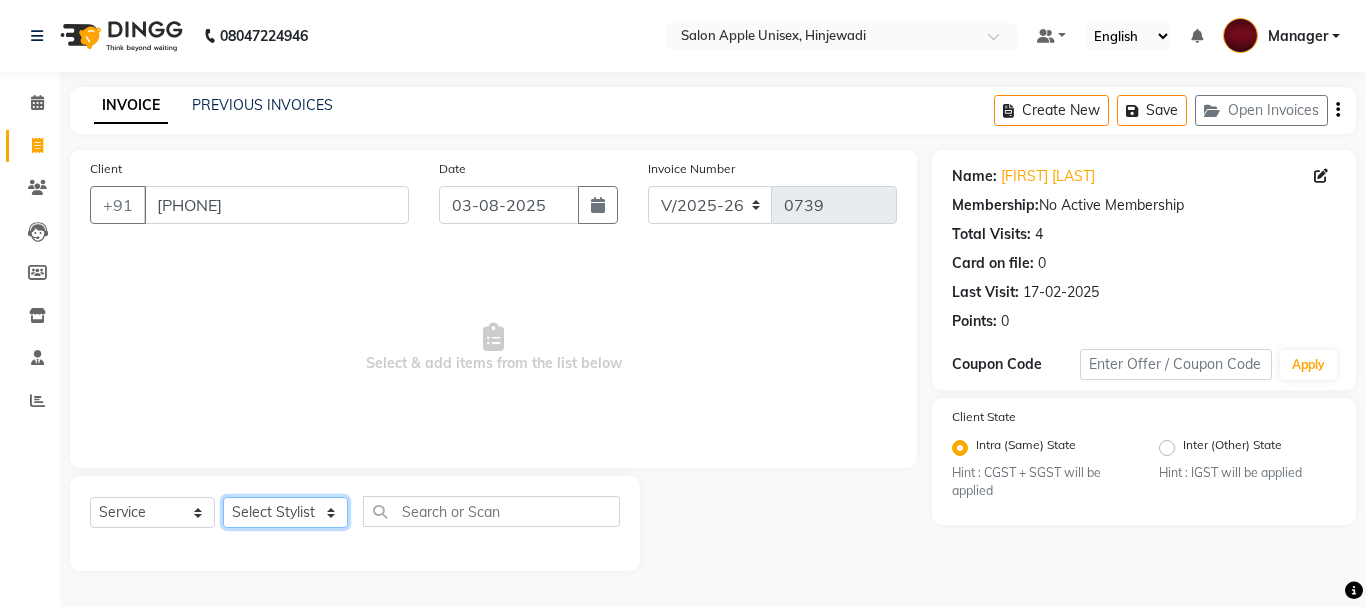 click on "Select Stylist Dilip(Owner) Manager Manisha (Owner) Nandini pachpande [FIRST] [LAST] Santosh Tejashri Pradip Kamble" 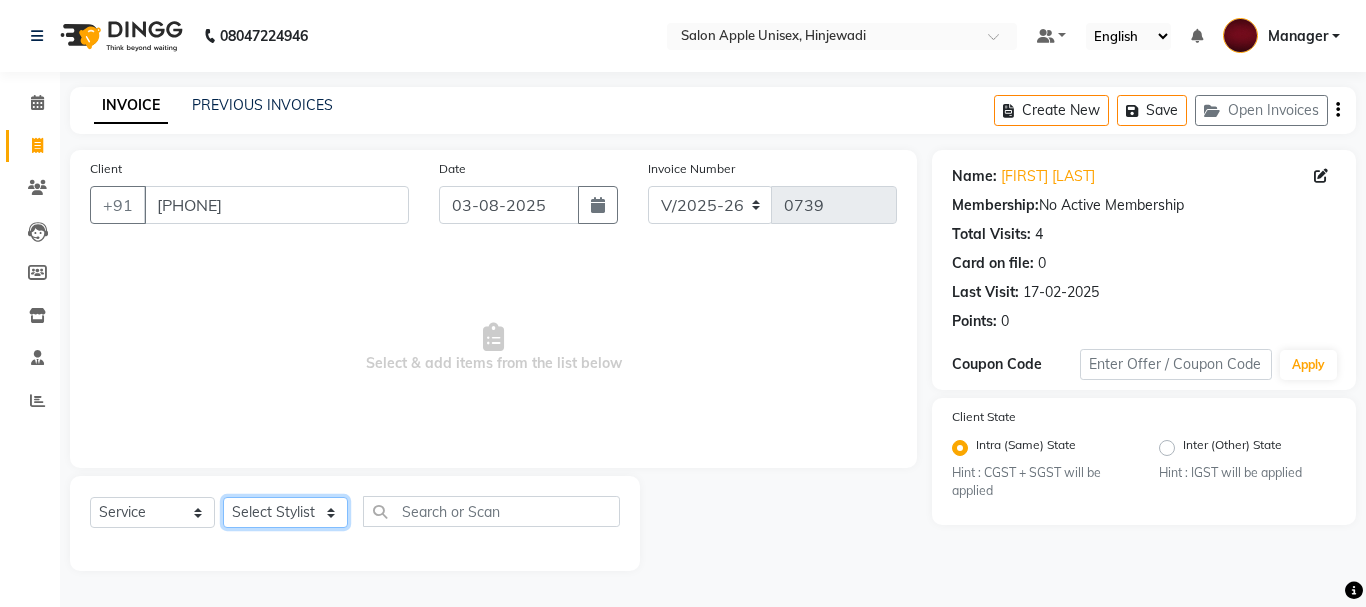 select on "85434" 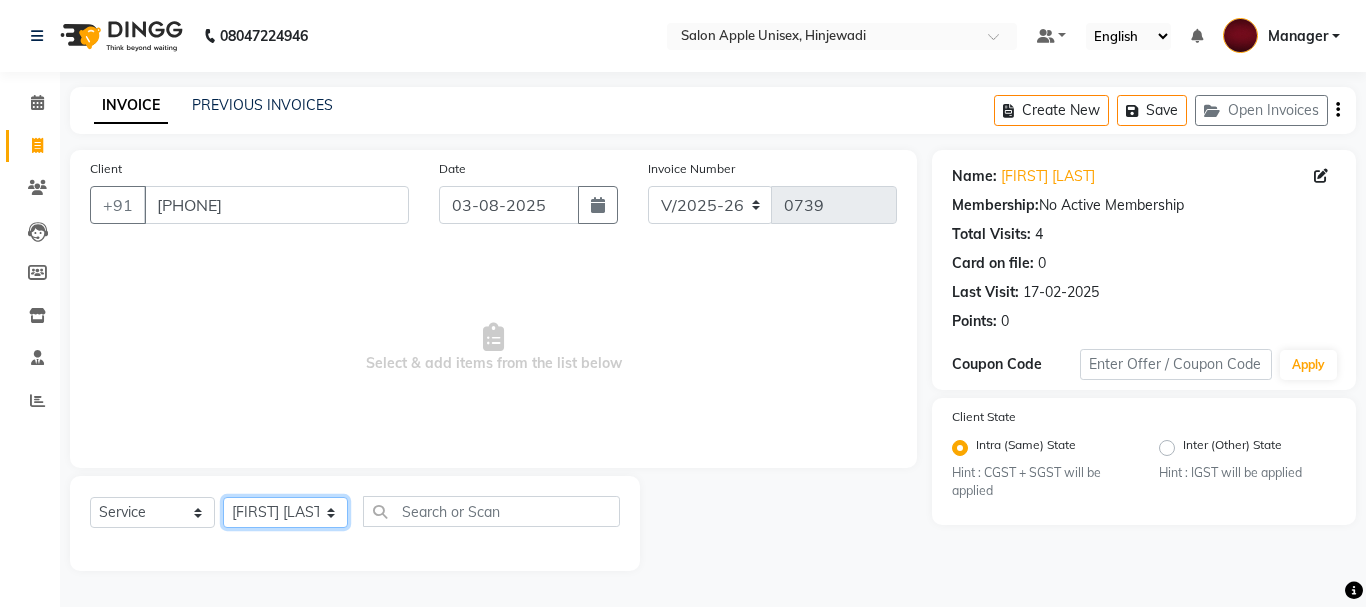click on "Select Stylist Dilip(Owner) Manager Manisha (Owner) Nandini pachpande [FIRST] [LAST] Santosh Tejashri Pradip Kamble" 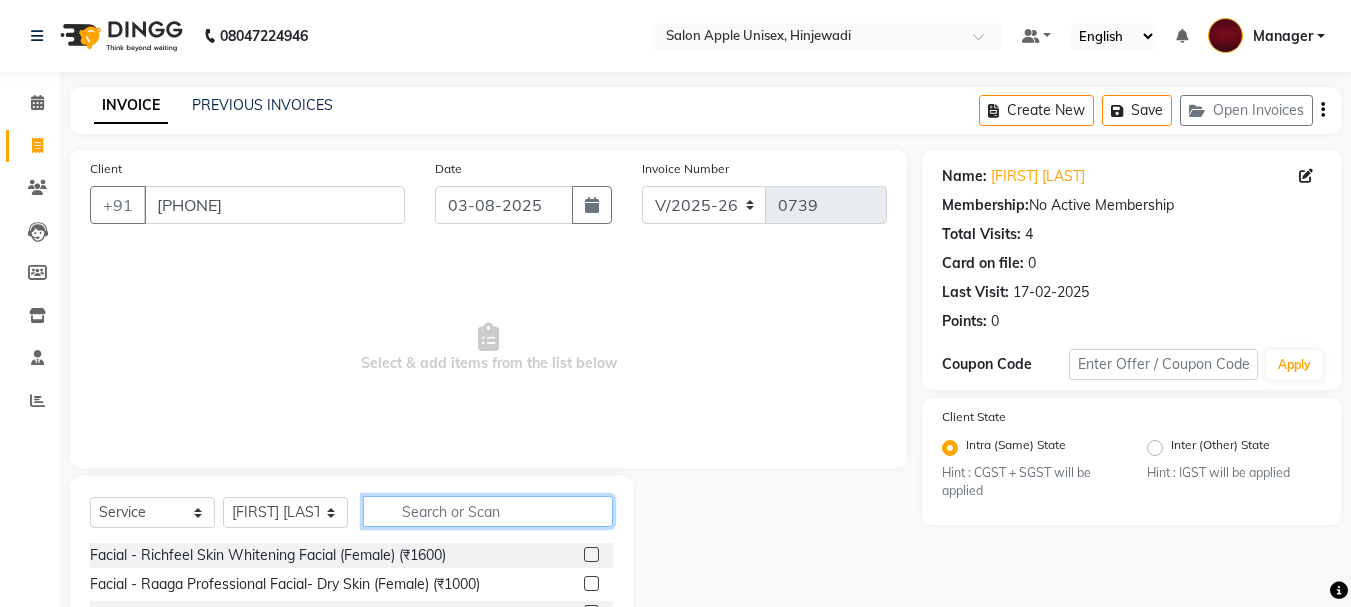 click 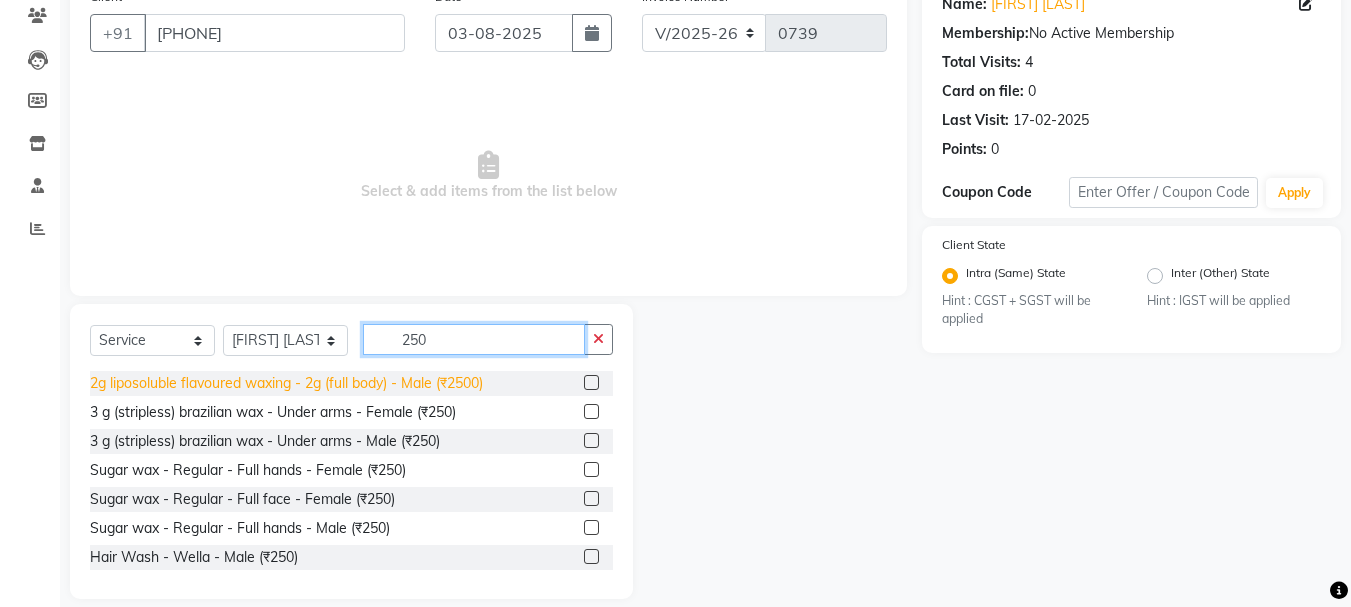 scroll, scrollTop: 194, scrollLeft: 0, axis: vertical 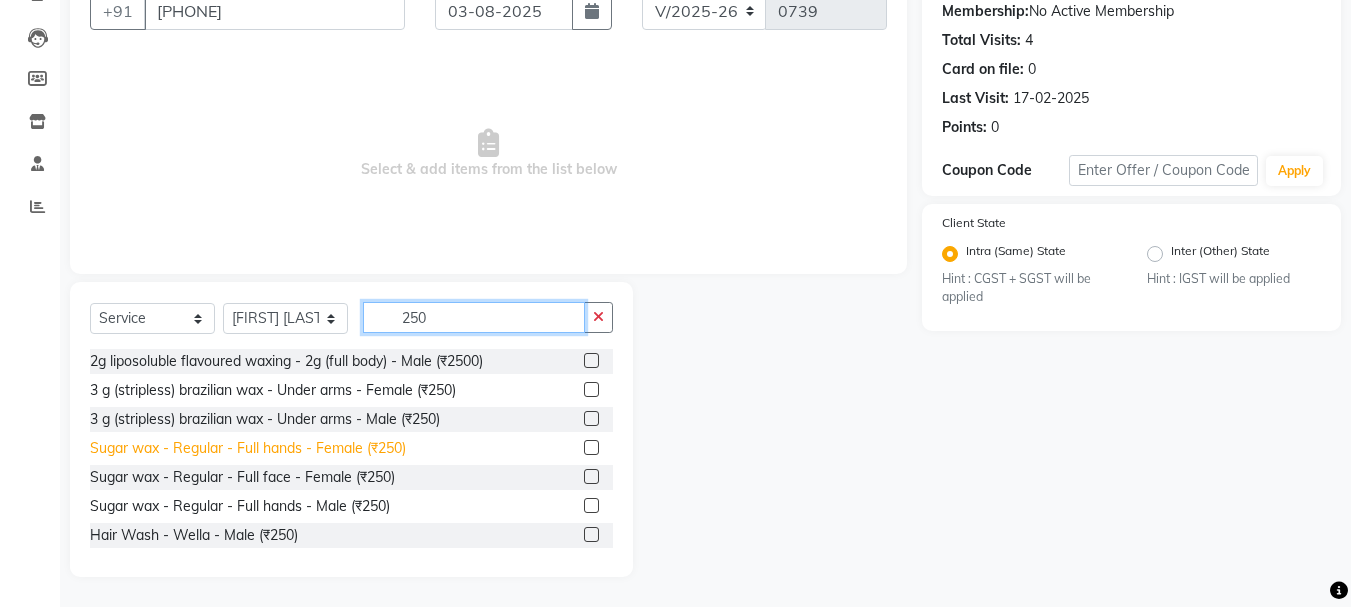 type on "250" 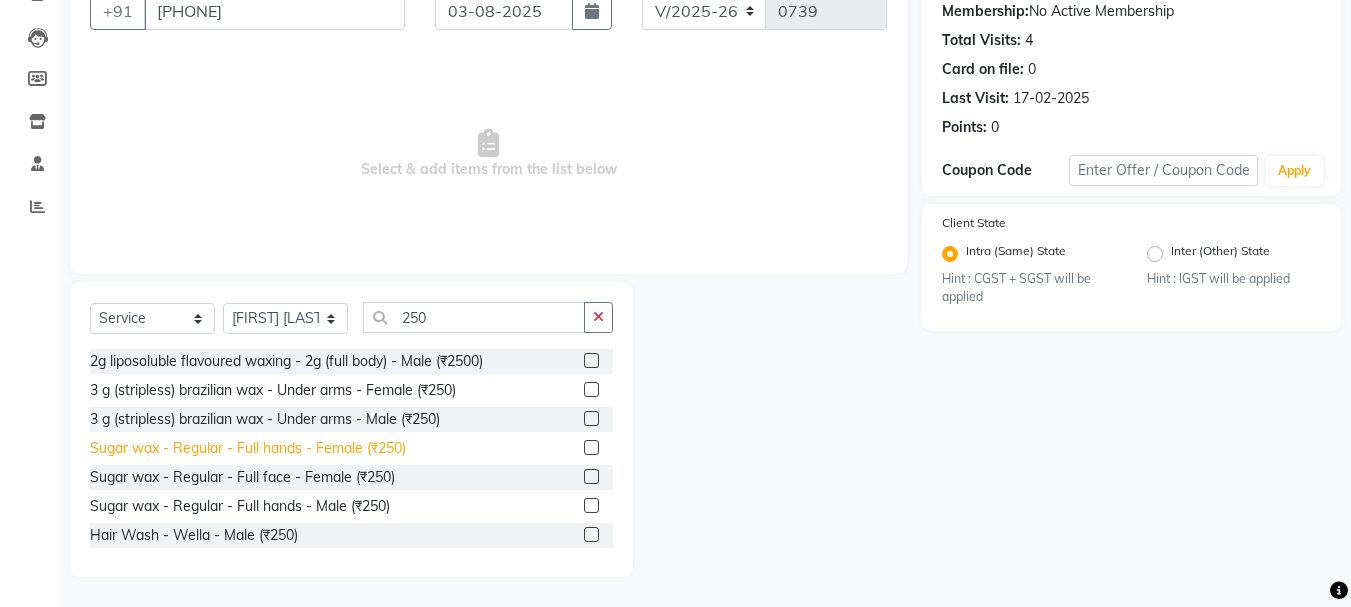 click on "Sugar wax - Regular - Full hands - Female (₹250)" 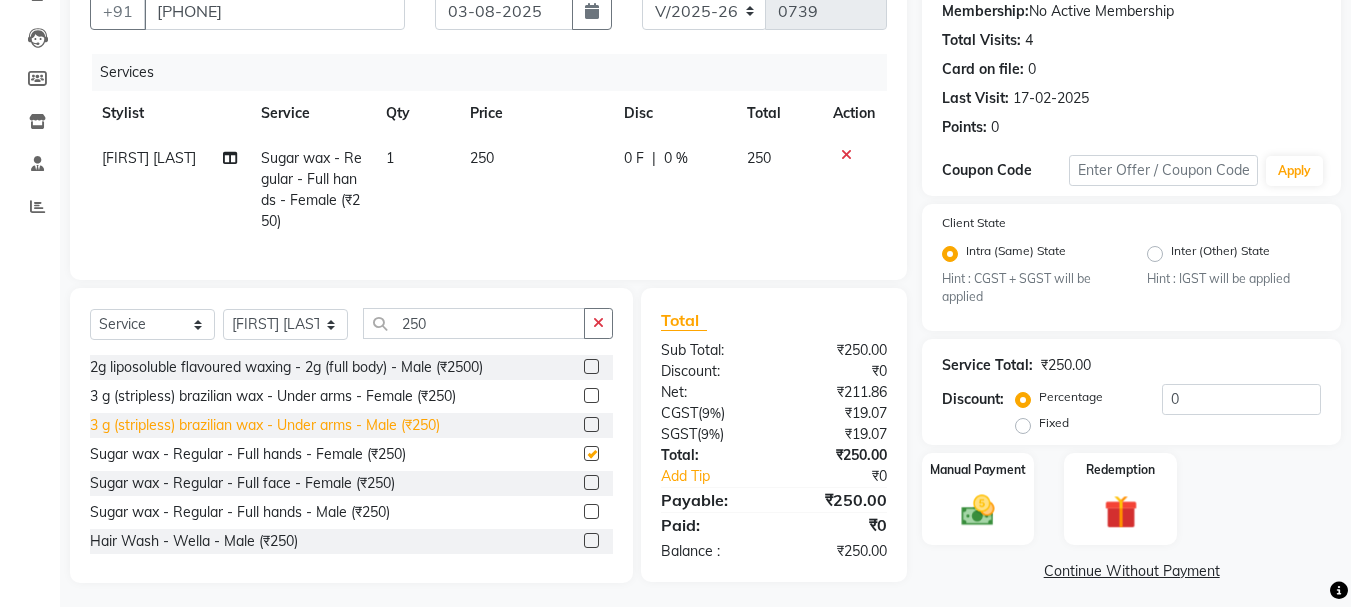 checkbox on "false" 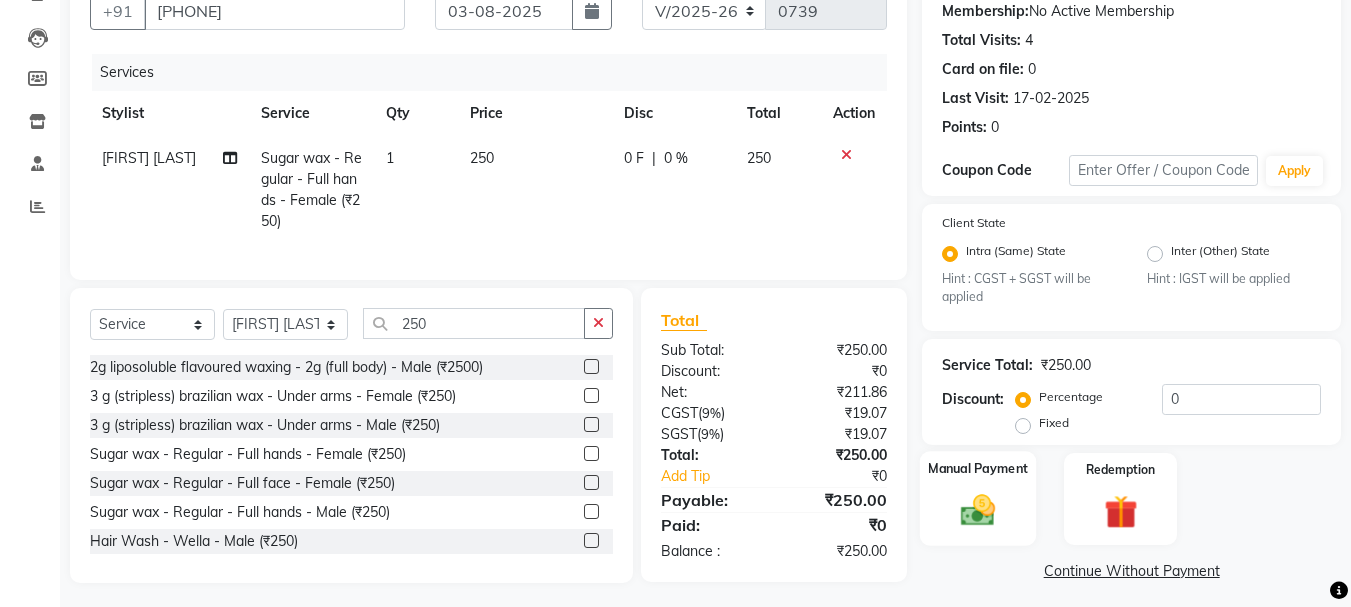 click 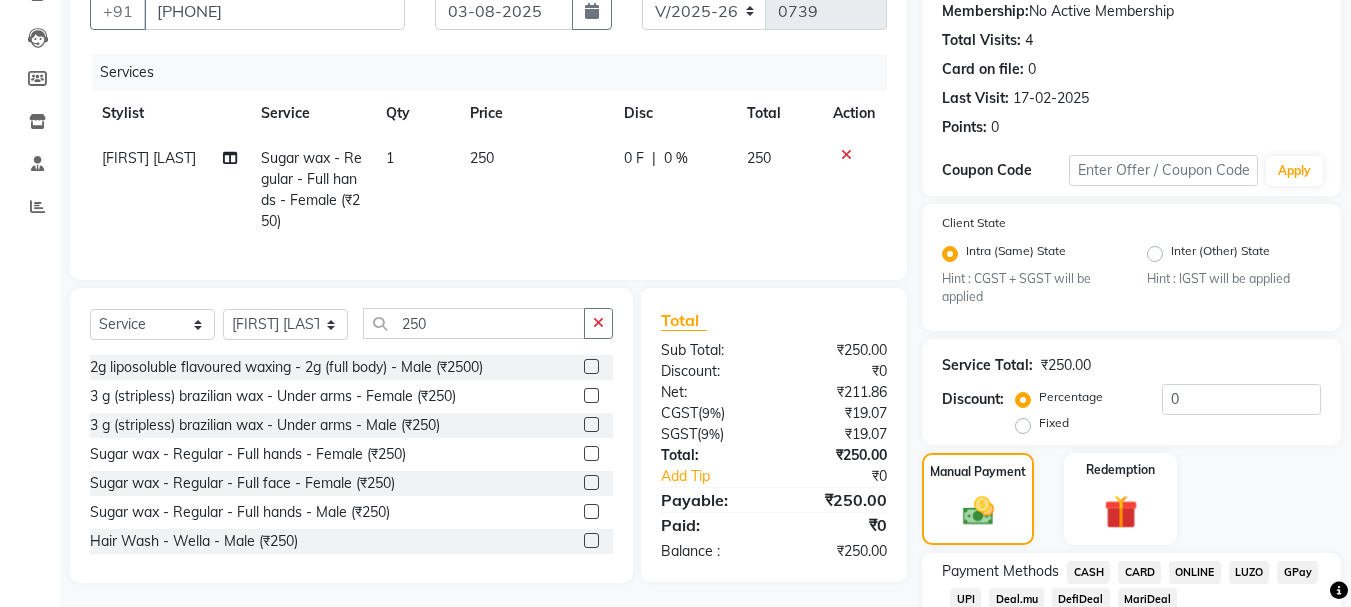 scroll, scrollTop: 331, scrollLeft: 0, axis: vertical 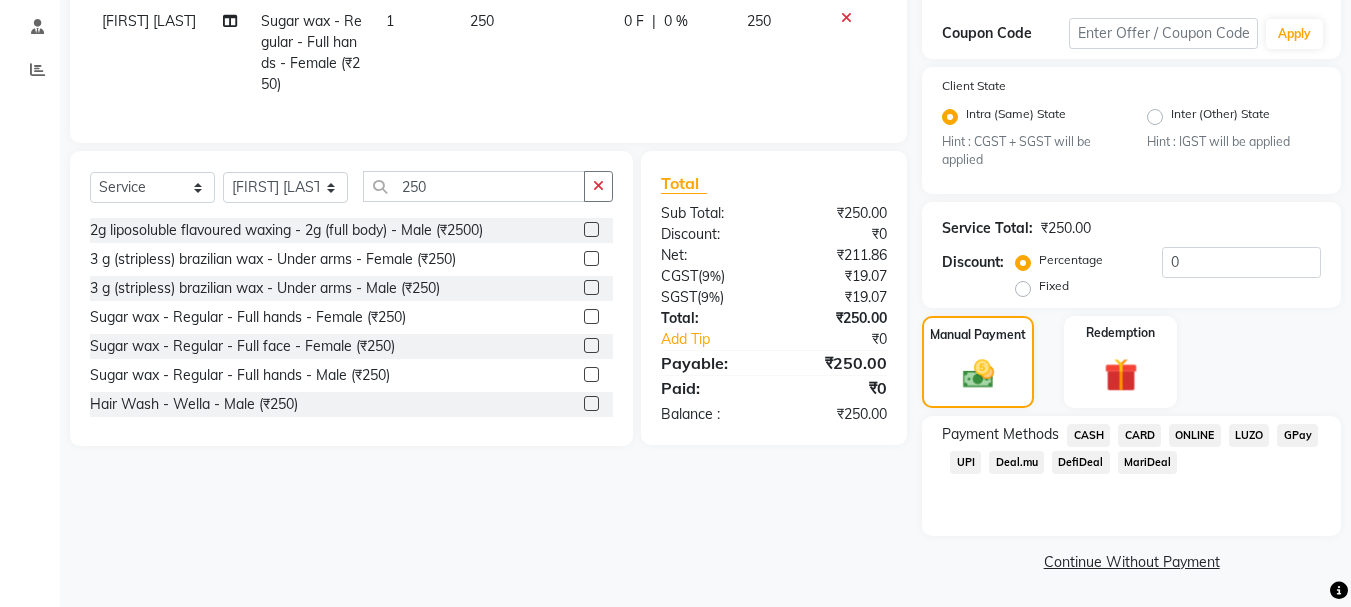 click on "UPI" 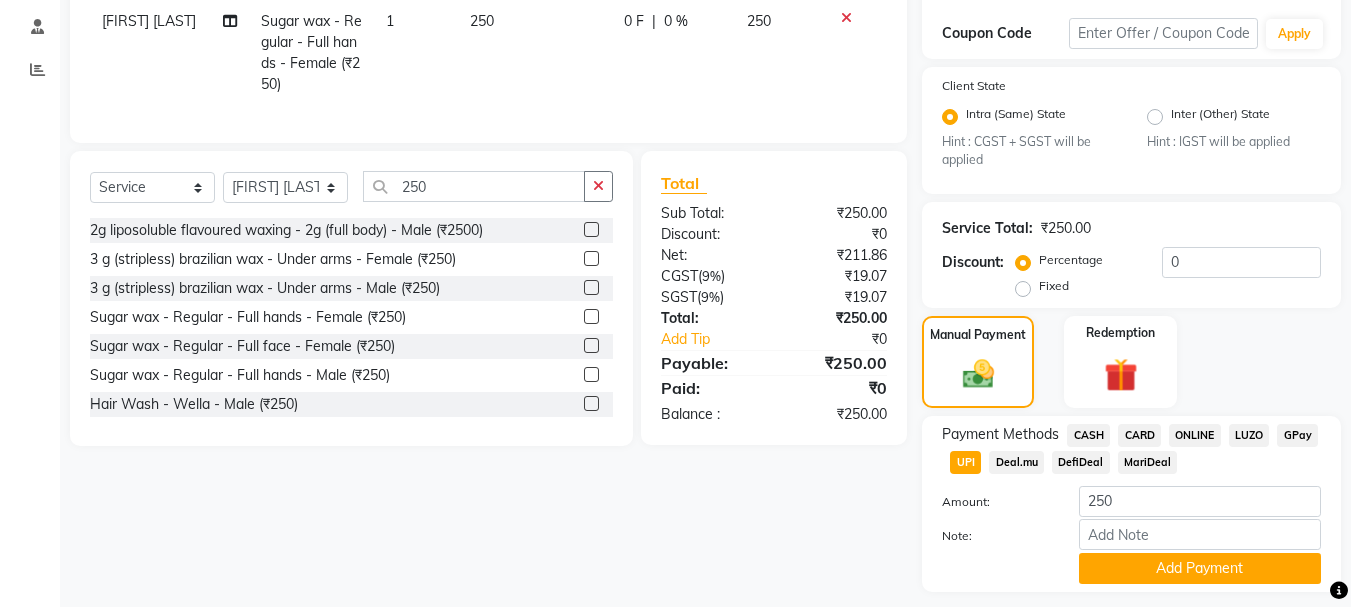 scroll, scrollTop: 387, scrollLeft: 0, axis: vertical 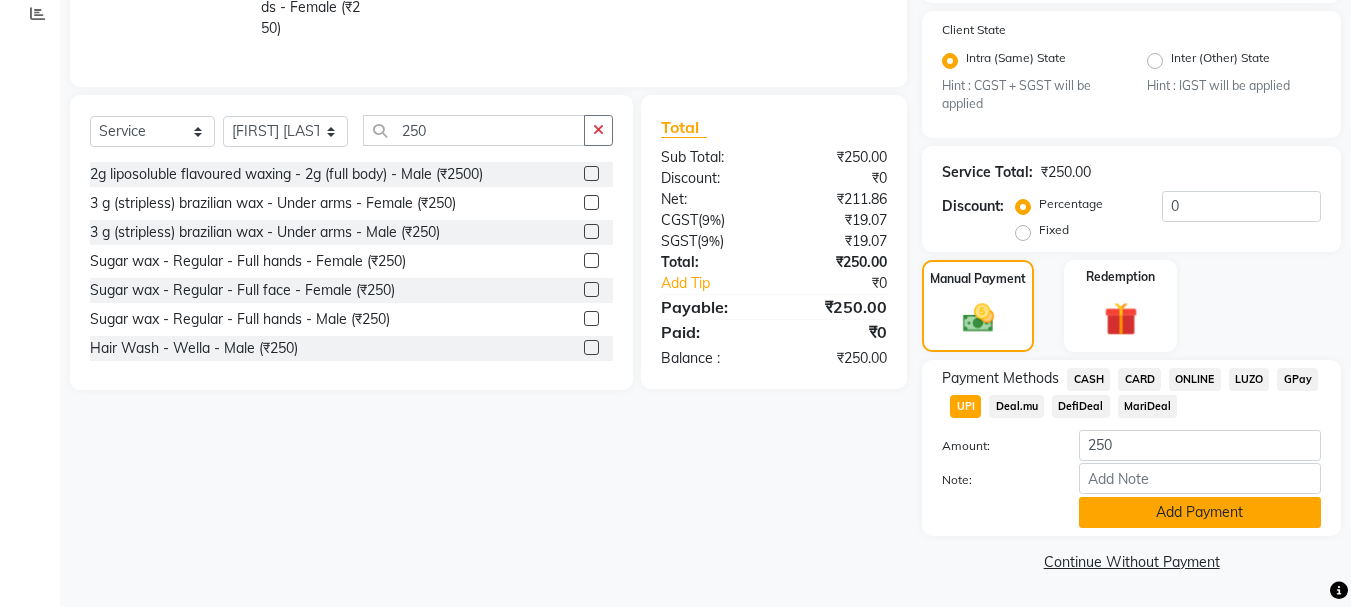 click on "Add Payment" 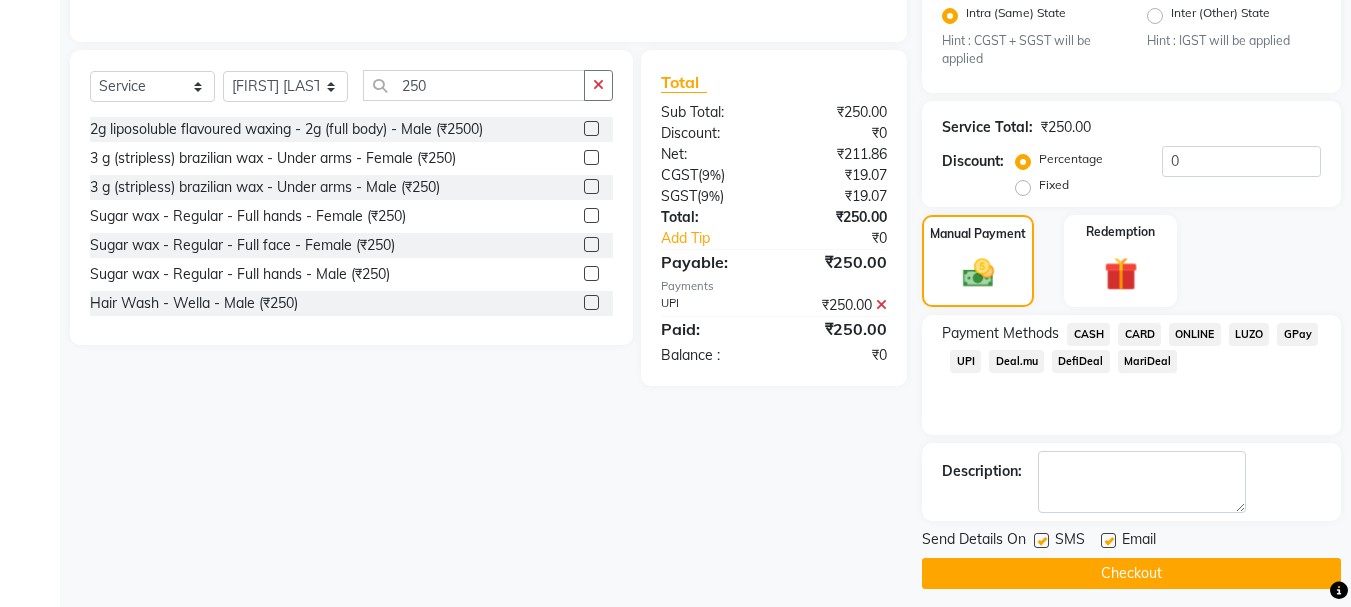 scroll, scrollTop: 444, scrollLeft: 0, axis: vertical 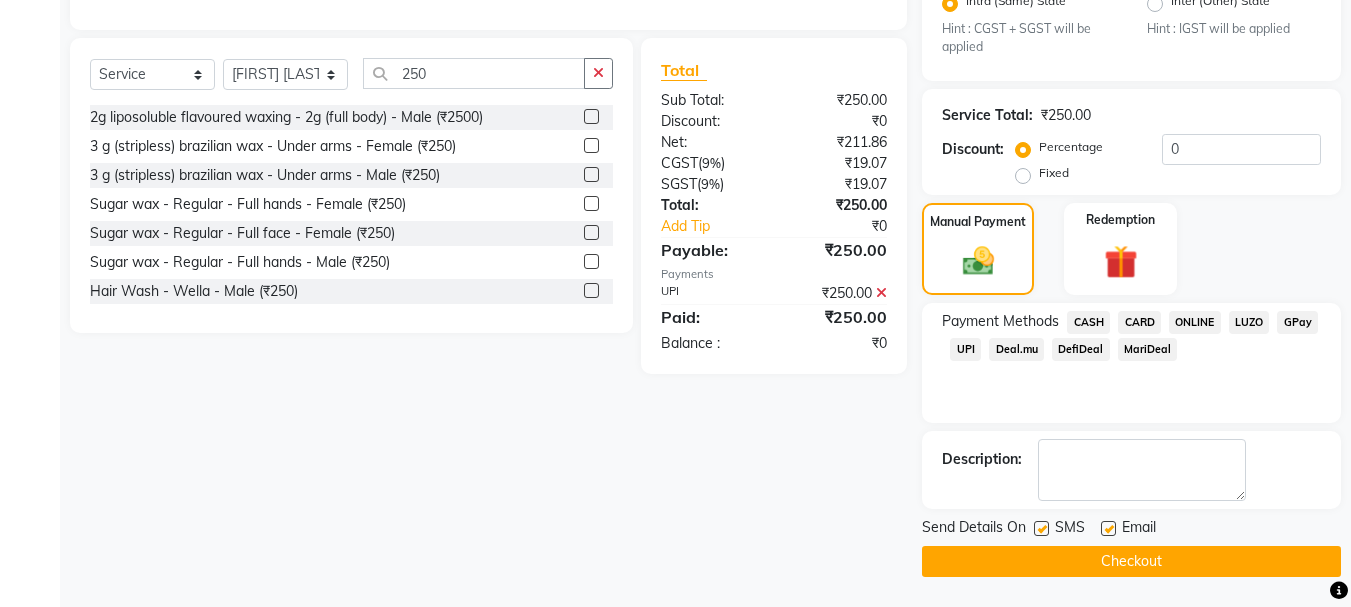 click 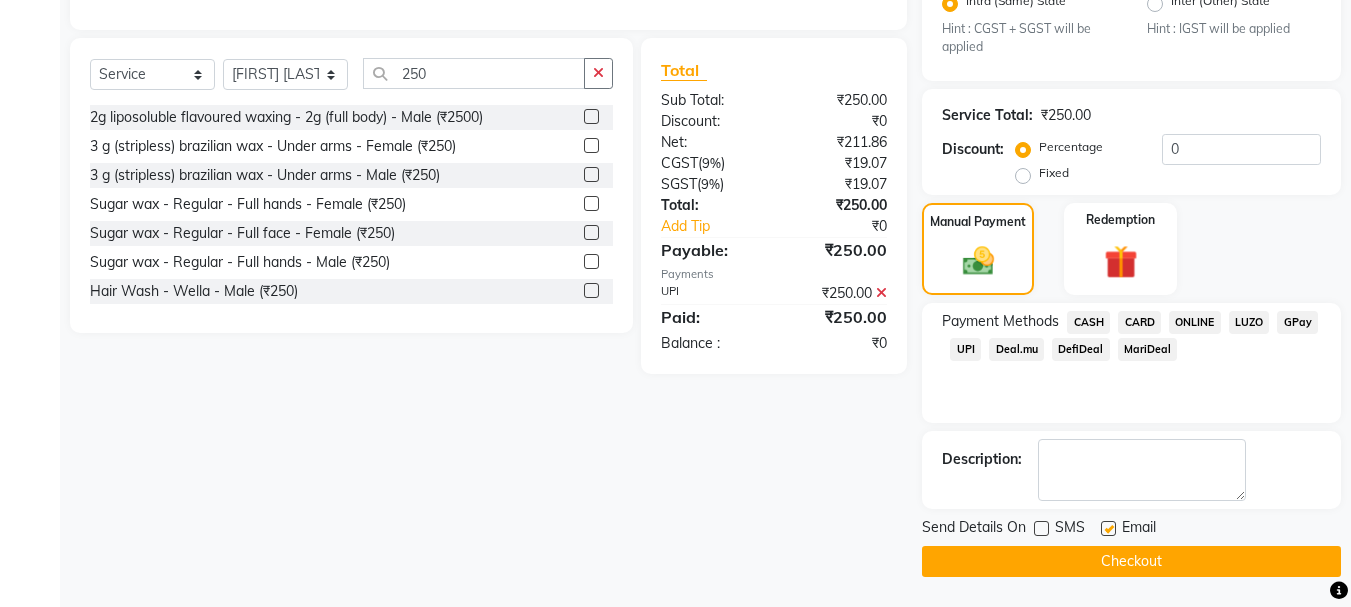 click 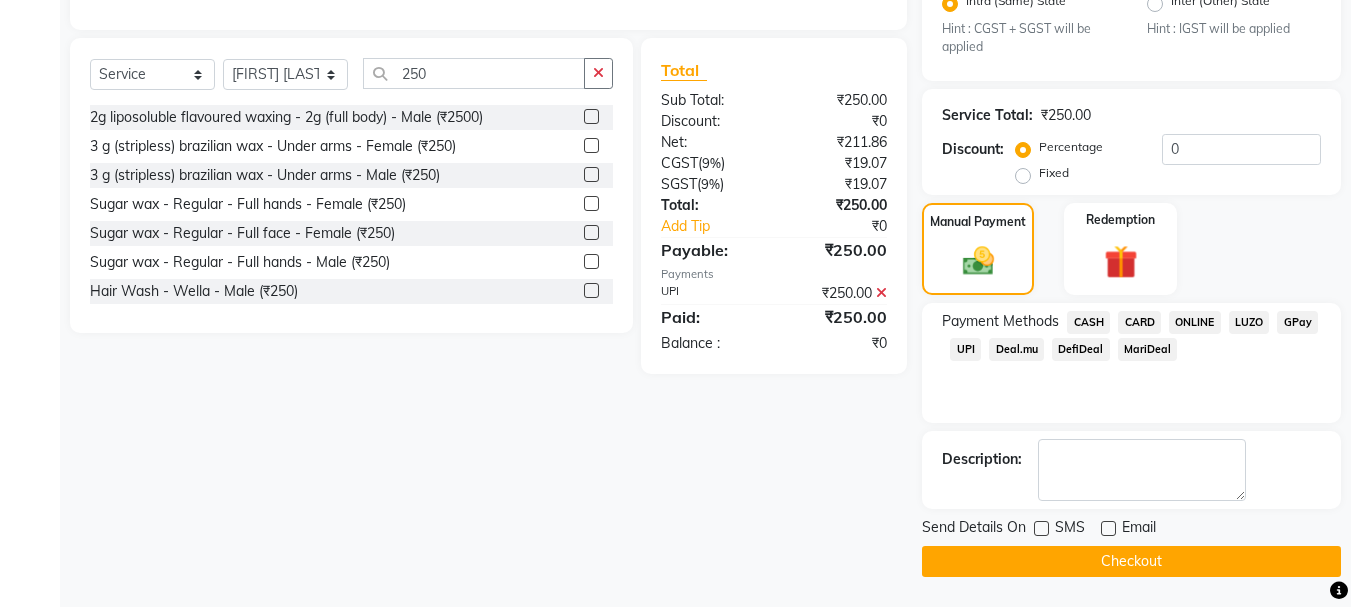 click on "Checkout" 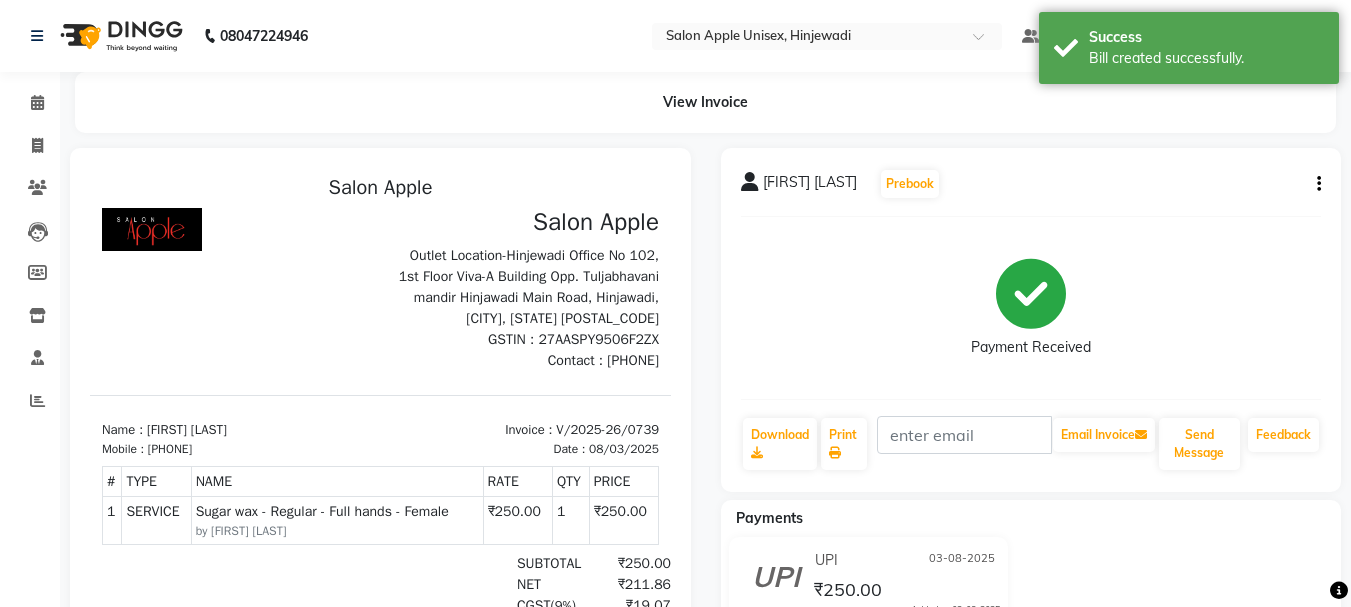 scroll, scrollTop: 0, scrollLeft: 0, axis: both 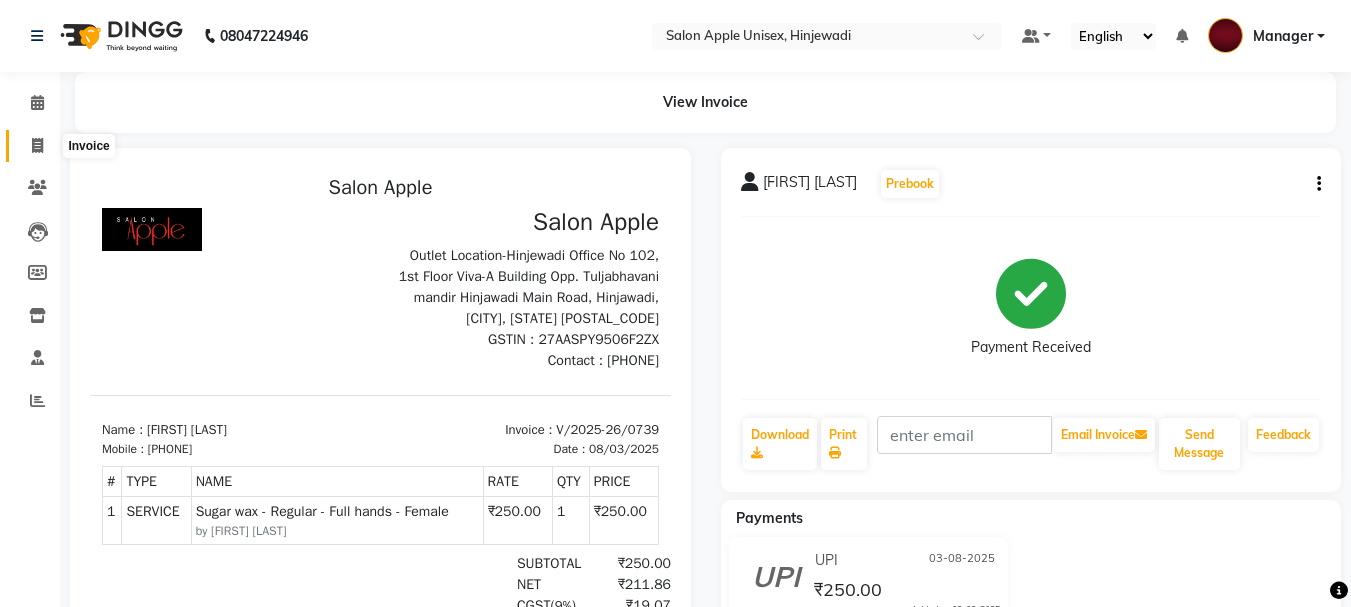 click 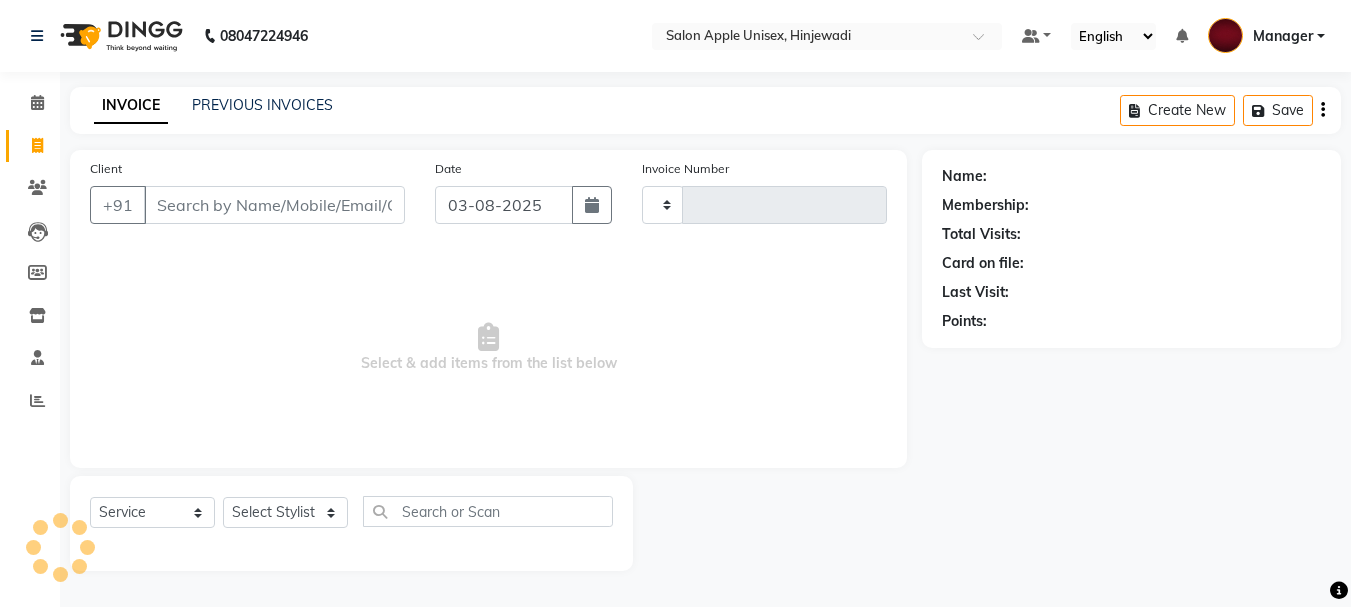 type on "0740" 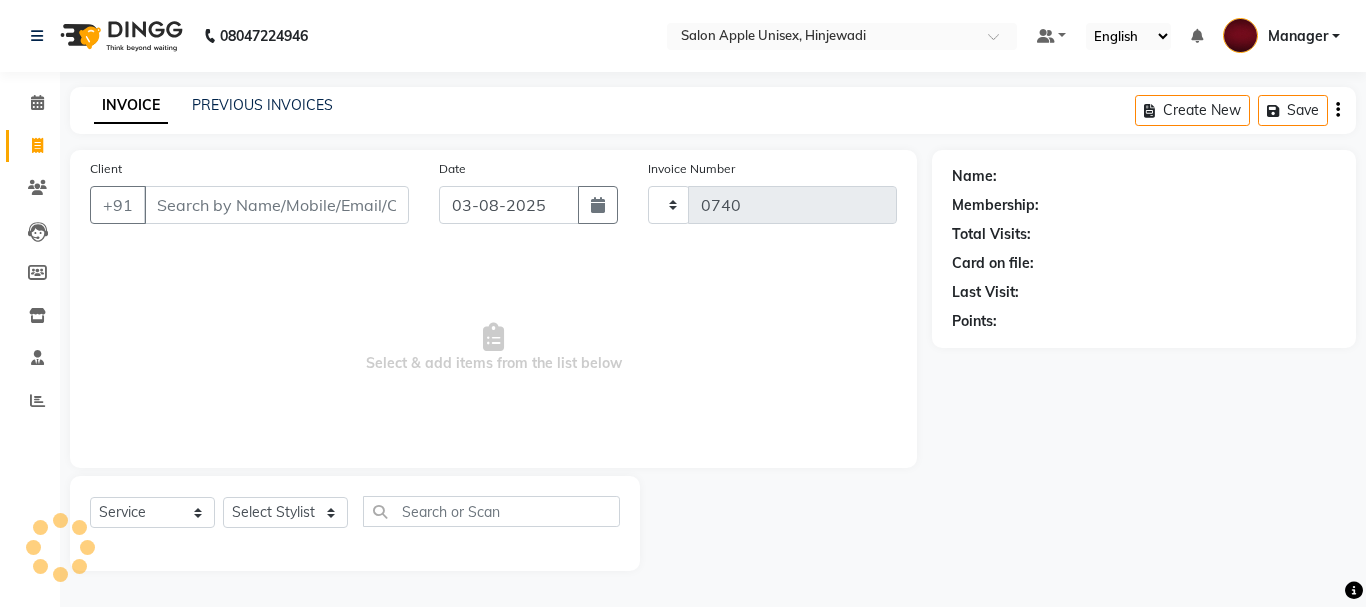 select on "112" 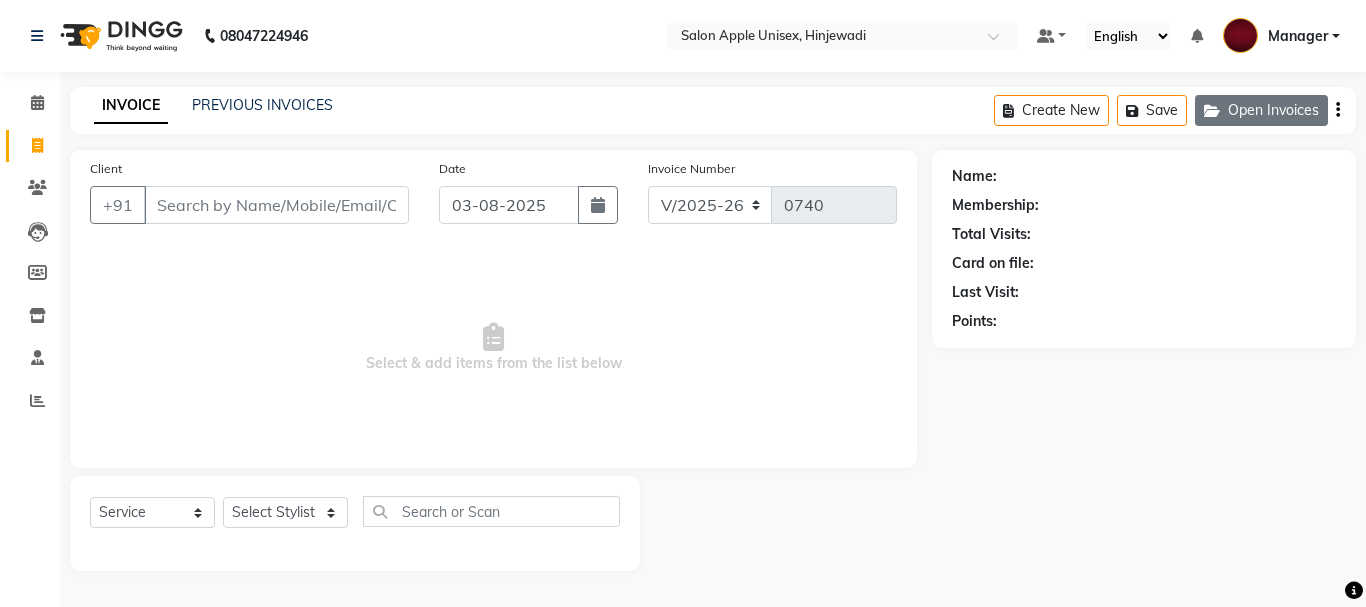 click on "Open Invoices" 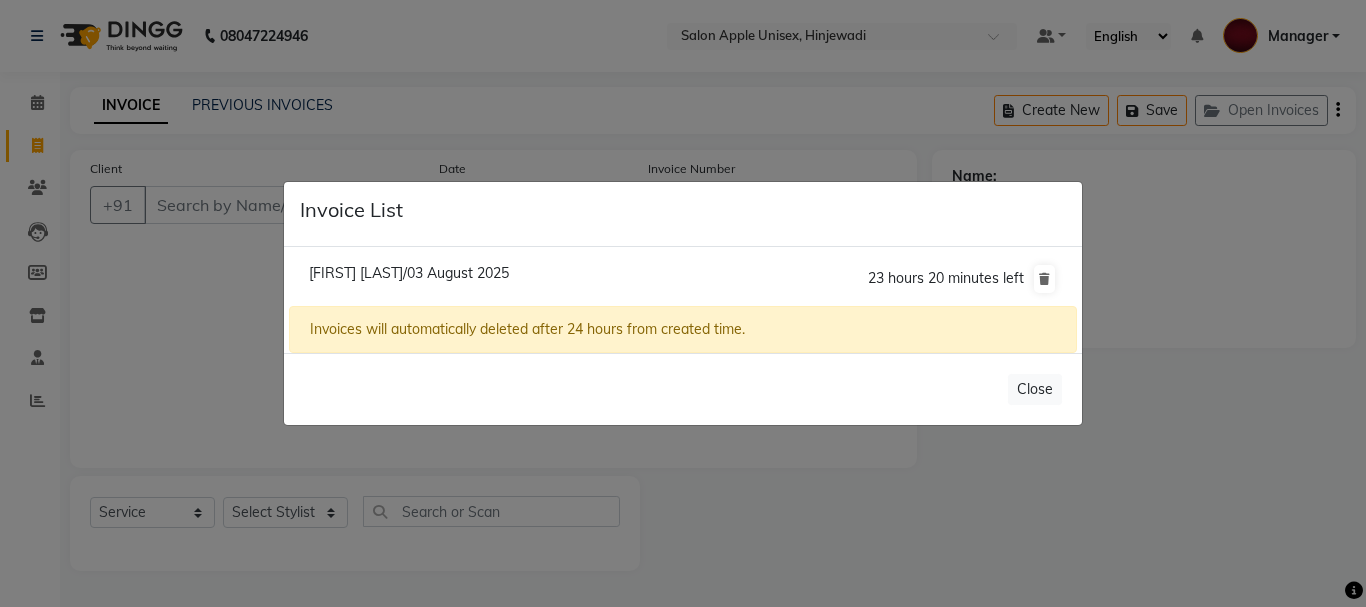 click on "[FIRST] [LAST]/03 August 2025 23 hours 20 minutes left" 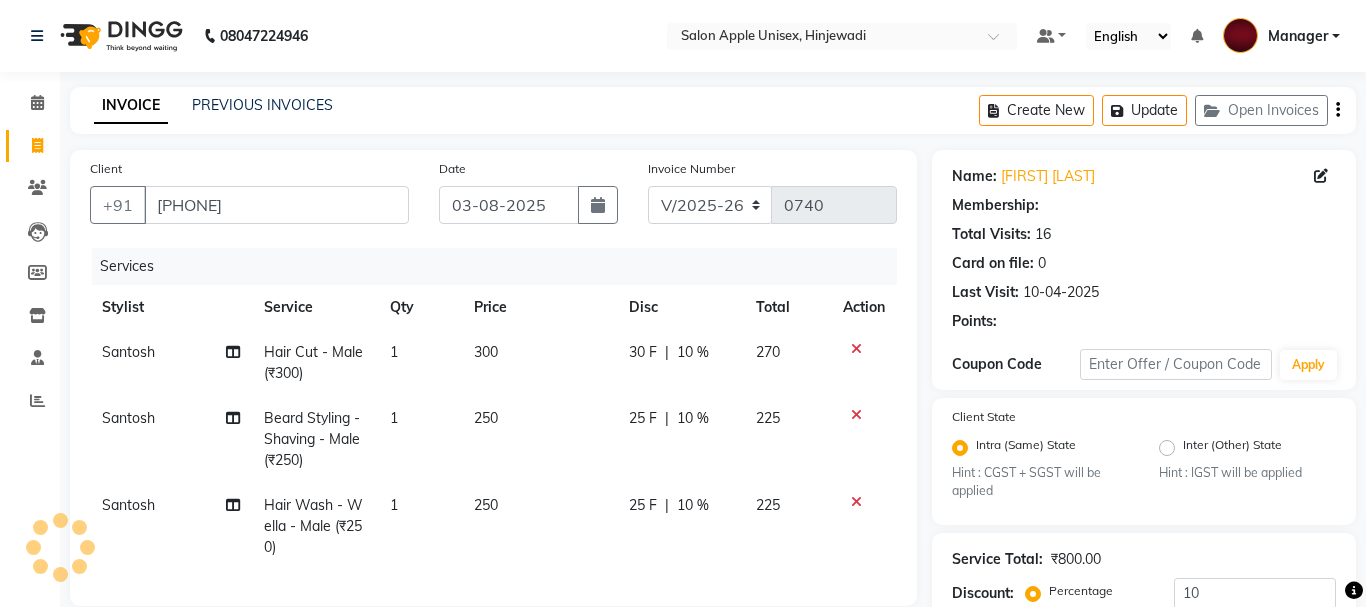 type on "0" 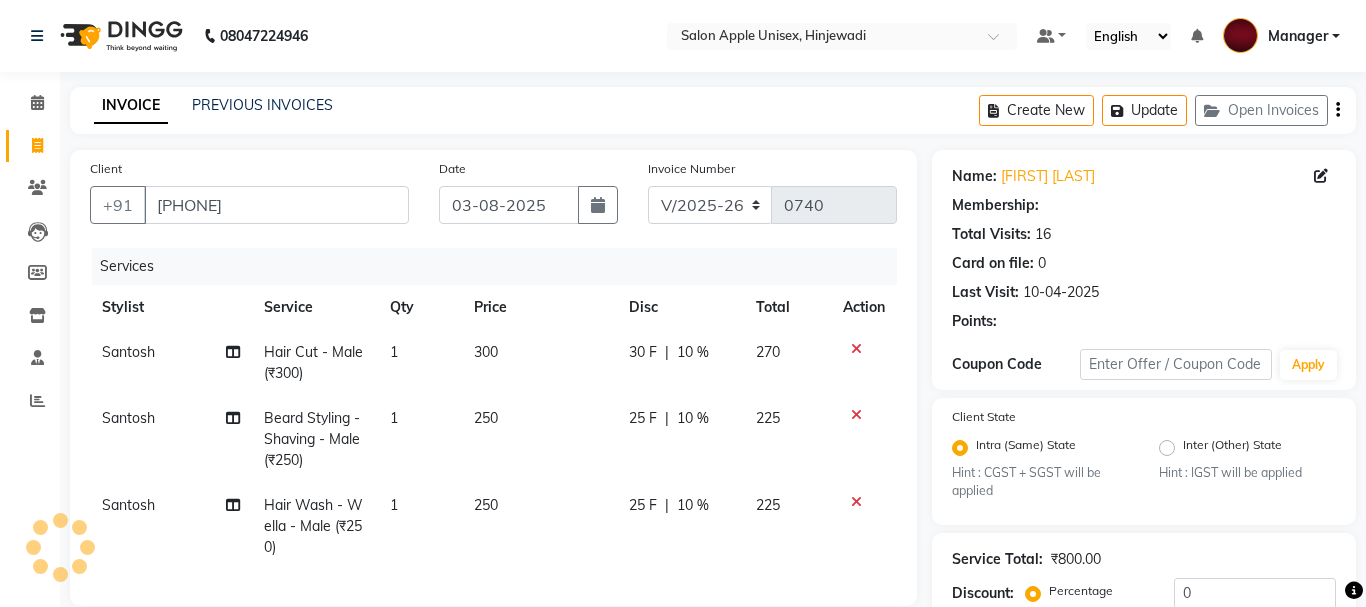select on "1: Object" 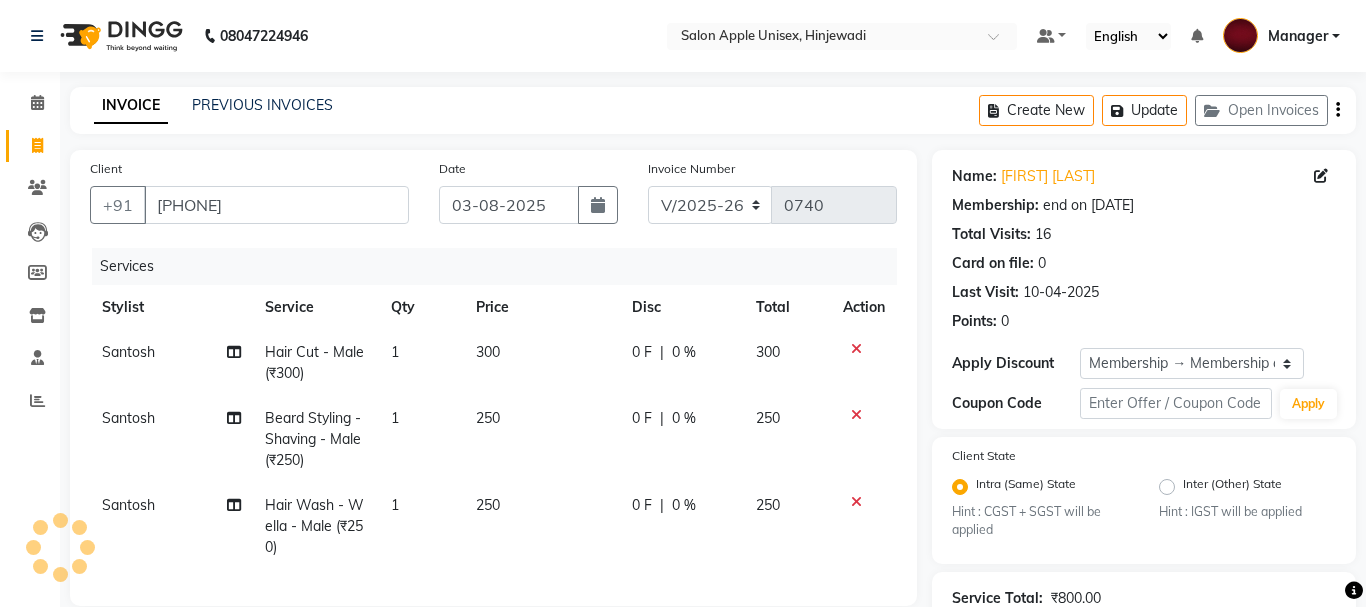 type on "10" 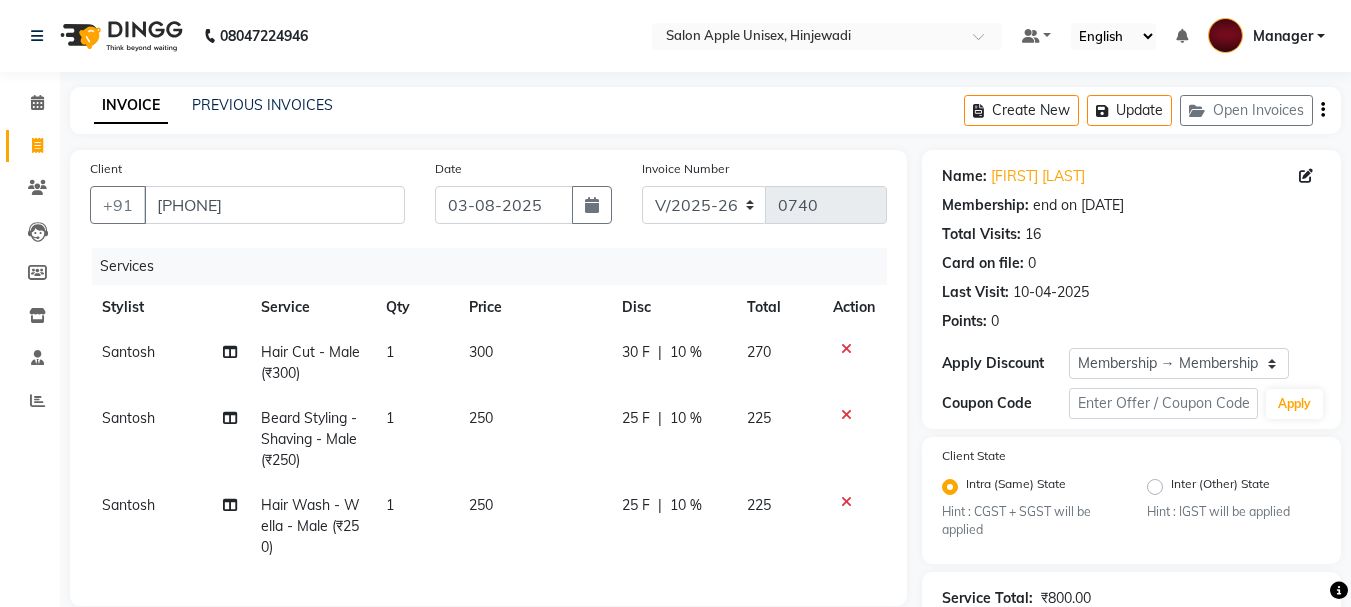 scroll, scrollTop: 346, scrollLeft: 0, axis: vertical 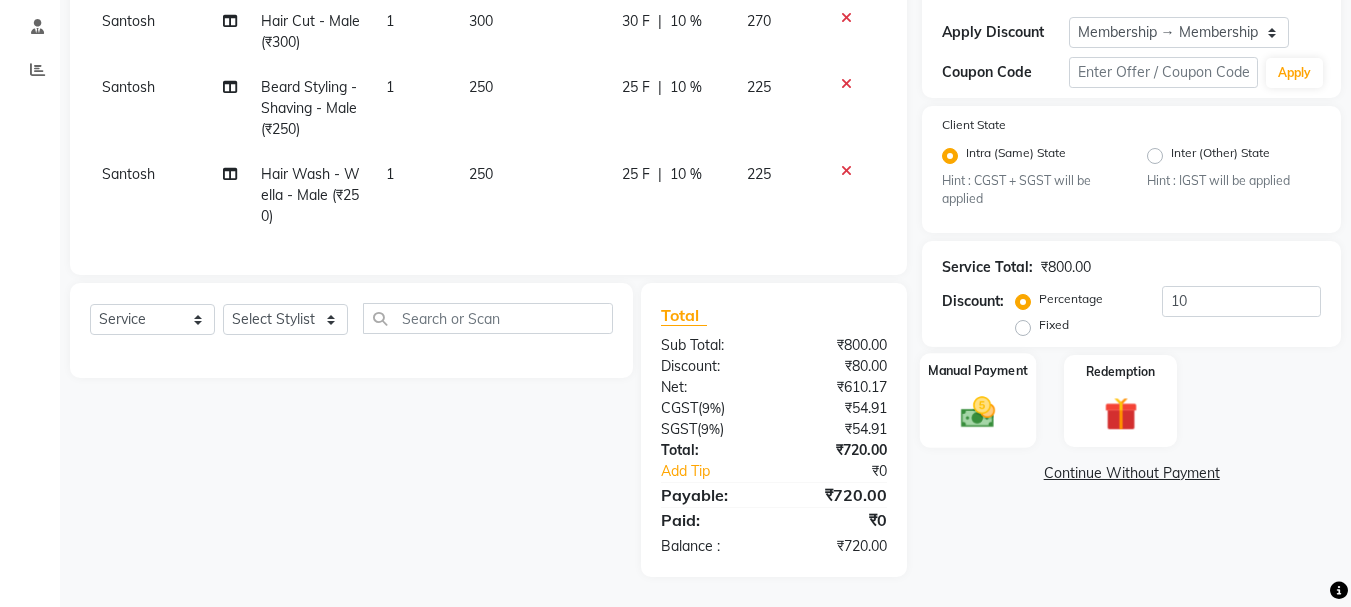 click 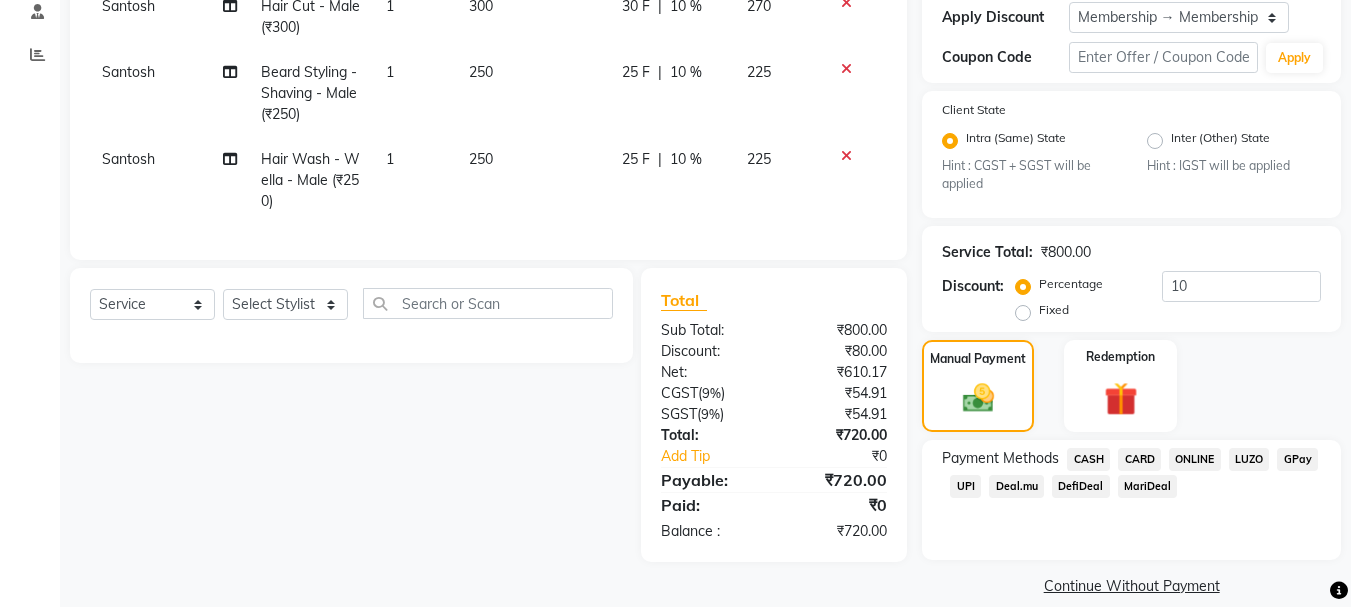 click on "UPI" 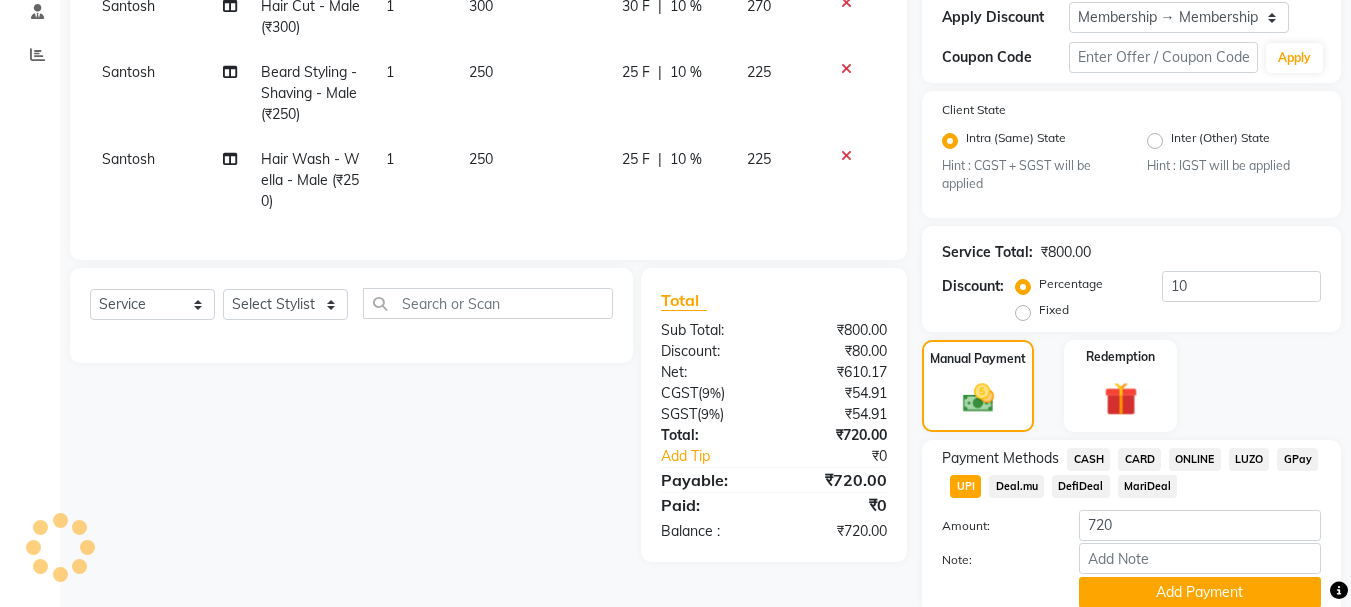 scroll, scrollTop: 426, scrollLeft: 0, axis: vertical 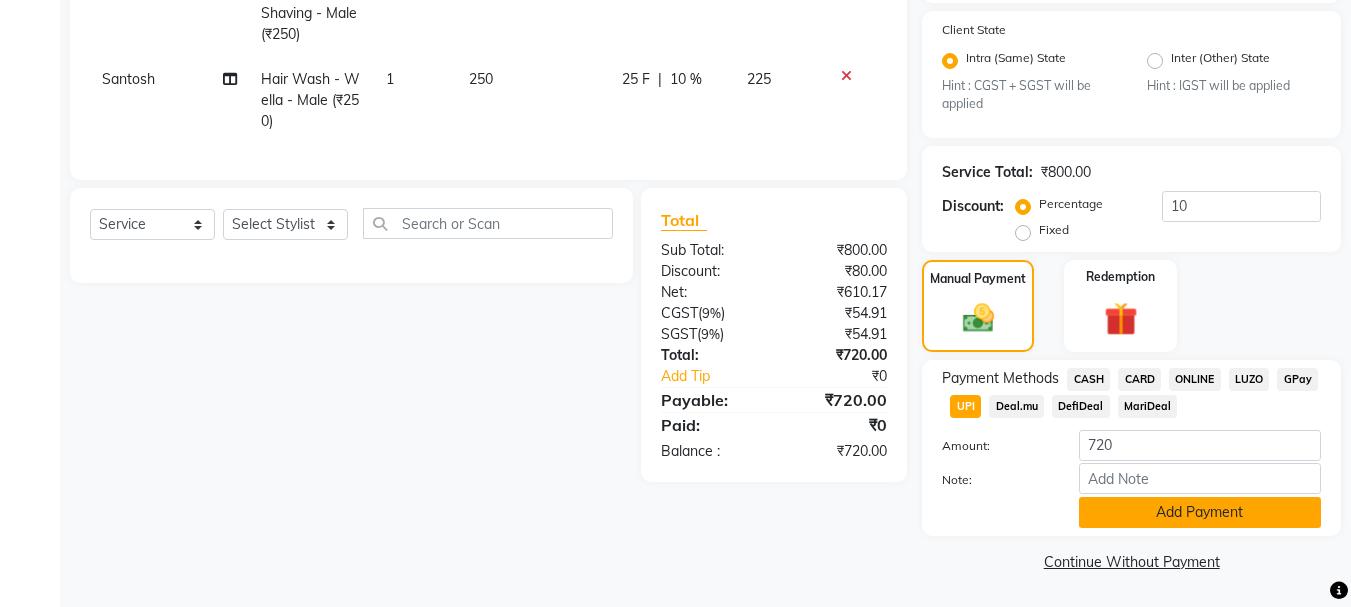 click on "Add Payment" 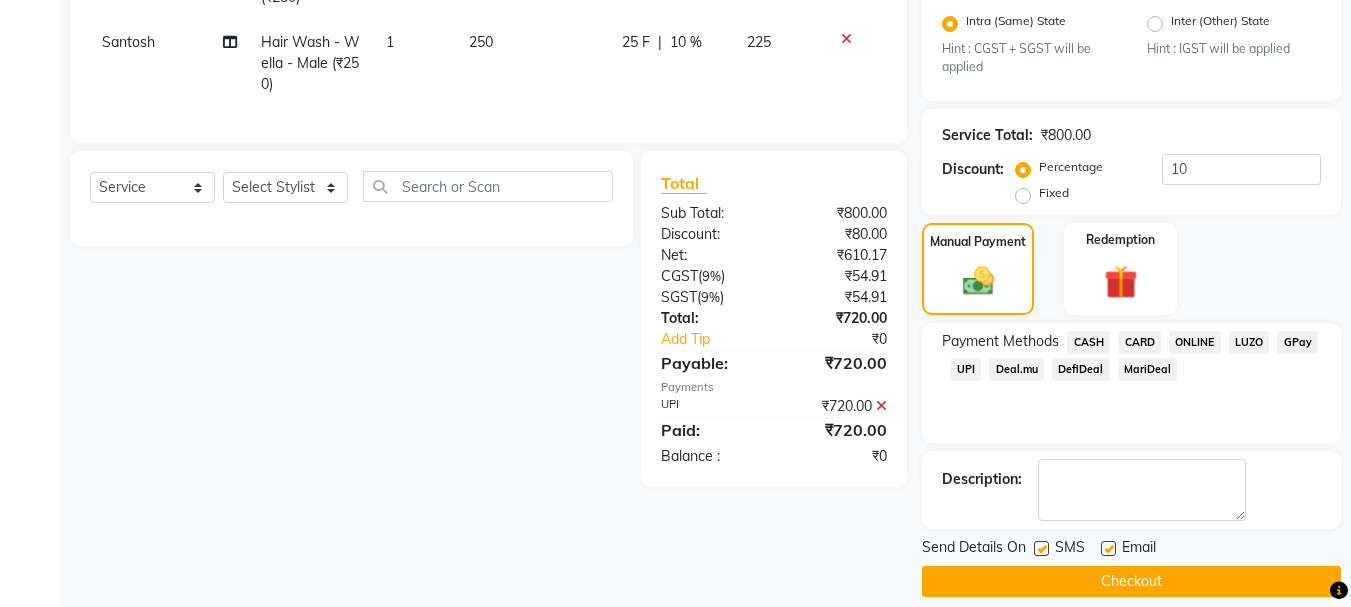scroll, scrollTop: 483, scrollLeft: 0, axis: vertical 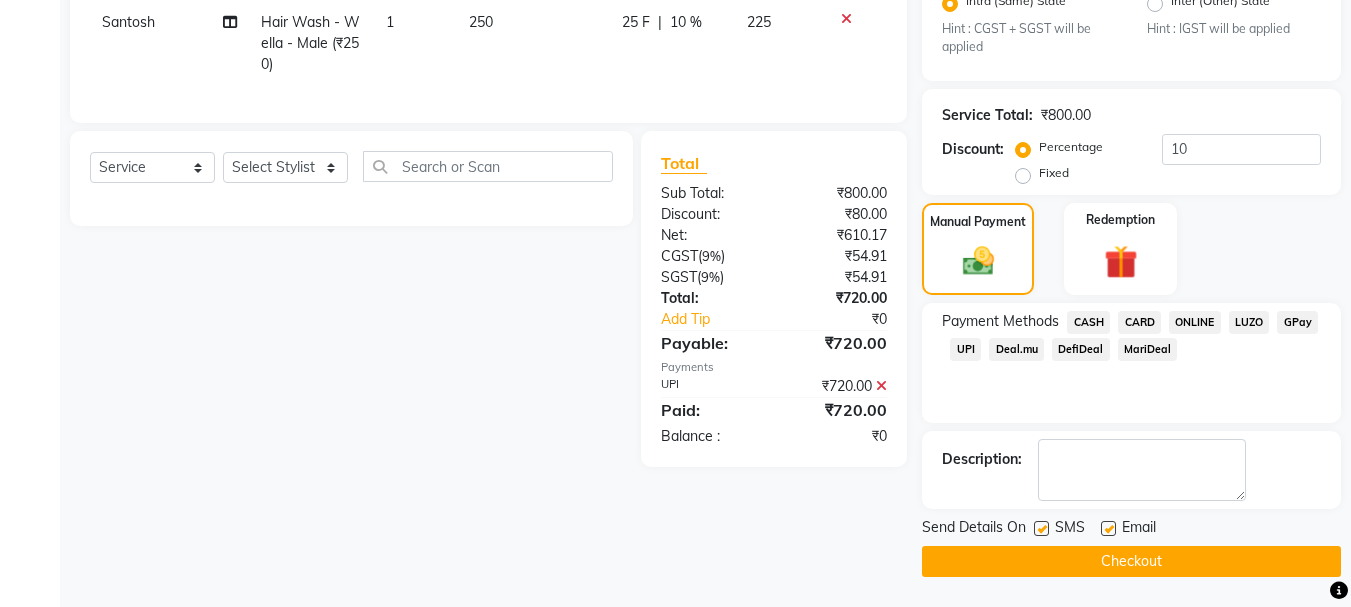 click 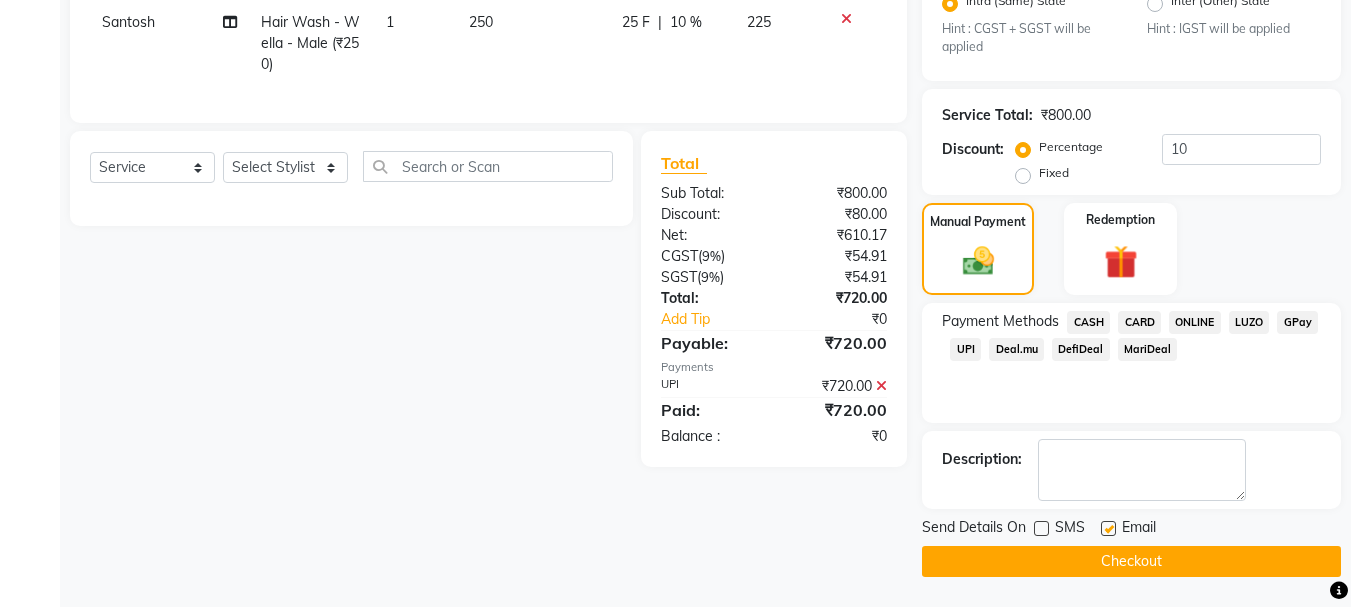 click 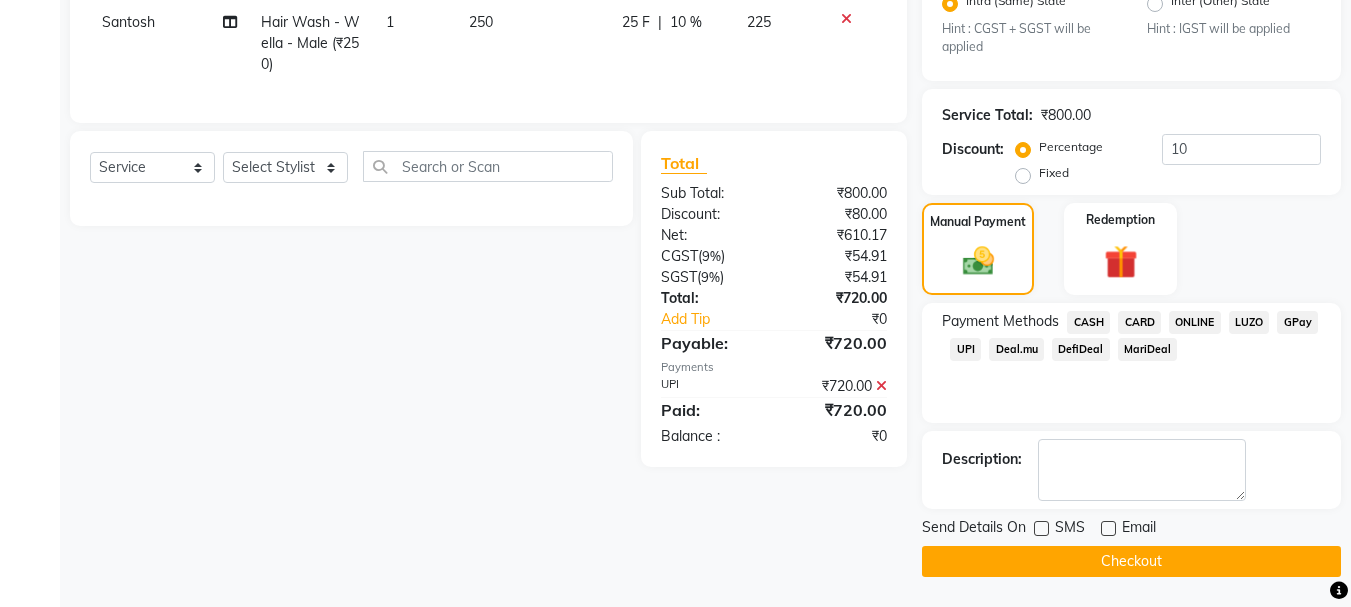 click on "Checkout" 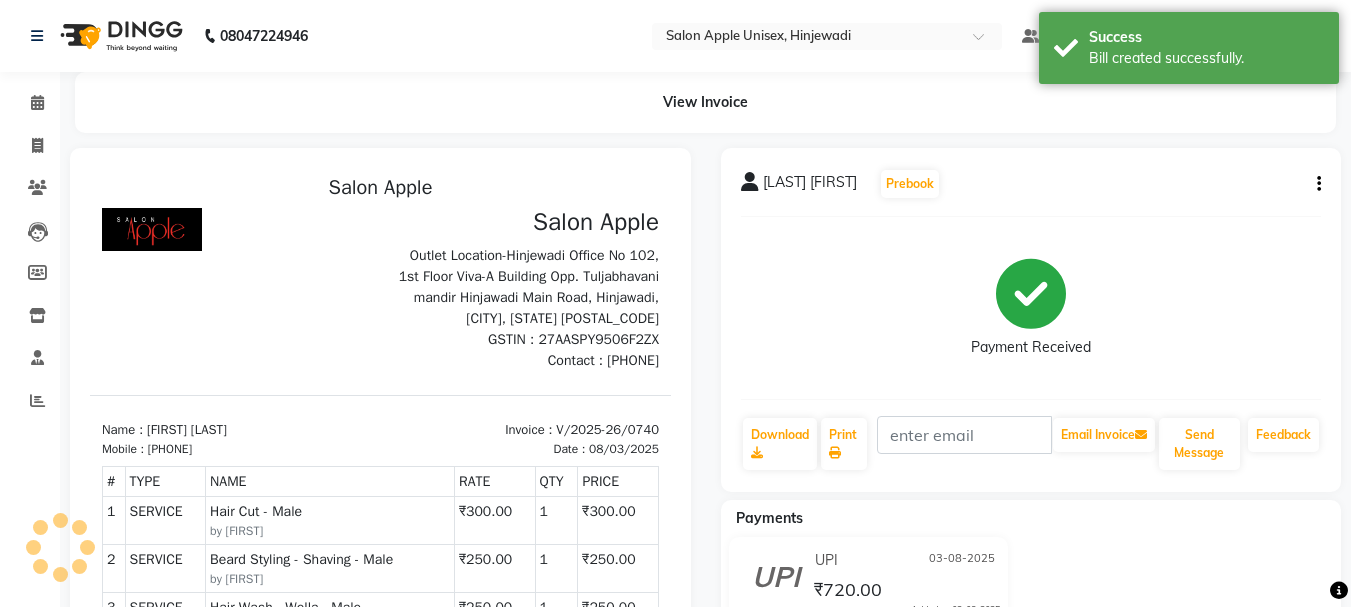 scroll, scrollTop: 0, scrollLeft: 0, axis: both 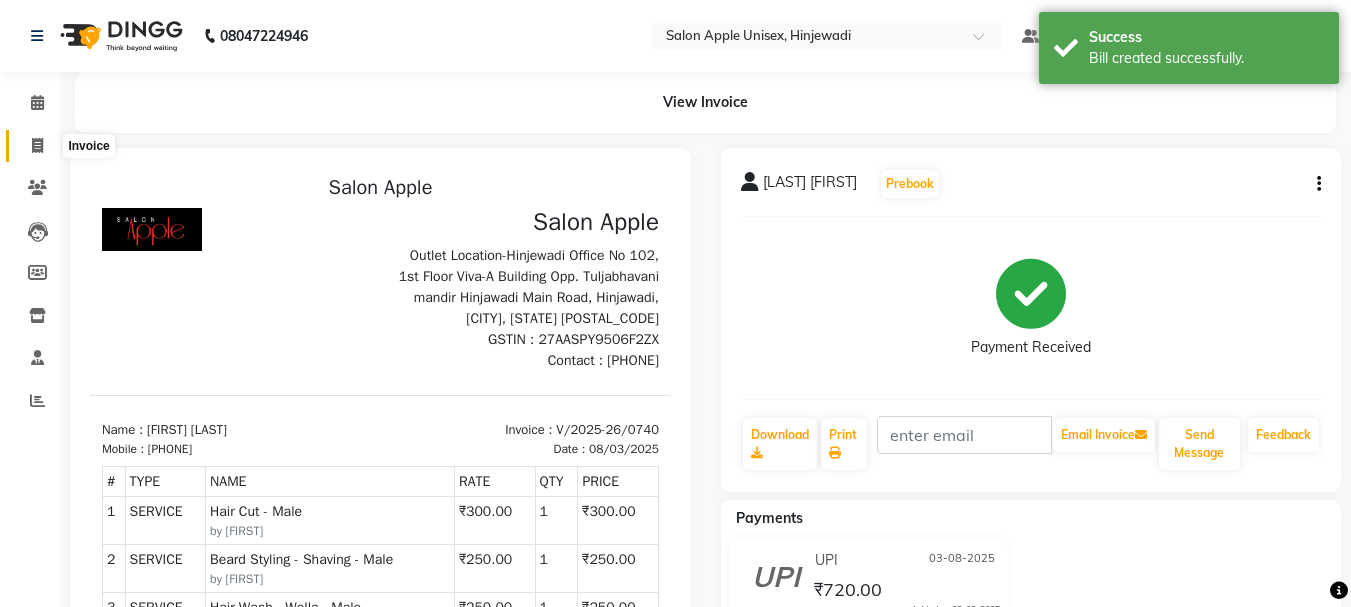 click 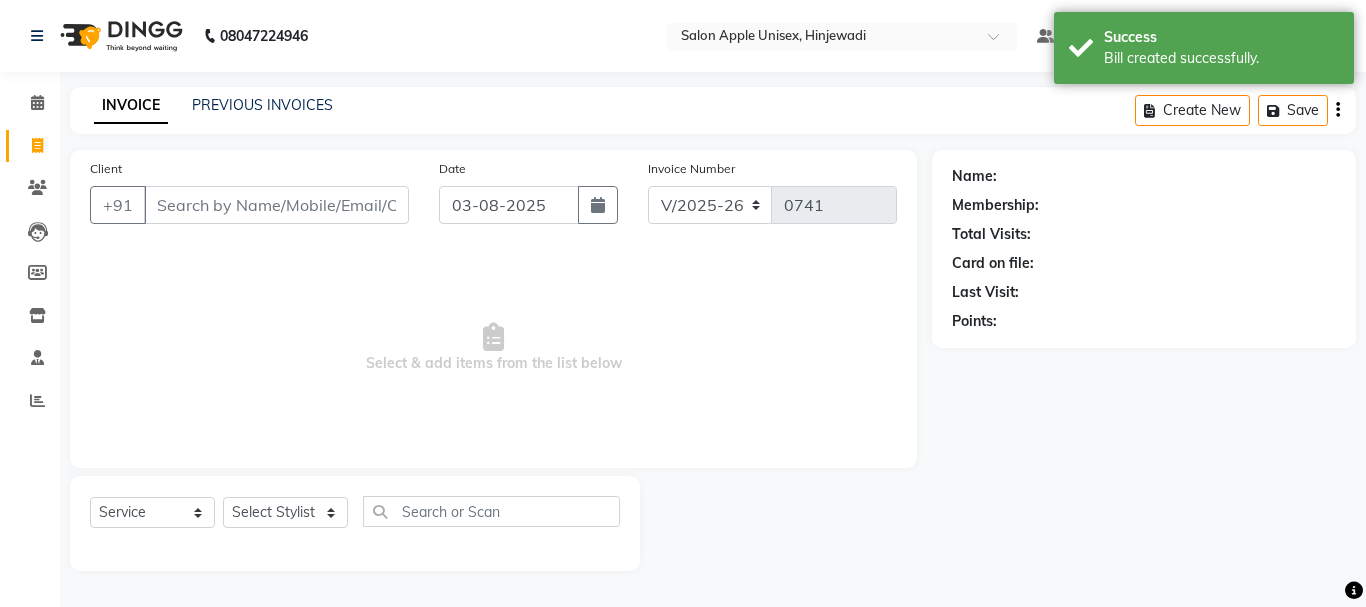 click on "Client" at bounding box center [276, 205] 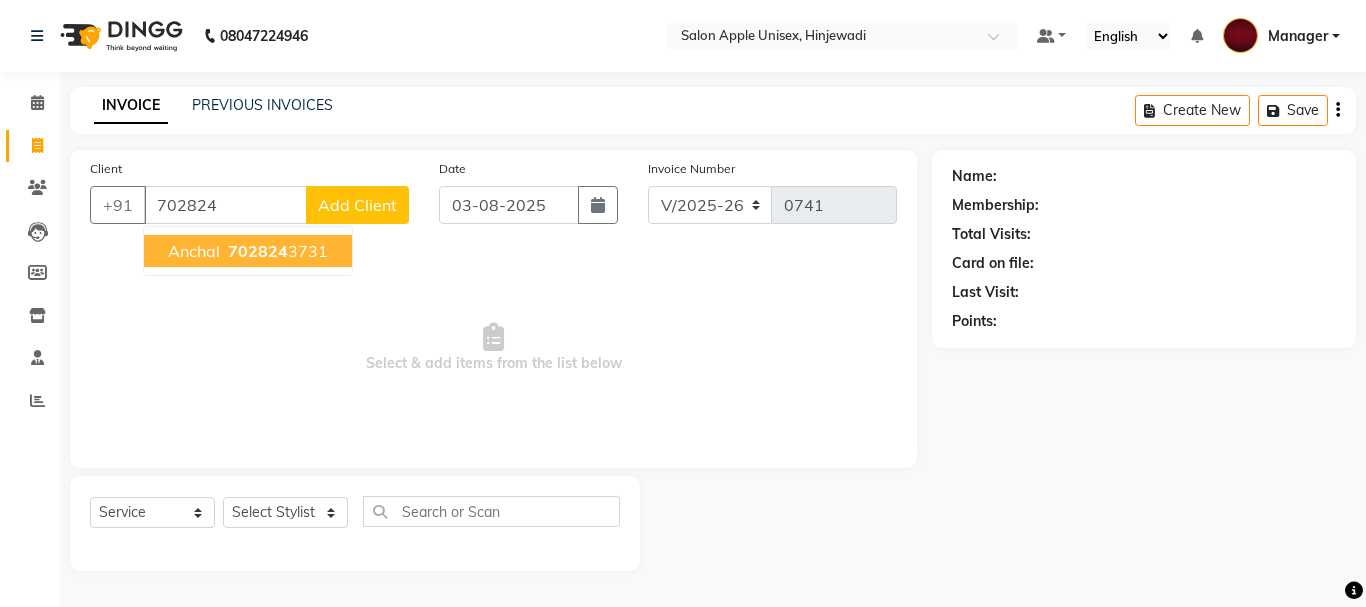 click on "[FIRST] [PHONE]" at bounding box center [248, 251] 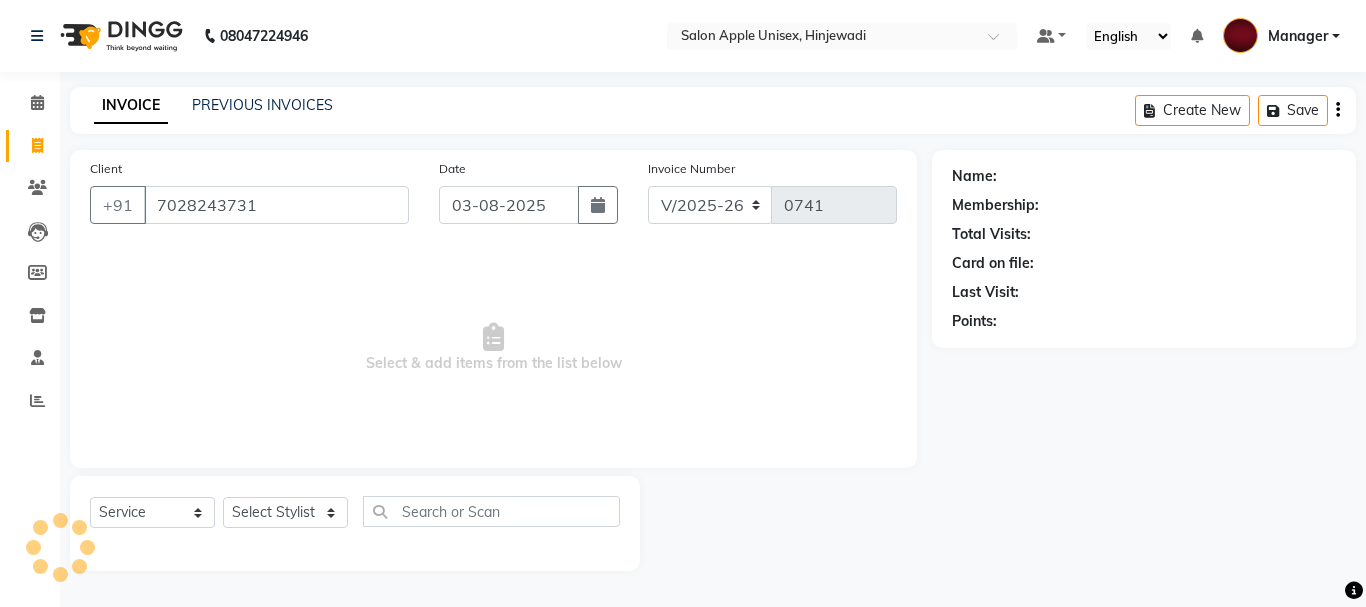 type on "7028243731" 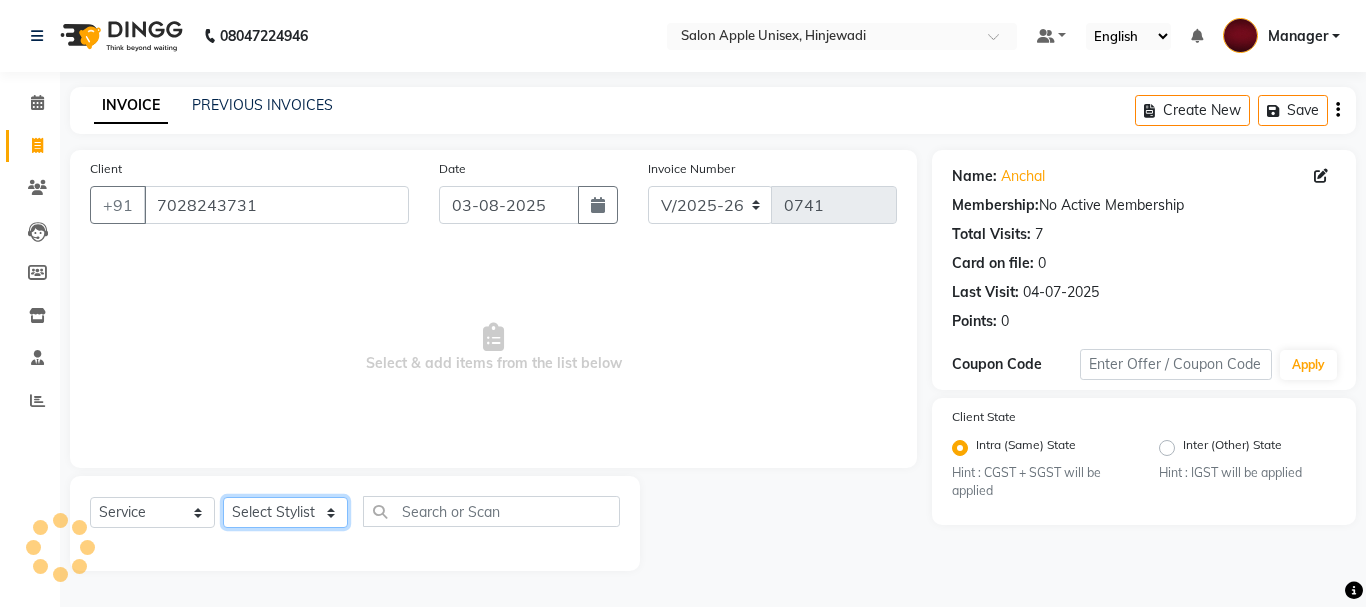 click on "Select Stylist Dilip(Owner) Manager Manisha (Owner) Nandini pachpande [FIRST] [LAST] Santosh Tejashri Pradip Kamble" 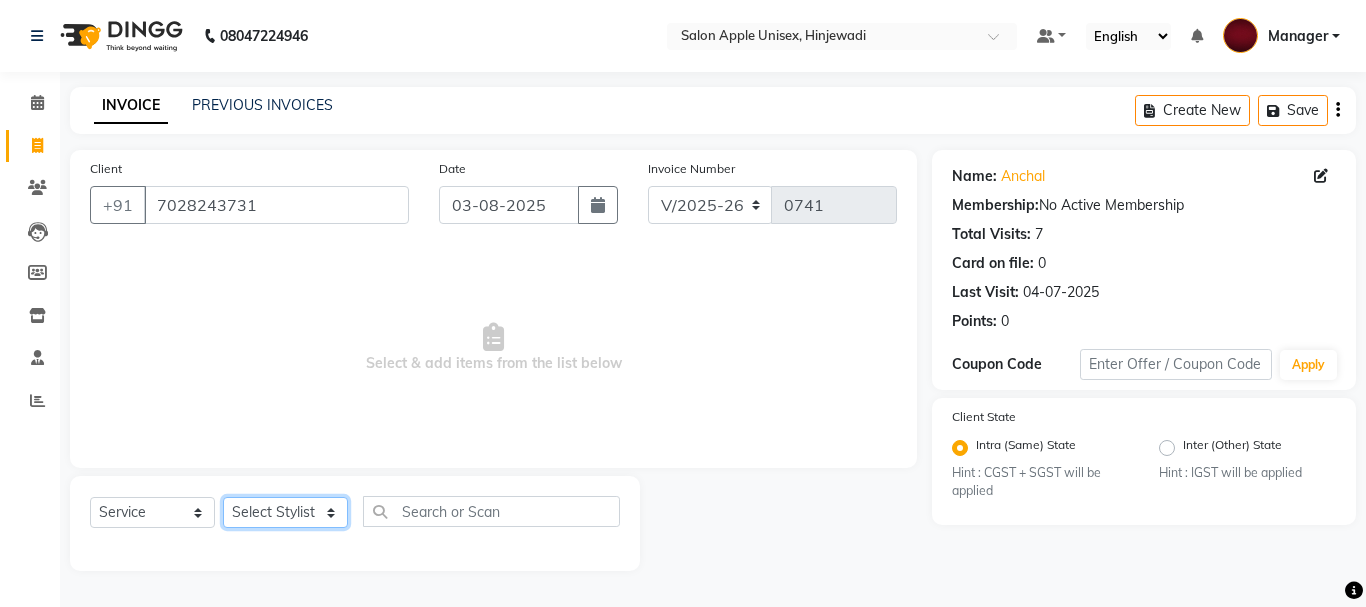 select on "85434" 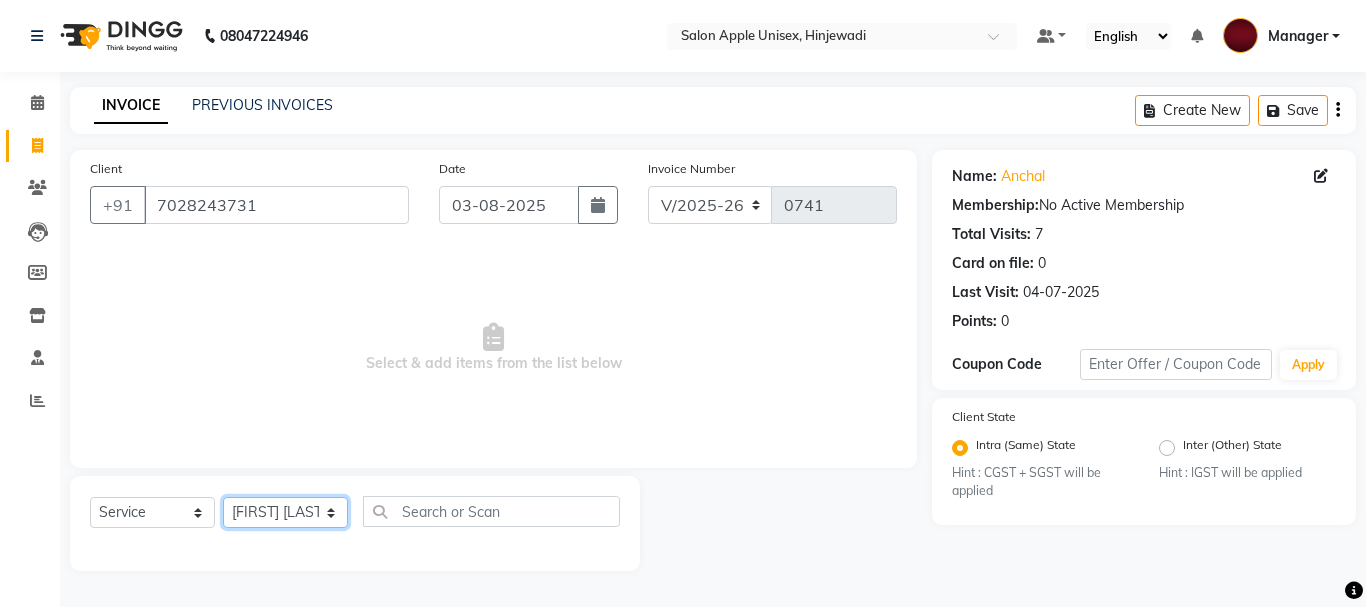 click on "Select Stylist Dilip(Owner) Manager Manisha (Owner) Nandini pachpande [FIRST] [LAST] Santosh Tejashri Pradip Kamble" 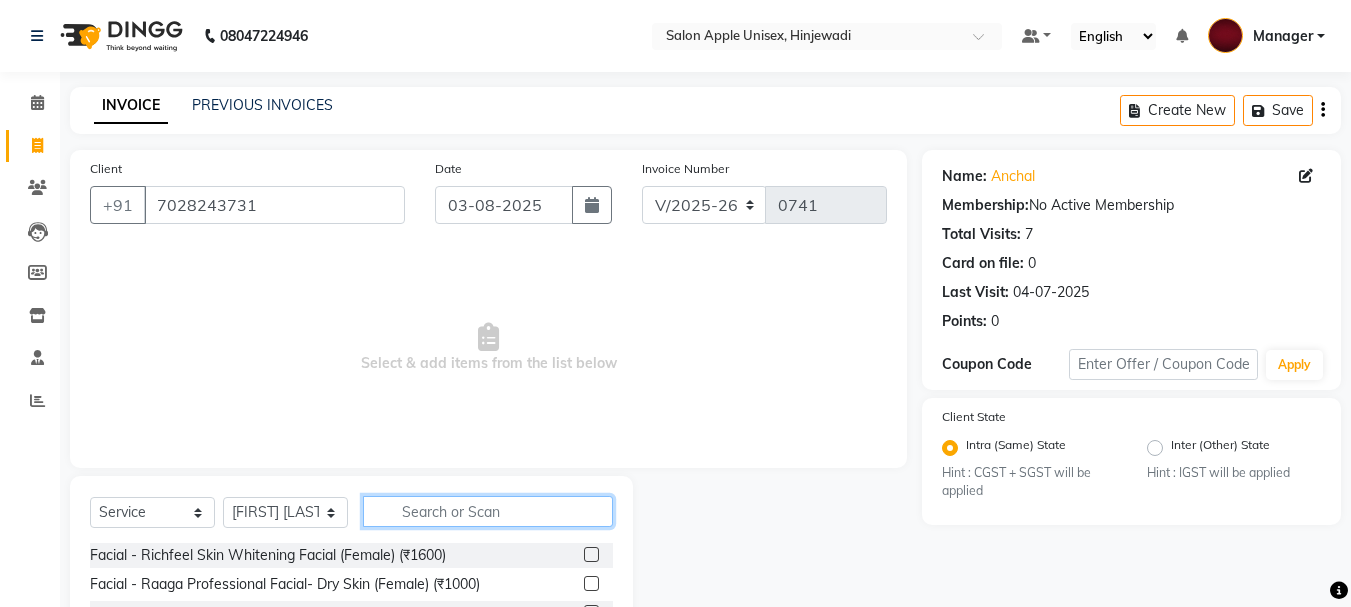 click 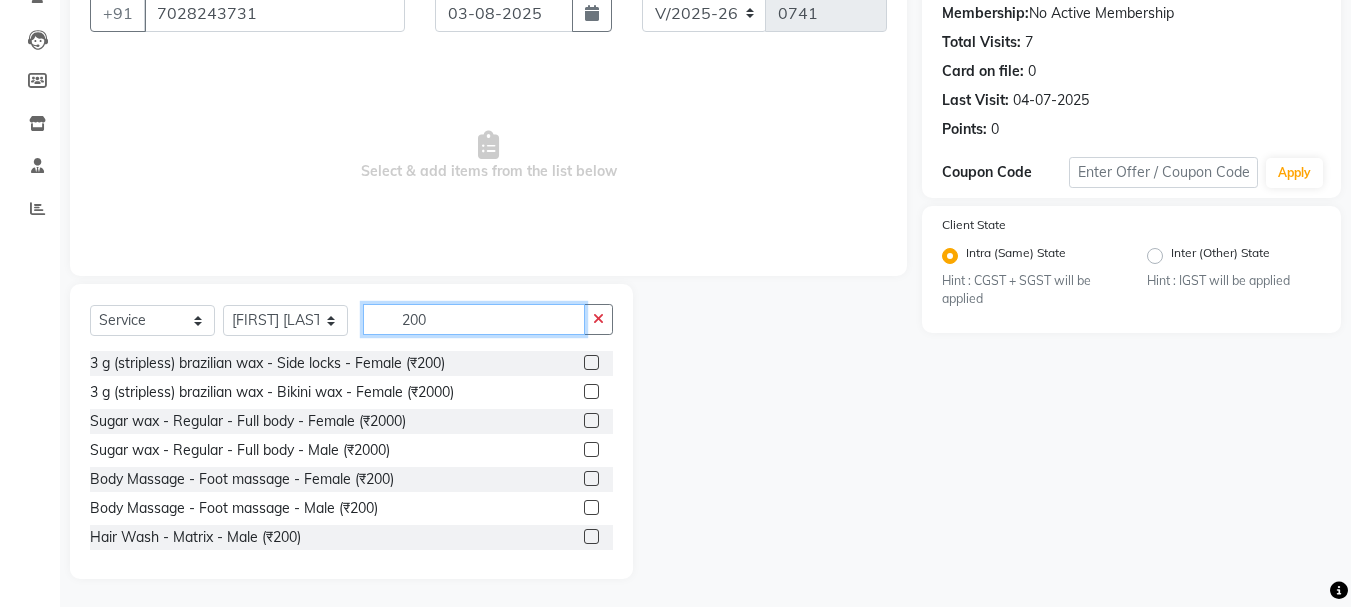 scroll, scrollTop: 194, scrollLeft: 0, axis: vertical 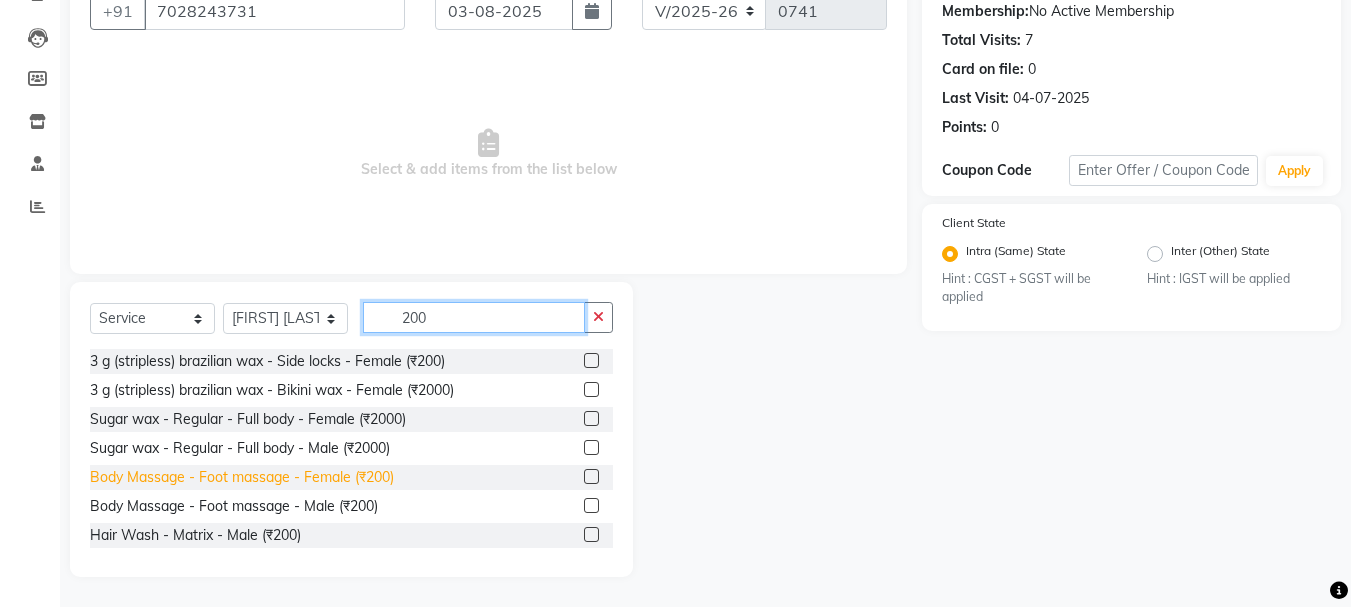 type on "200" 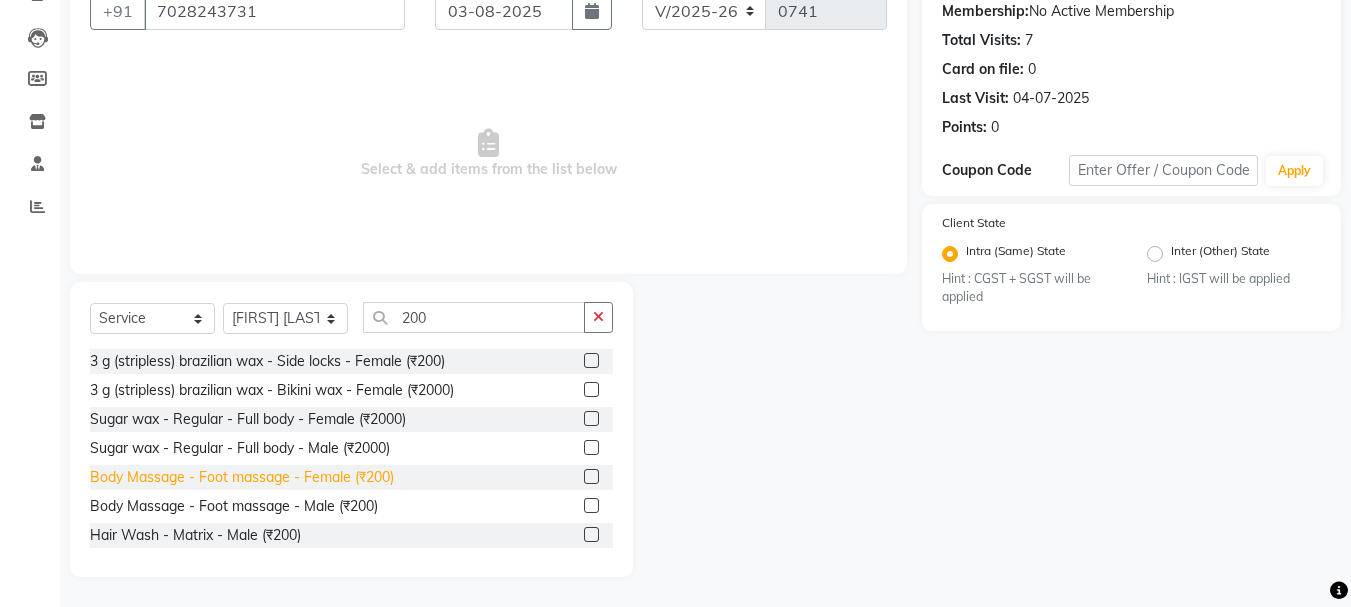 click on "Body Massage - Foot massage - Female (₹200)" 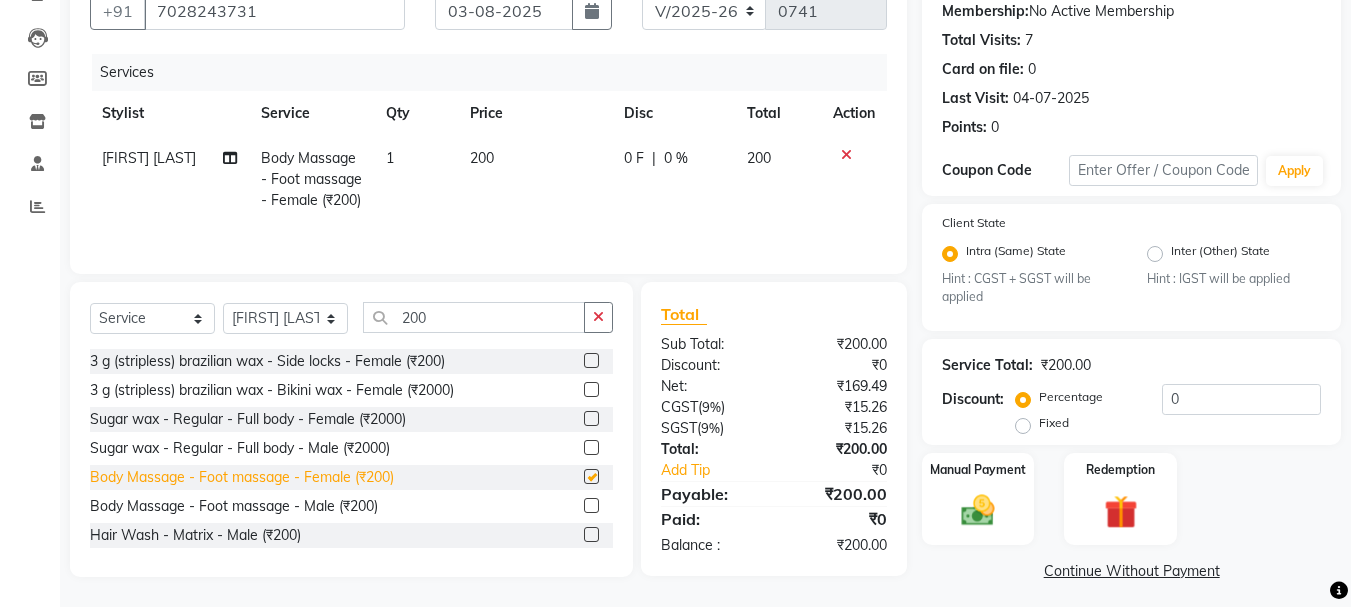 checkbox on "false" 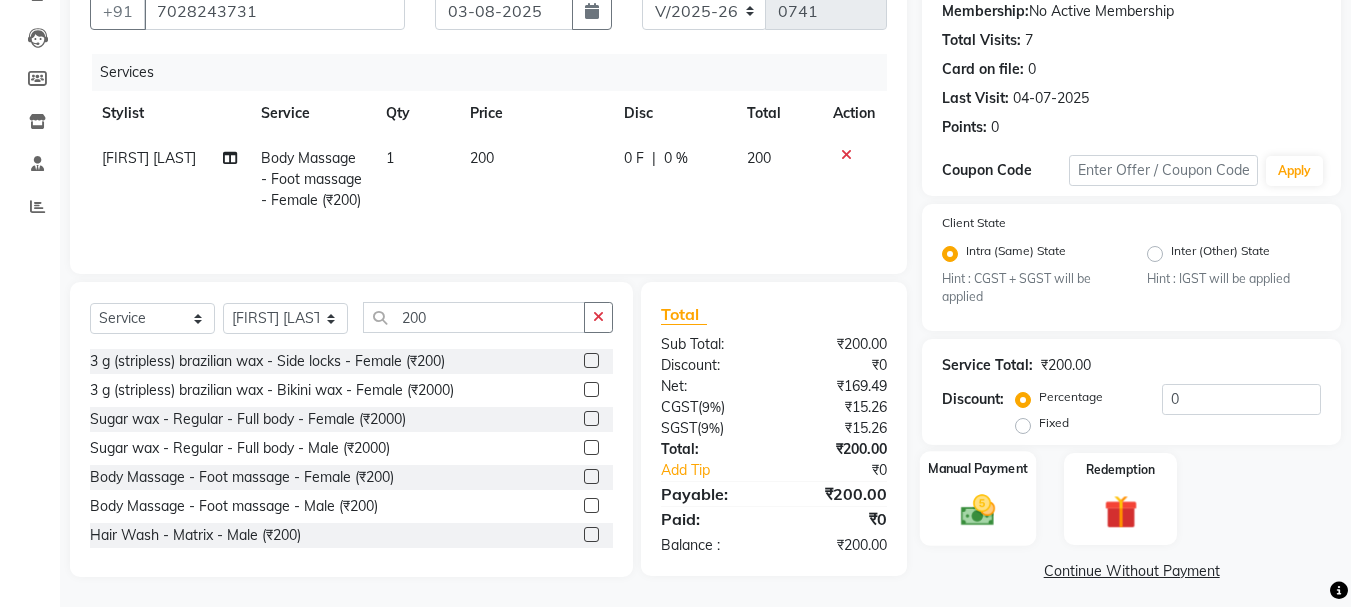 click 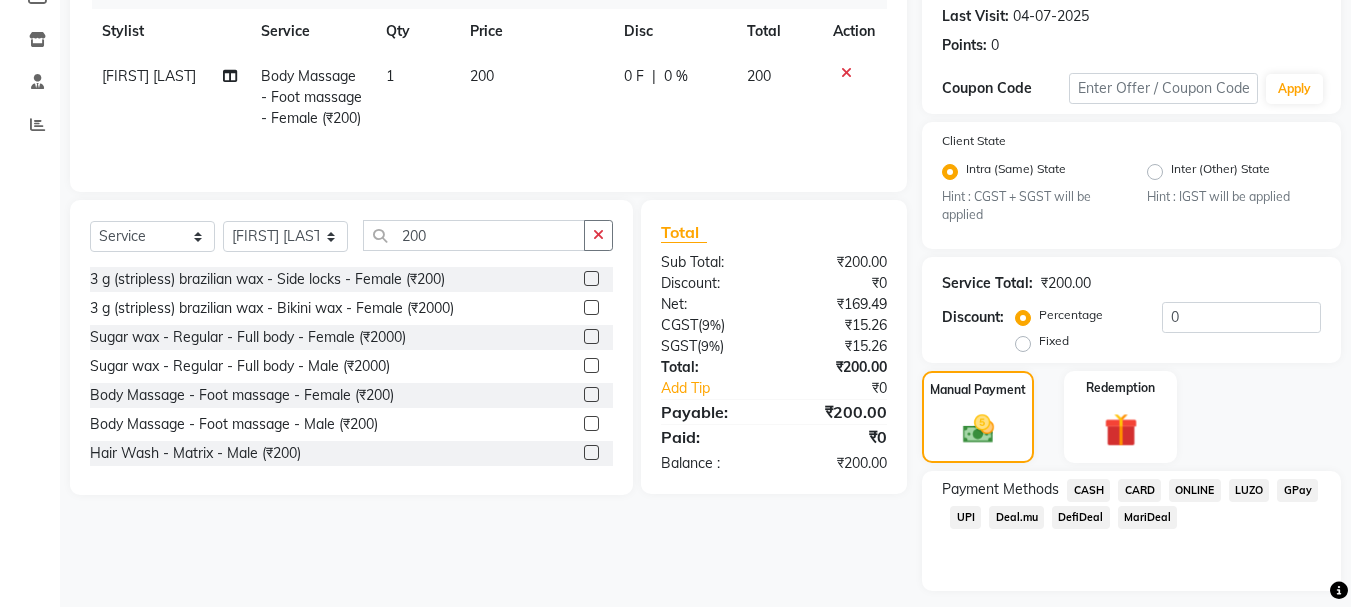 scroll, scrollTop: 331, scrollLeft: 0, axis: vertical 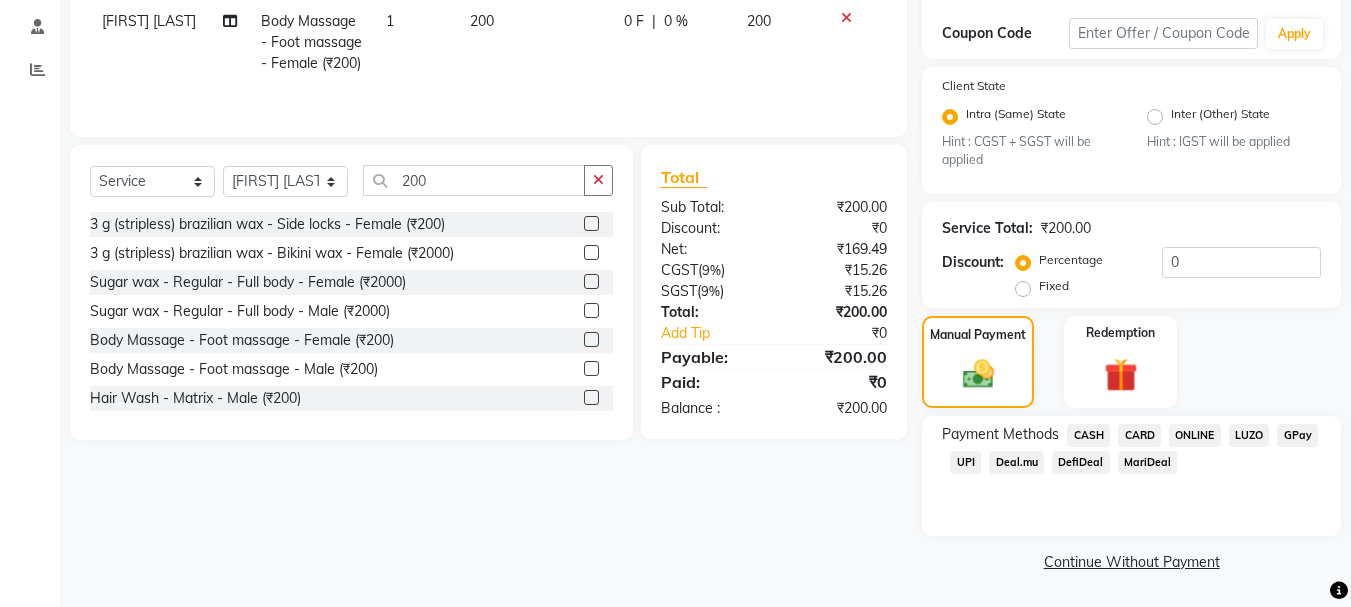 click on "UPI" 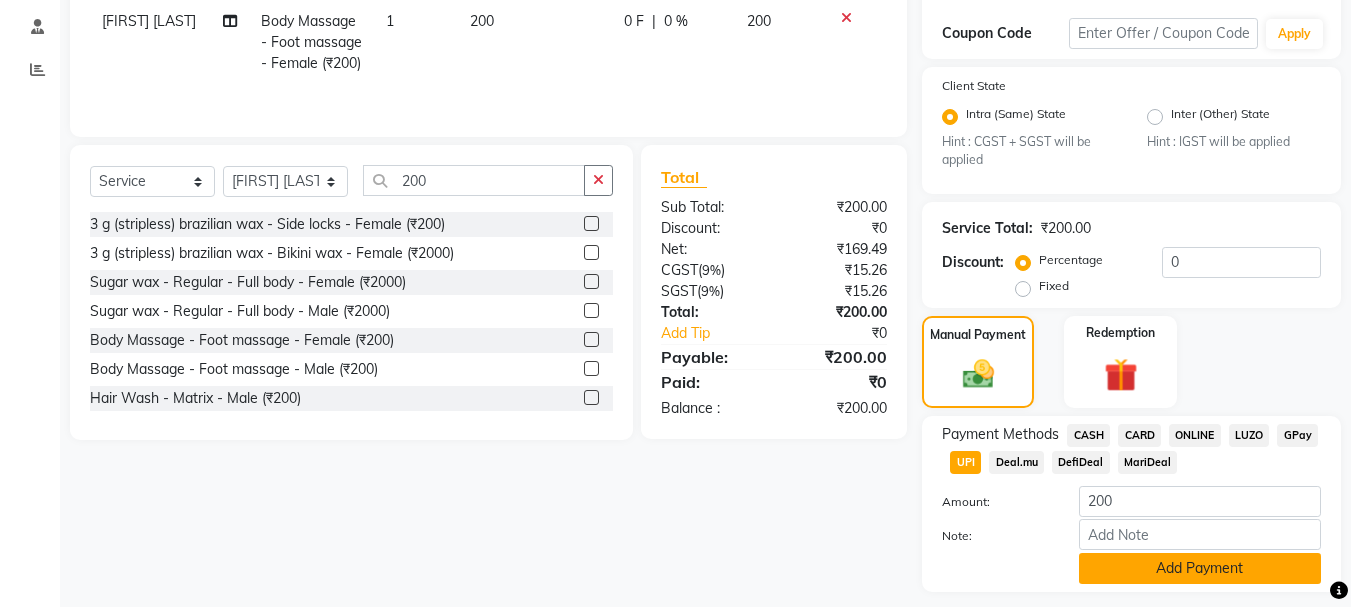 click on "Add Payment" 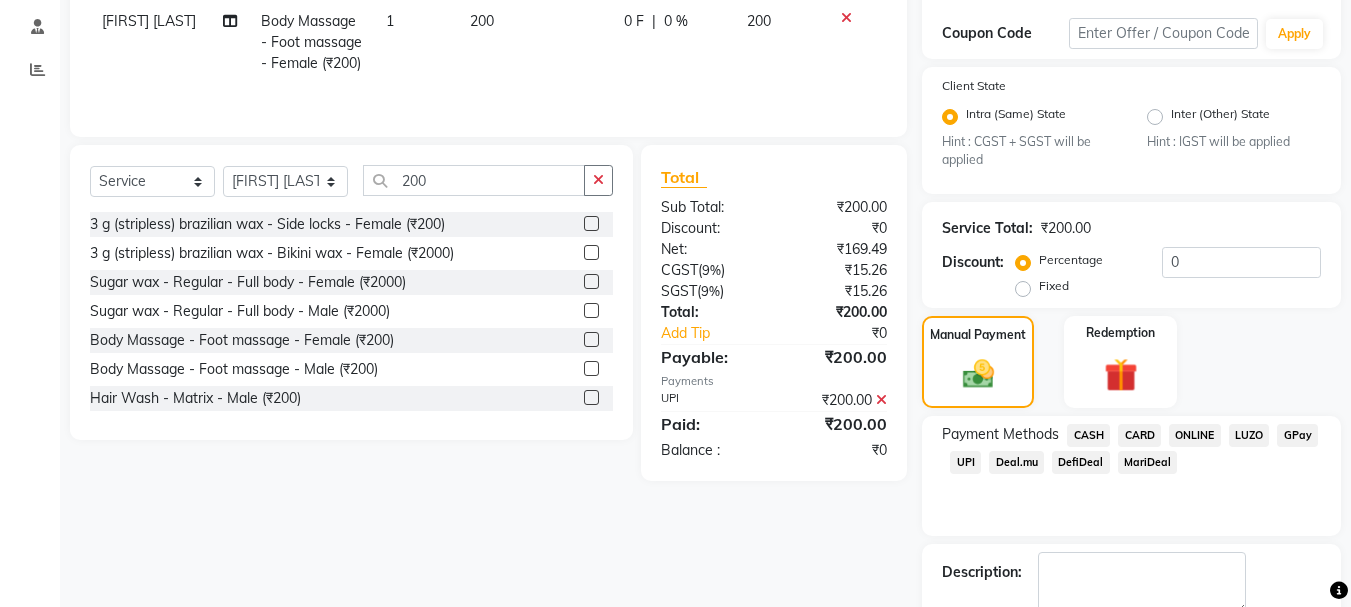 scroll, scrollTop: 444, scrollLeft: 0, axis: vertical 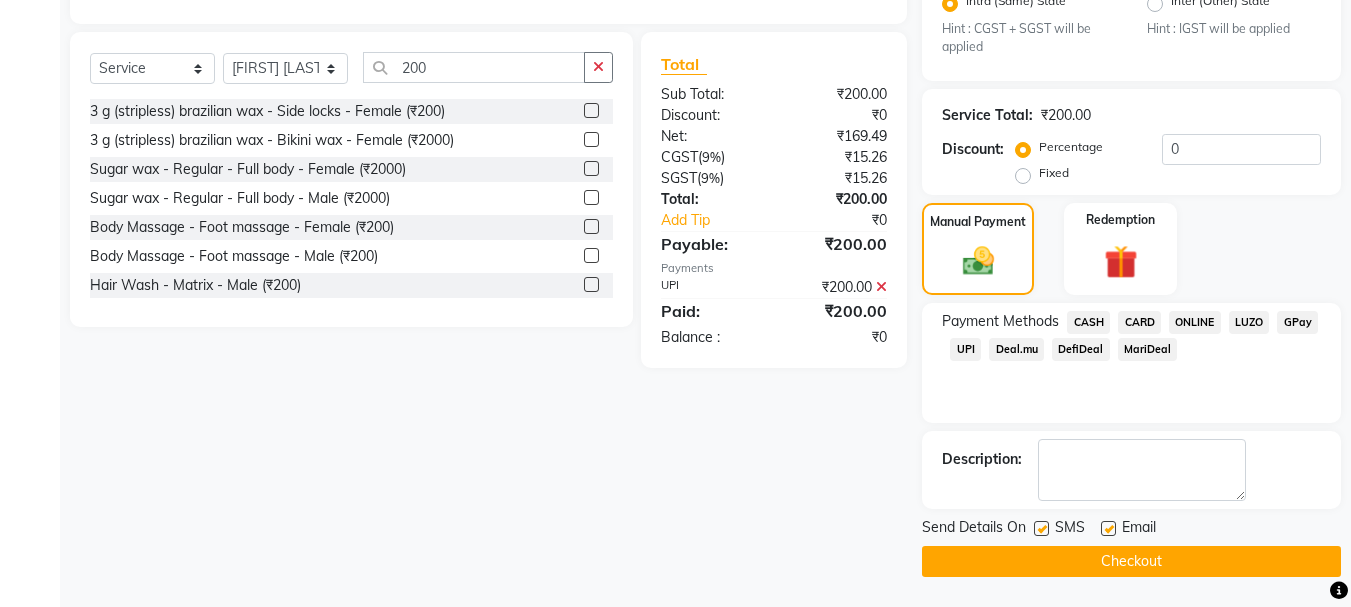click 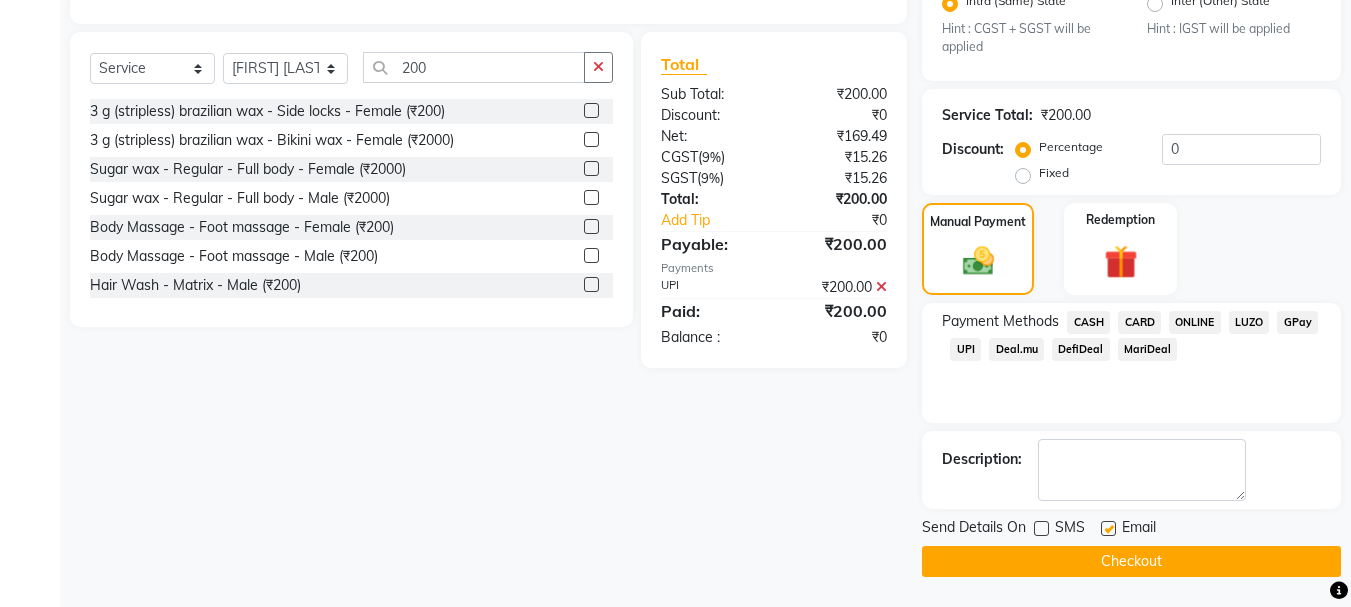 click 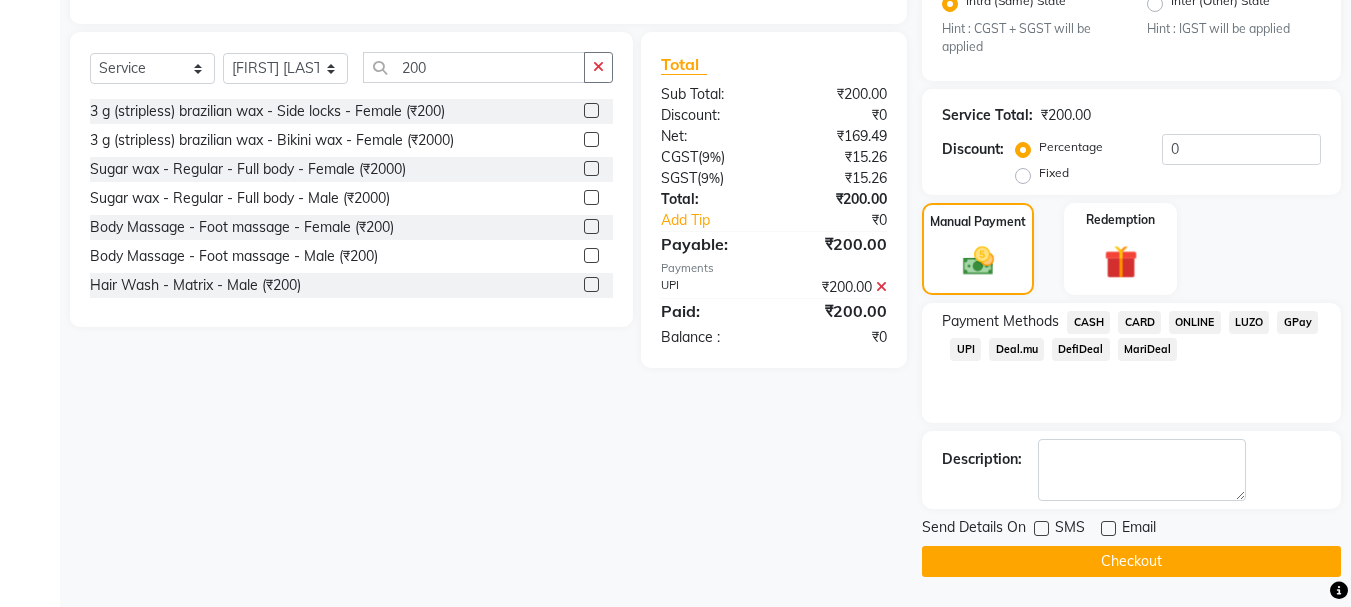 click on "Checkout" 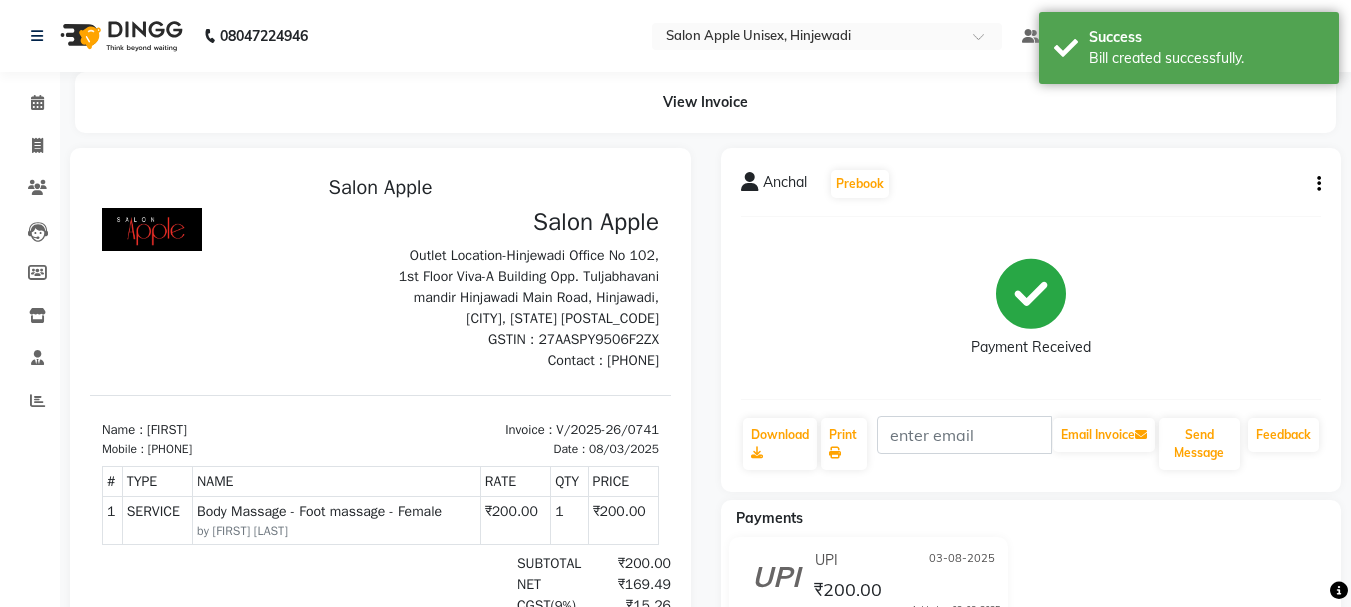 scroll, scrollTop: 0, scrollLeft: 0, axis: both 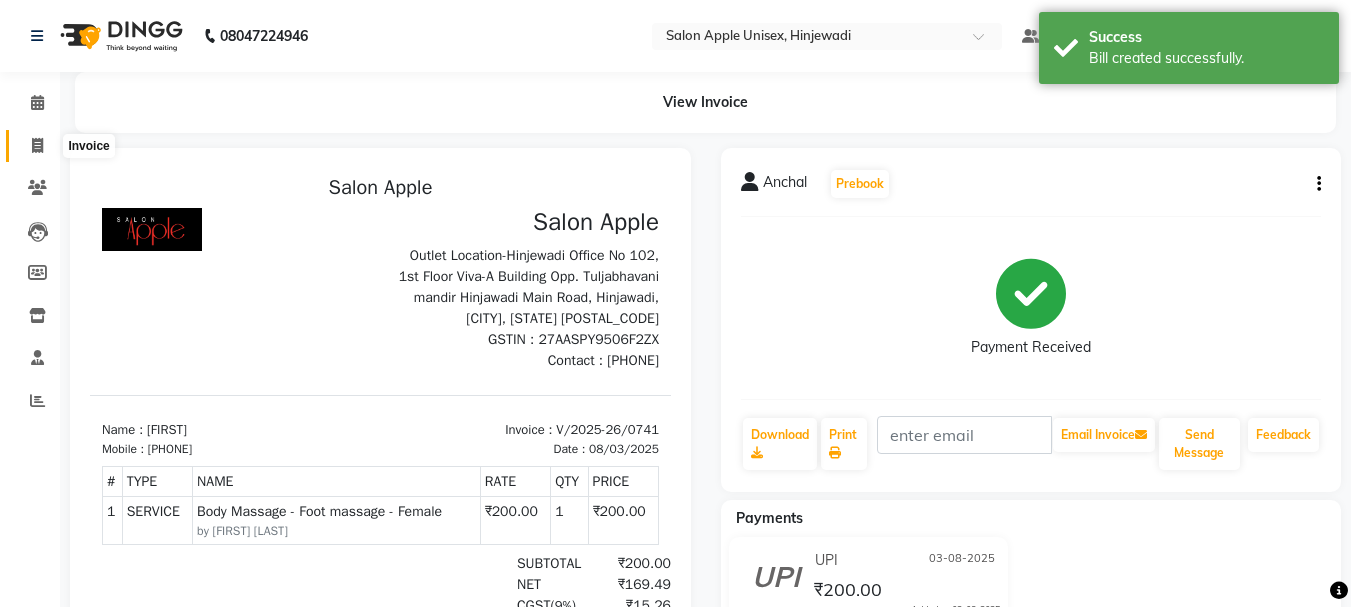 click 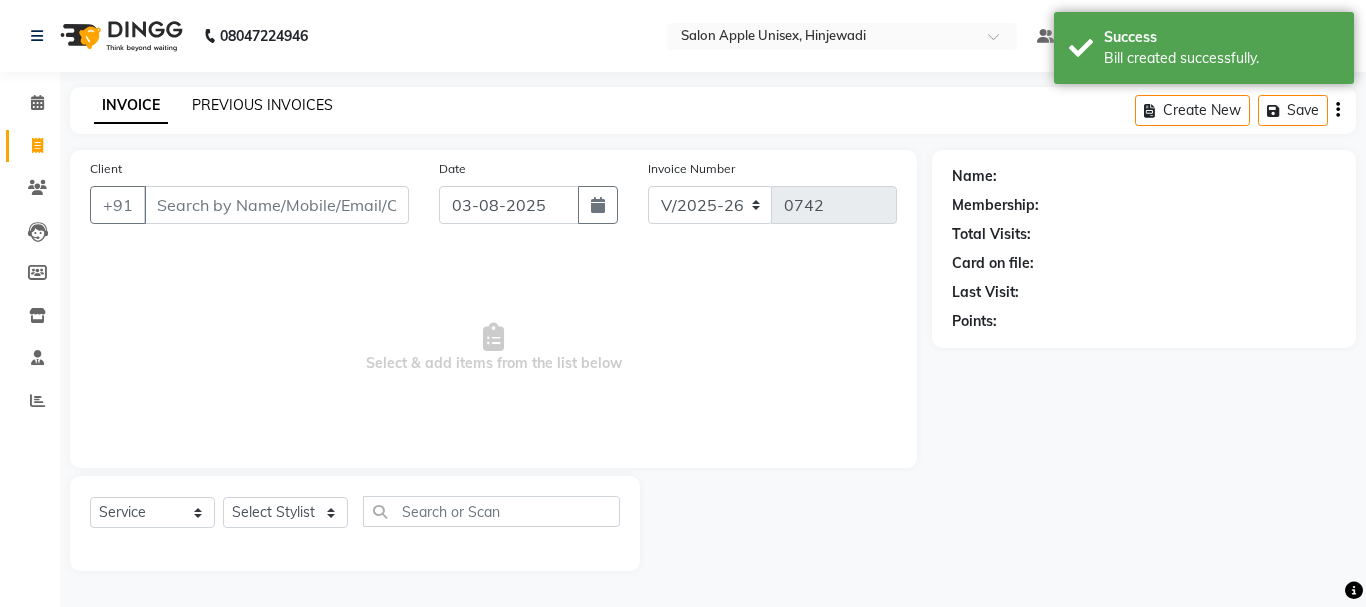 click on "PREVIOUS INVOICES" 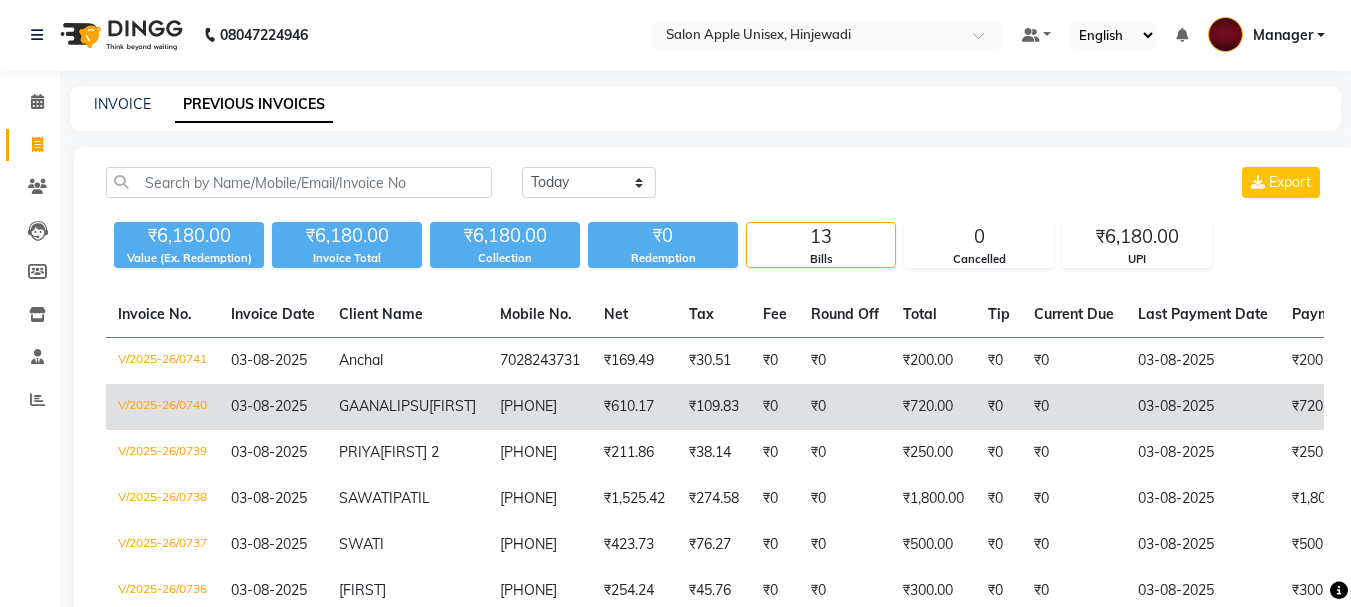 scroll, scrollTop: 0, scrollLeft: 0, axis: both 